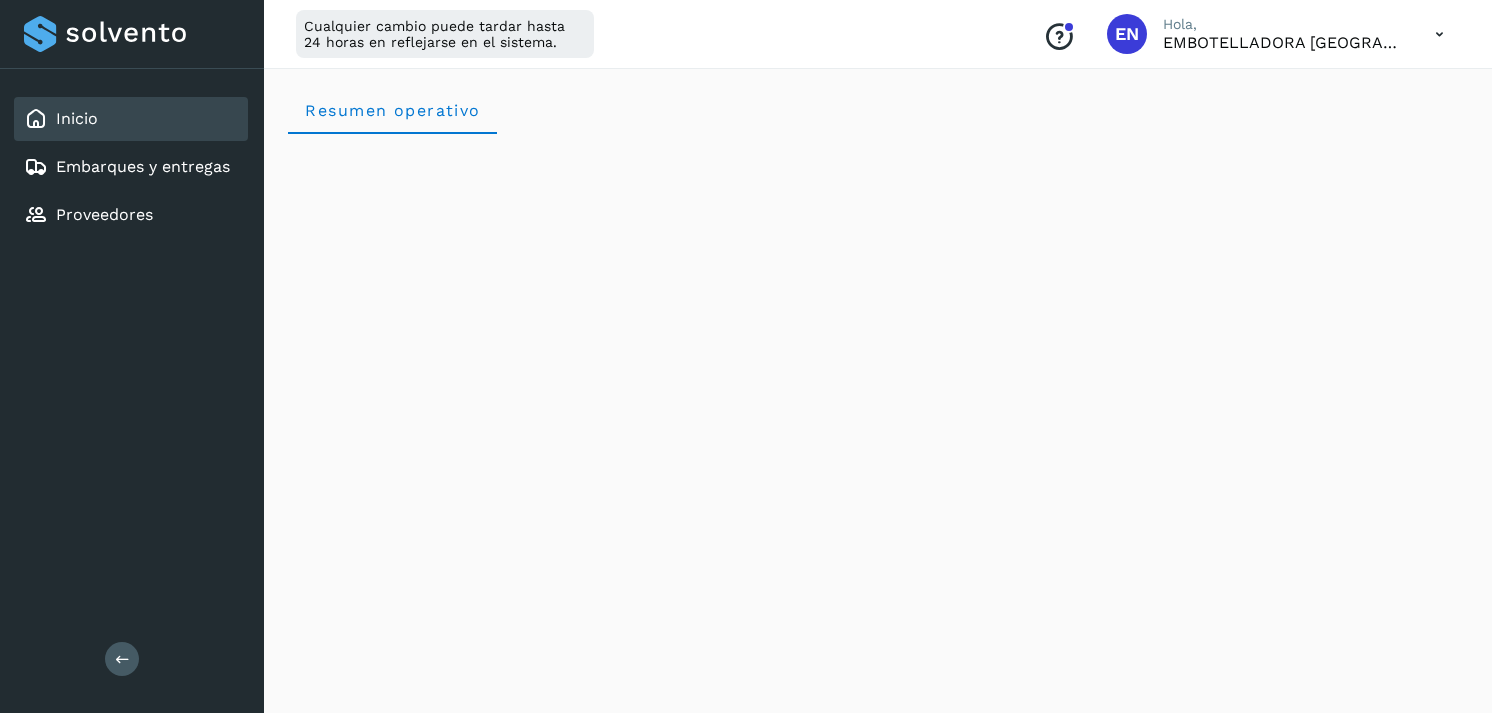 scroll, scrollTop: 2344, scrollLeft: 0, axis: vertical 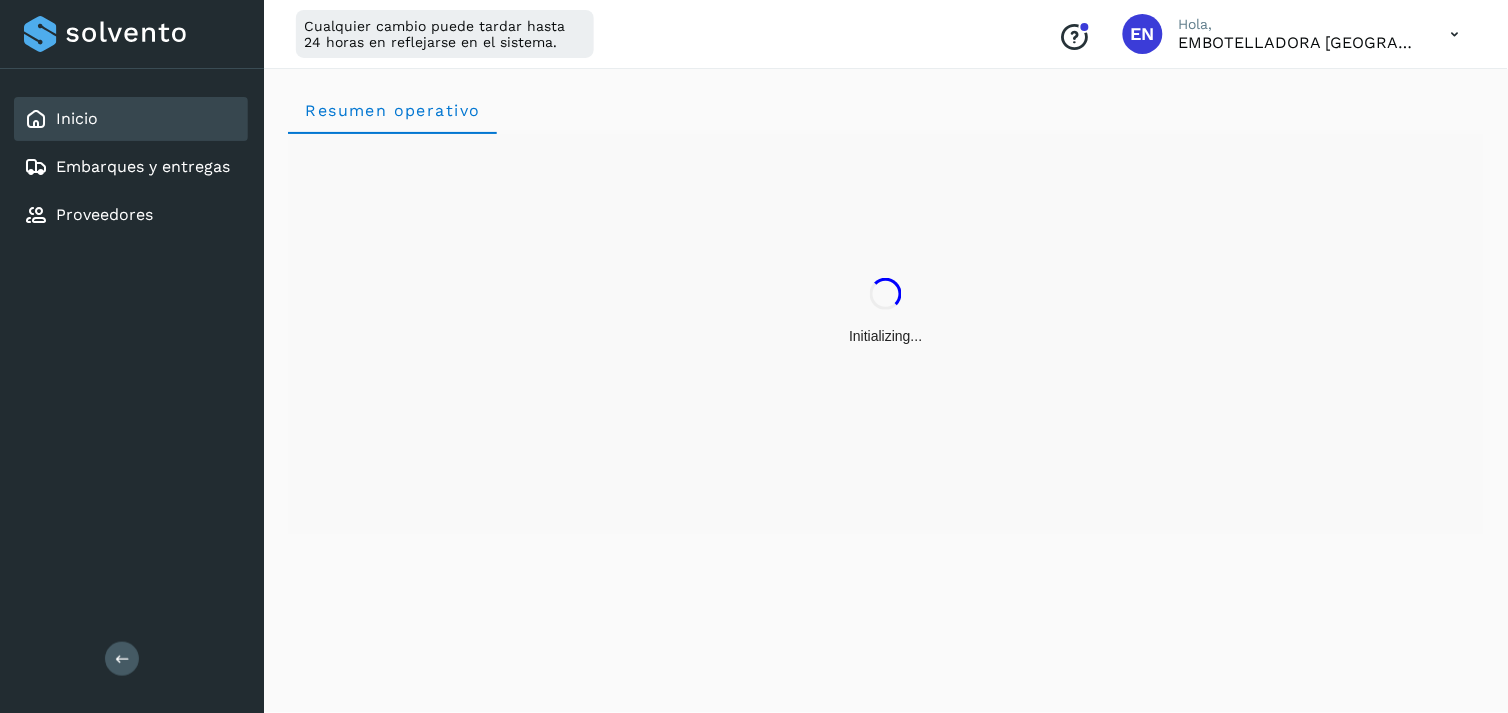 drag, startPoint x: 487, startPoint y: 141, endPoint x: 258, endPoint y: 147, distance: 229.07858 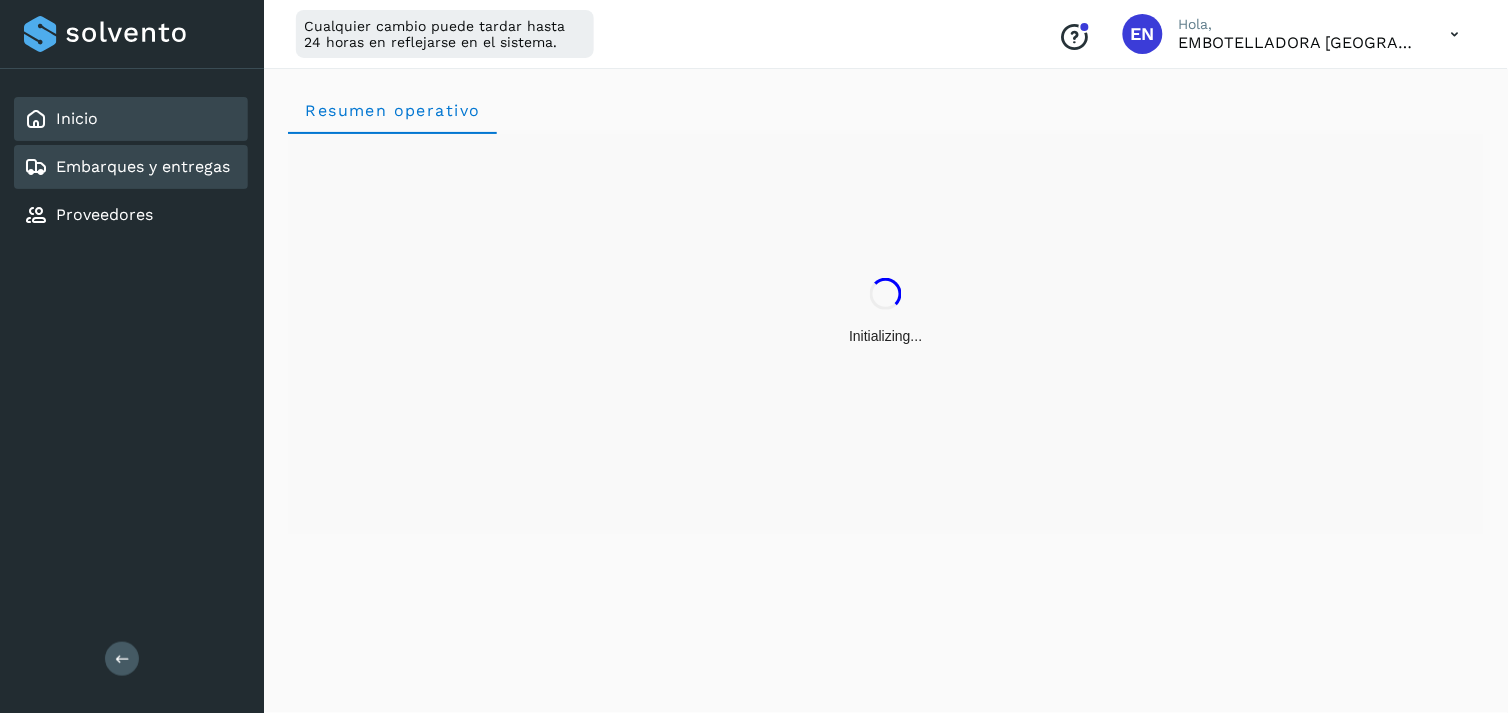 drag, startPoint x: 258, startPoint y: 147, endPoint x: 206, endPoint y: 161, distance: 53.851646 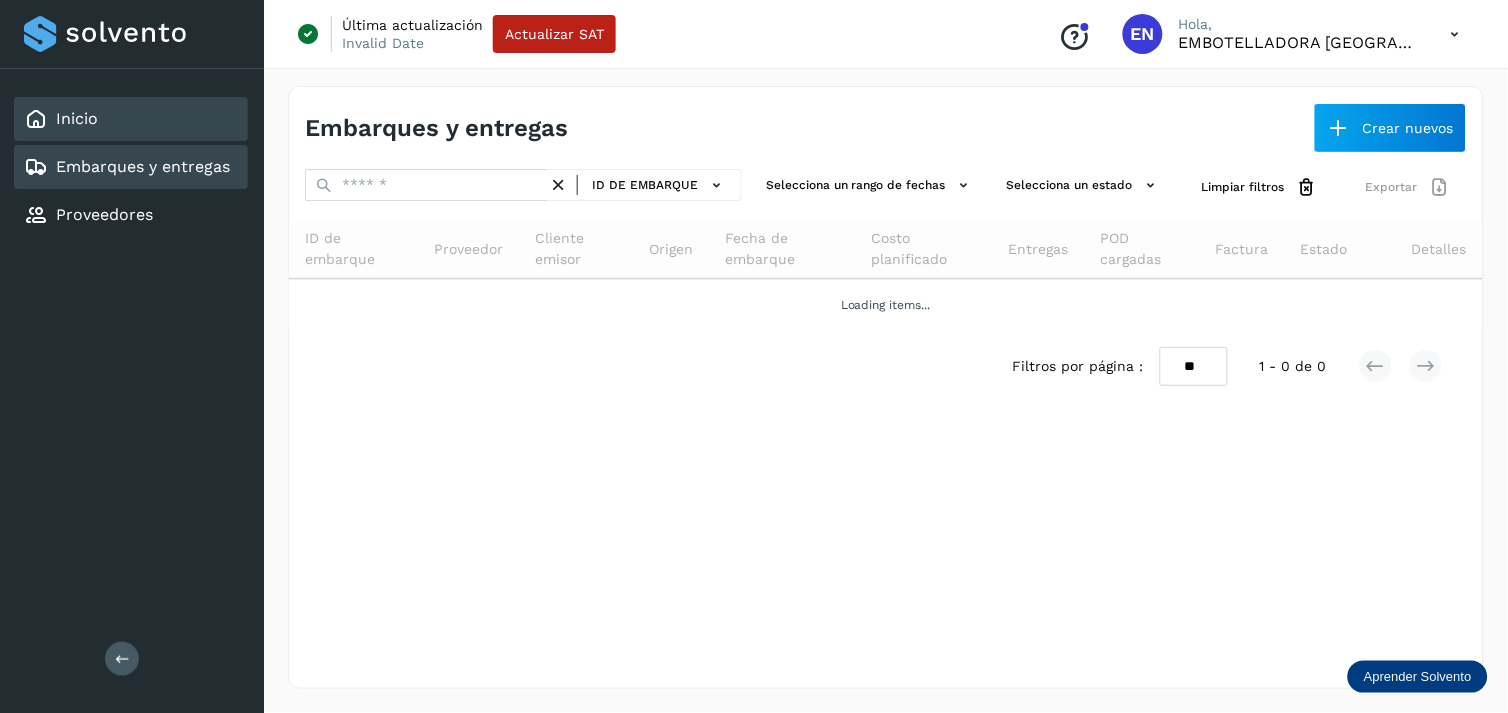 click on "Inicio" 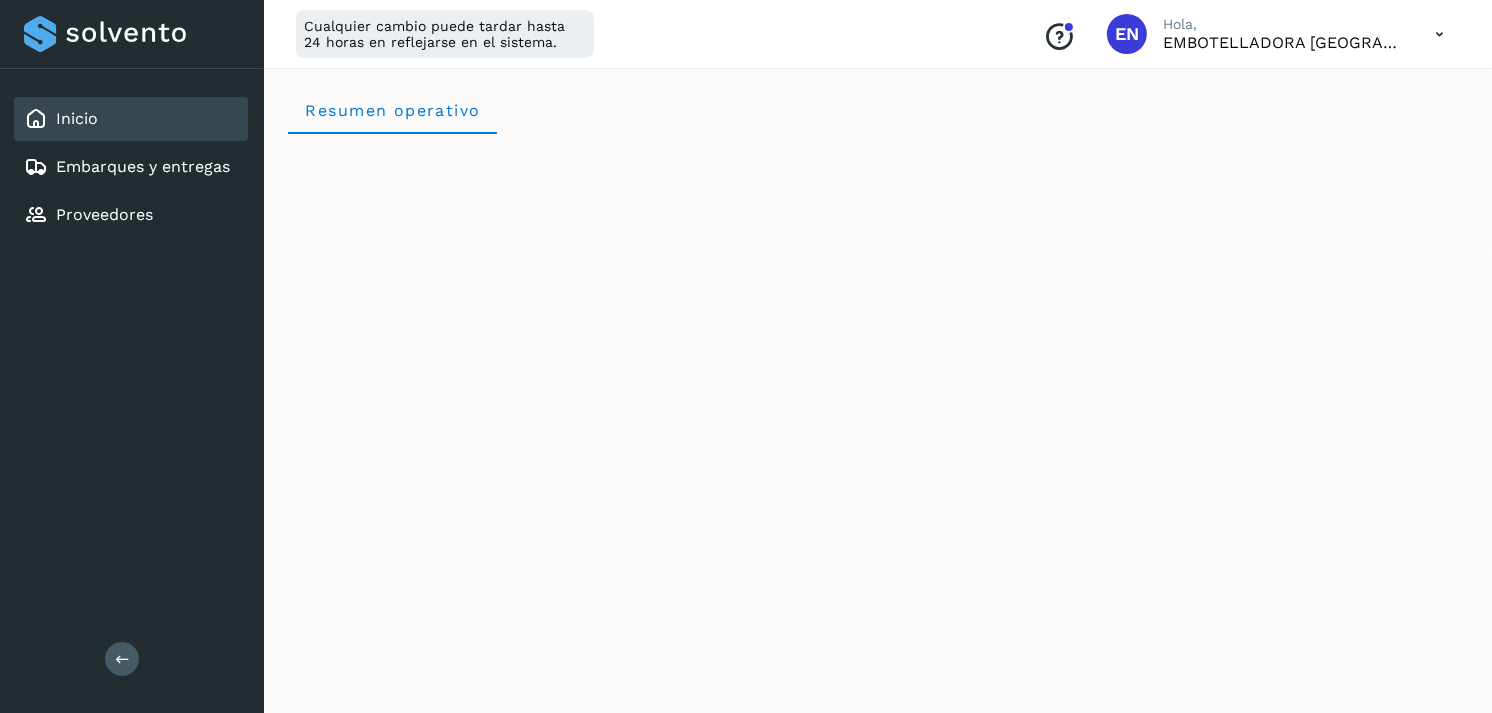 click on "Resumen operativo" at bounding box center (878, 110) 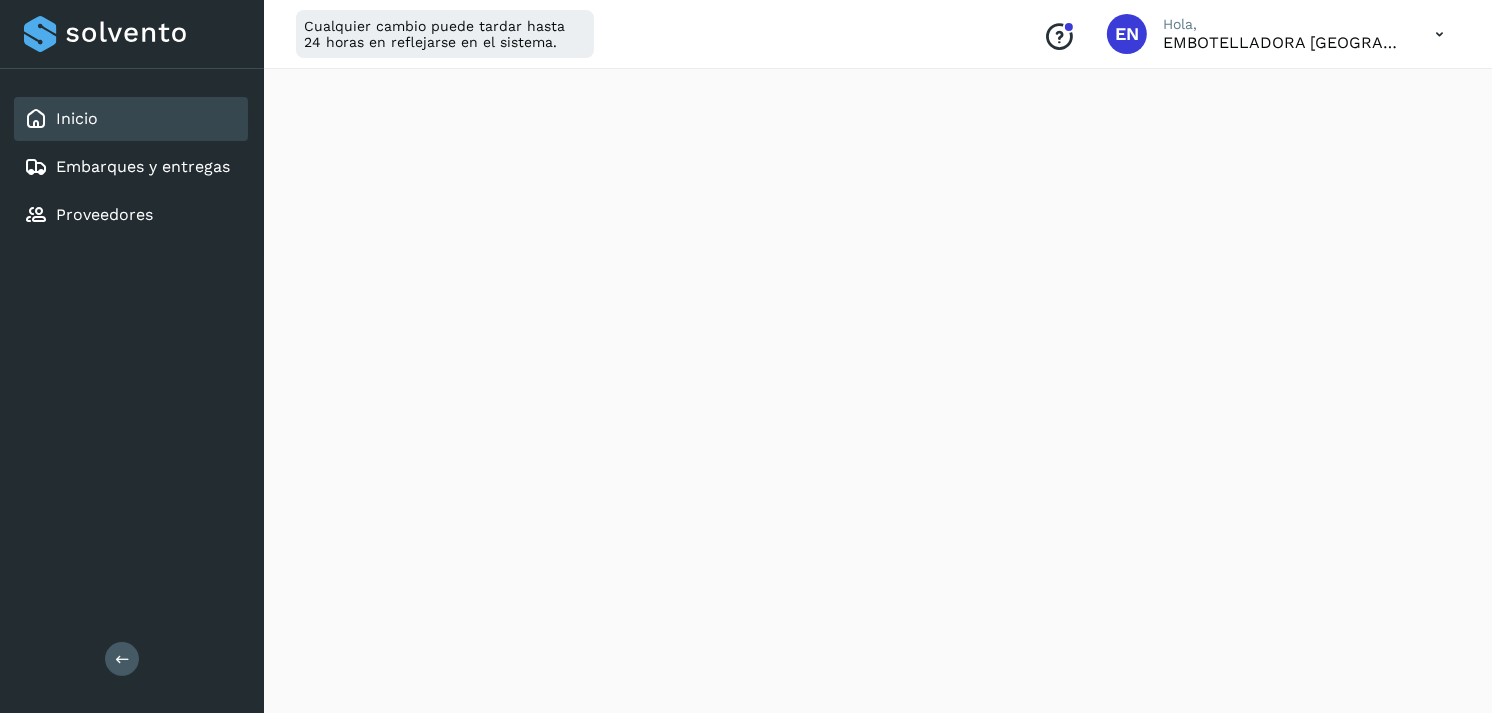 scroll, scrollTop: 2344, scrollLeft: 0, axis: vertical 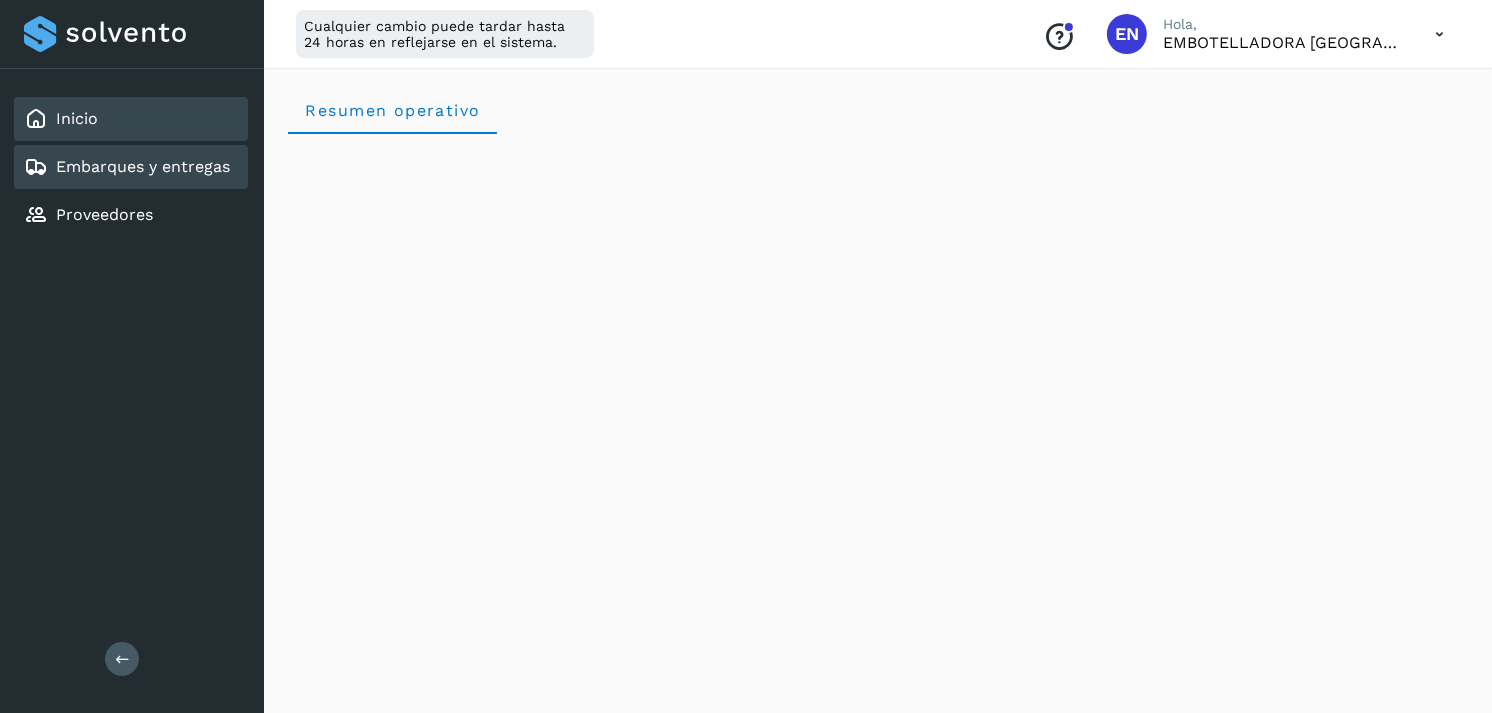 click on "Embarques y entregas" at bounding box center (143, 166) 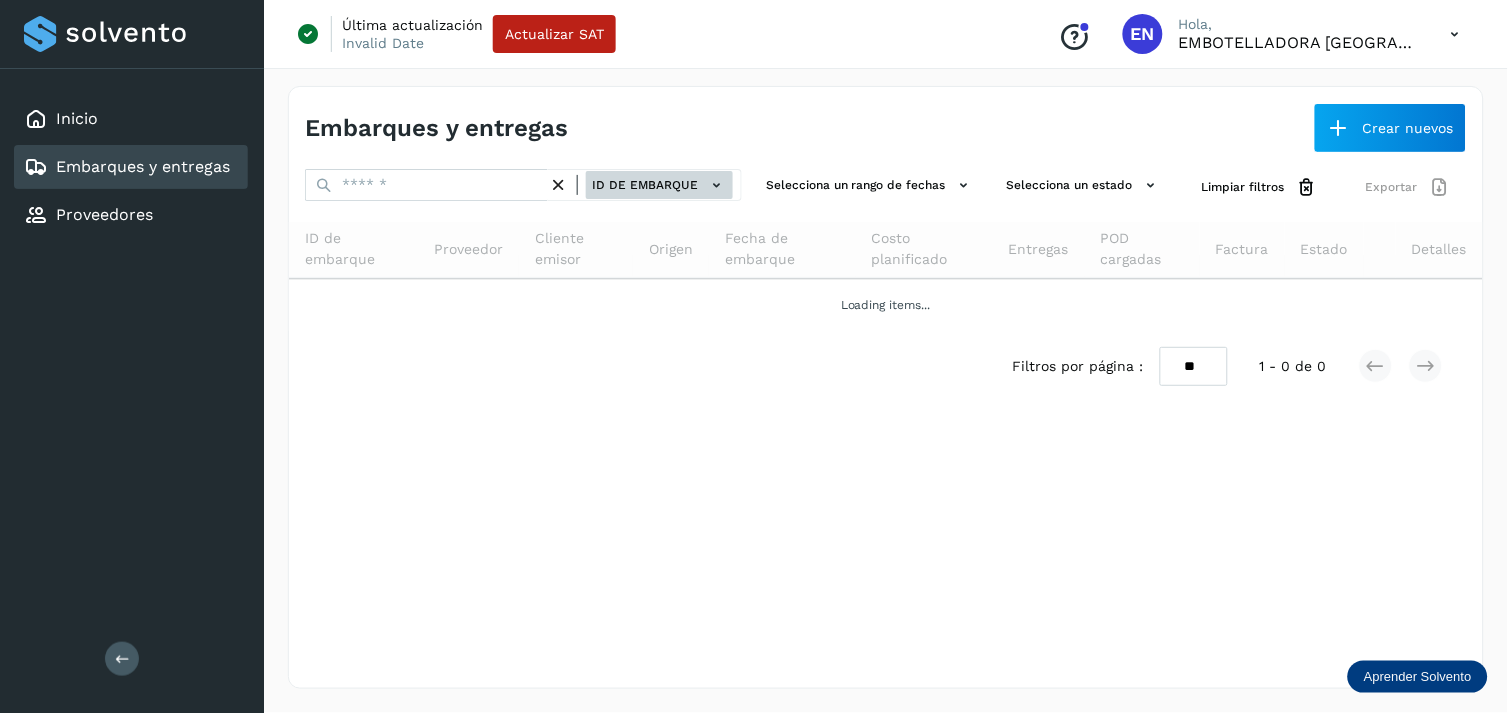 click on "ID de embarque" at bounding box center (659, 185) 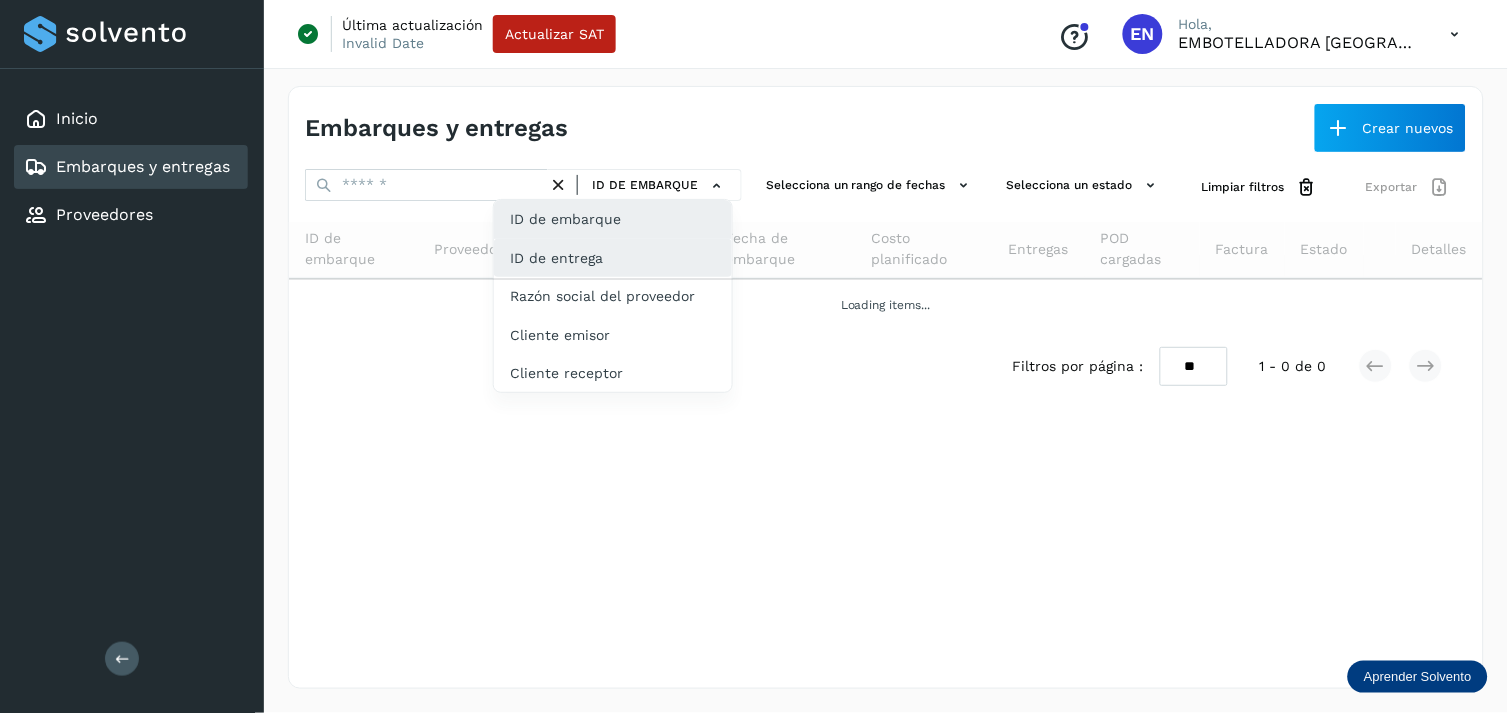 click on "ID de entrega" 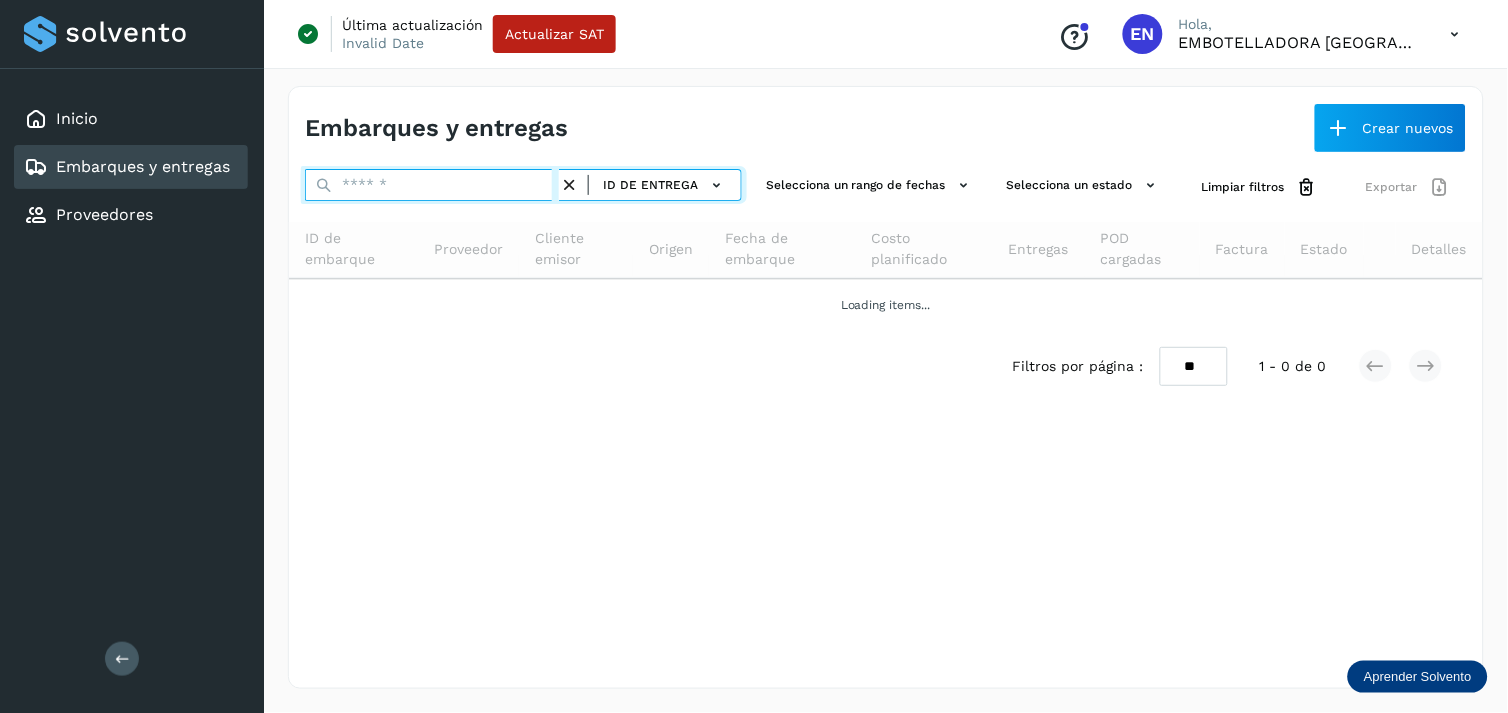 click at bounding box center (432, 185) 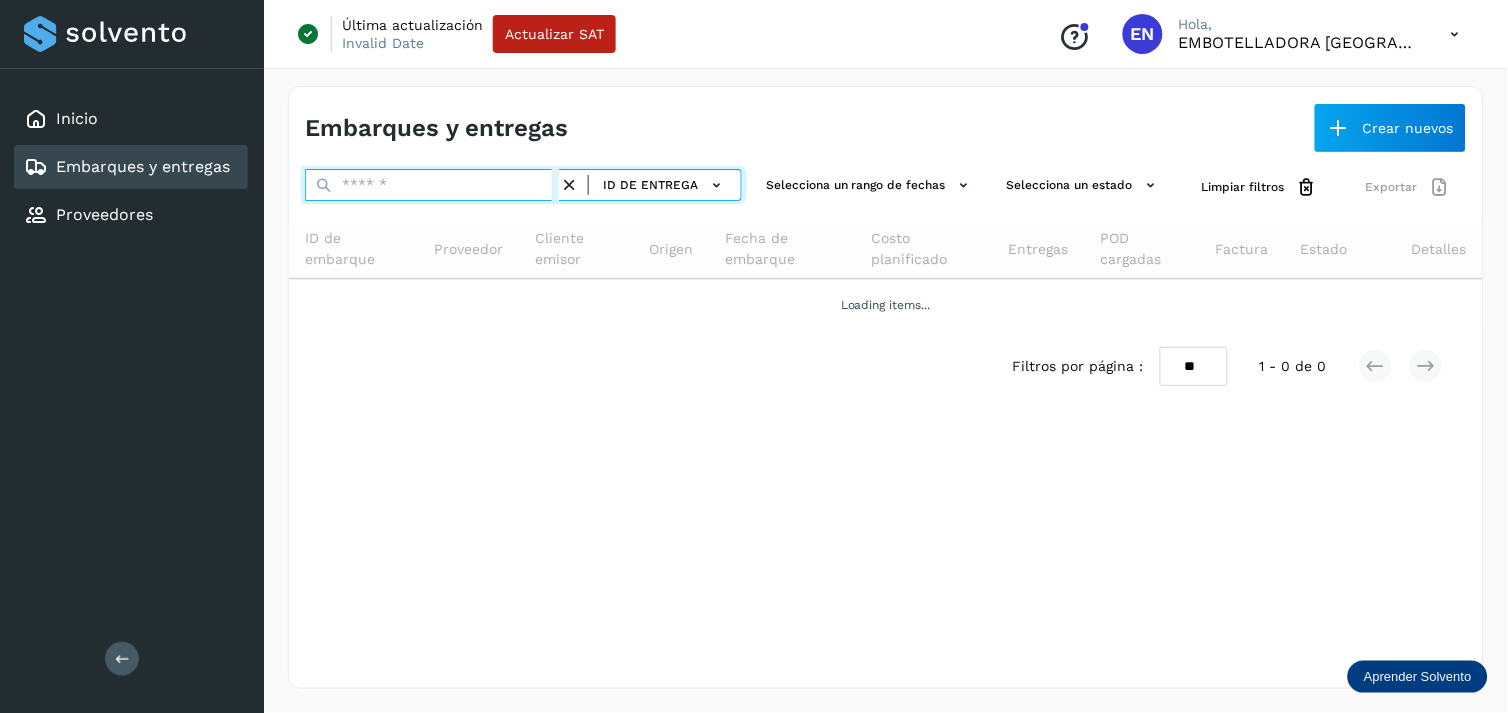 click at bounding box center [432, 185] 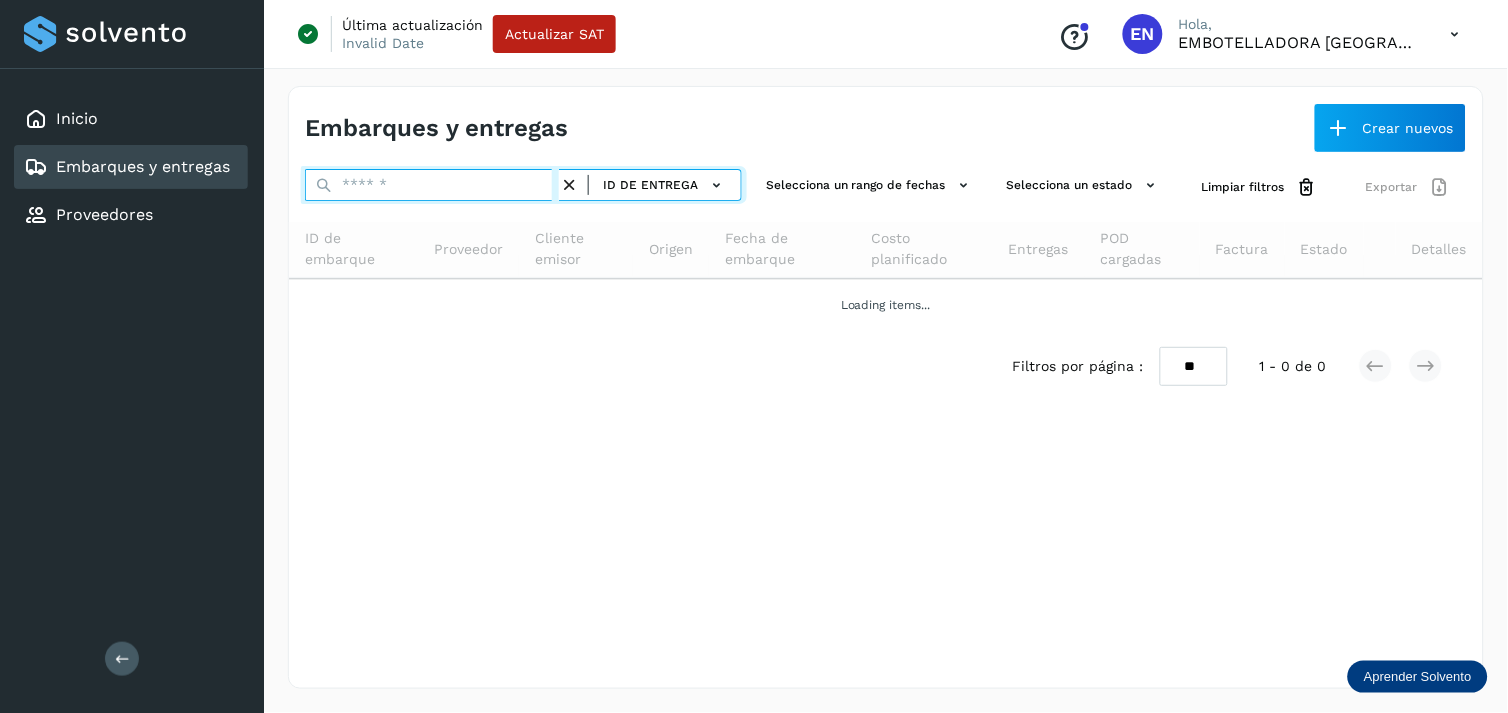 paste on "**********" 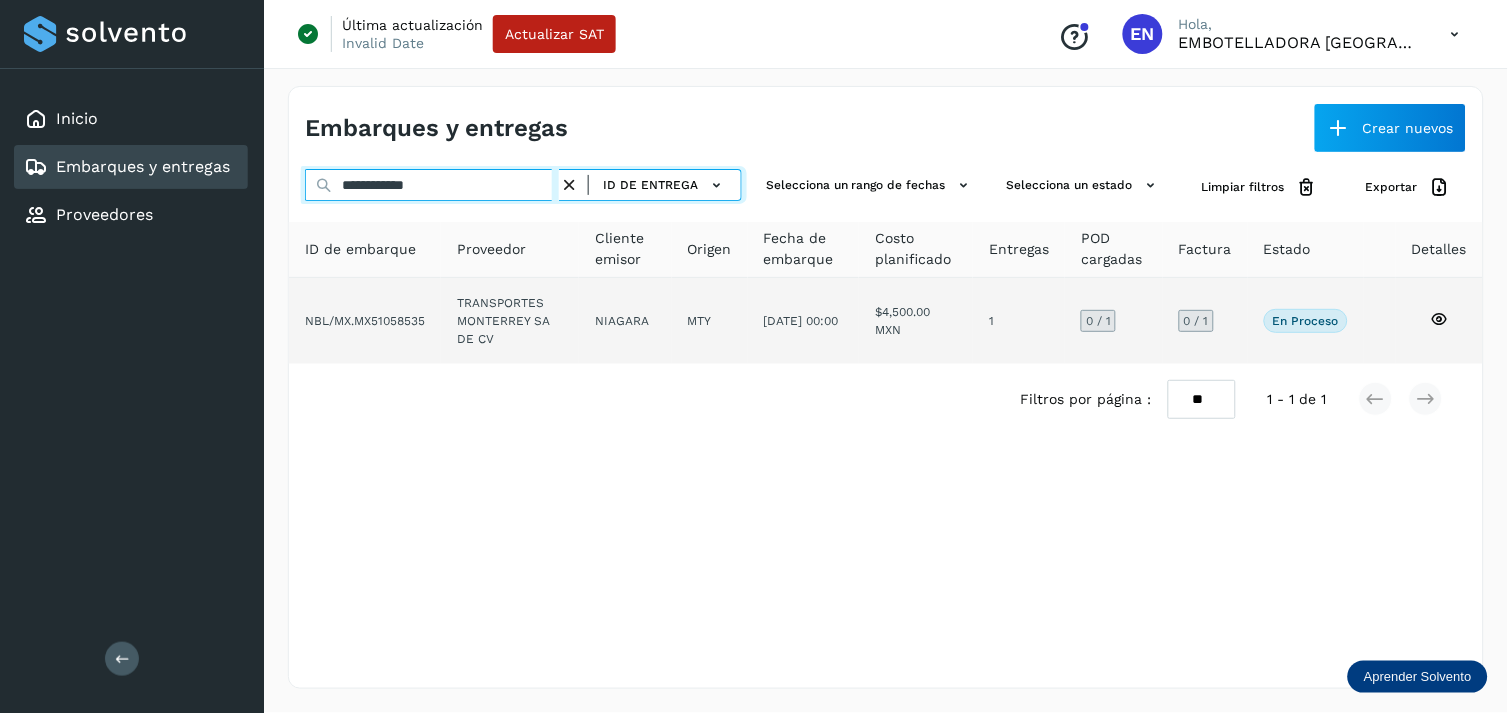 type on "**********" 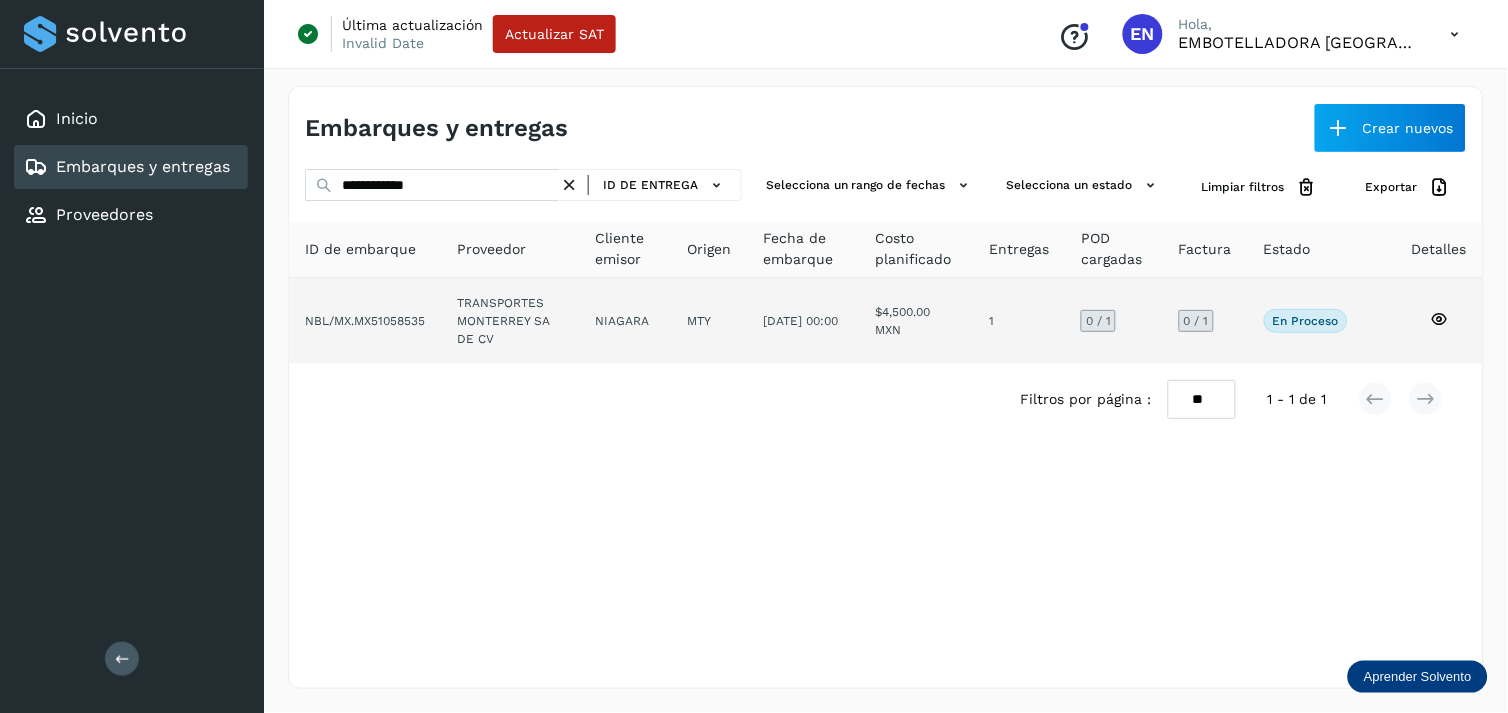 click on "NIAGARA" 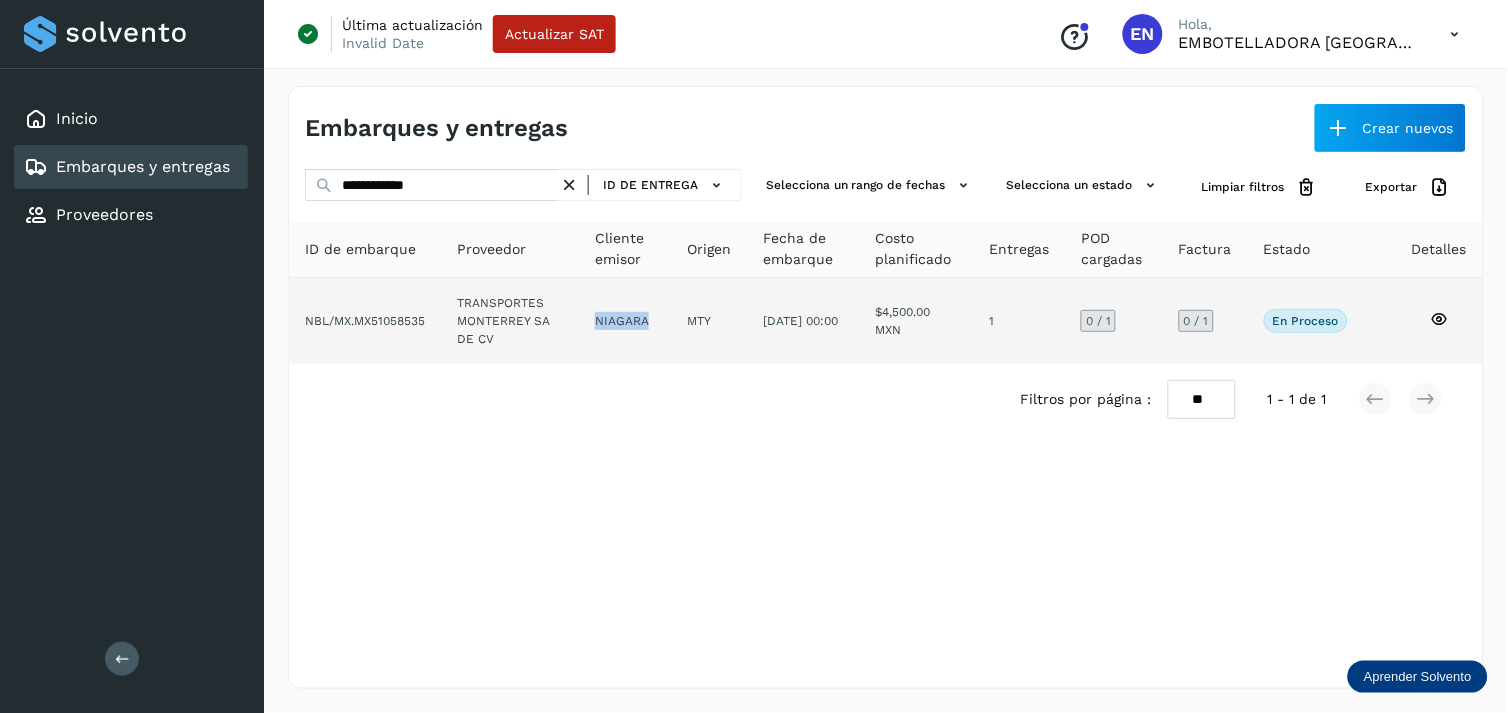 click on "NIAGARA" 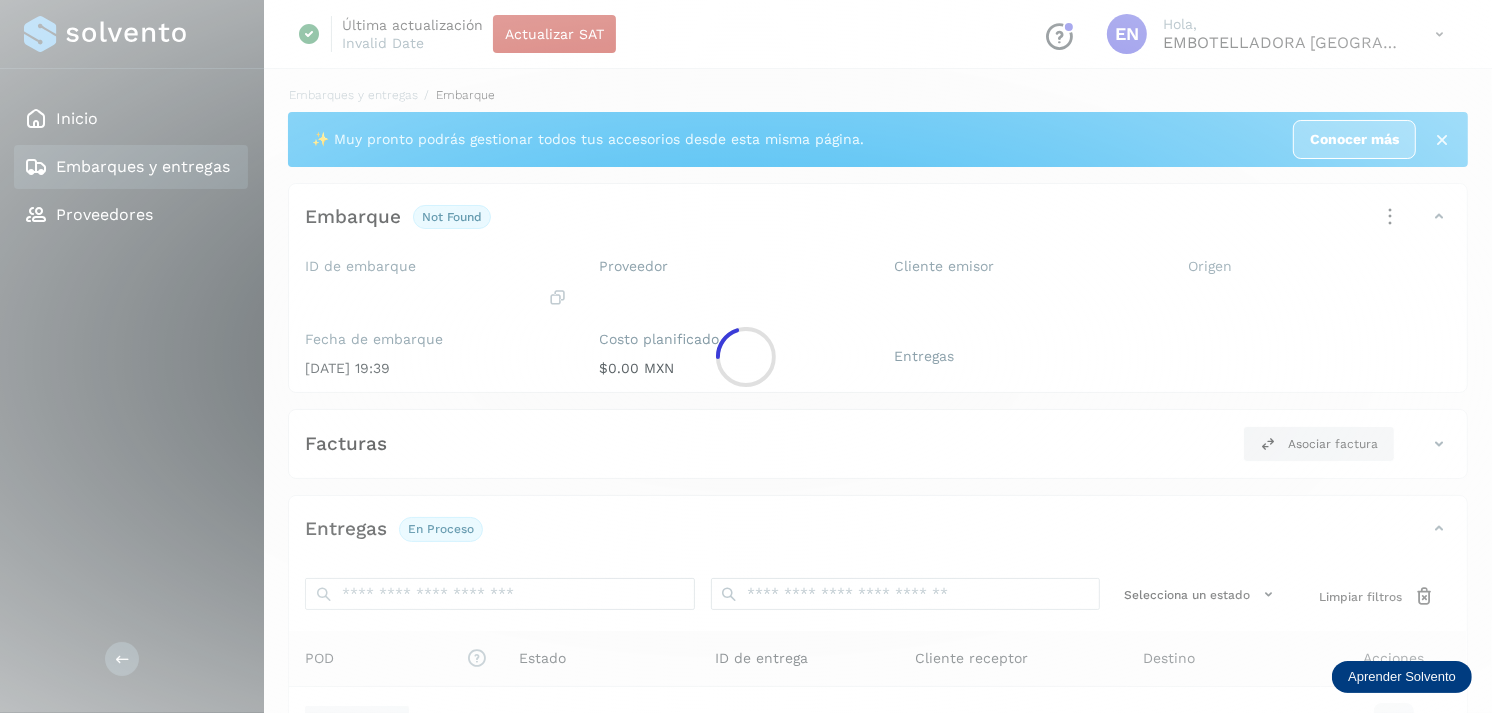 click 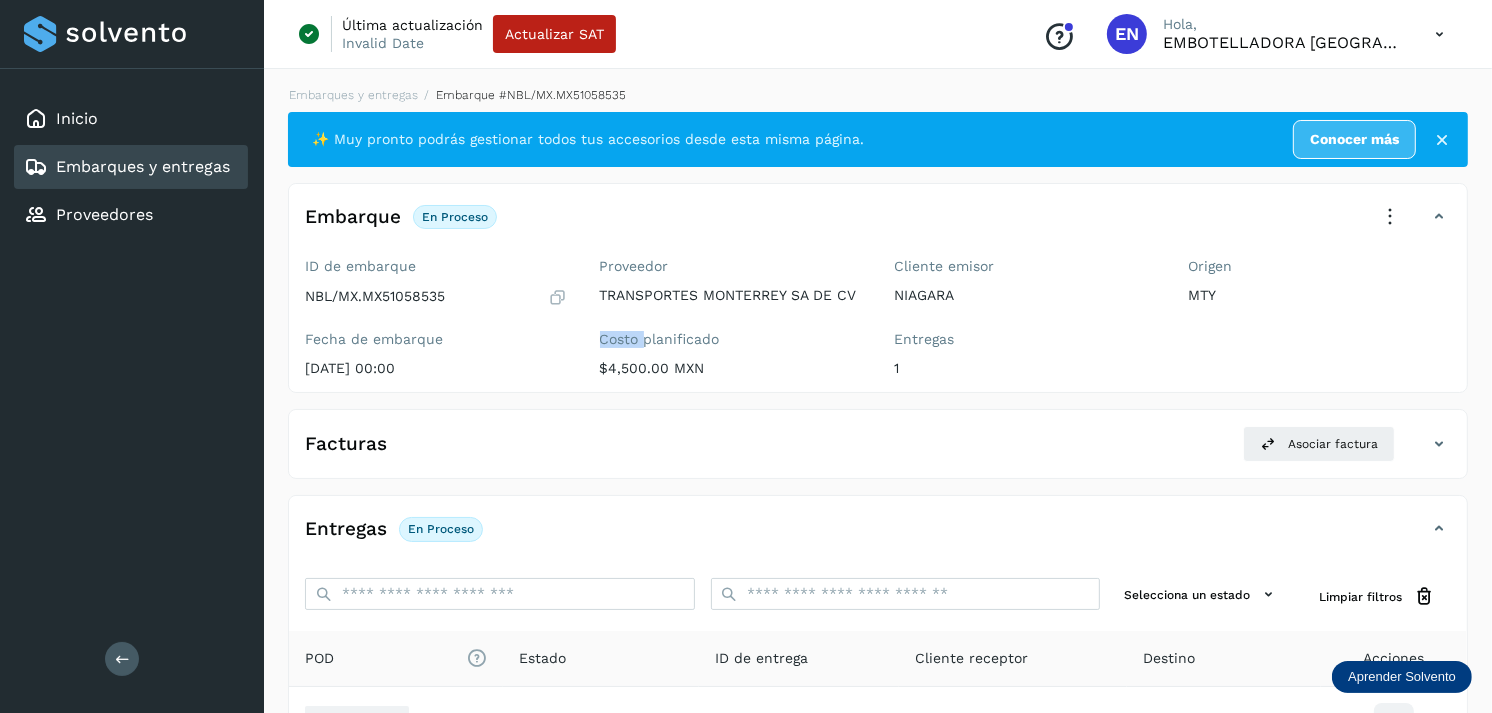 click on "Proveedor TRANSPORTES MONTERREY SA DE CV Costo planificado  $4,500.00 MXN" at bounding box center (731, 321) 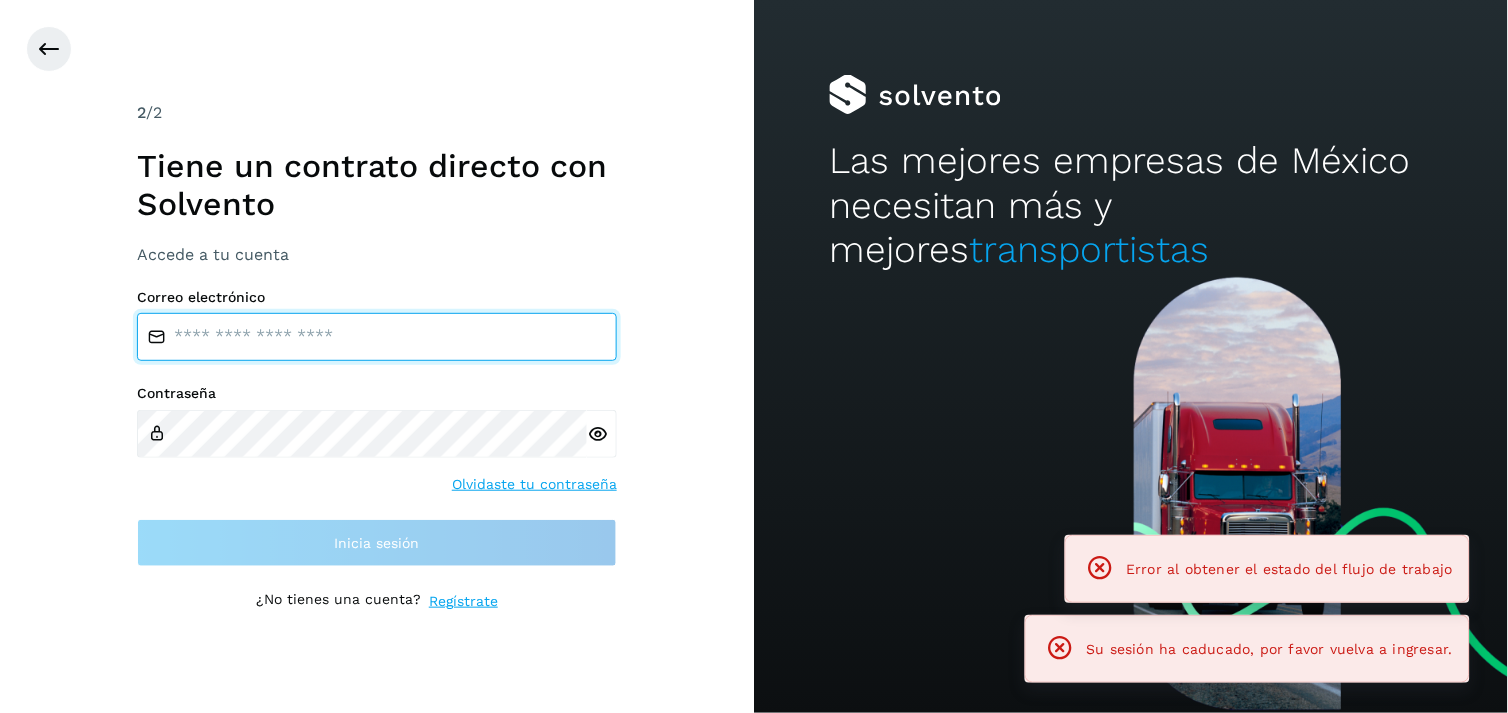 type on "**********" 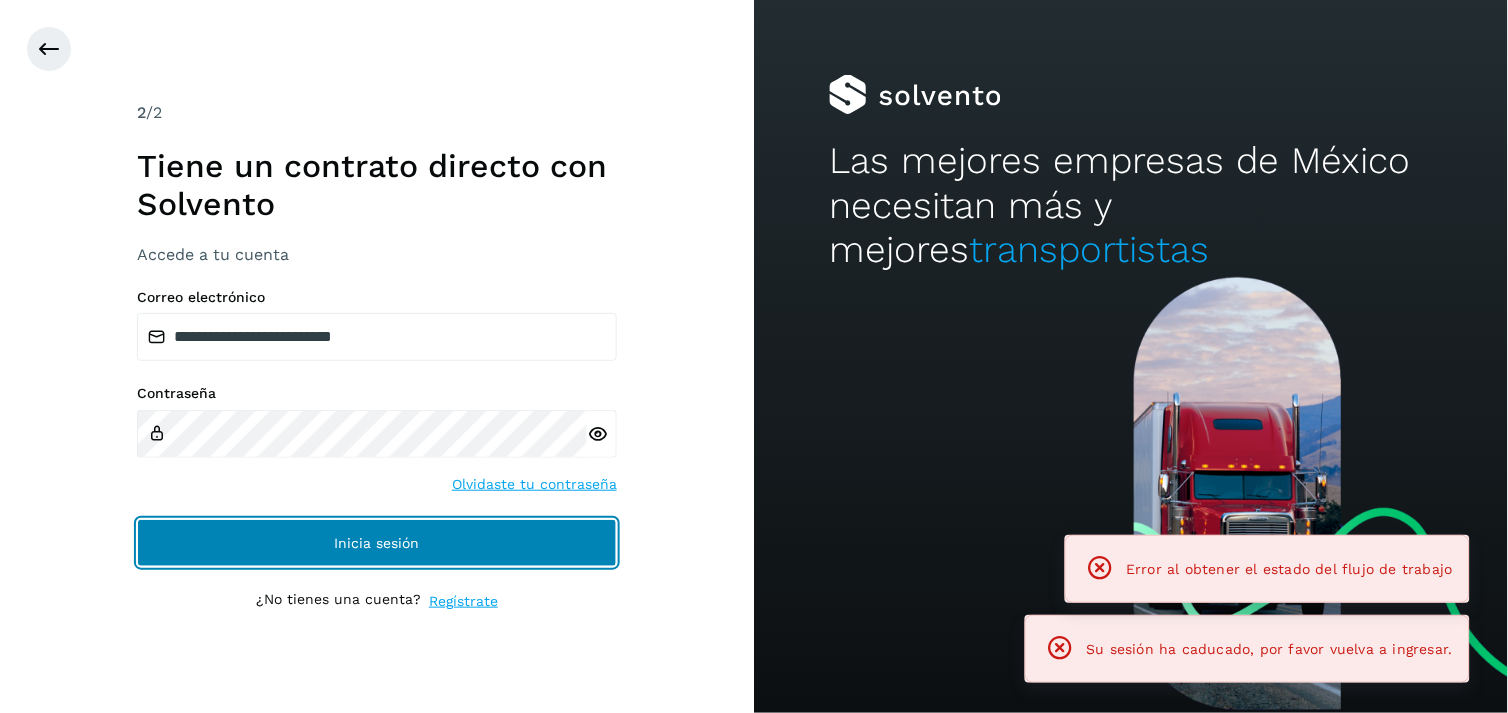 click on "Inicia sesión" at bounding box center [377, 543] 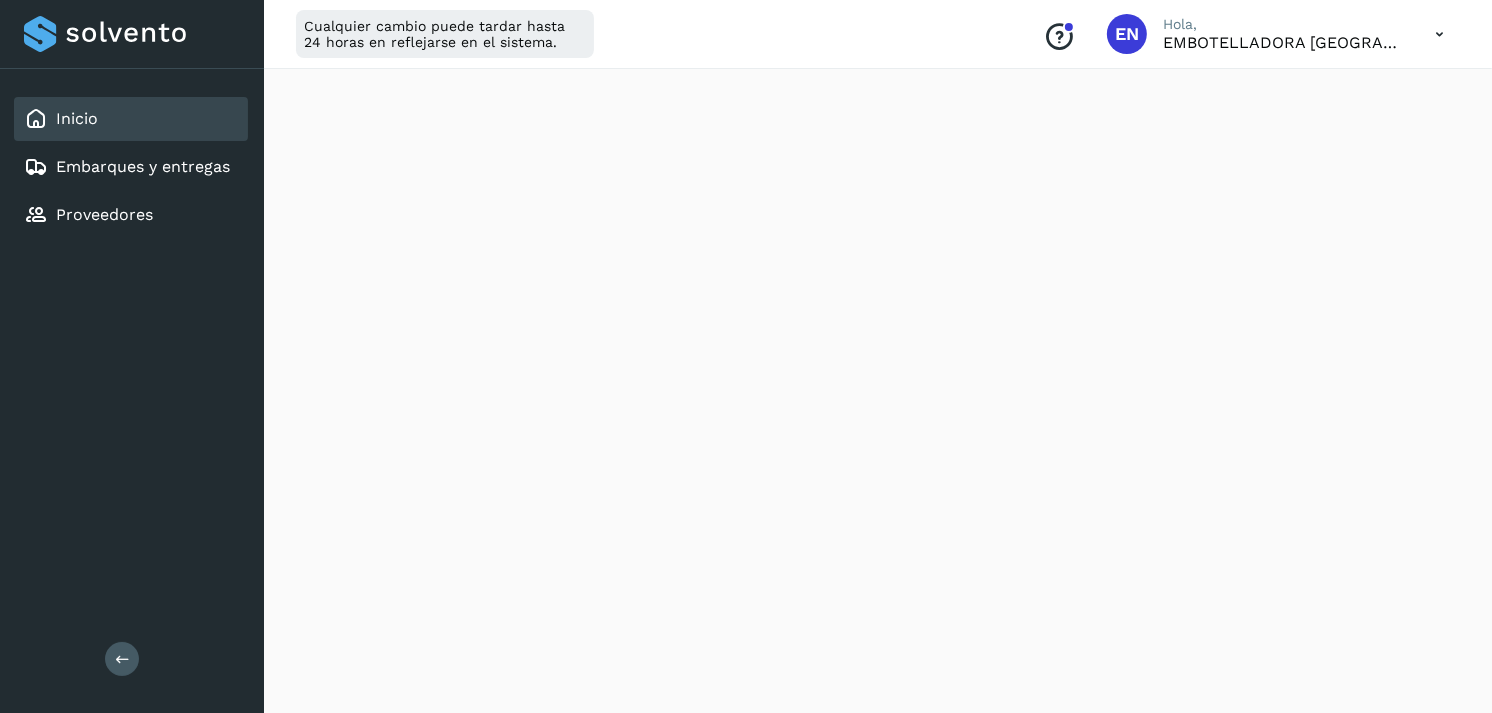 scroll, scrollTop: 2344, scrollLeft: 0, axis: vertical 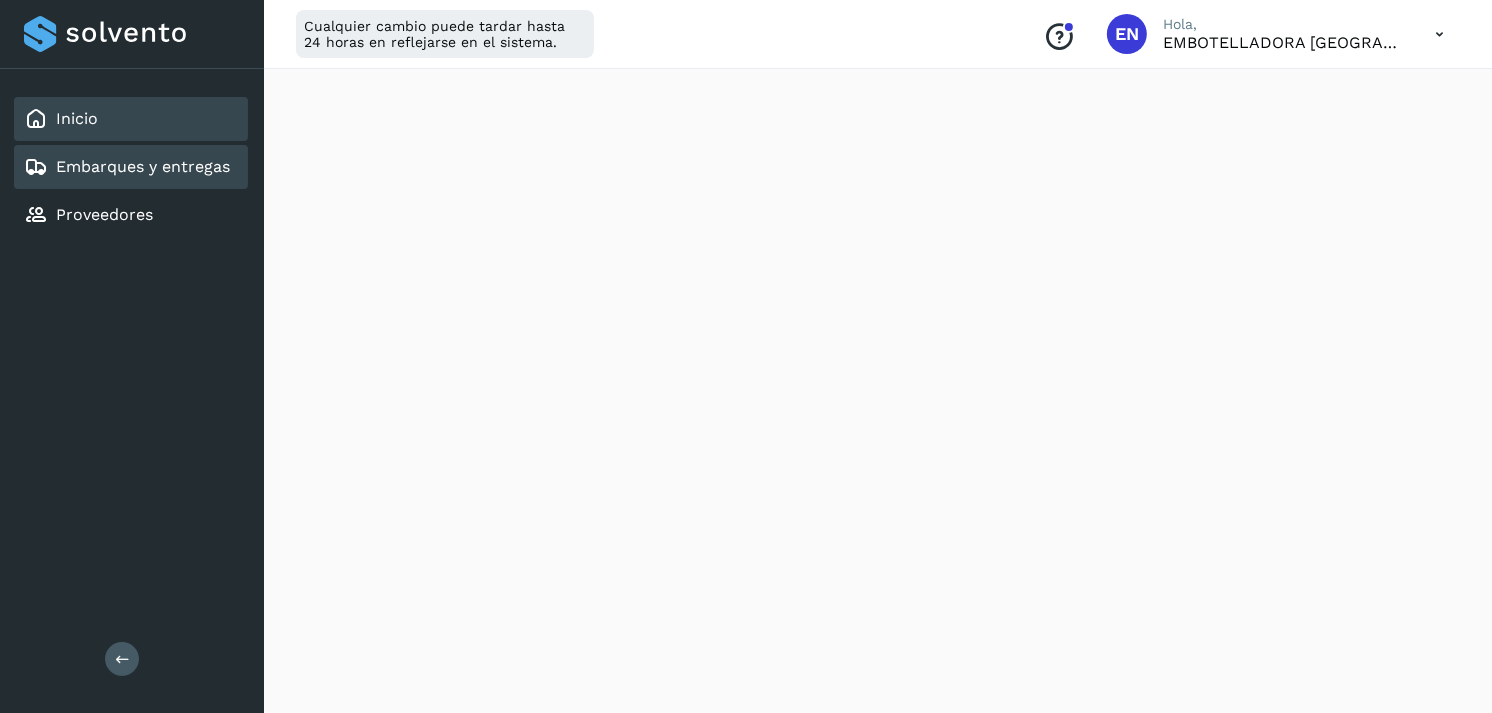 click on "Embarques y entregas" 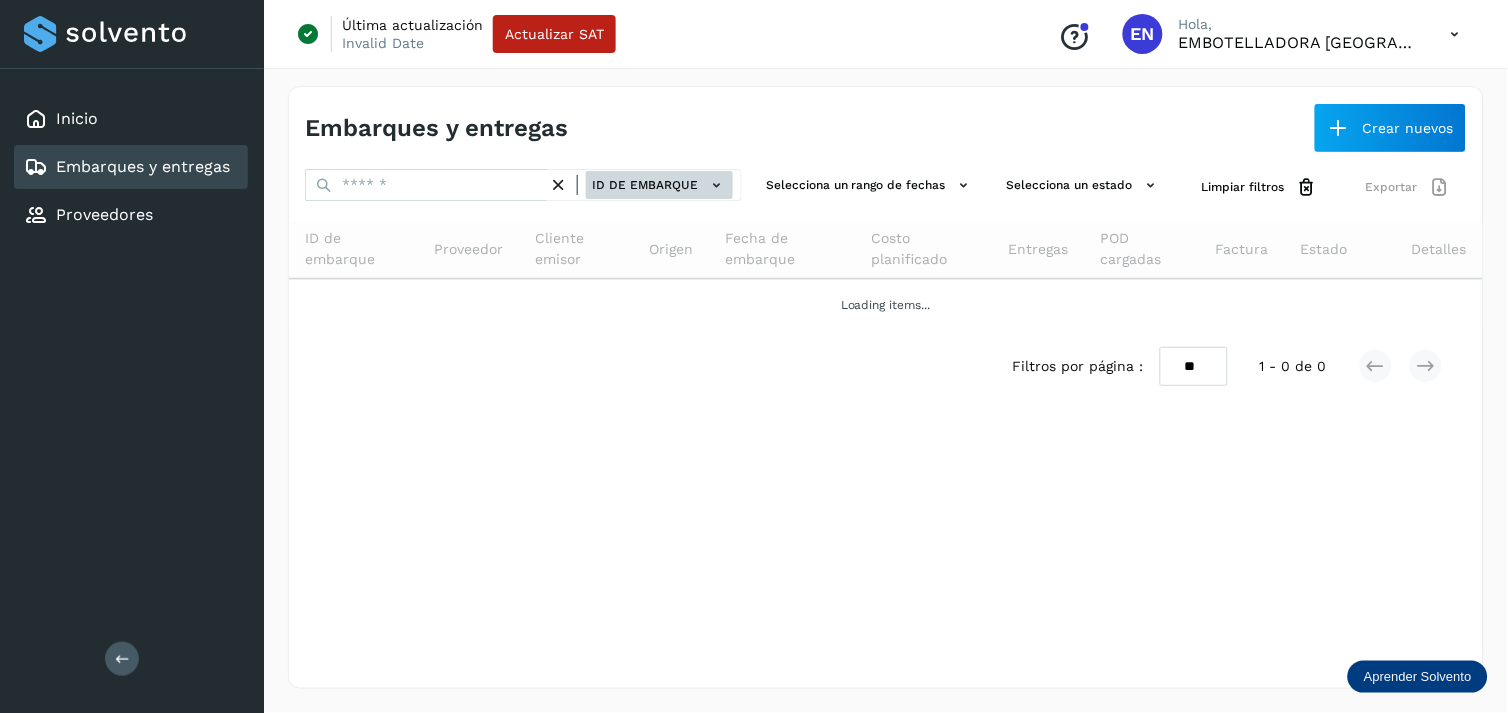 click on "ID de embarque" 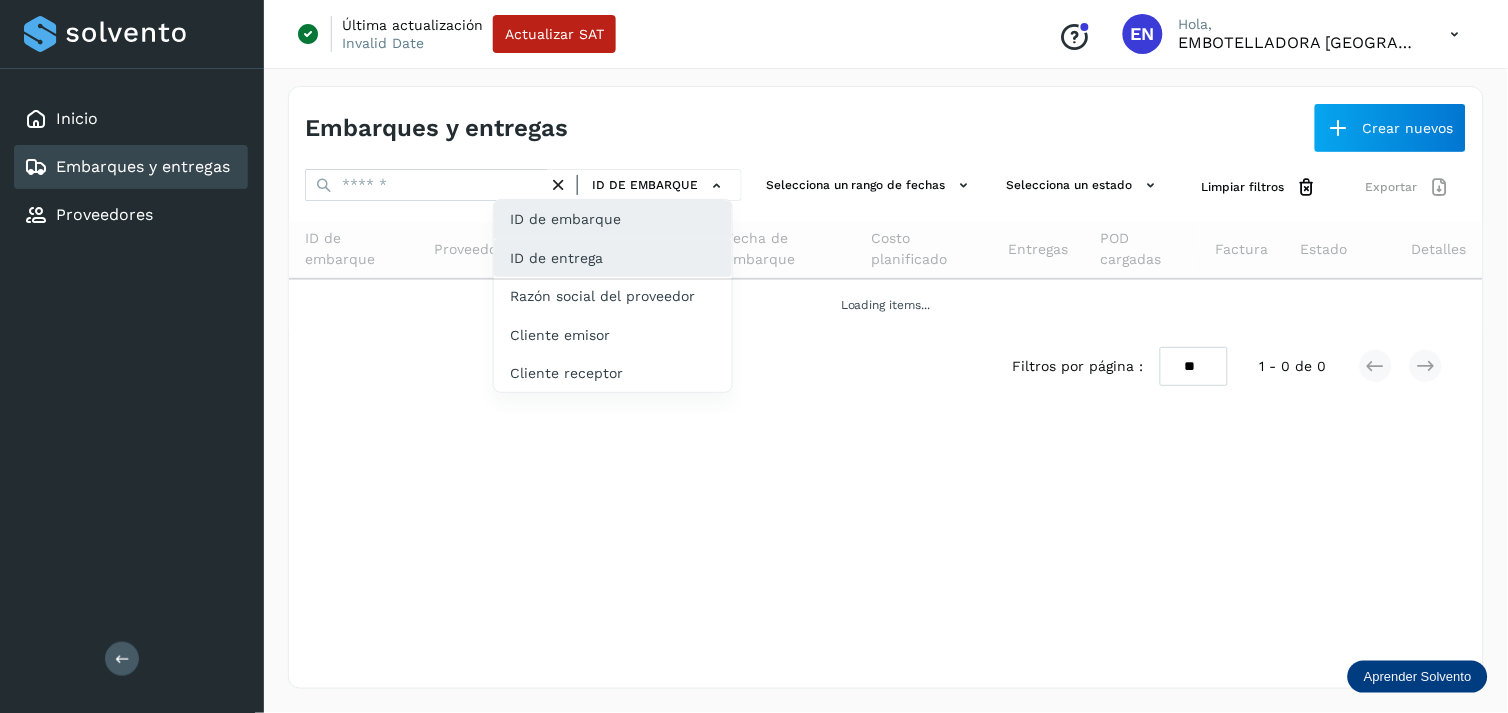 click on "ID de entrega" 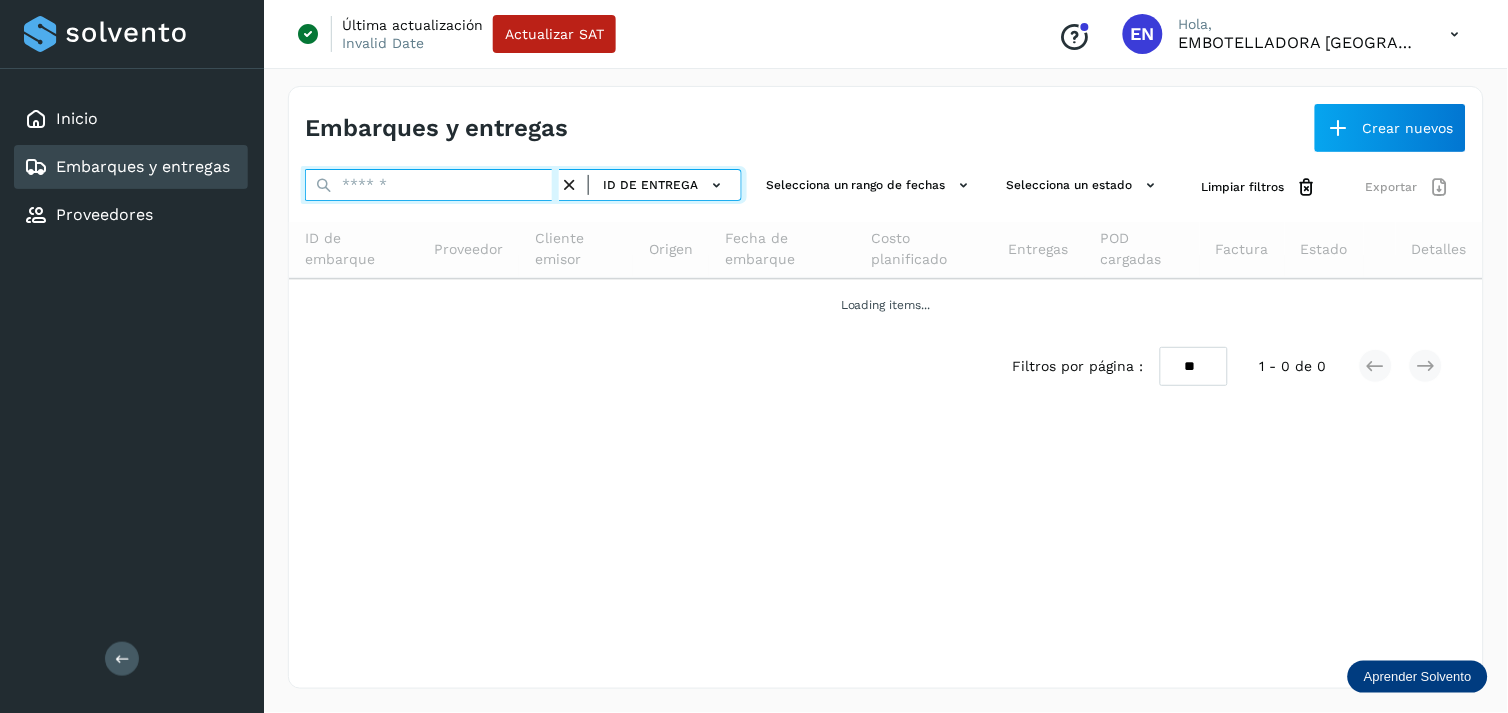 click at bounding box center [432, 185] 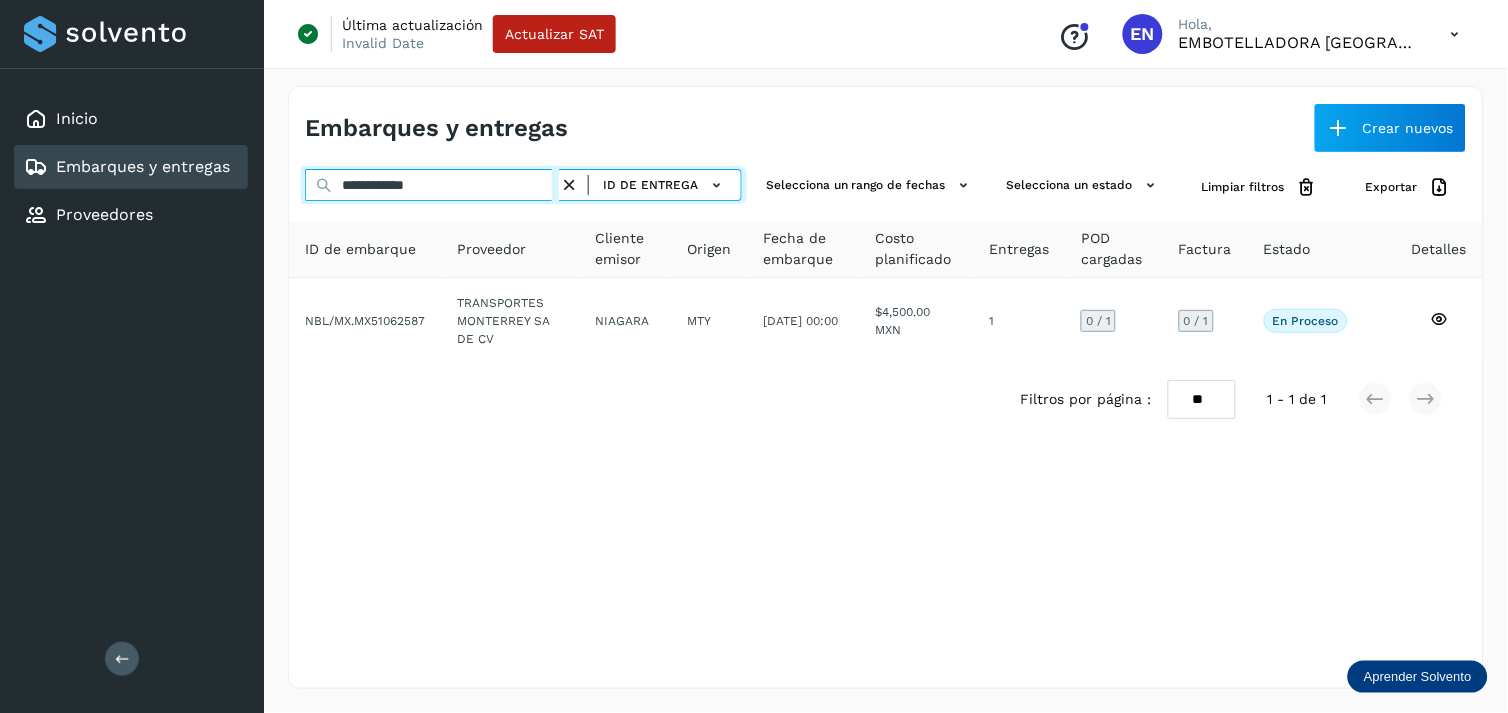 type on "**********" 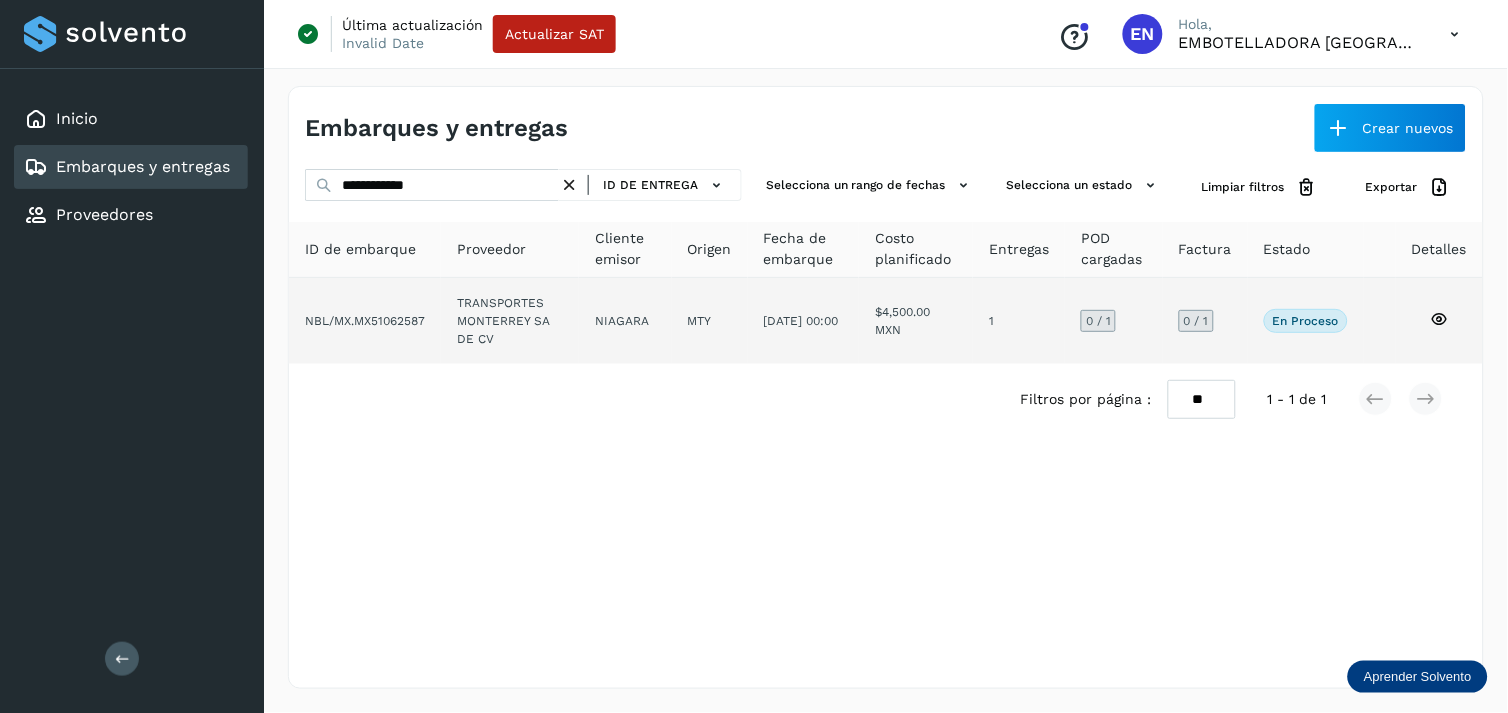 drag, startPoint x: 556, startPoint y: 381, endPoint x: 585, endPoint y: 361, distance: 35.22783 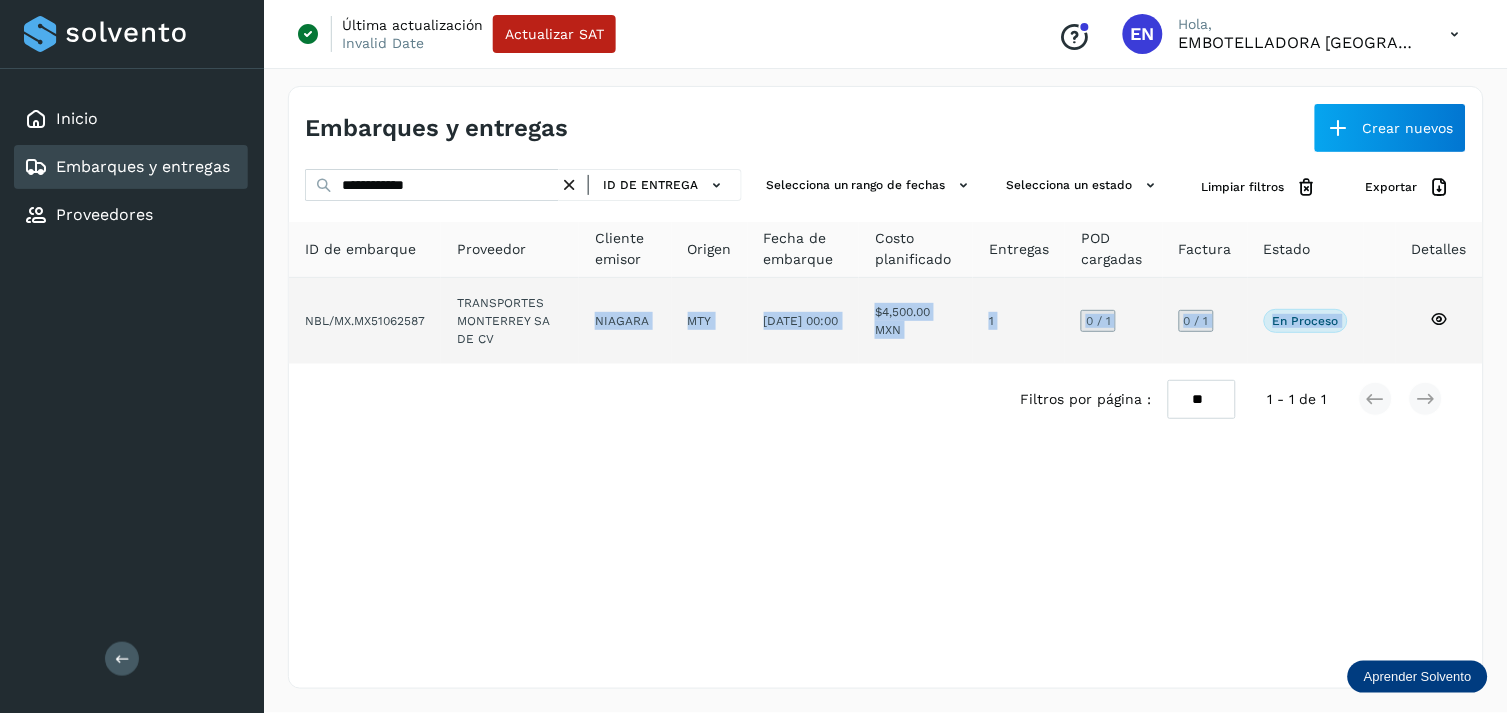 click on "NIAGARA" 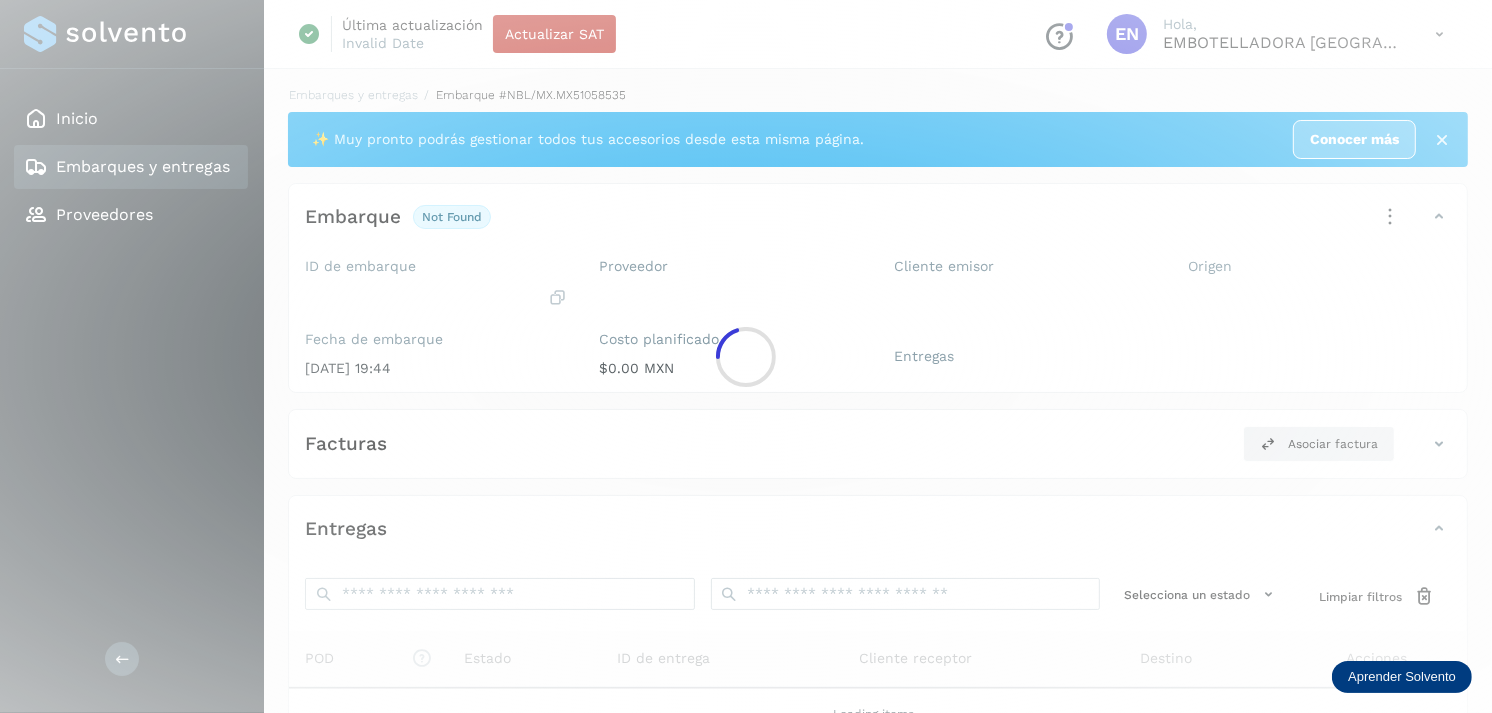 click 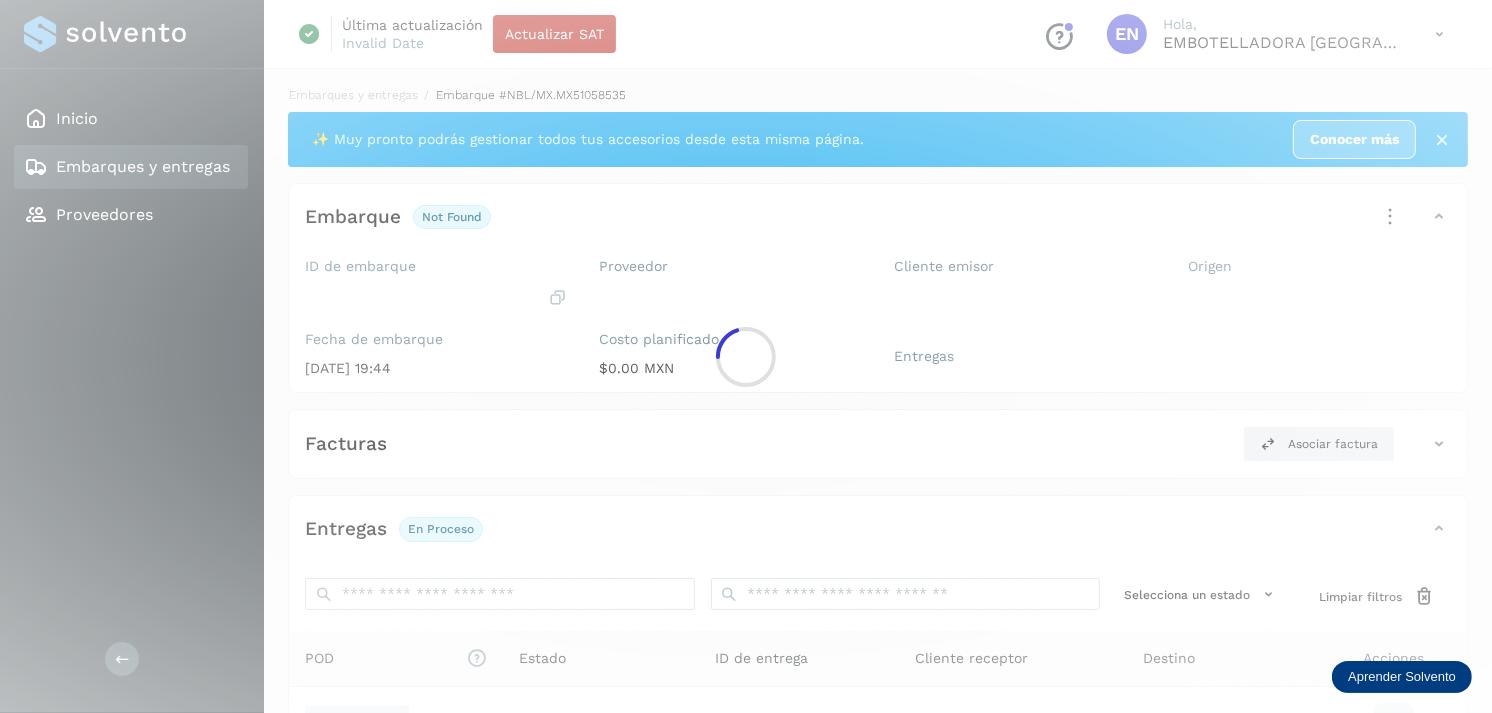 scroll, scrollTop: 243, scrollLeft: 0, axis: vertical 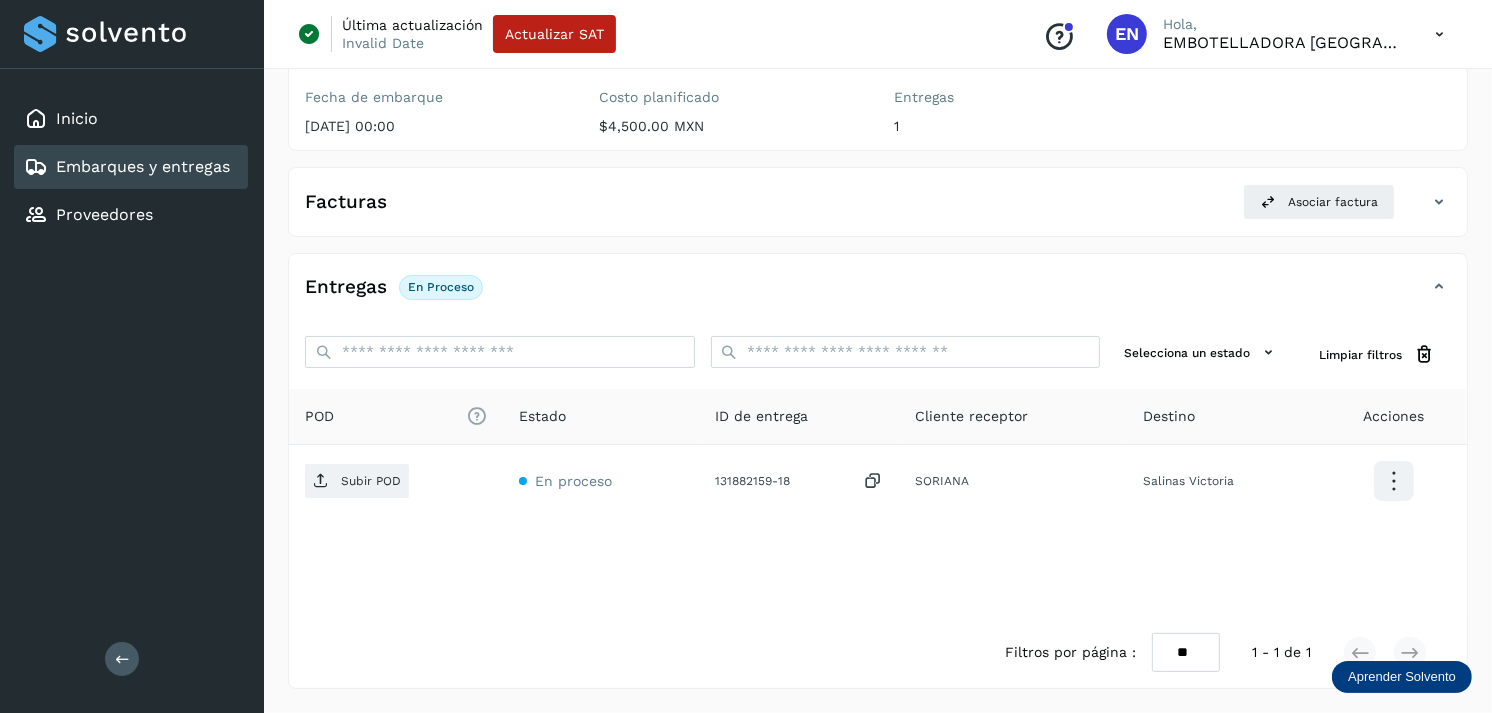 click on "Embarques y entregas" at bounding box center (143, 166) 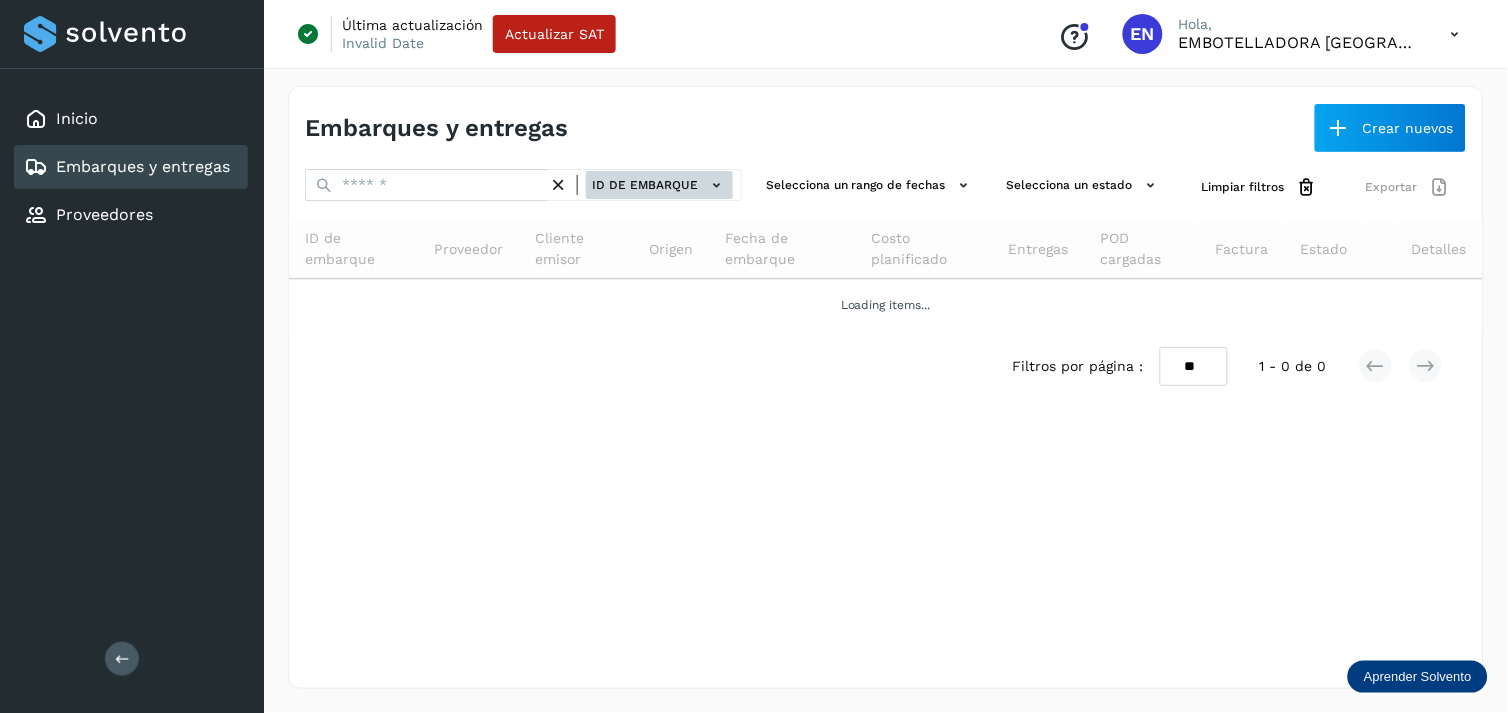 click on "ID de embarque" 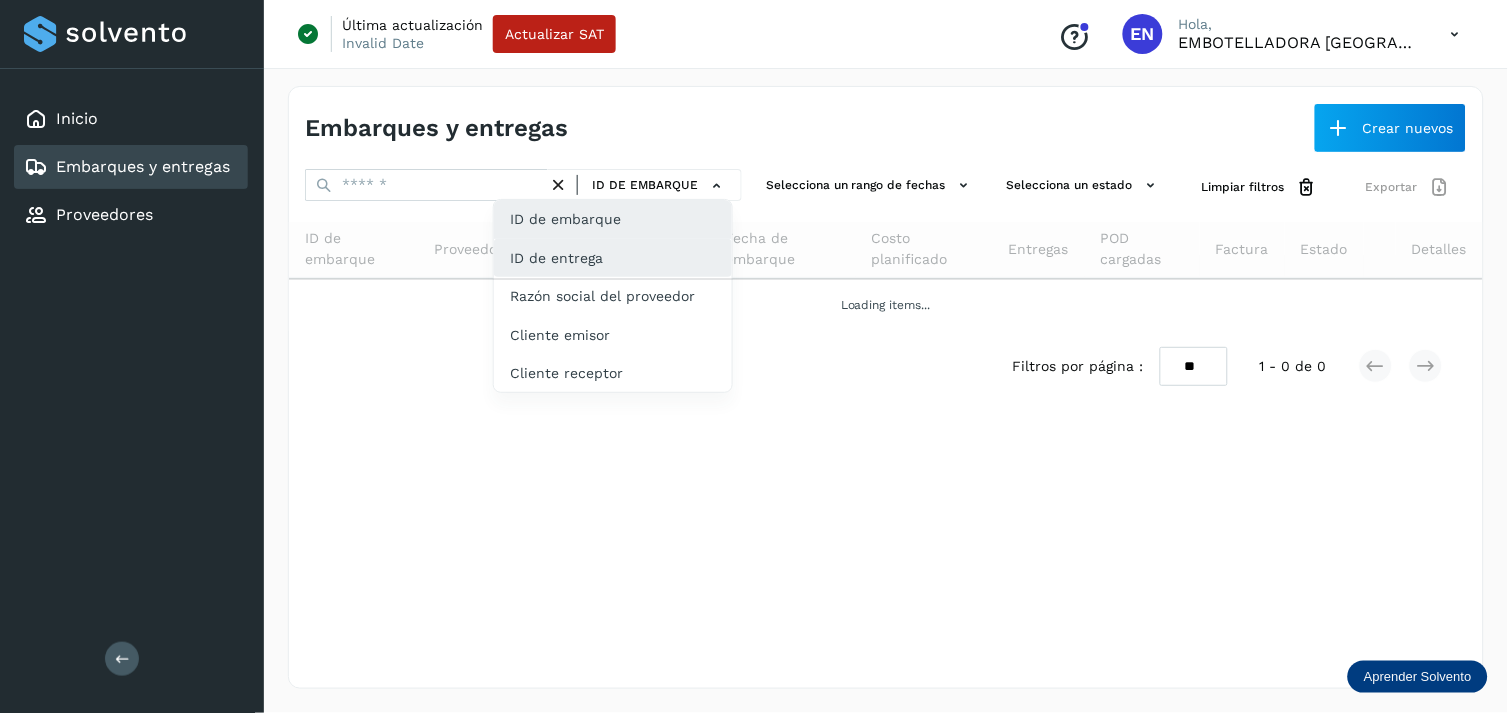 click on "ID de entrega" 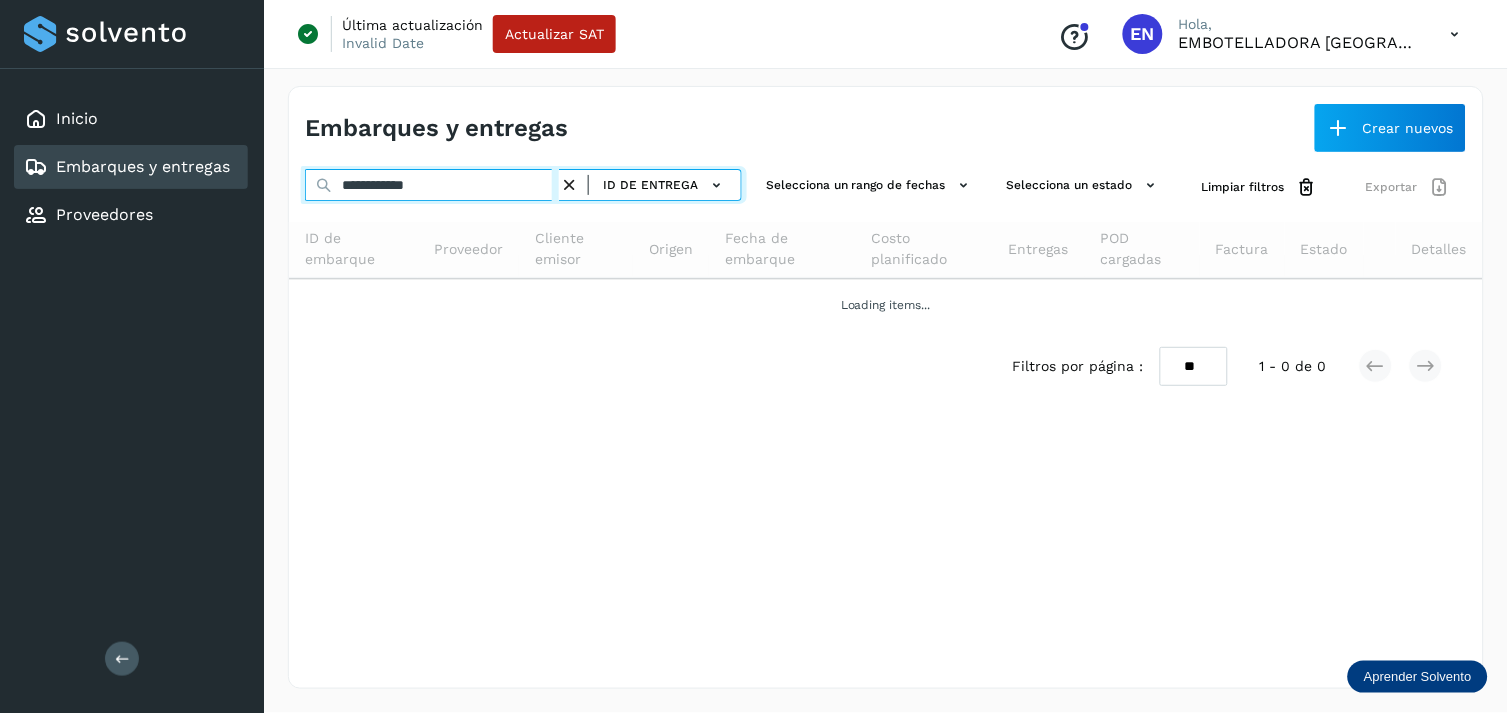 click on "**********" at bounding box center (432, 185) 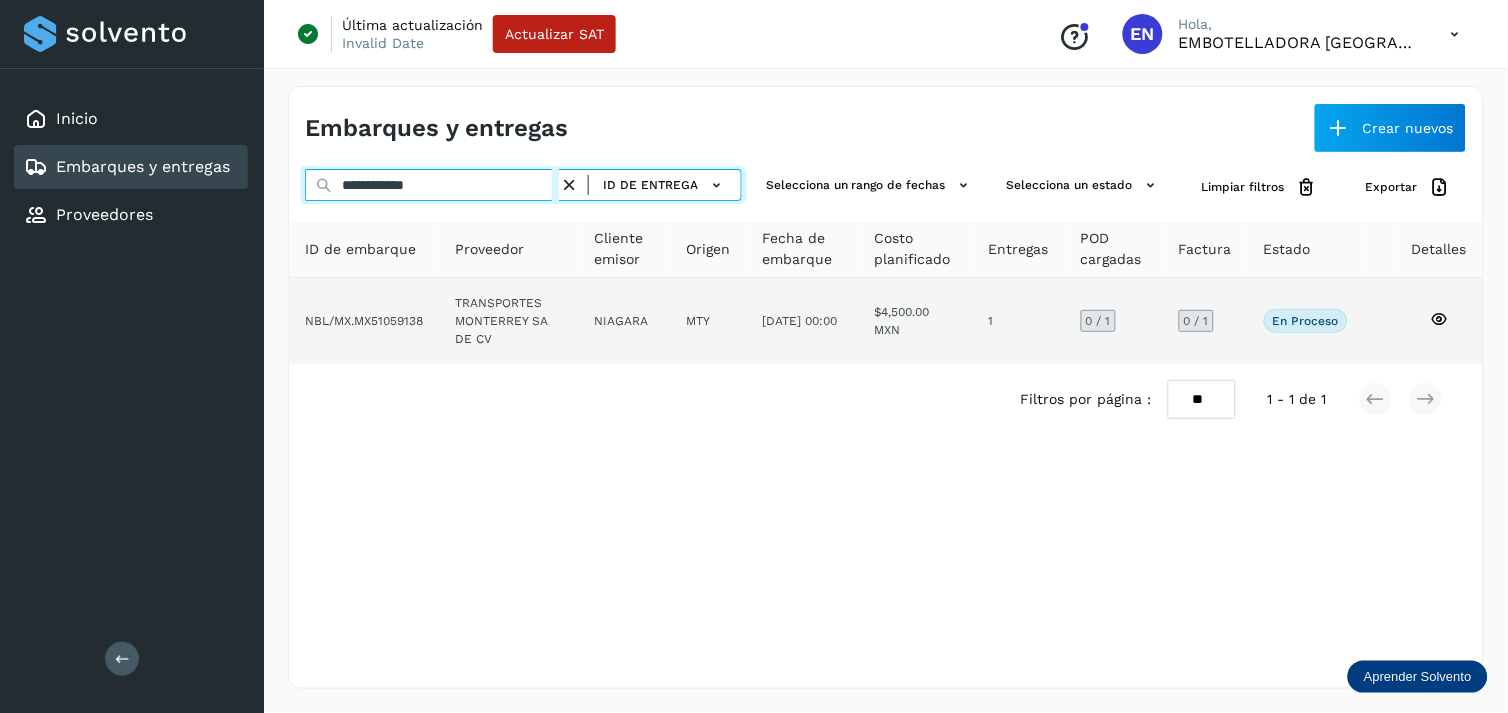 type on "**********" 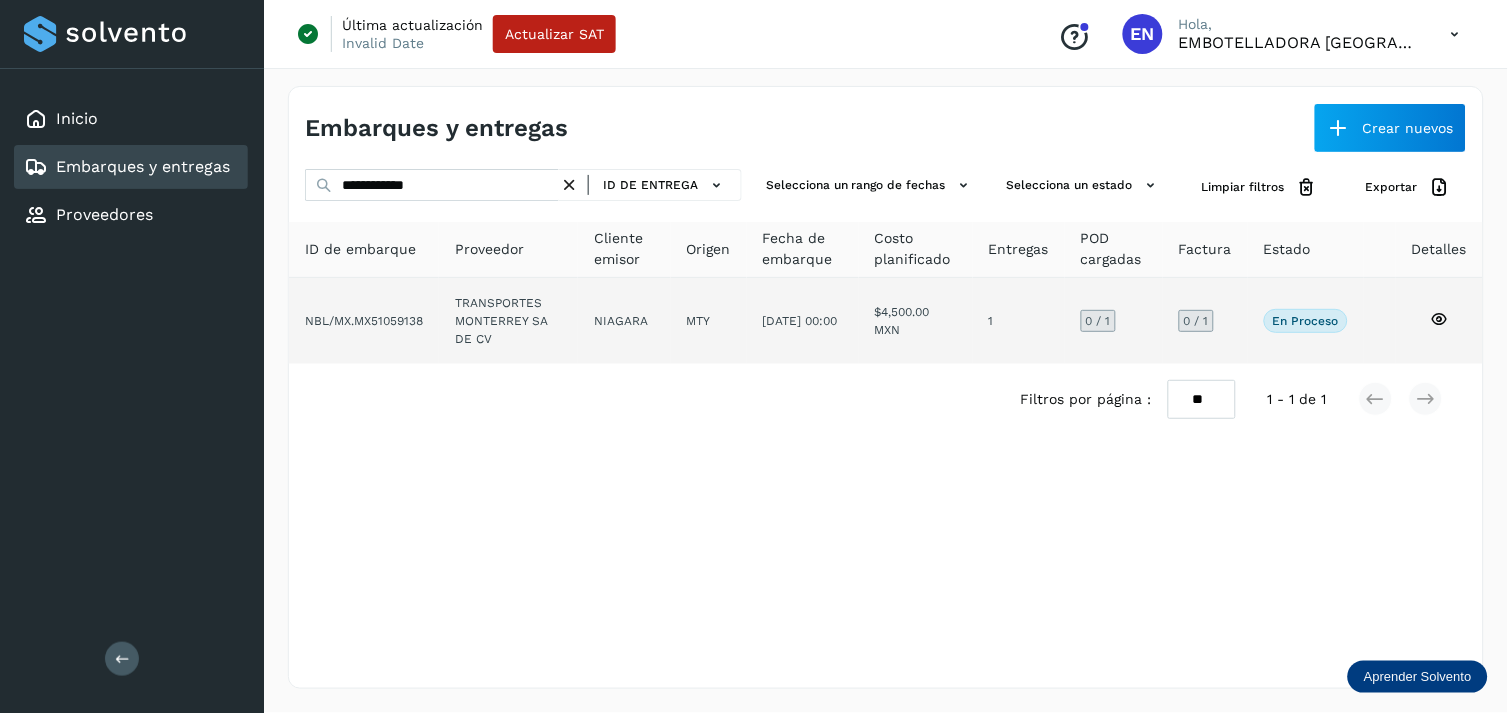 click on "NIAGARA" 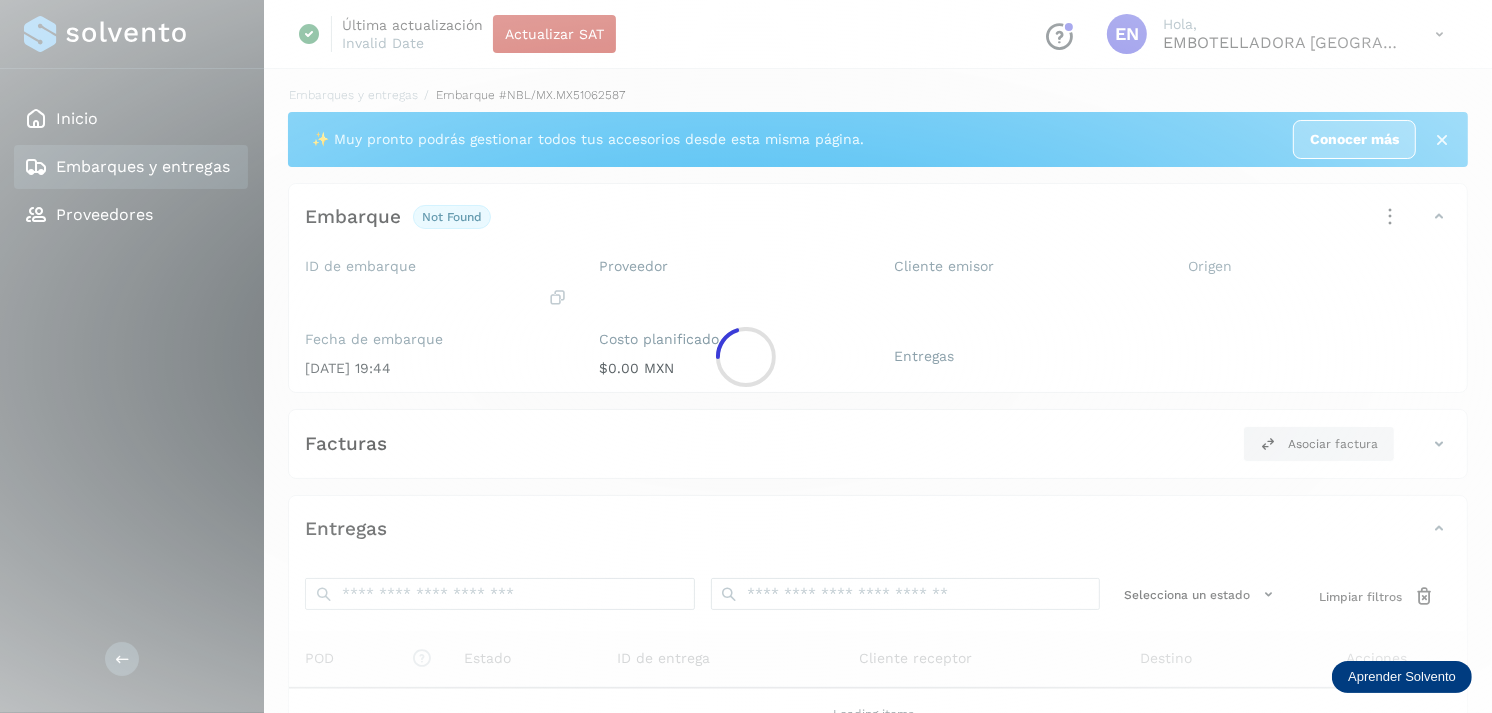 click 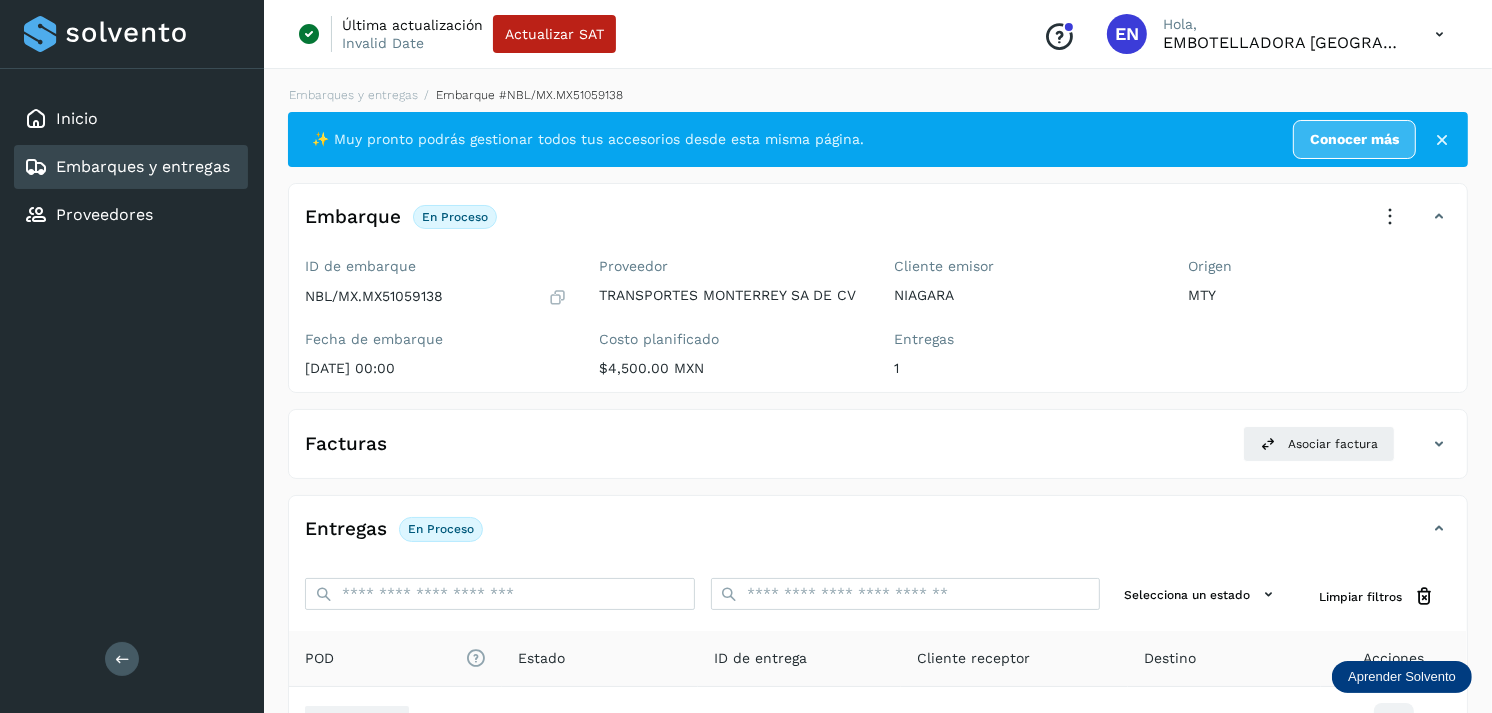 scroll, scrollTop: 243, scrollLeft: 0, axis: vertical 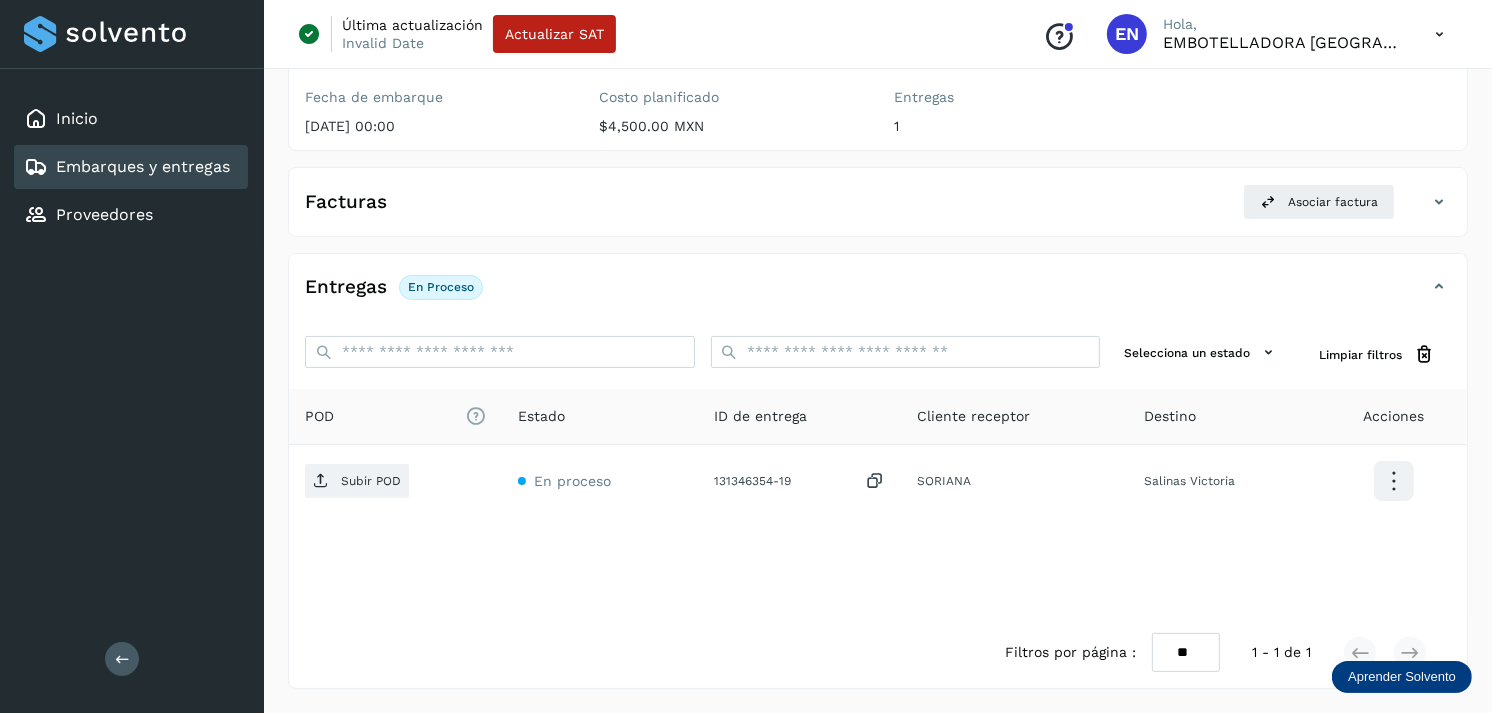 click on "Embarques y entregas" at bounding box center (143, 166) 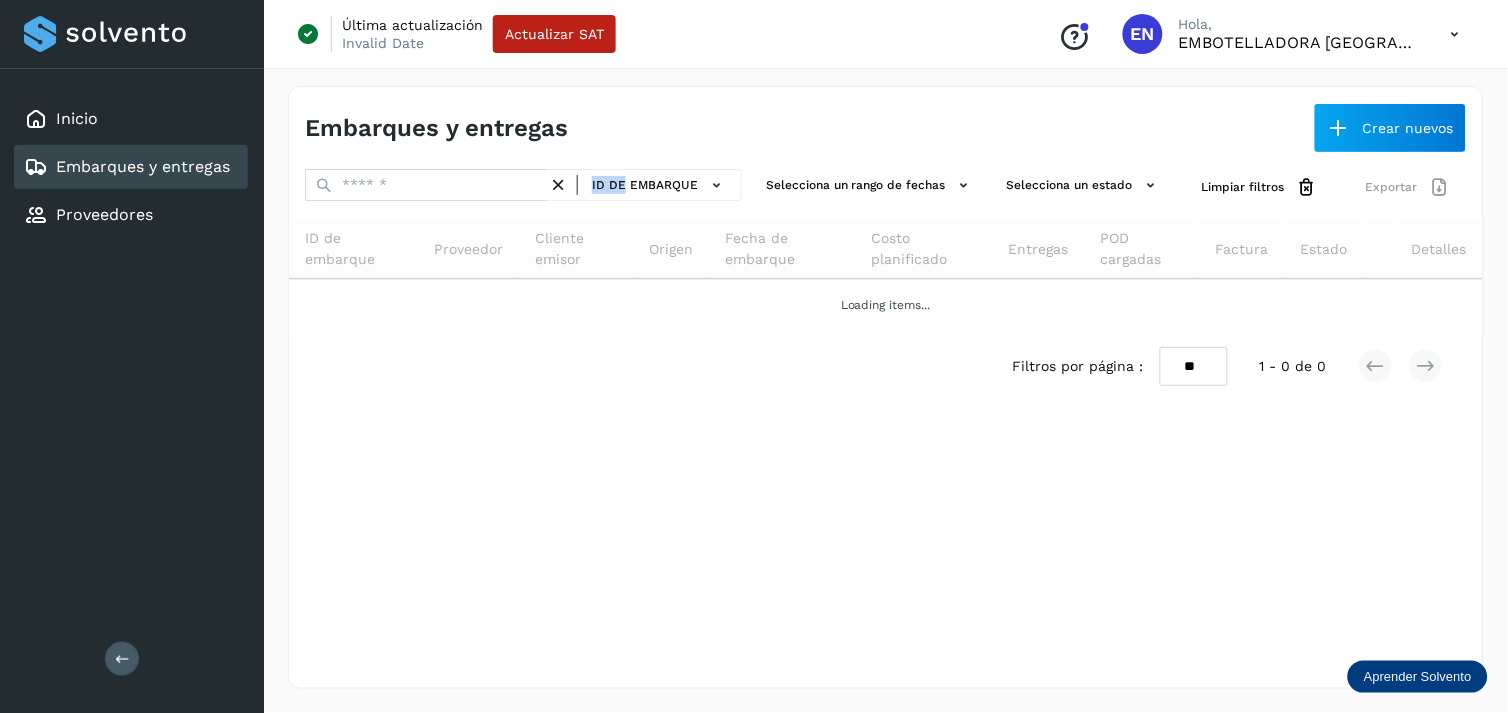 drag, startPoint x: 632, startPoint y: 165, endPoint x: 582, endPoint y: 191, distance: 56.35601 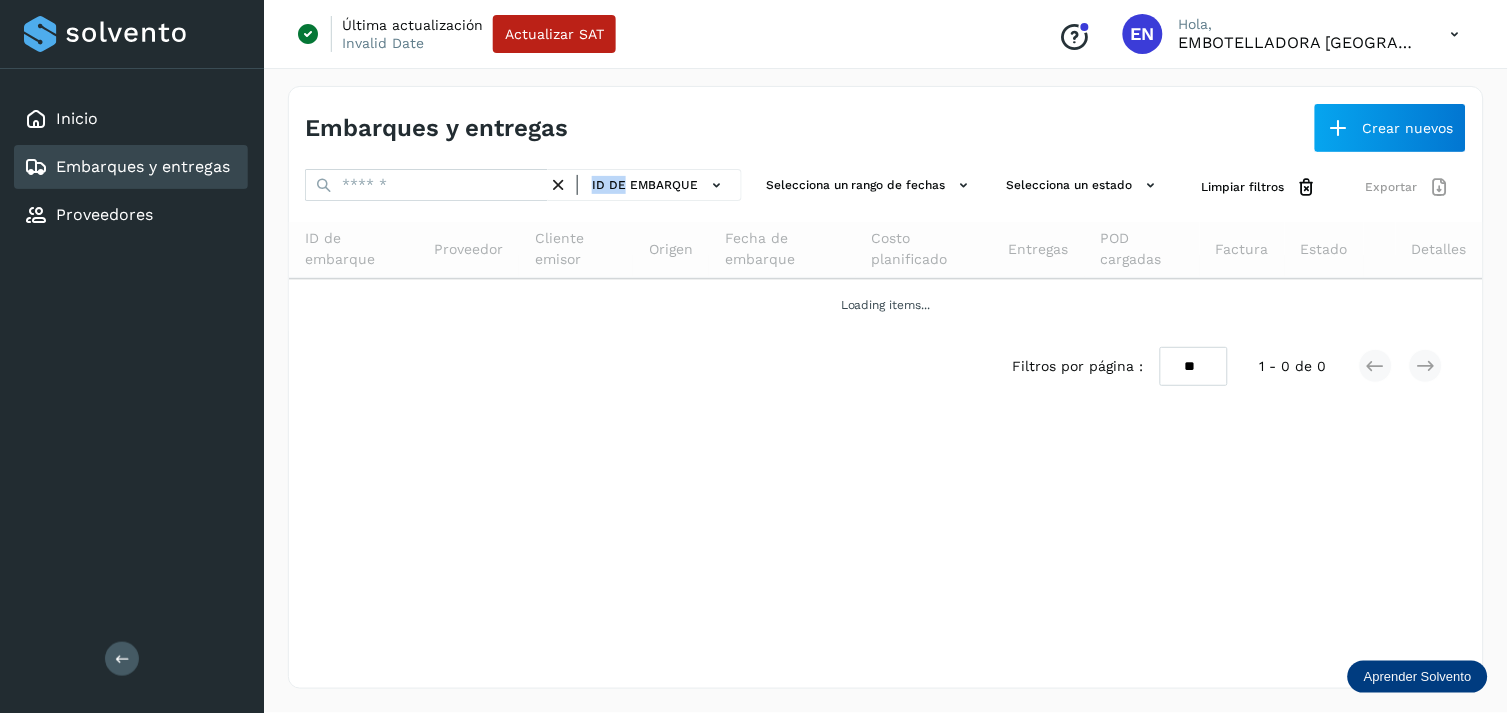 click on "Embarques y entregas Crear nuevos ID de embarque Selecciona un rango de fechas  Selecciona un estado Limpiar filtros Exportar ID de embarque Proveedor Cliente emisor Origen Fecha de embarque Costo planificado Entregas POD cargadas Factura Estado Detalles Loading items... Filtros por página : ** ** ** 1 - 0 de 0" at bounding box center (886, 387) 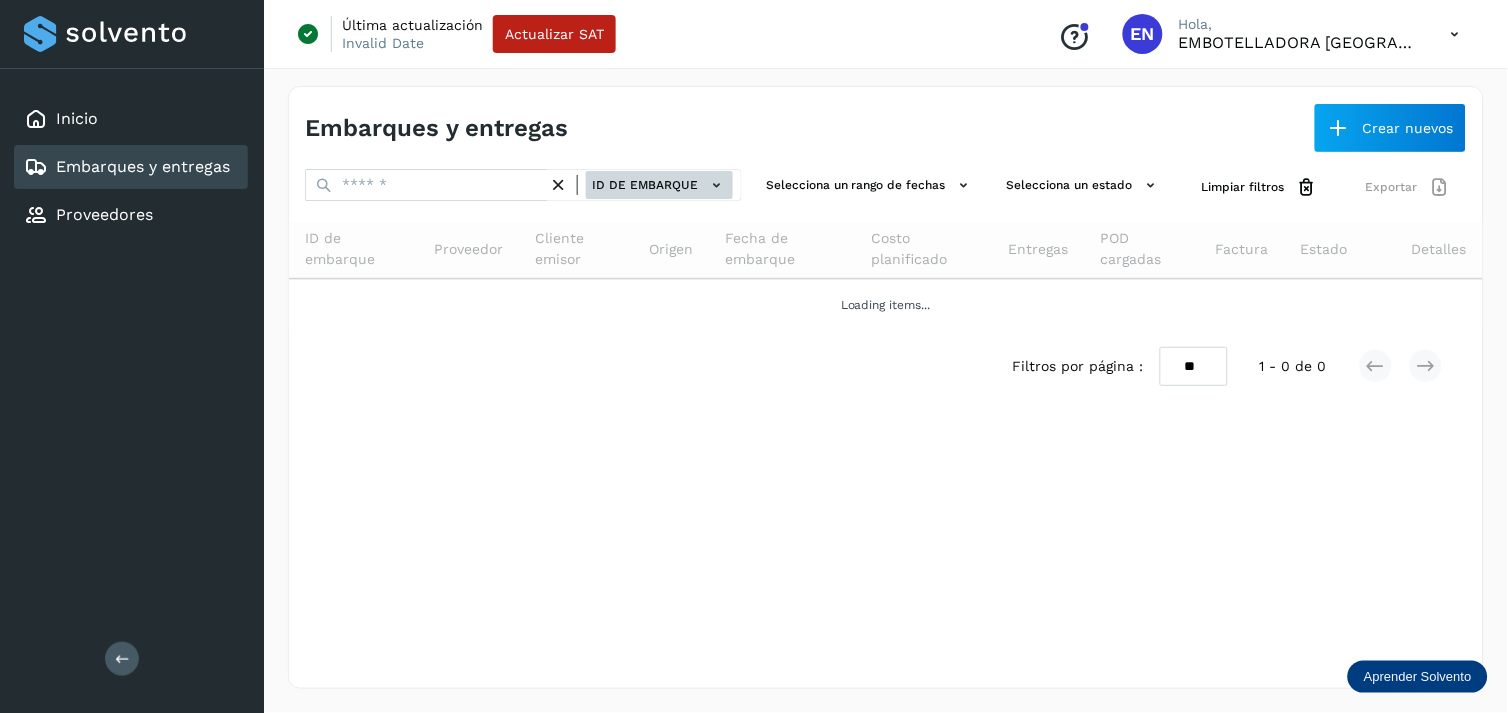 click on "ID de embarque" 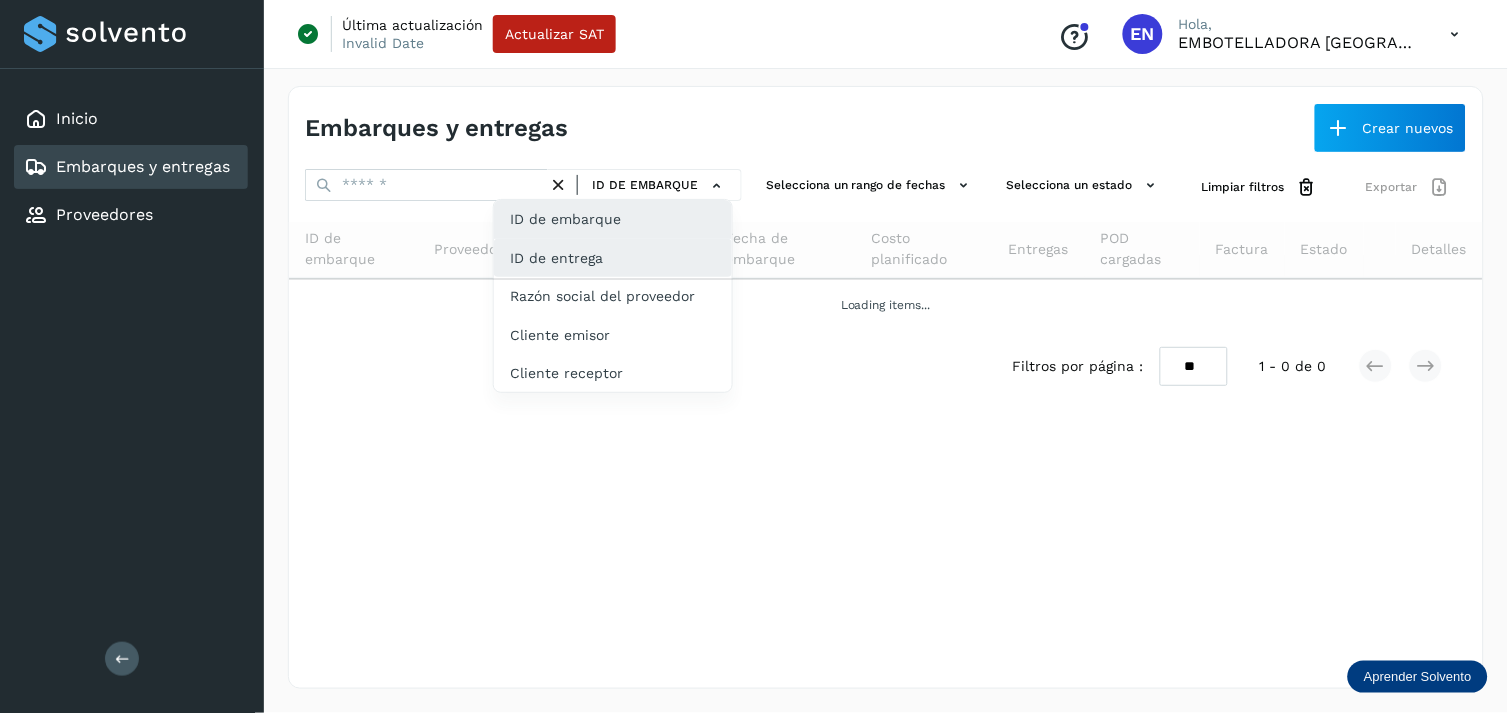 click on "ID de entrega" 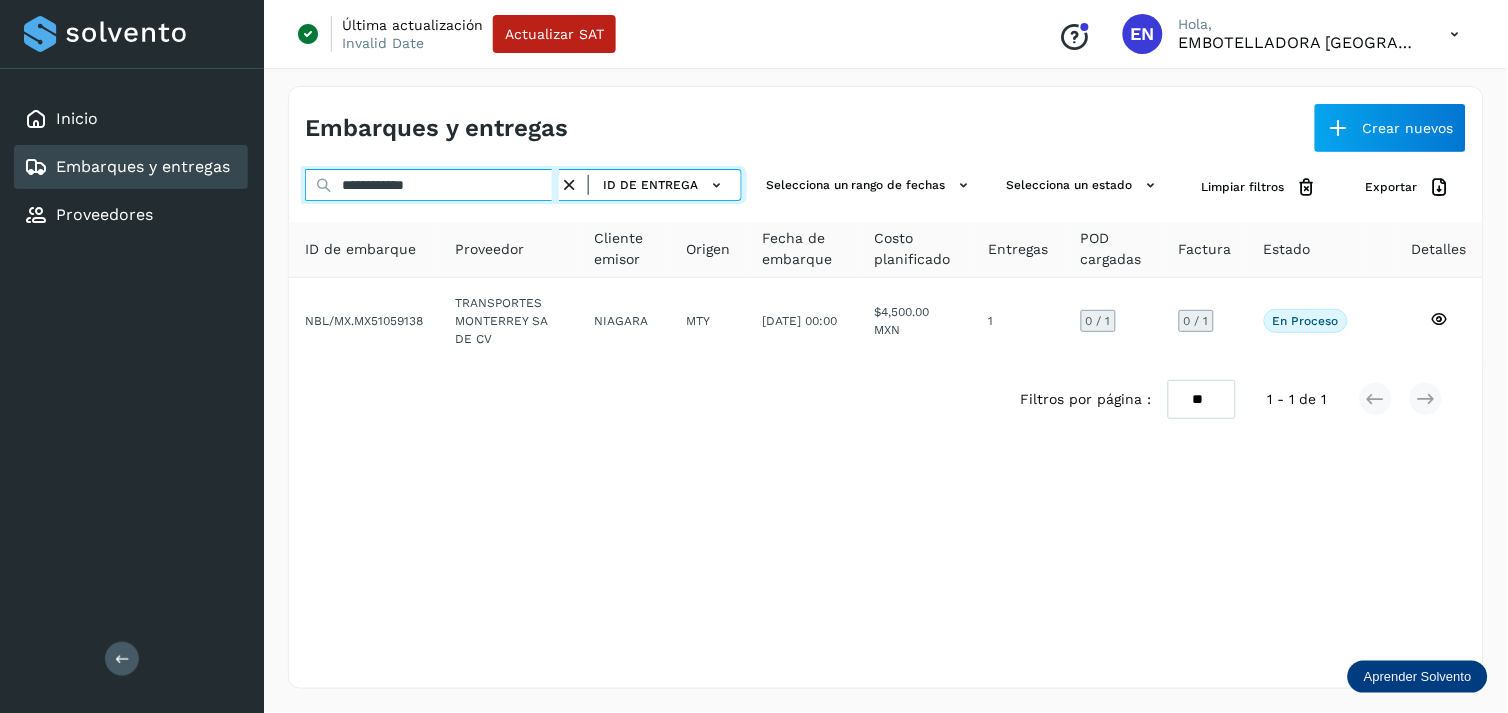 click on "**********" at bounding box center (432, 185) 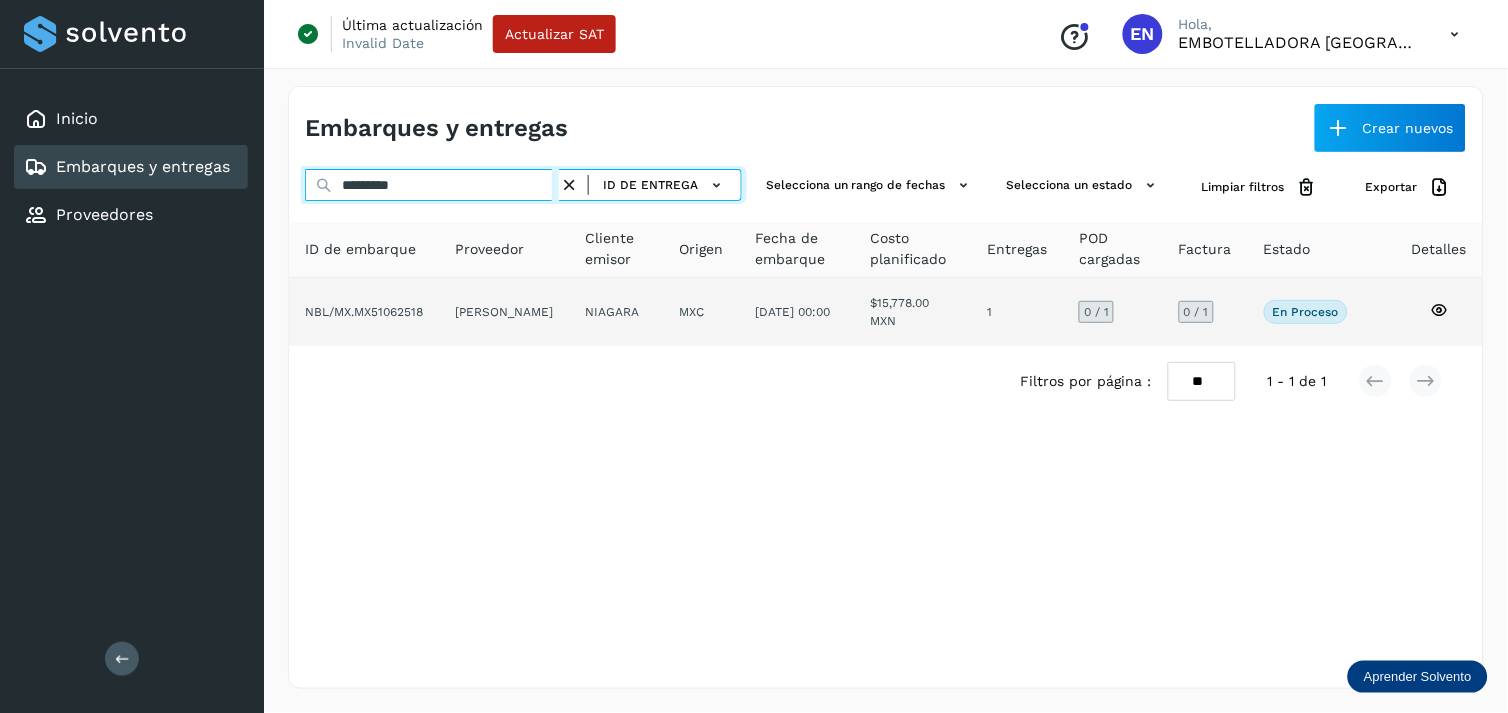 type on "*********" 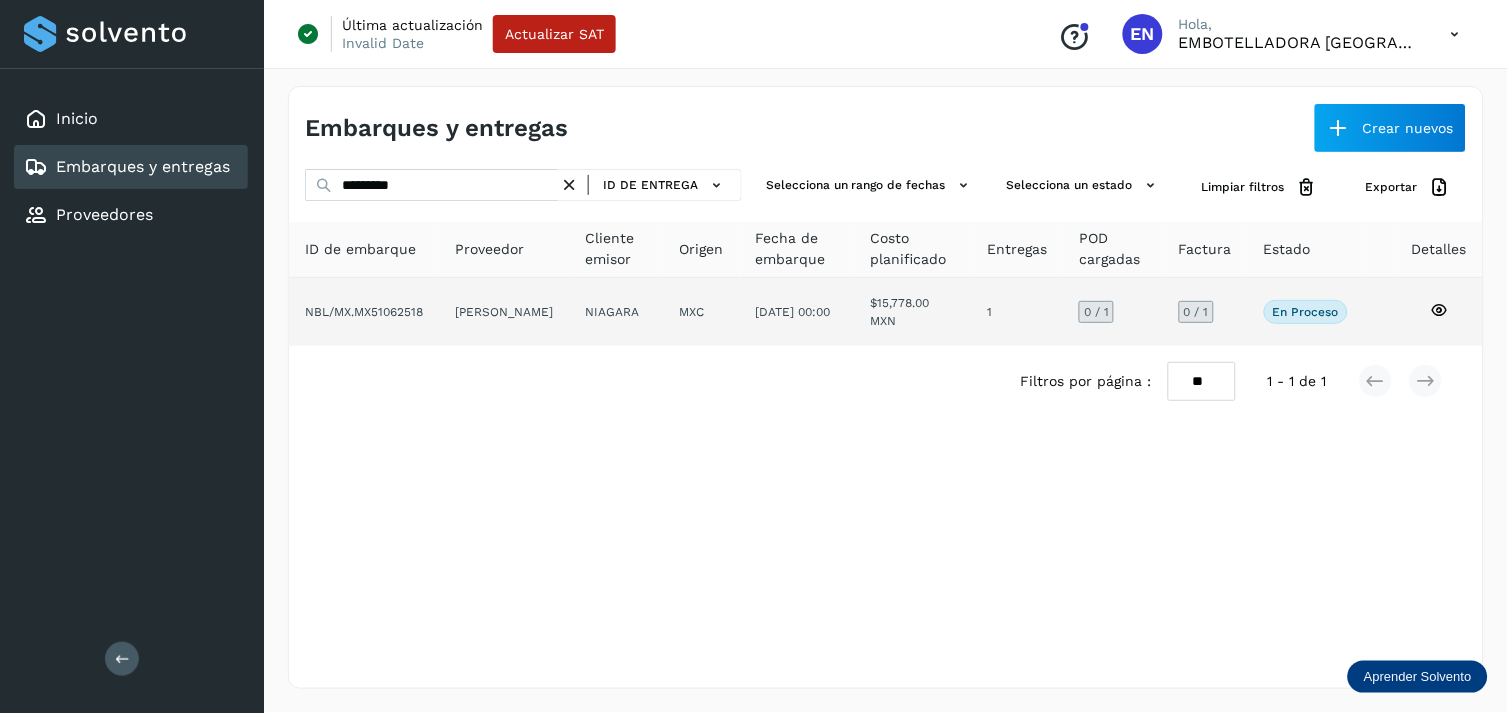 click on "[PERSON_NAME]" 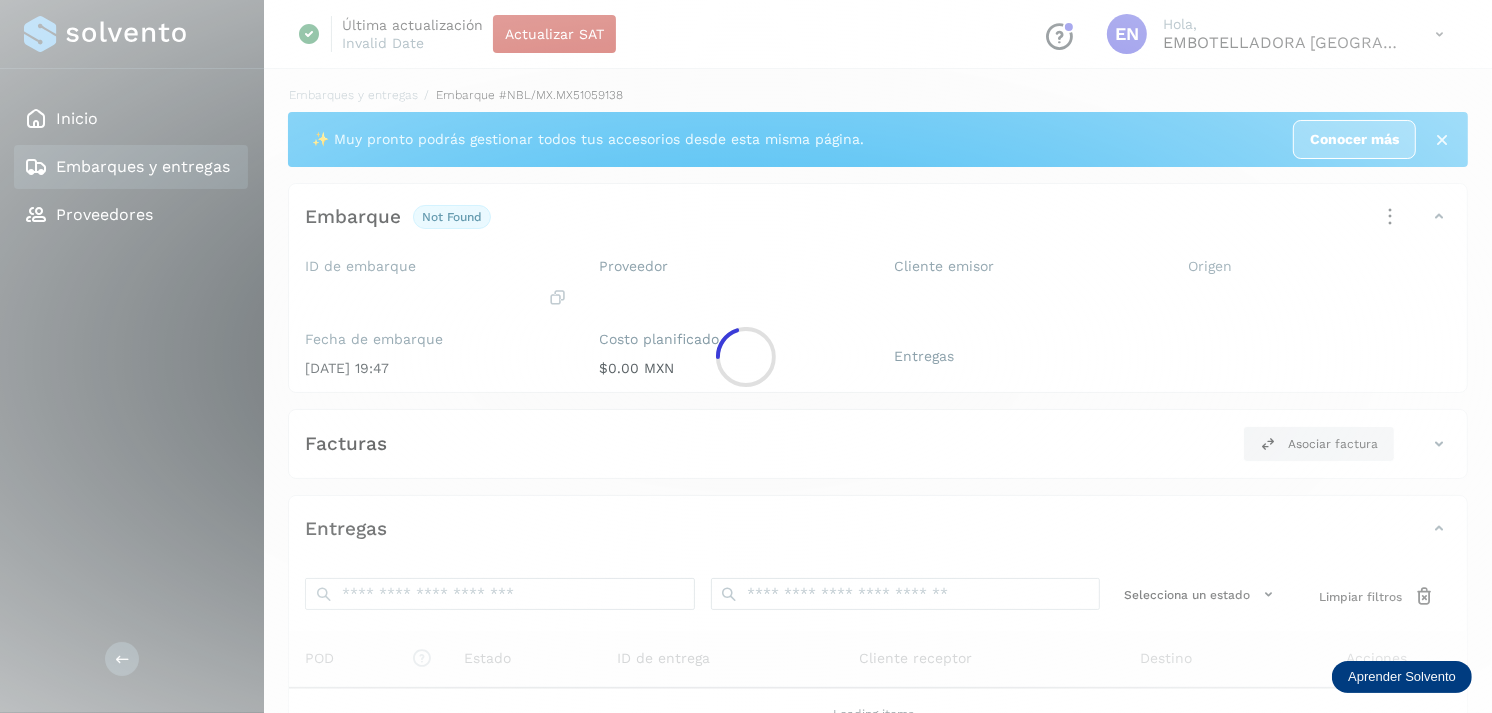 click 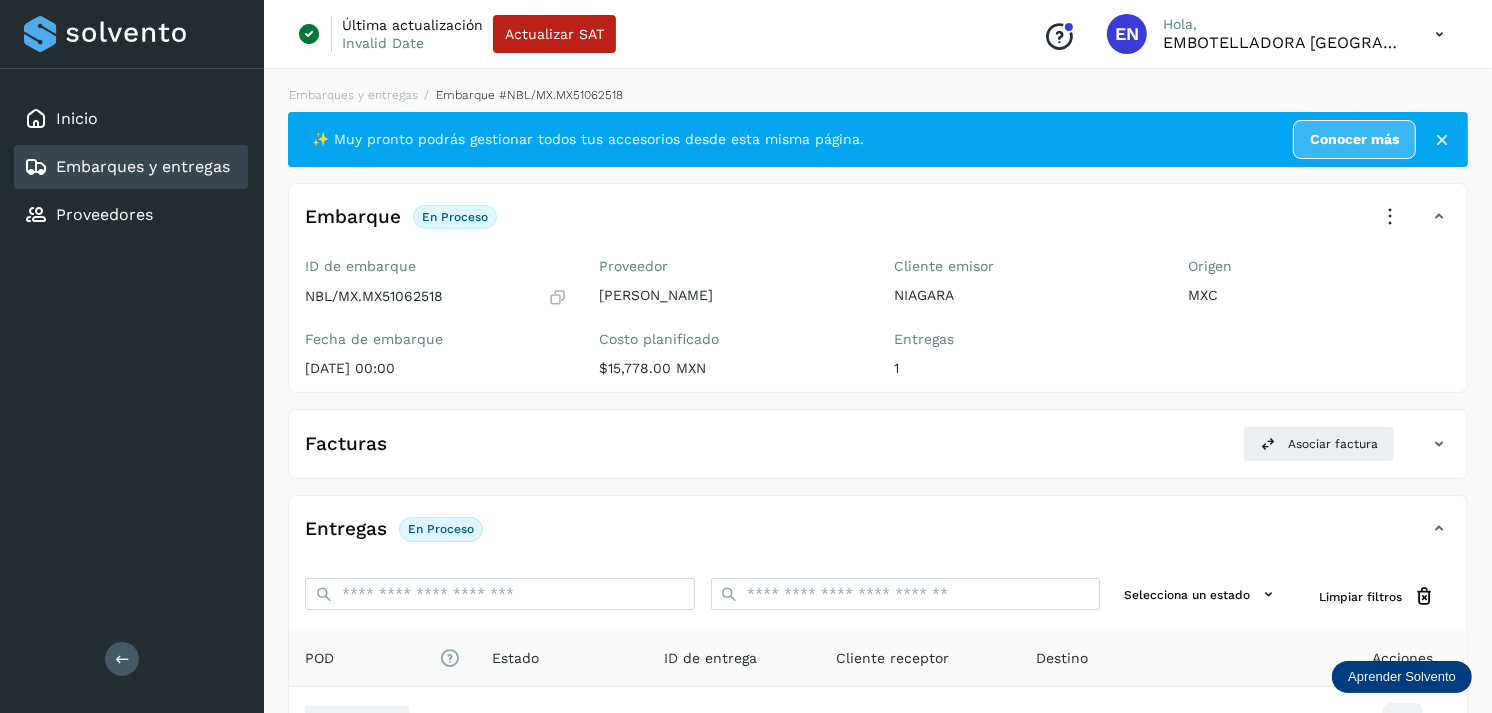 scroll, scrollTop: 243, scrollLeft: 0, axis: vertical 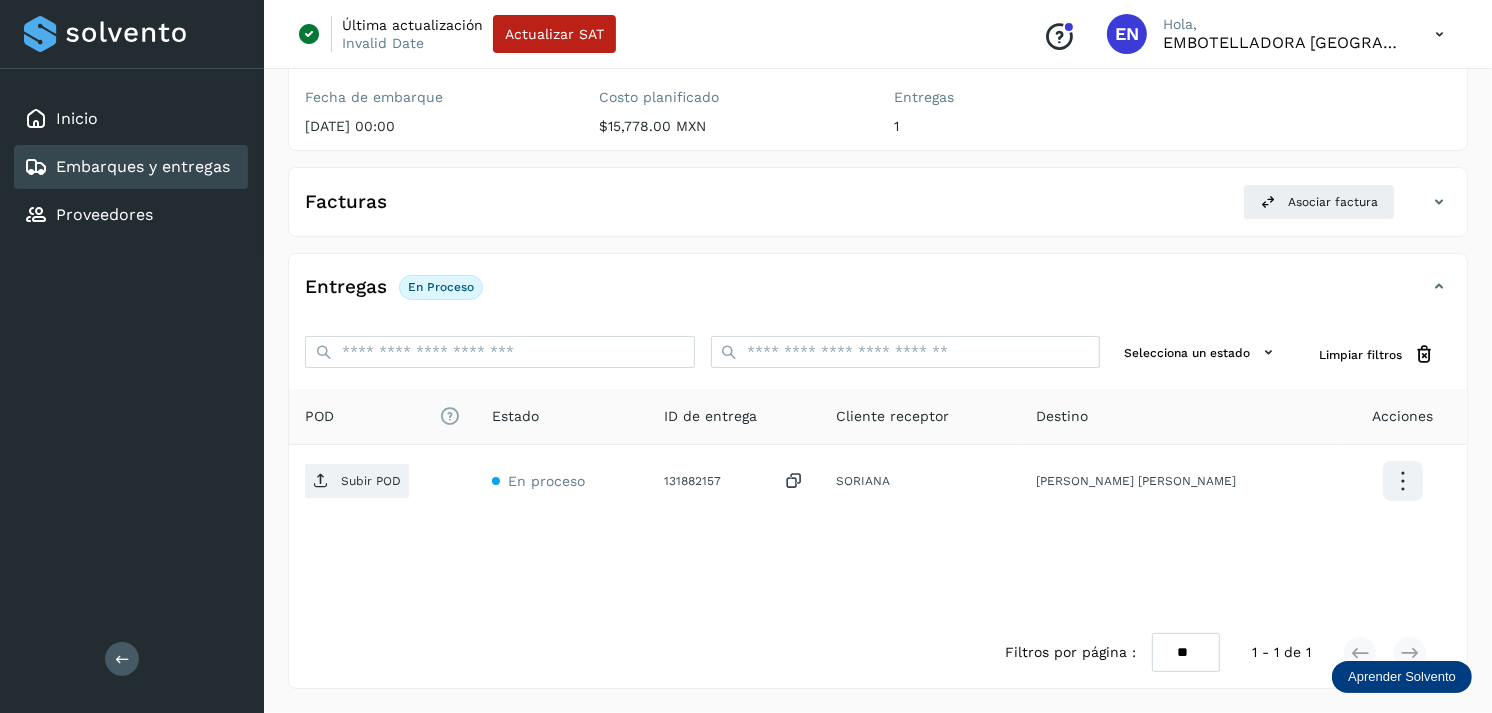 click on "Embarques y entregas" 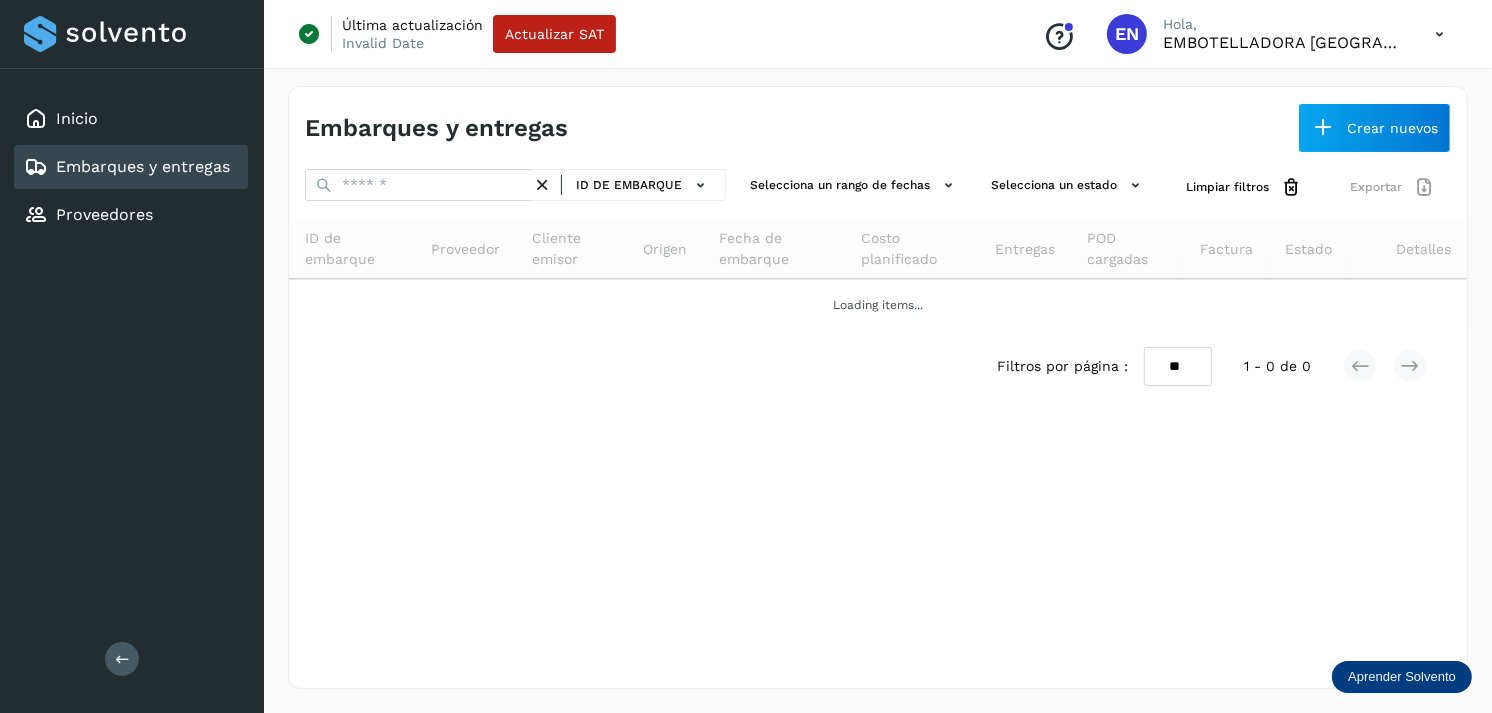scroll, scrollTop: 0, scrollLeft: 0, axis: both 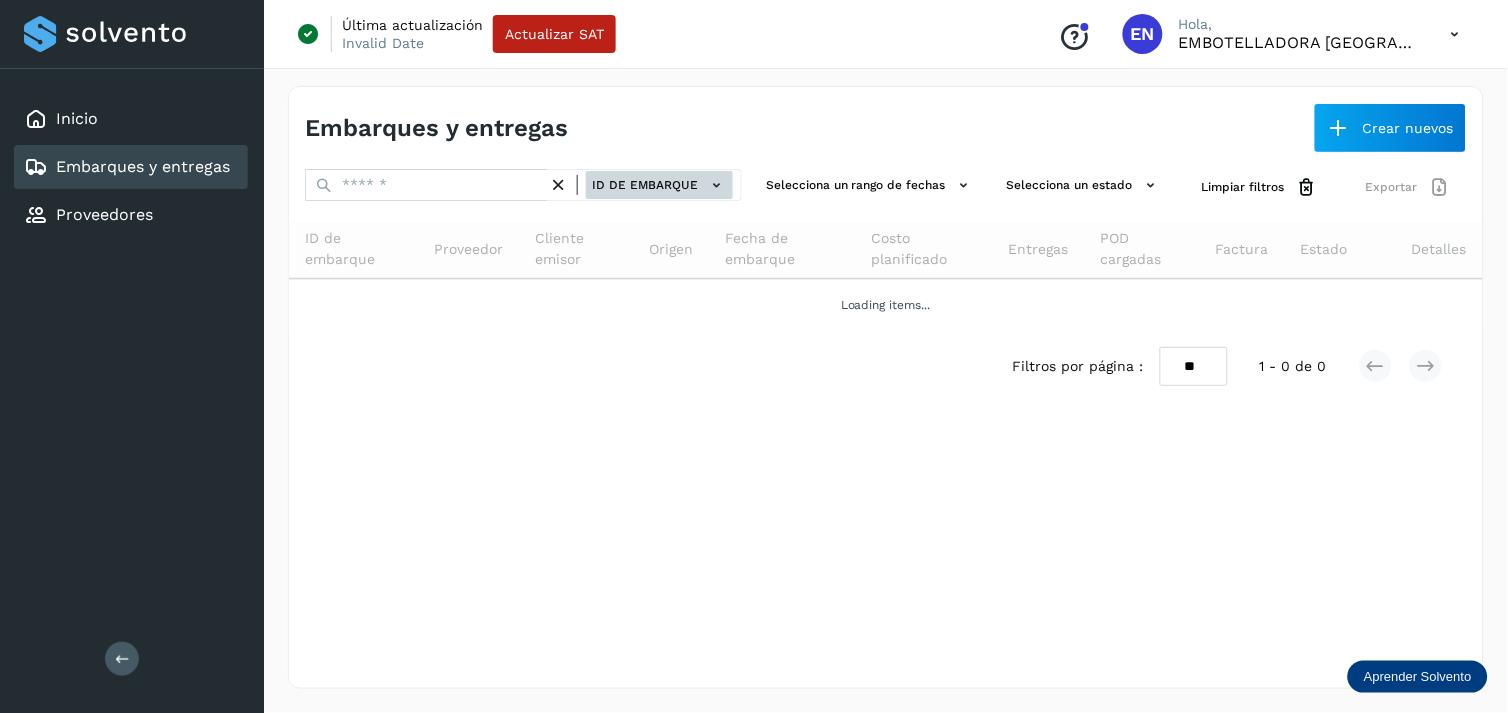 click on "ID de embarque" 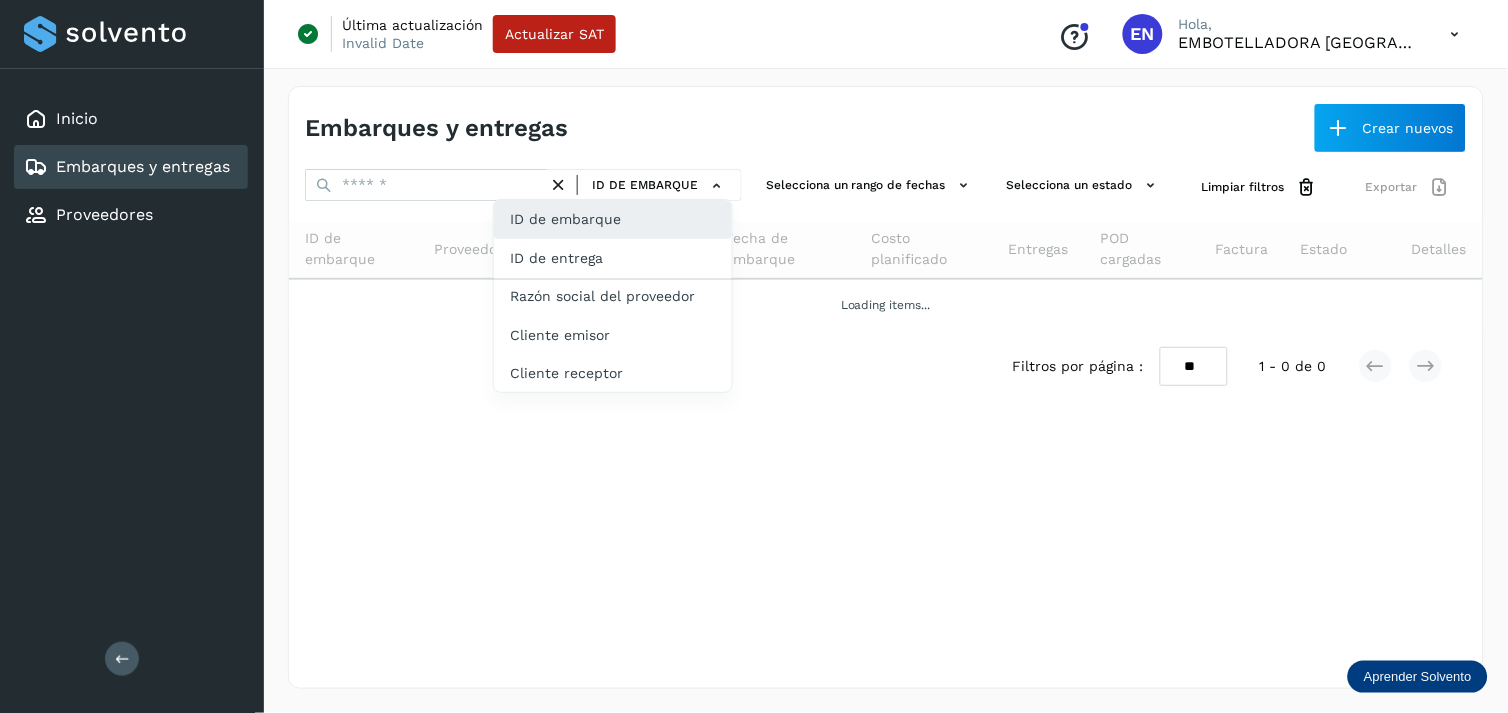 drag, startPoint x: 592, startPoint y: 225, endPoint x: 583, endPoint y: 235, distance: 13.453624 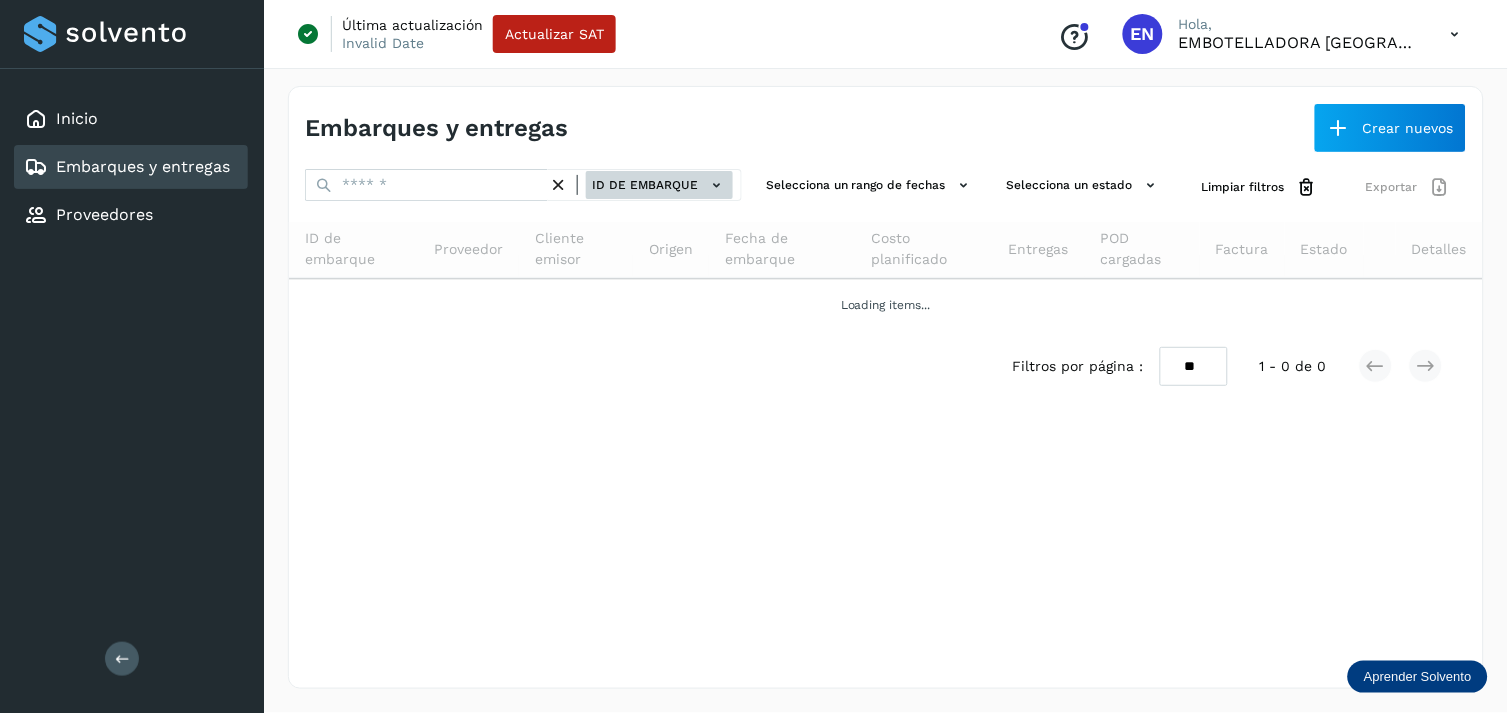 click on "ID de embarque" 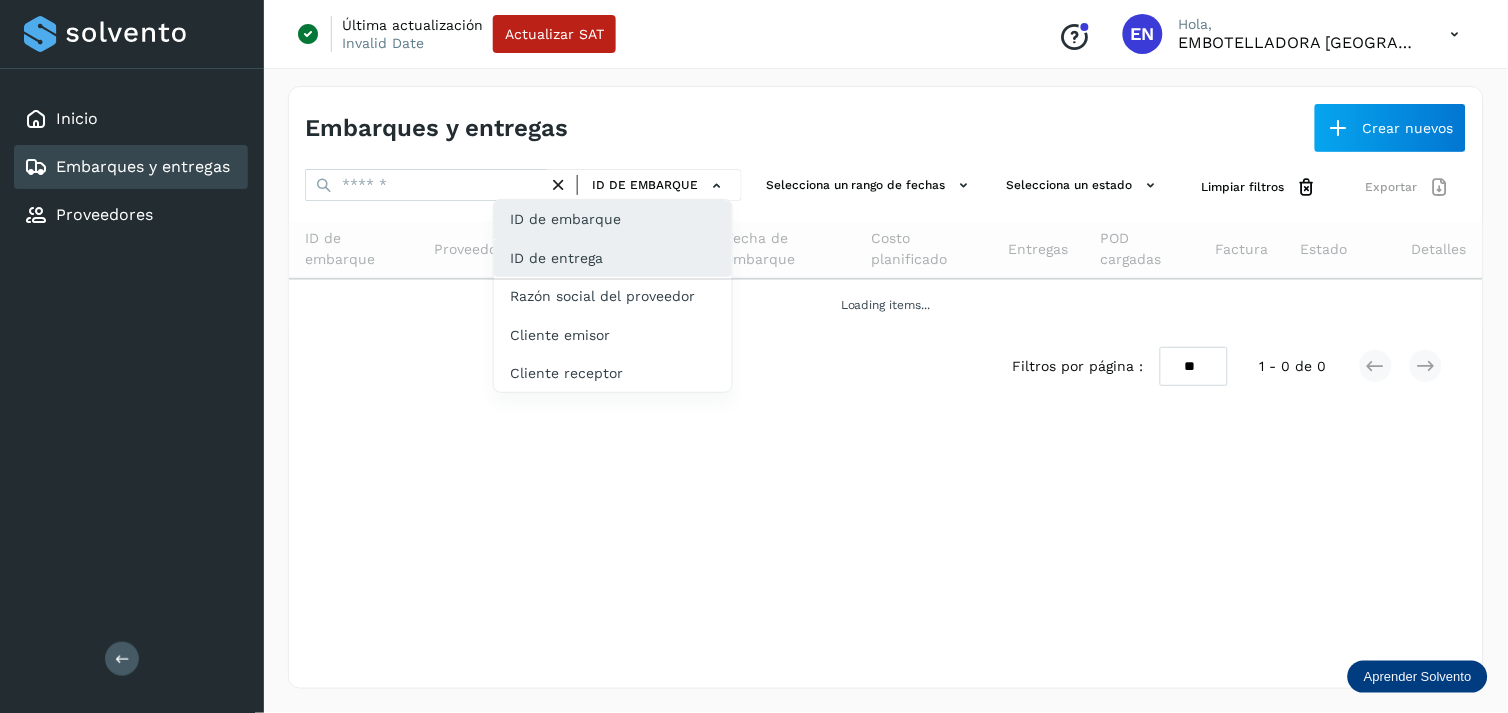 click on "ID de entrega" 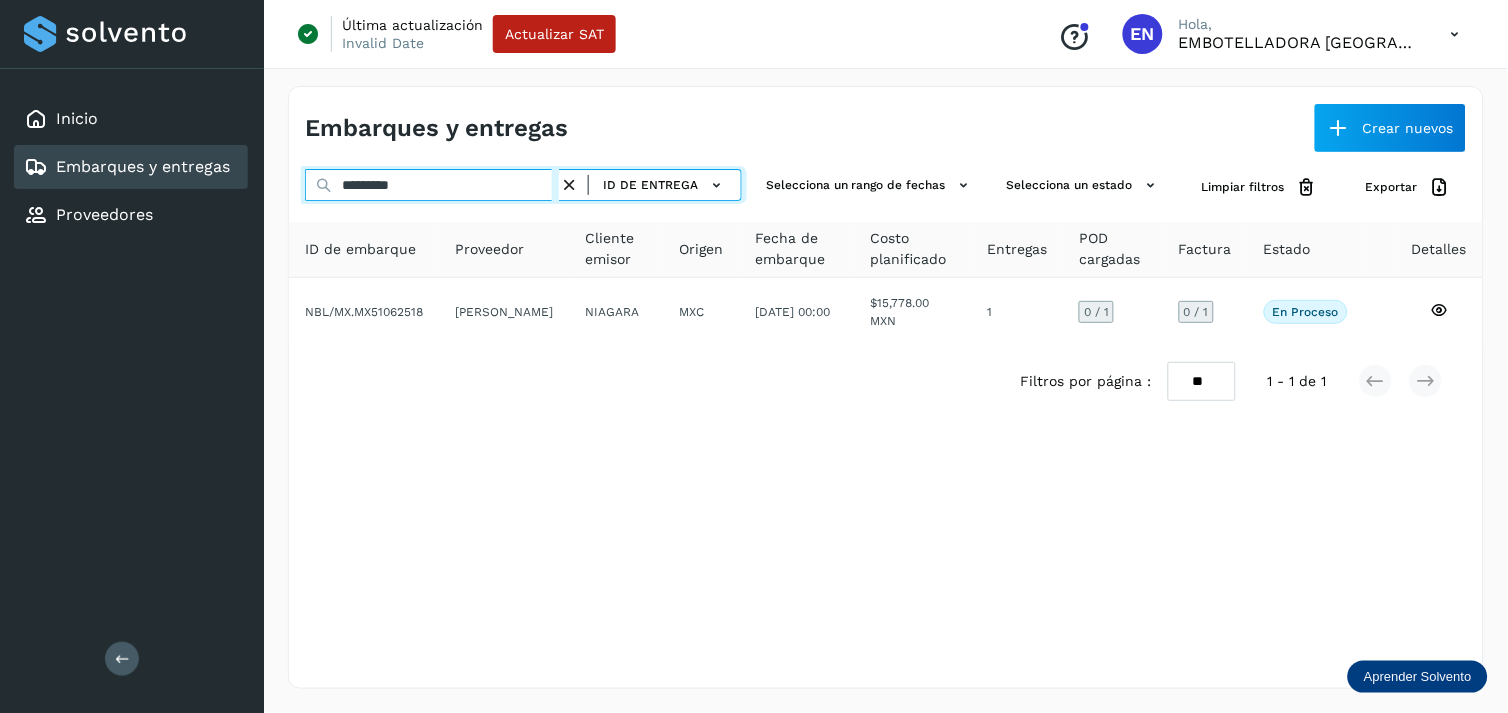 click on "*********" at bounding box center (432, 185) 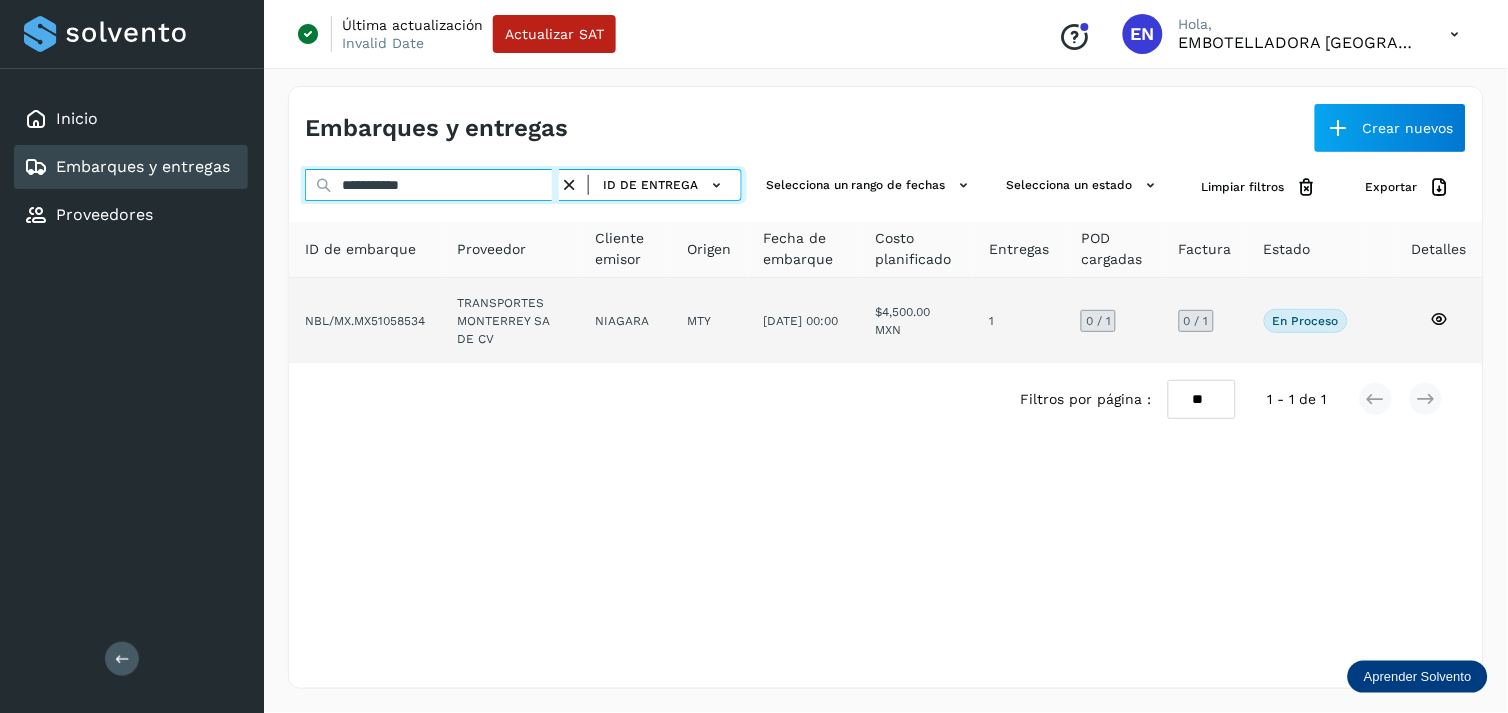 type on "**********" 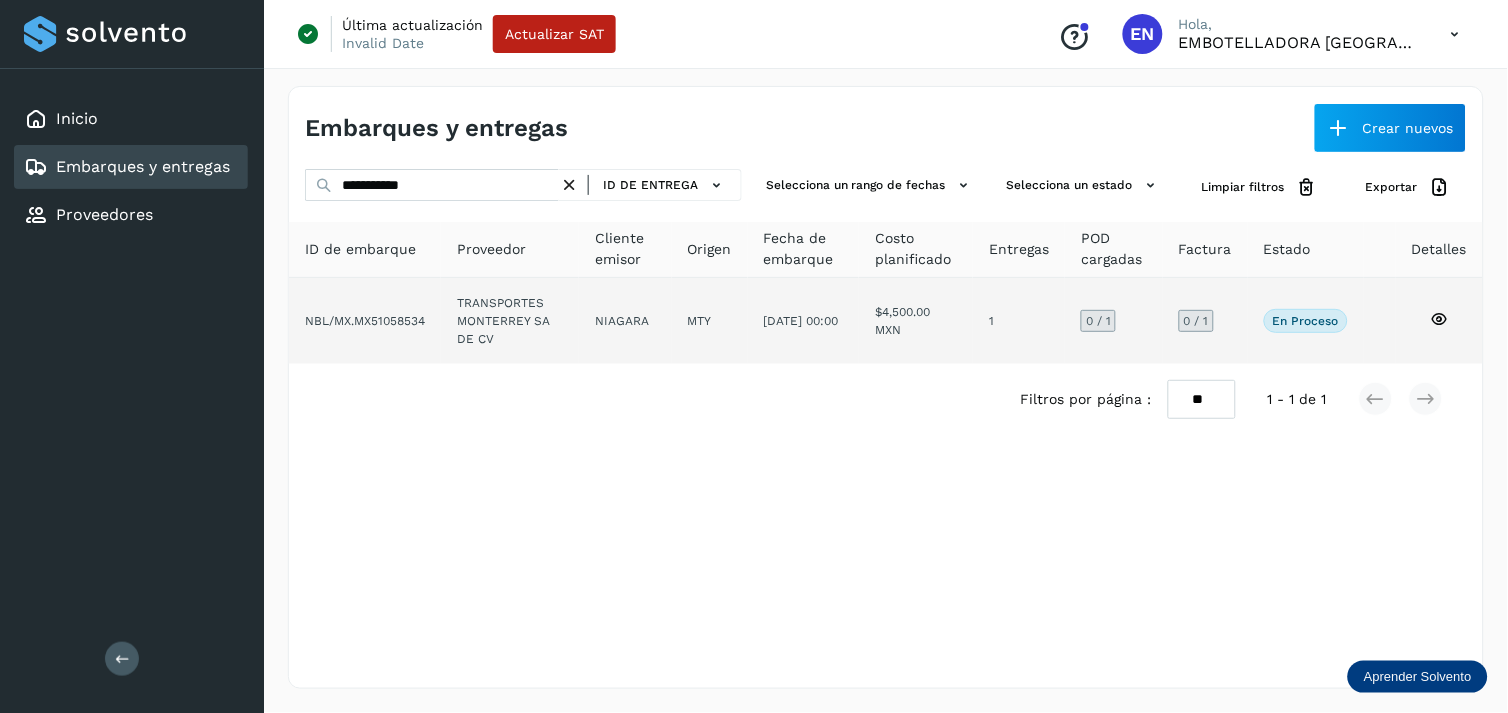 click on "TRANSPORTES MONTERREY SA DE CV" 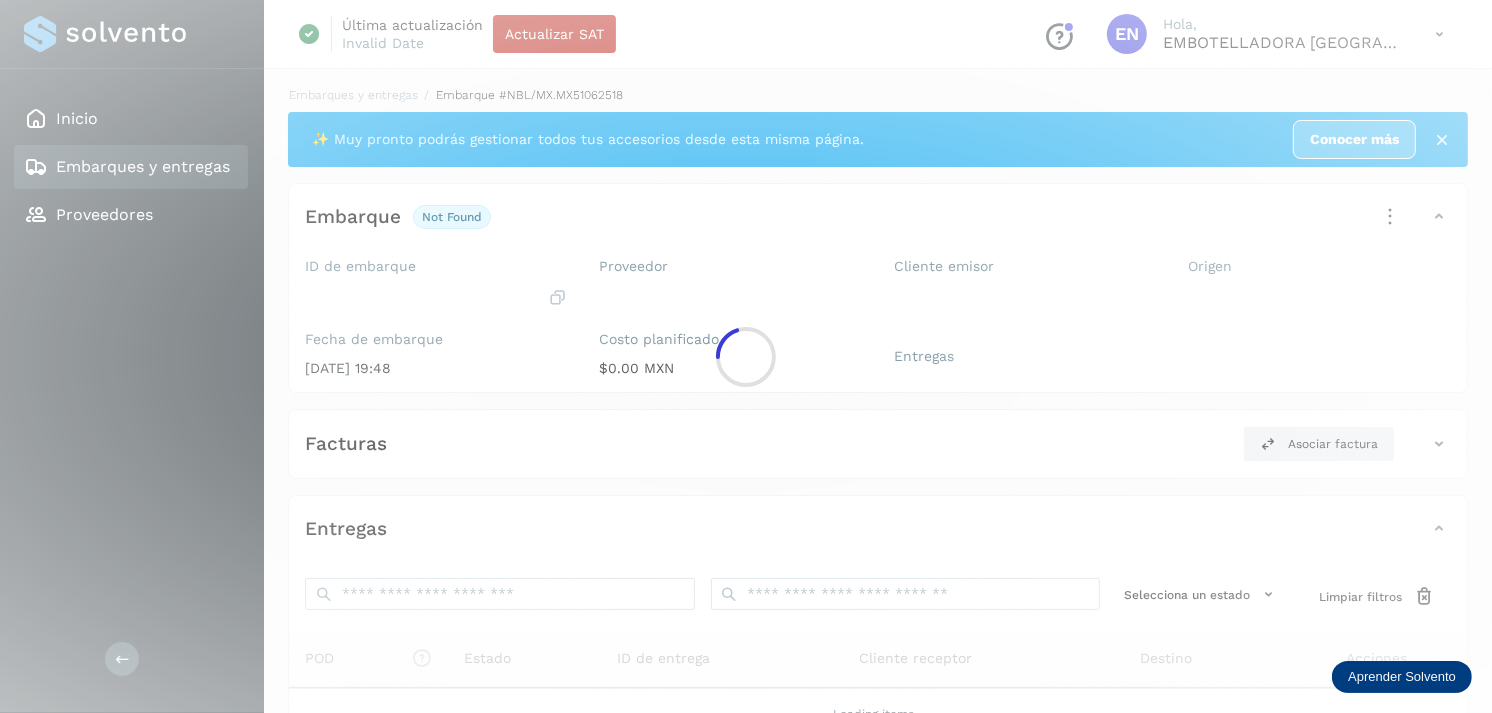 click 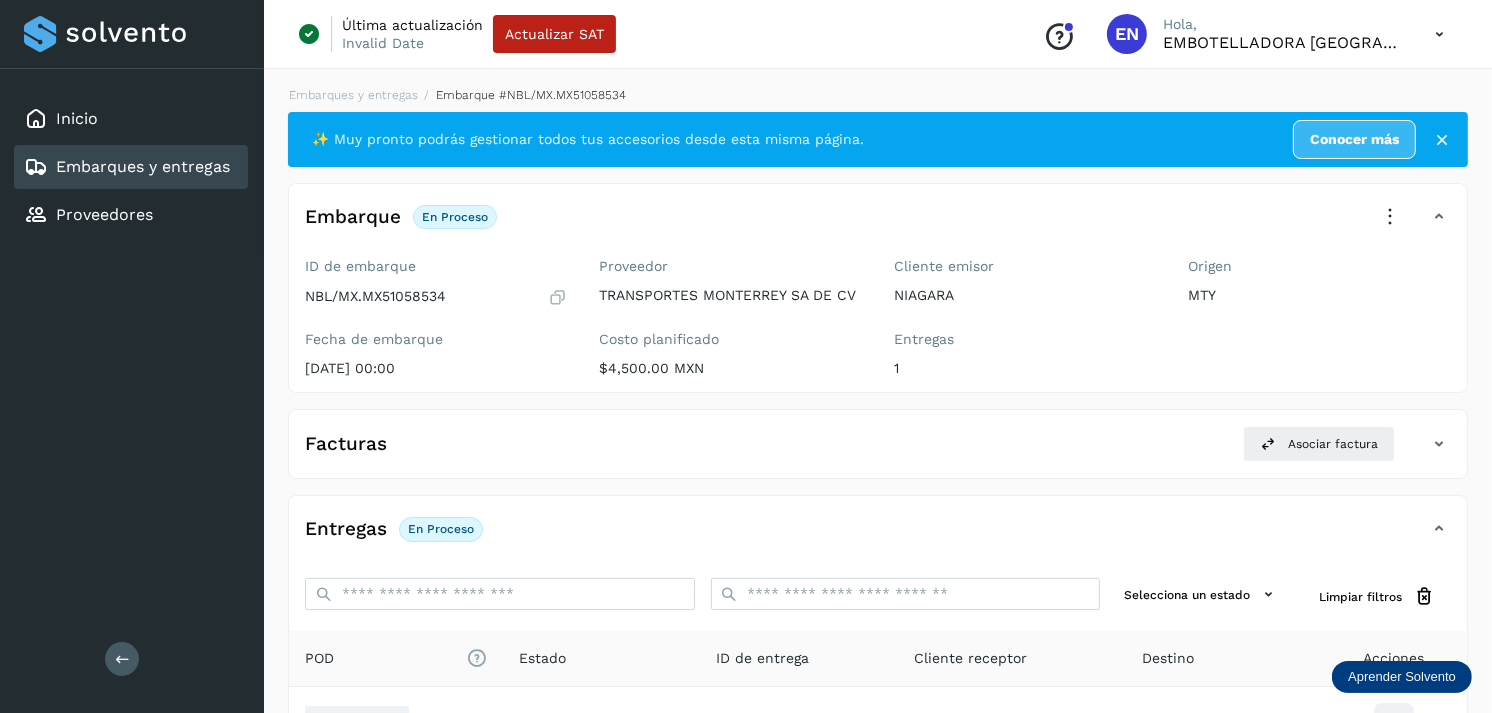 scroll, scrollTop: 243, scrollLeft: 0, axis: vertical 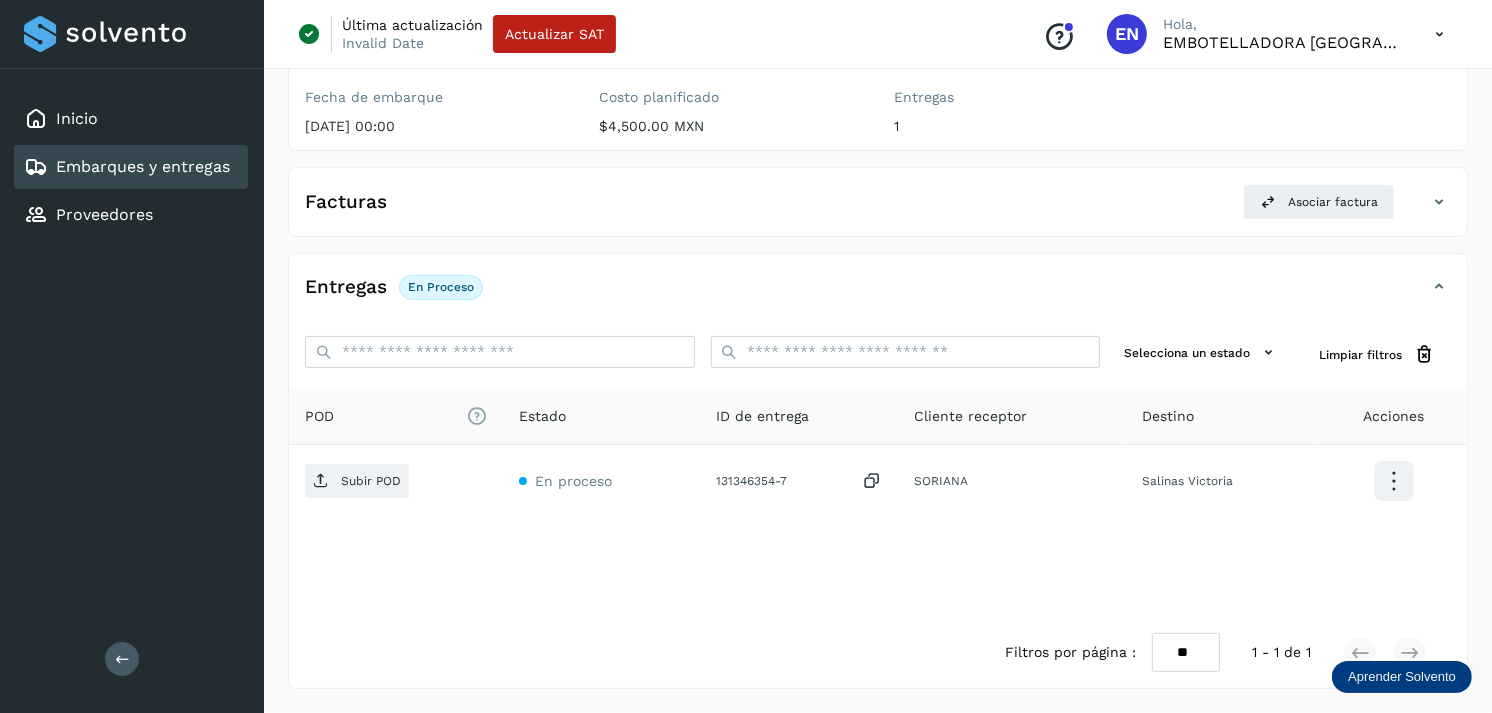 drag, startPoint x: 218, startPoint y: 185, endPoint x: 201, endPoint y: 160, distance: 30.232433 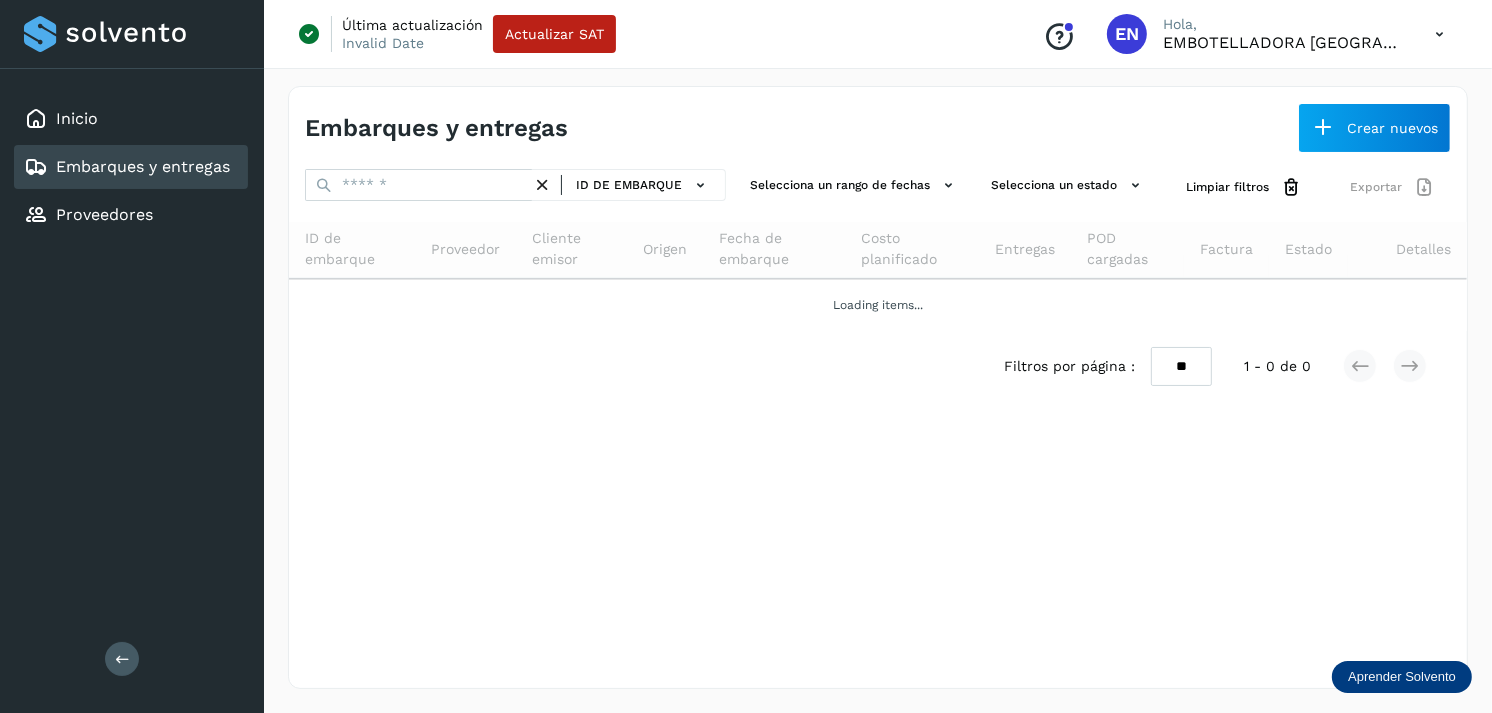 scroll, scrollTop: 0, scrollLeft: 0, axis: both 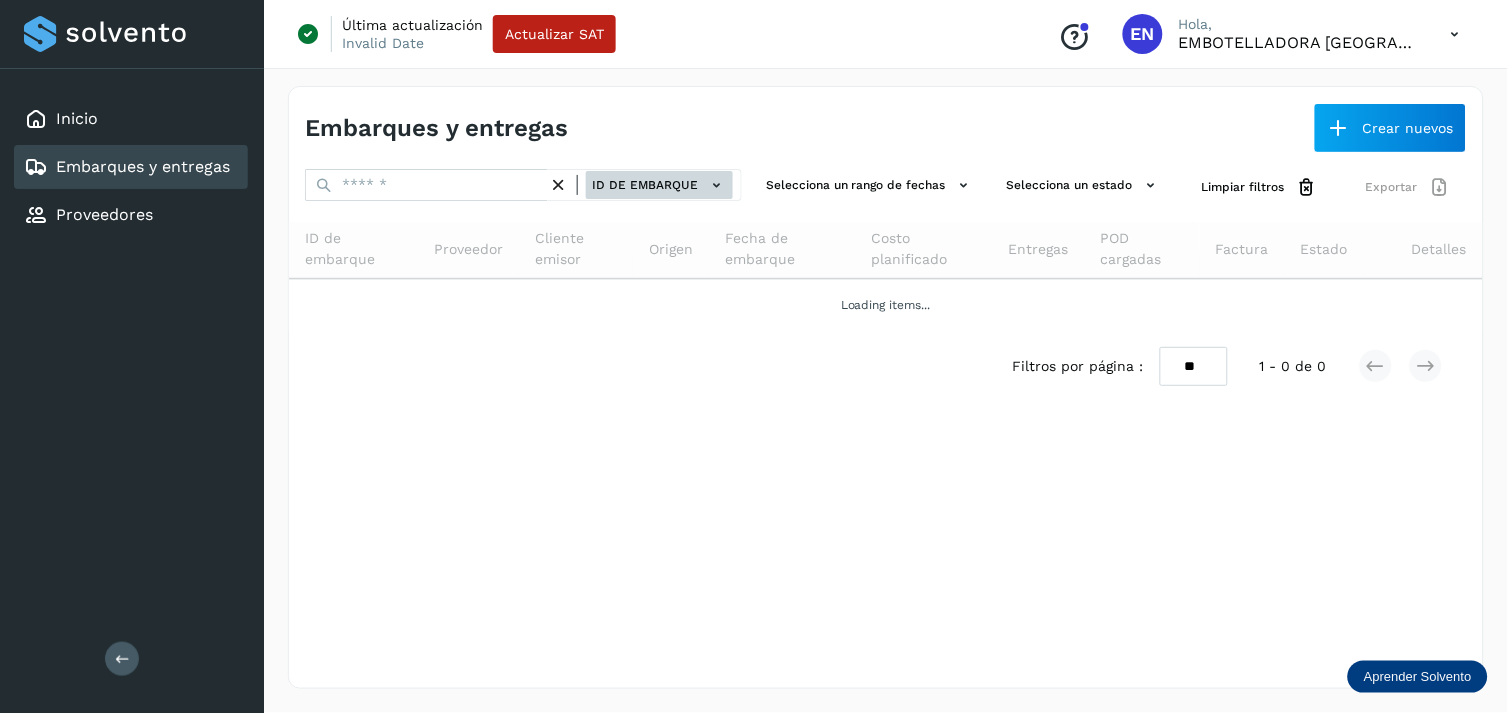 click on "ID de embarque" 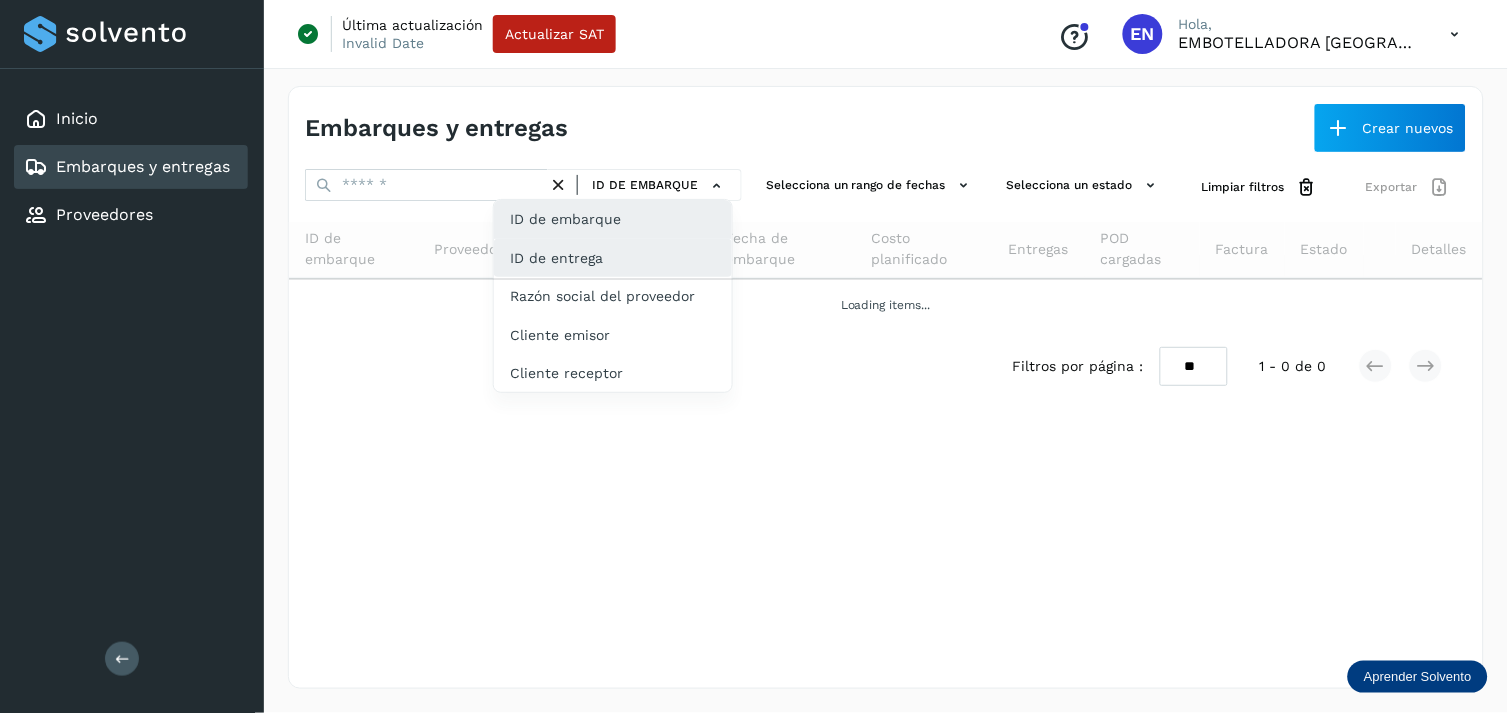 click on "ID de entrega" 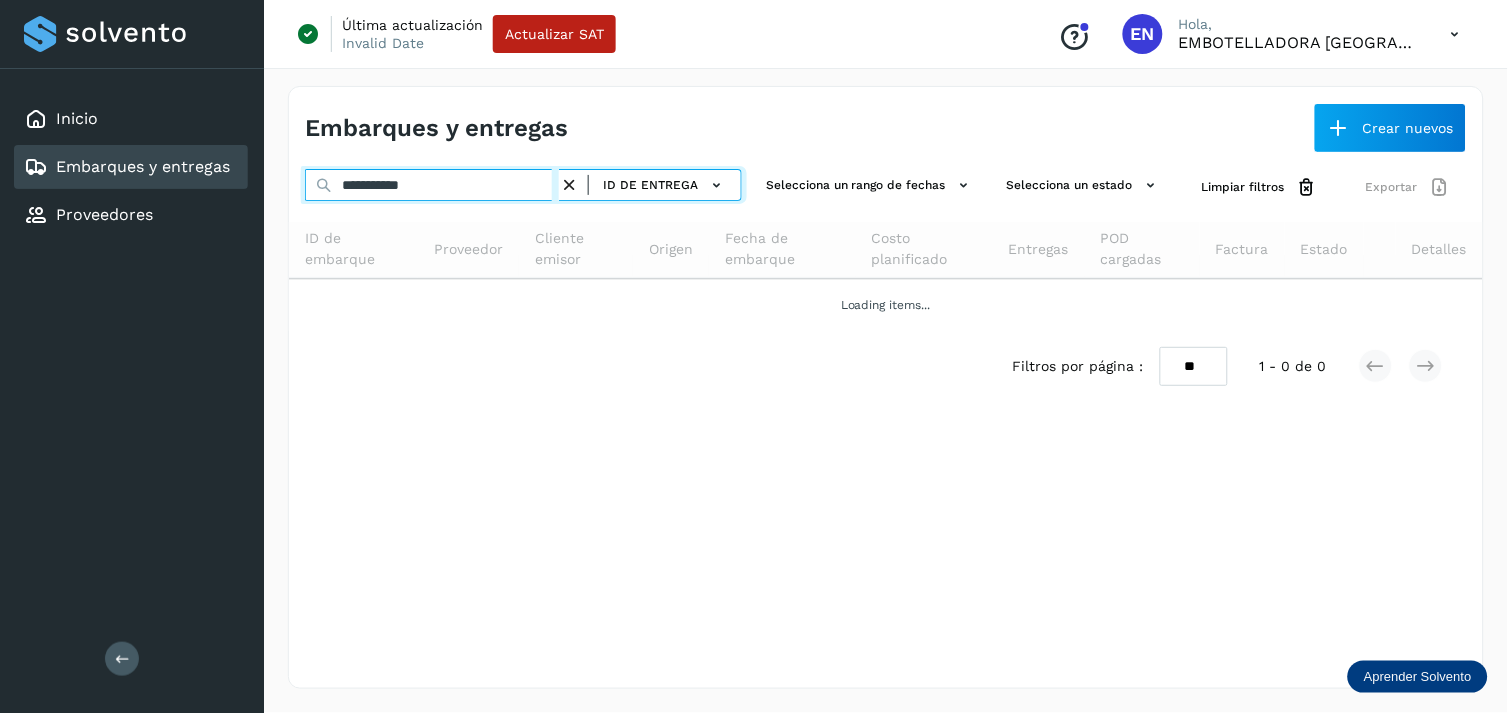 click on "**********" at bounding box center [432, 185] 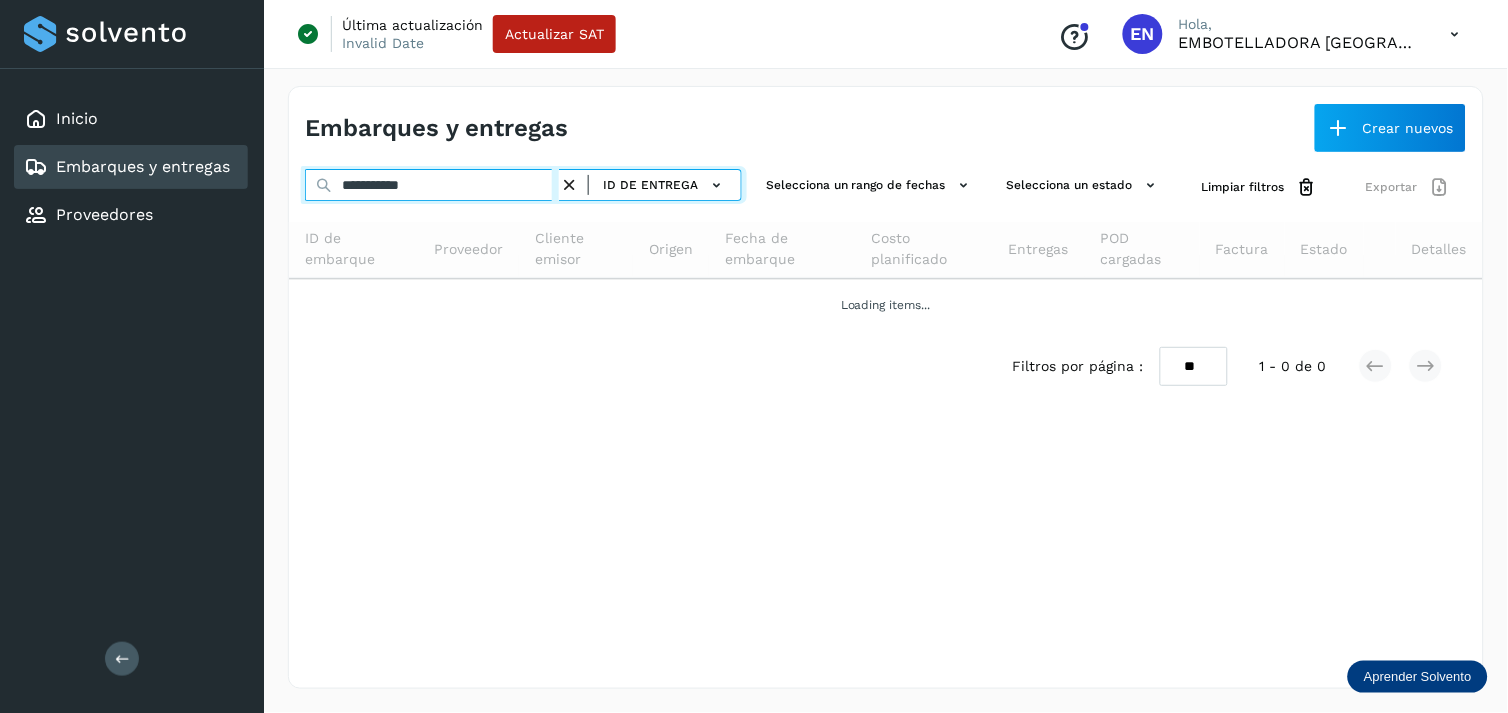 click on "**********" at bounding box center (432, 185) 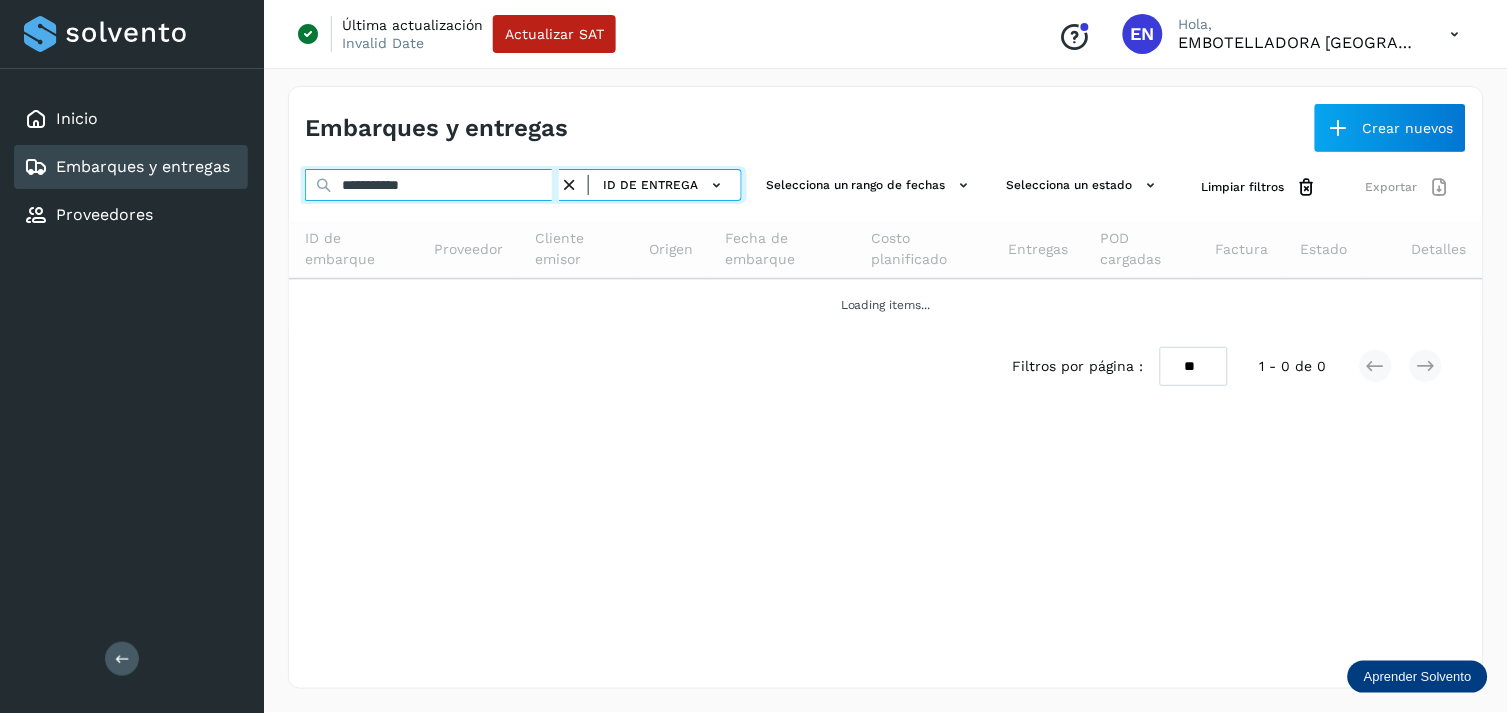 paste 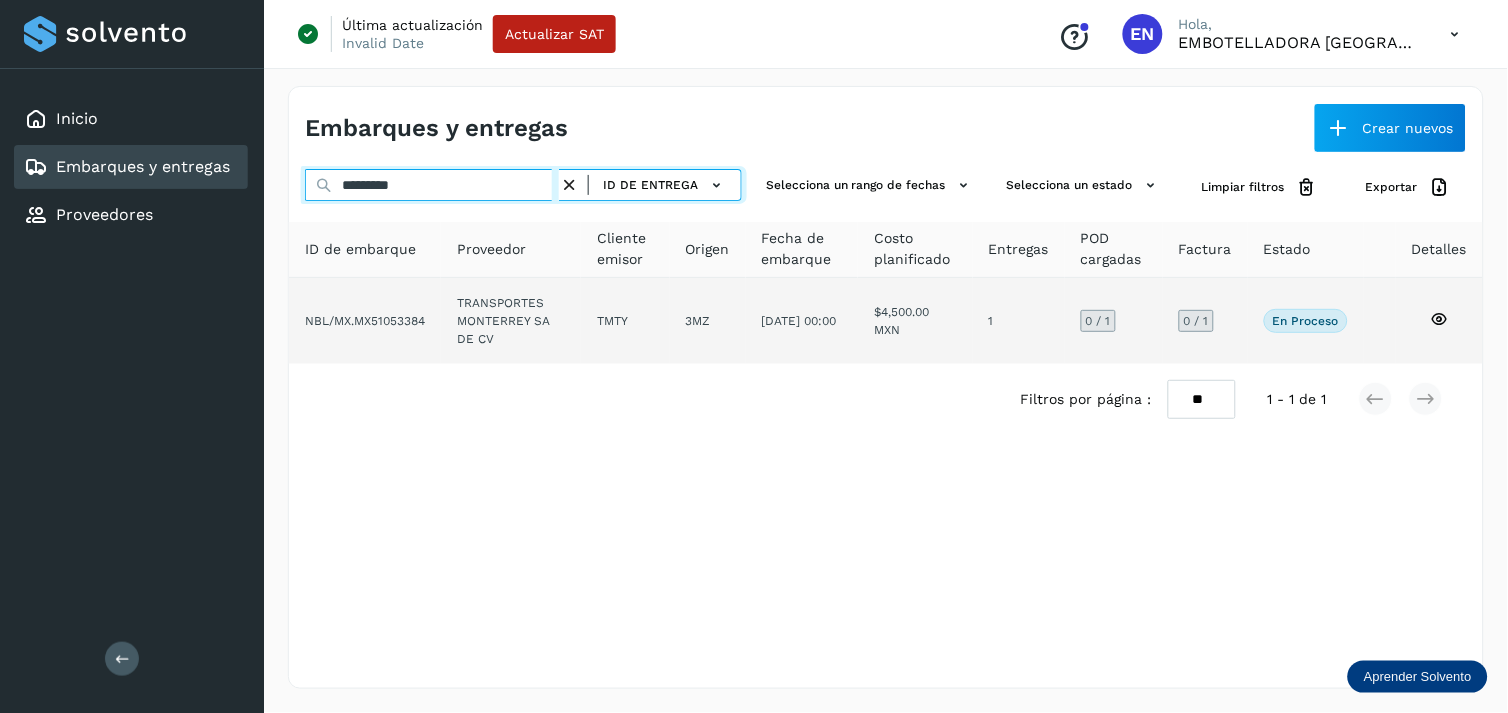 type on "*********" 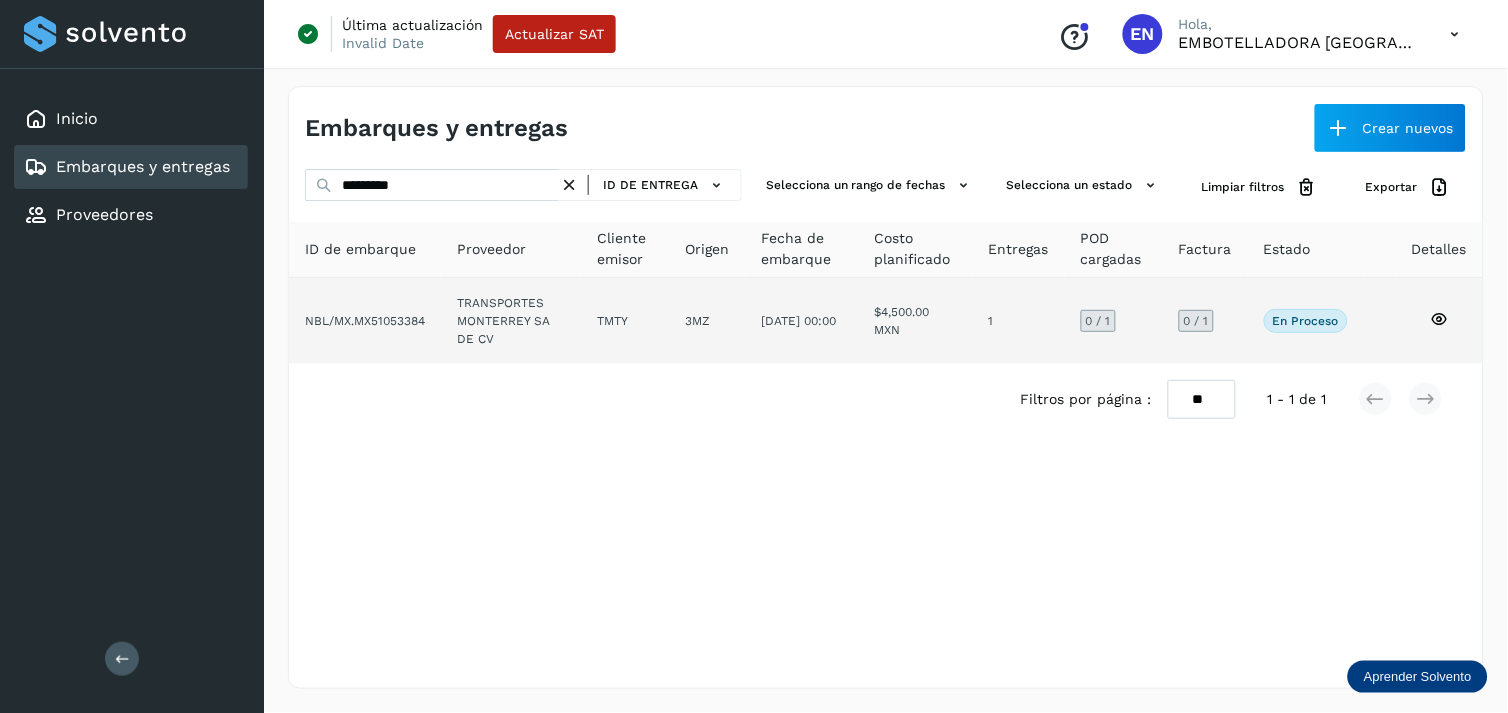click on "TRANSPORTES MONTERREY SA DE CV" 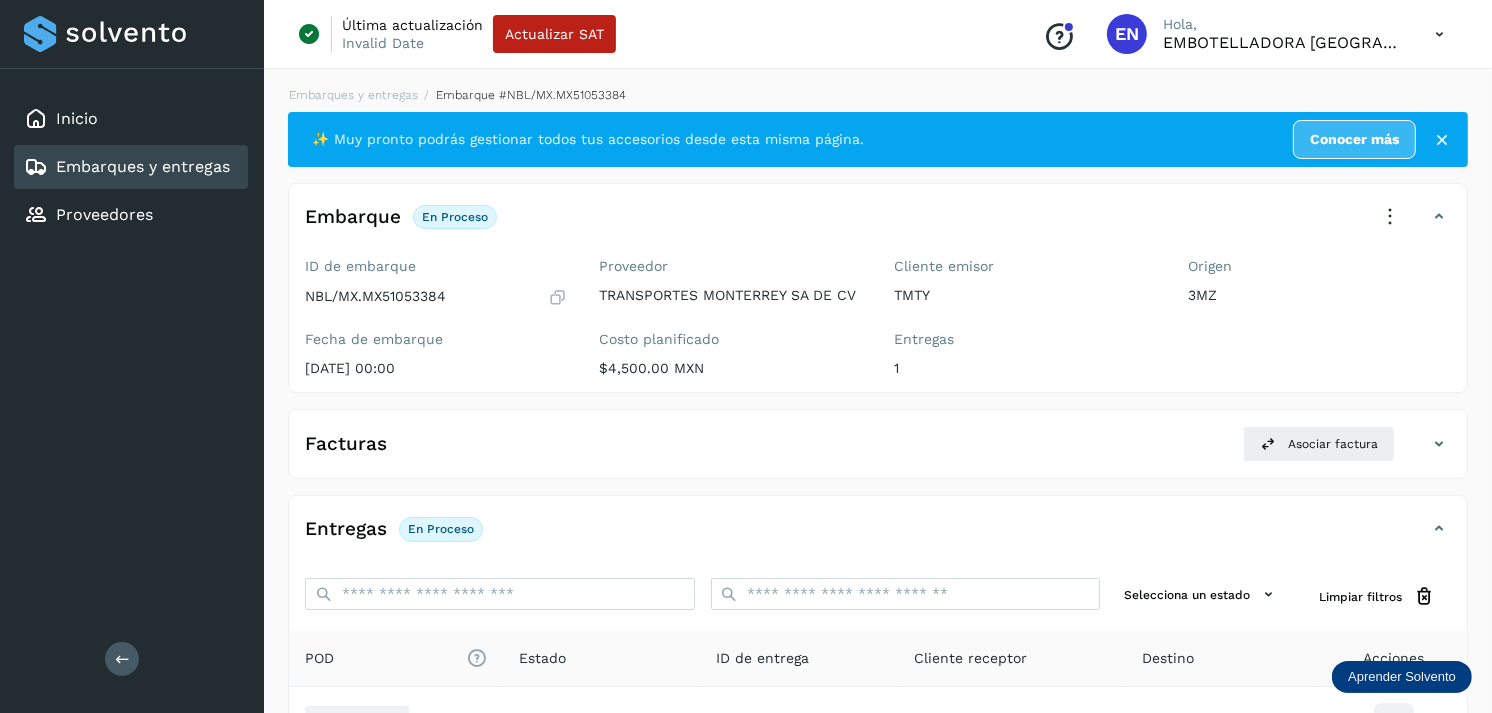 scroll, scrollTop: 243, scrollLeft: 0, axis: vertical 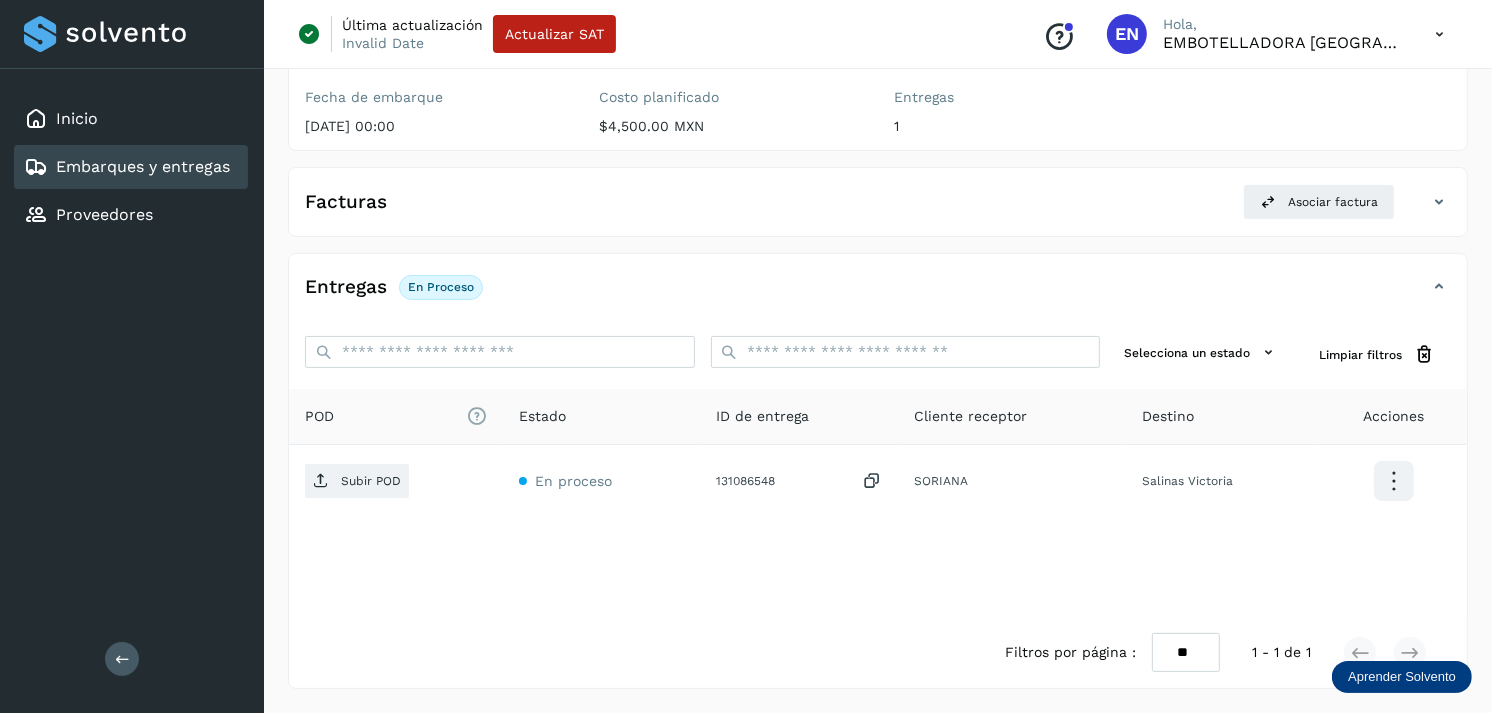 click on "Embarques y entregas" at bounding box center (143, 166) 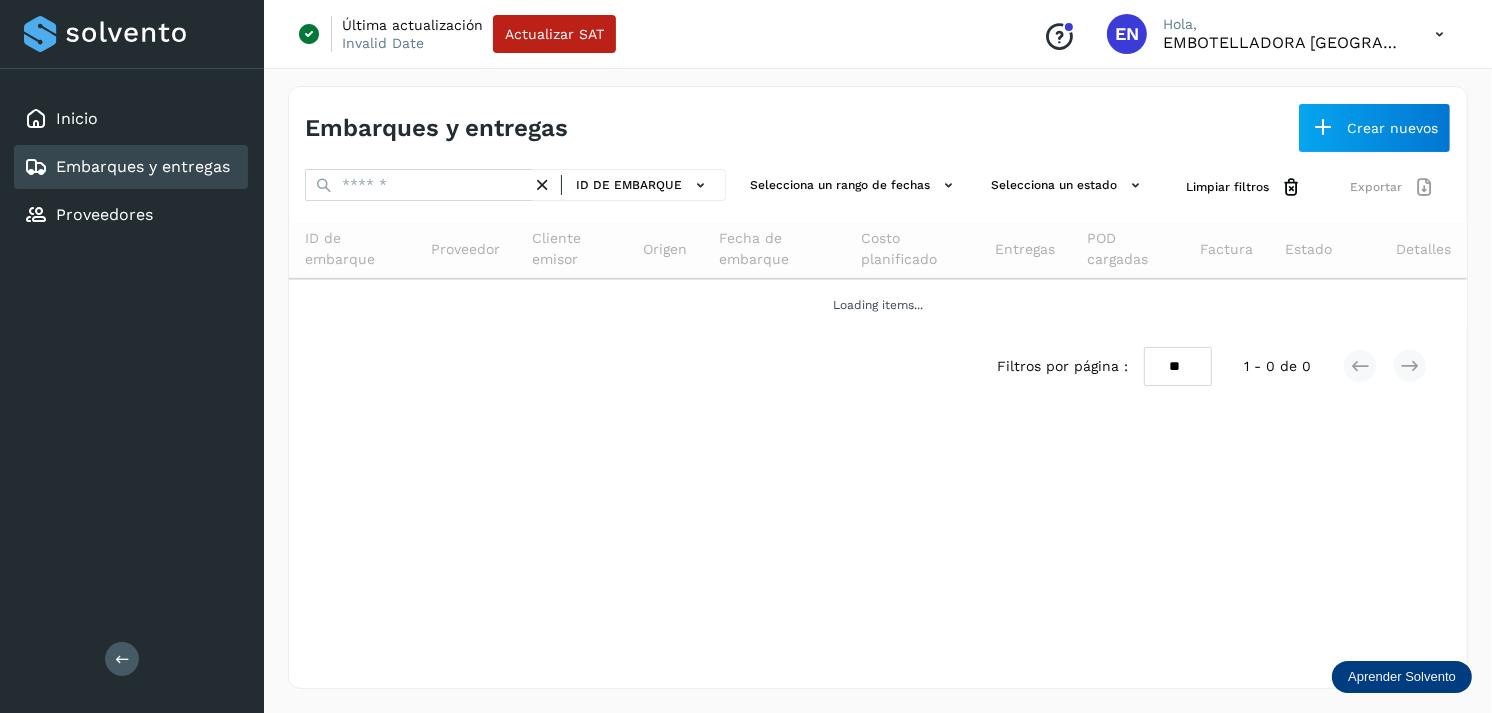 scroll, scrollTop: 0, scrollLeft: 0, axis: both 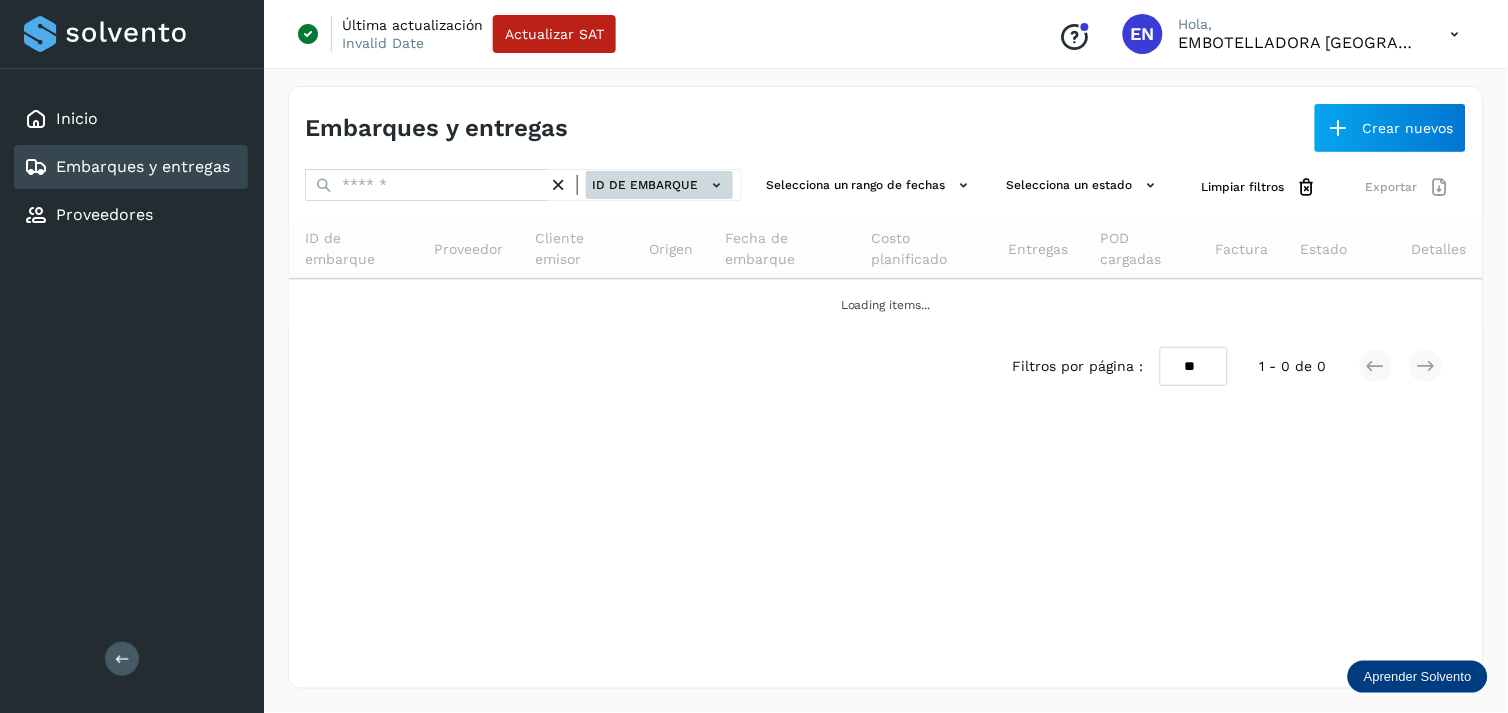 click on "ID de embarque" 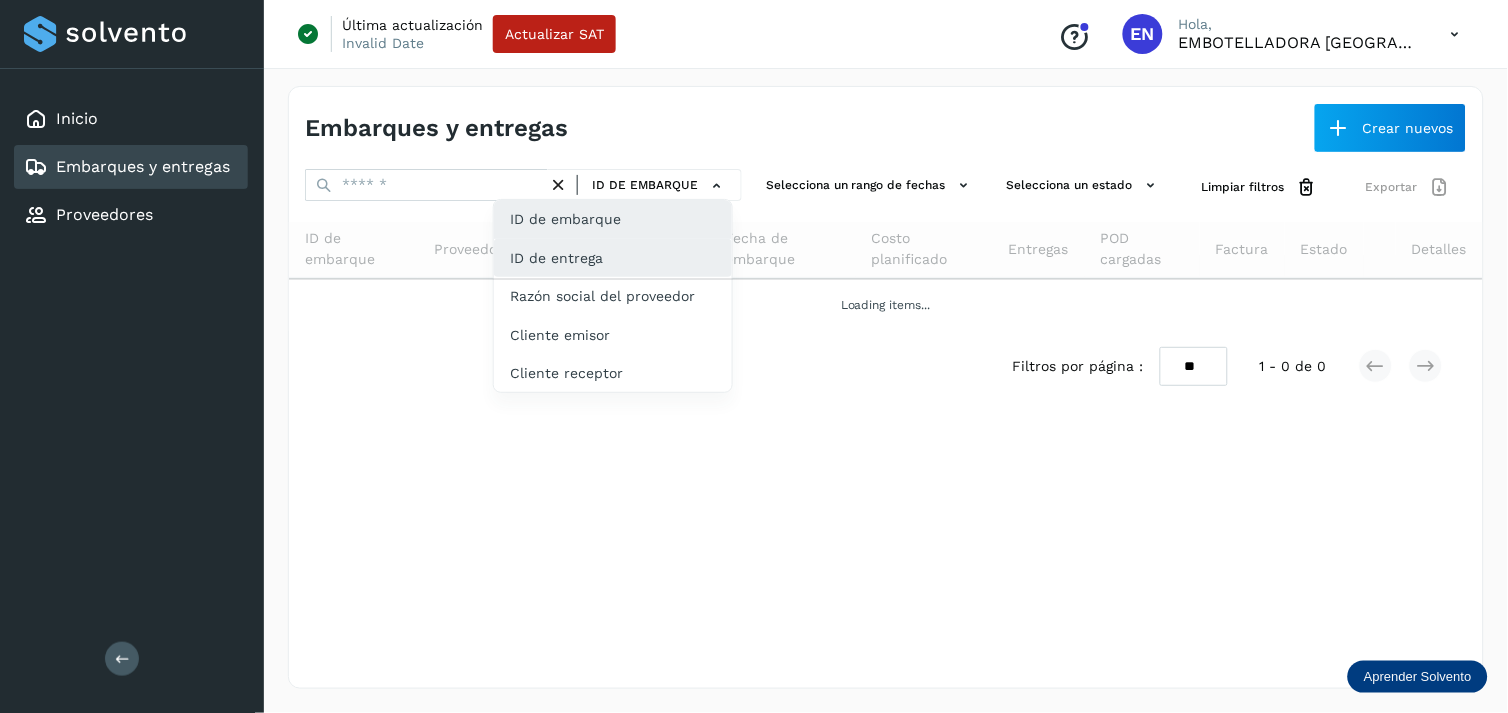 click on "ID de entrega" 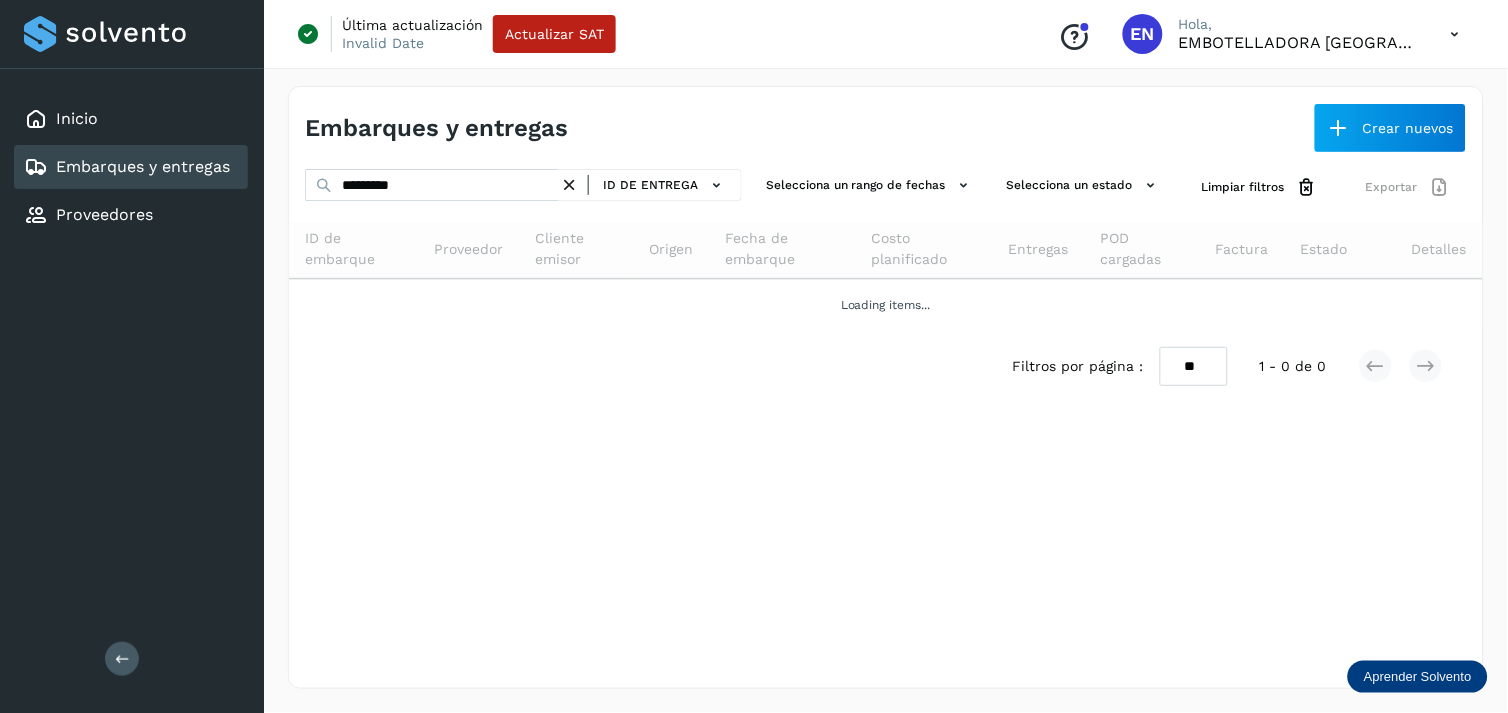 drag, startPoint x: 480, startPoint y: 216, endPoint x: 434, endPoint y: 198, distance: 49.396355 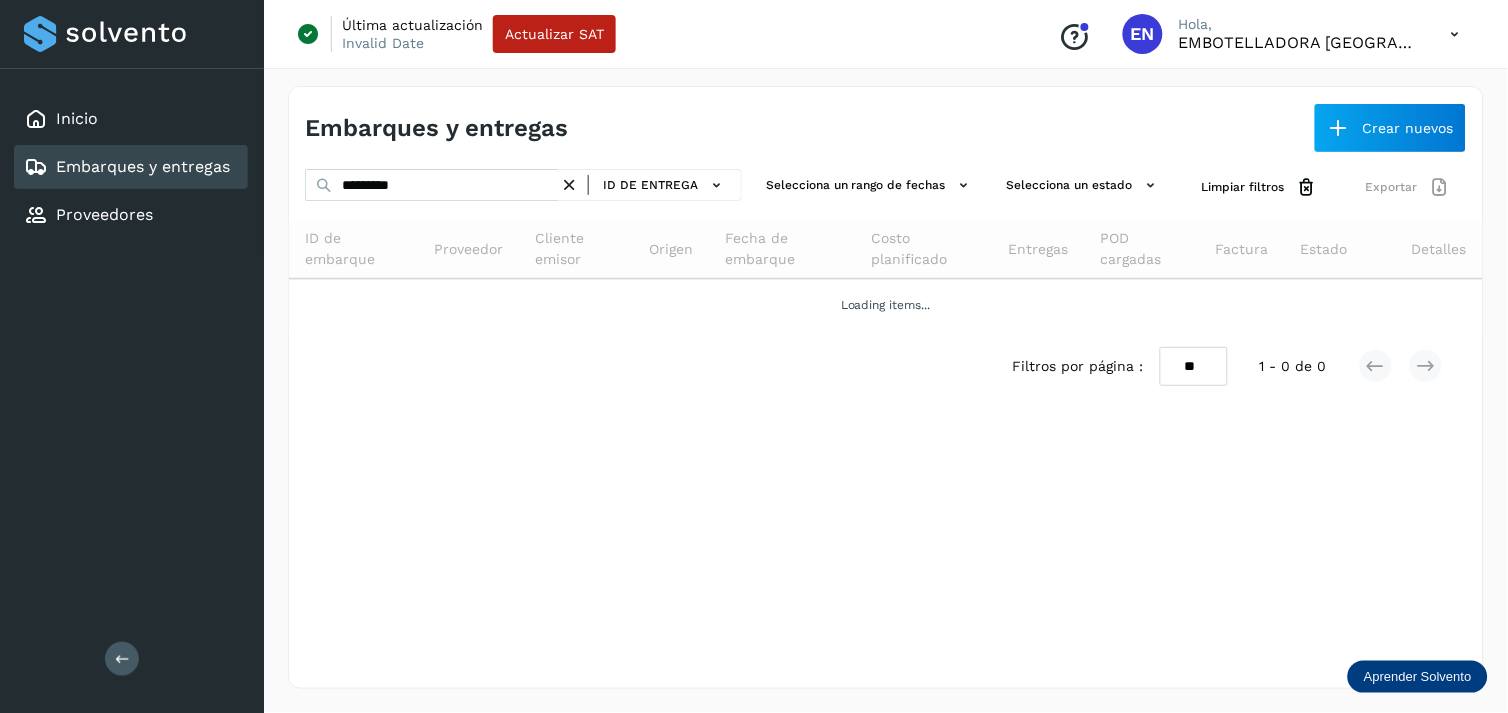 click on "********* ID de entrega Selecciona un rango de fechas  Selecciona un estado Limpiar filtros Exportar ID de embarque Proveedor Cliente emisor Origen Fecha de embarque Costo planificado Entregas POD cargadas Factura Estado Detalles Loading items... Filtros por página : ** ** ** 1 - 0 de 0" at bounding box center [886, 285] 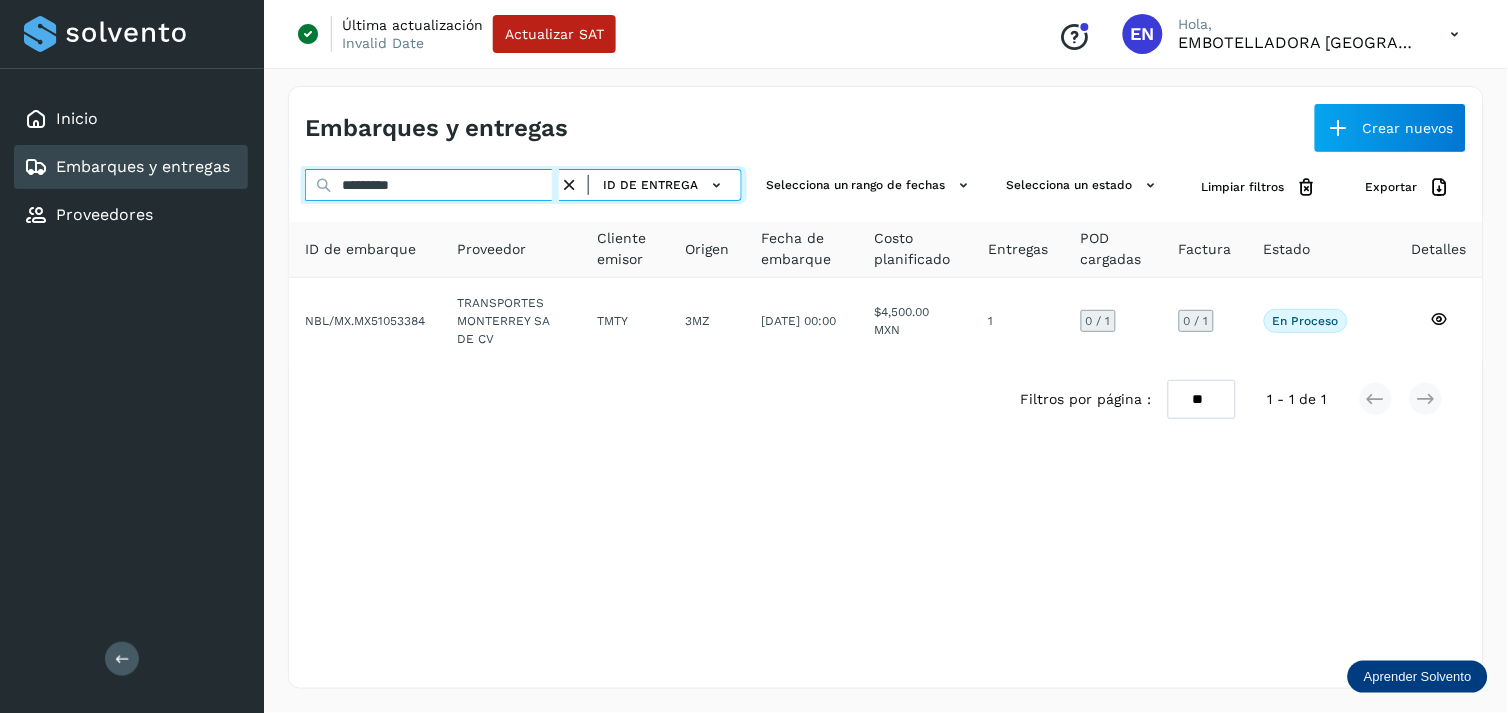 click on "*********" at bounding box center [432, 185] 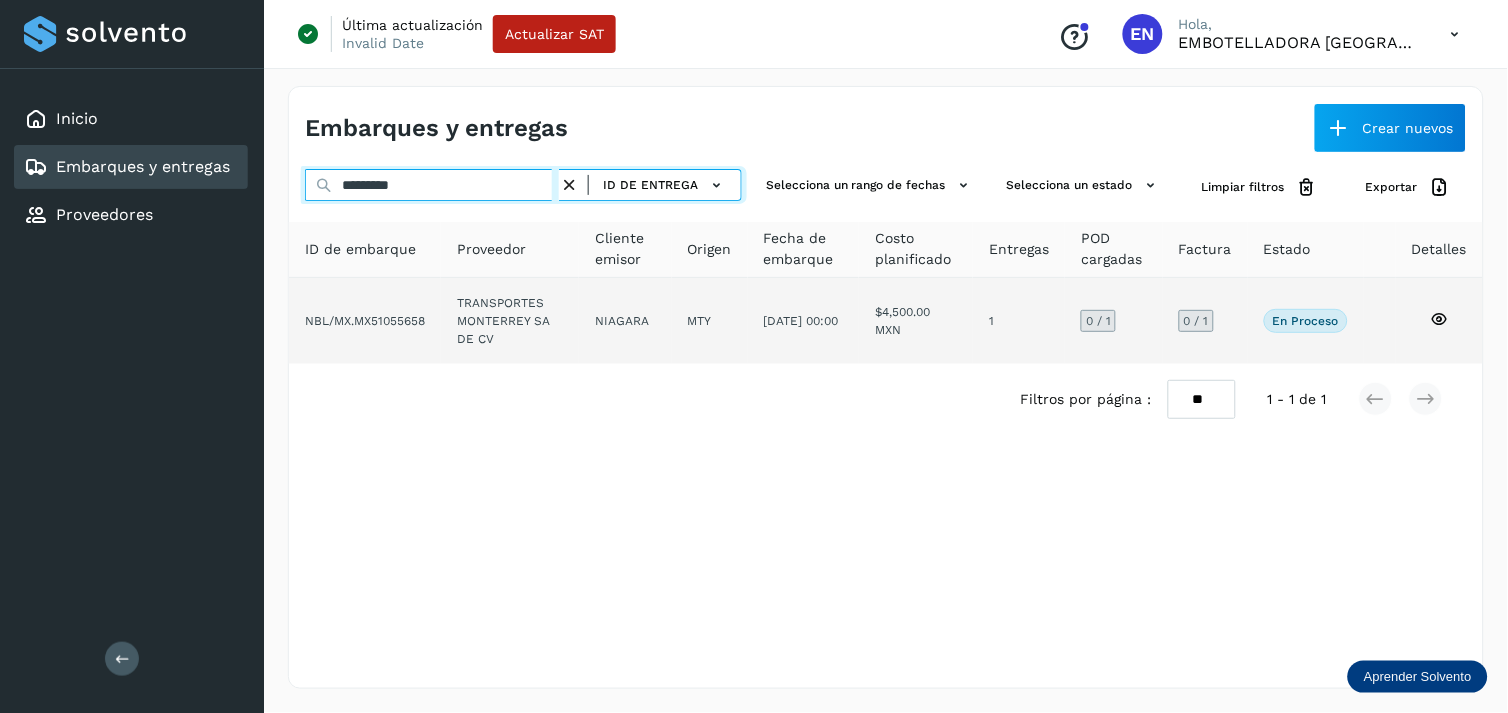 type on "*********" 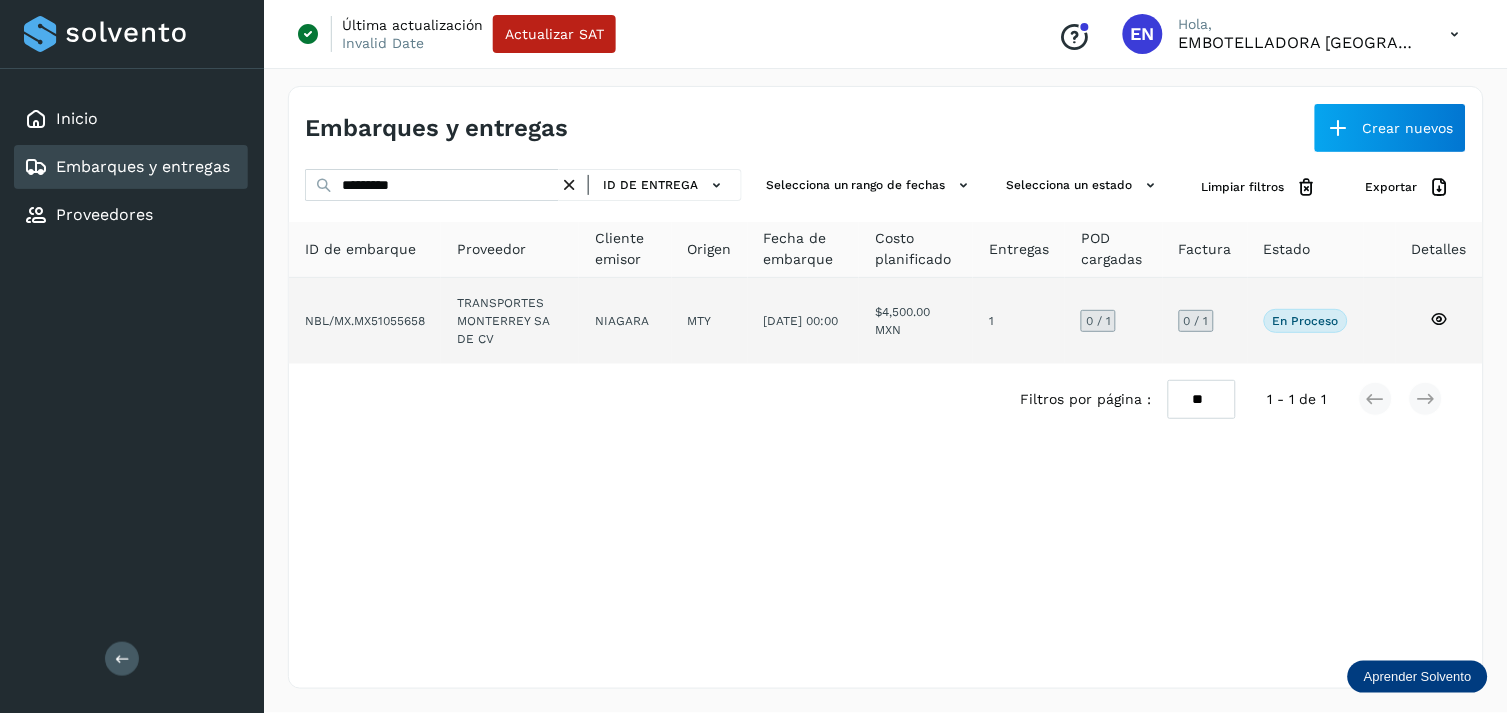 click on "TRANSPORTES MONTERREY SA DE CV" 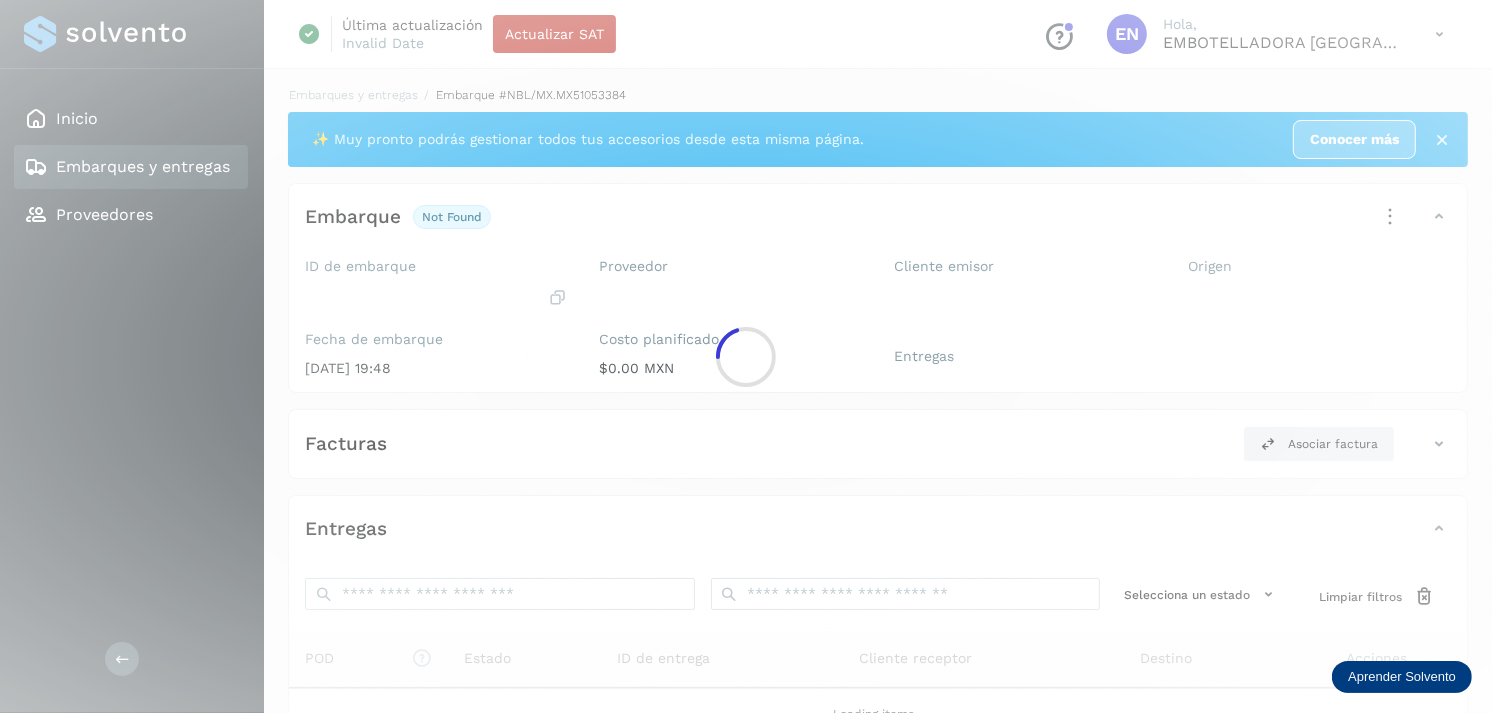 click 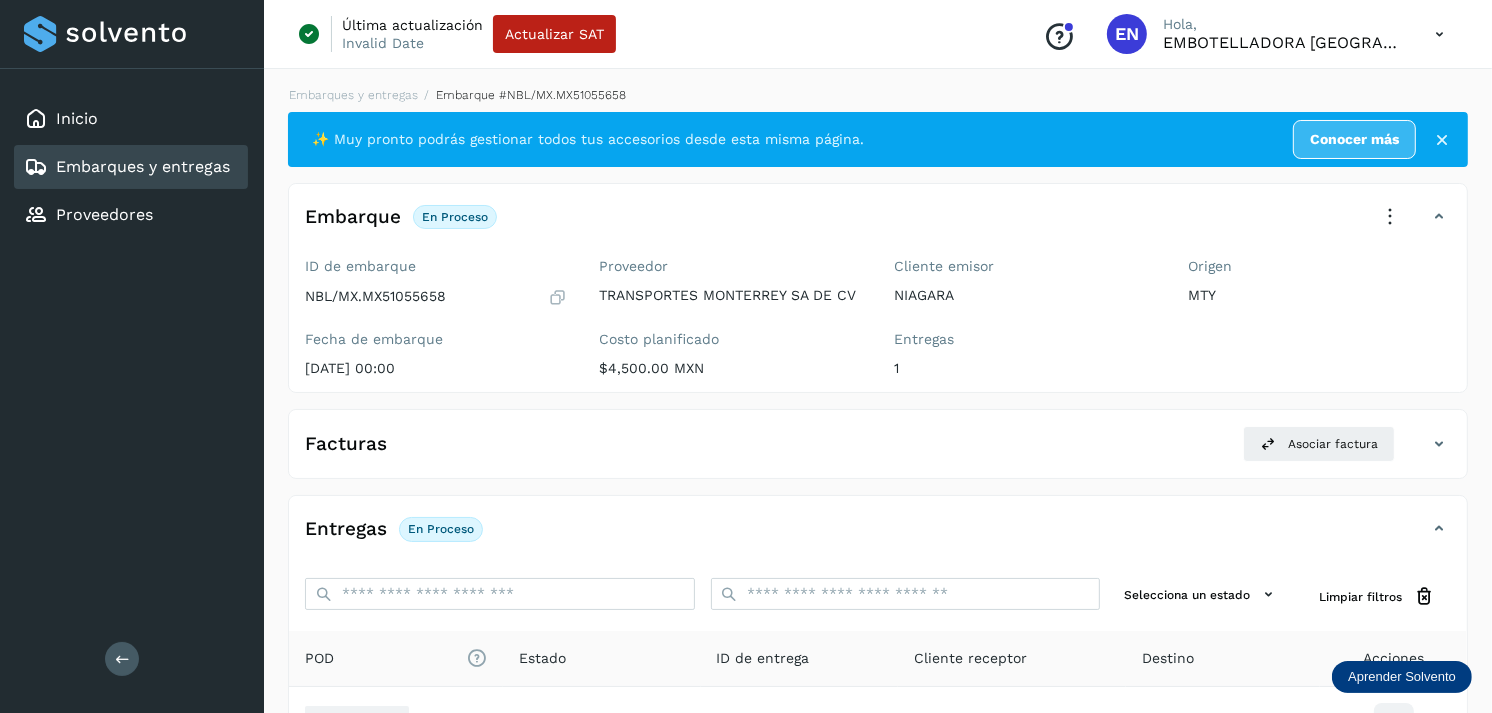 scroll, scrollTop: 243, scrollLeft: 0, axis: vertical 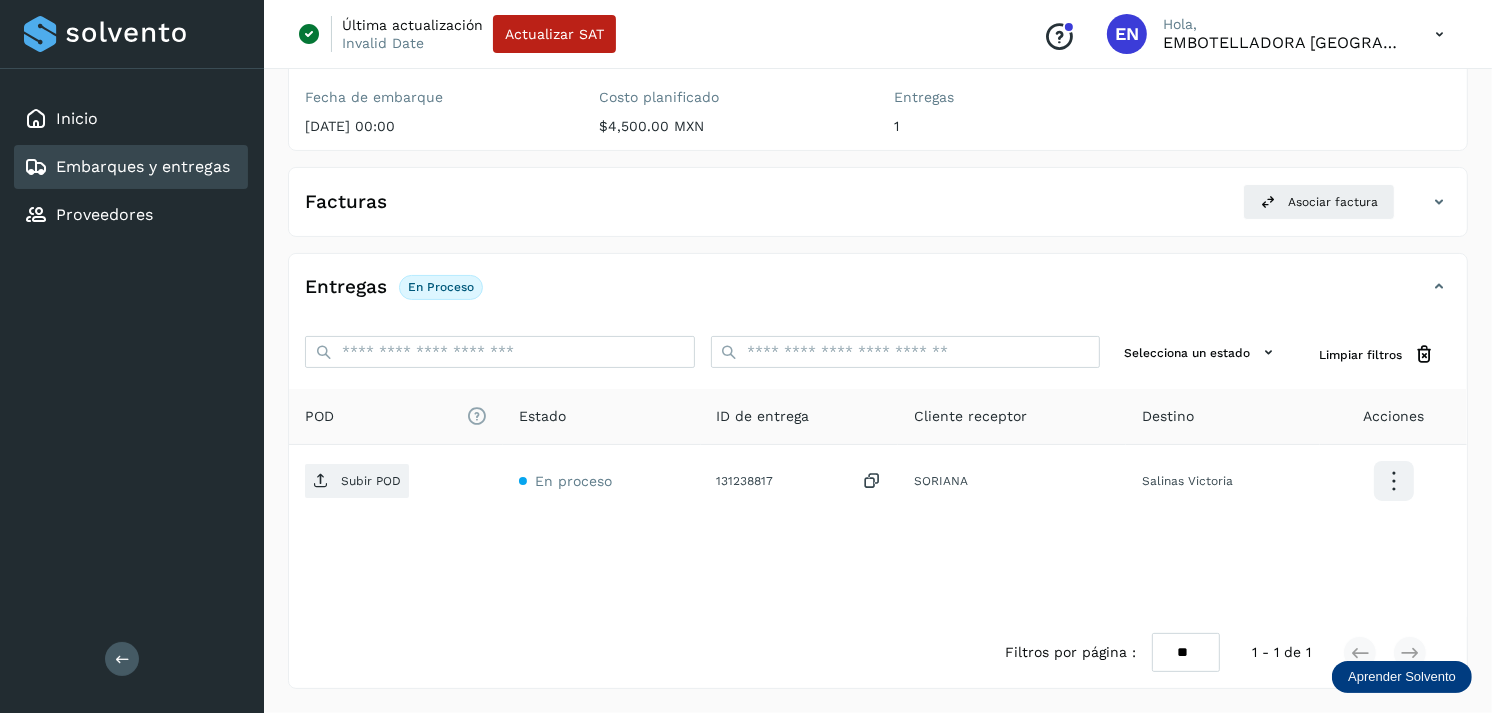 click on "Embarques y entregas" at bounding box center (127, 167) 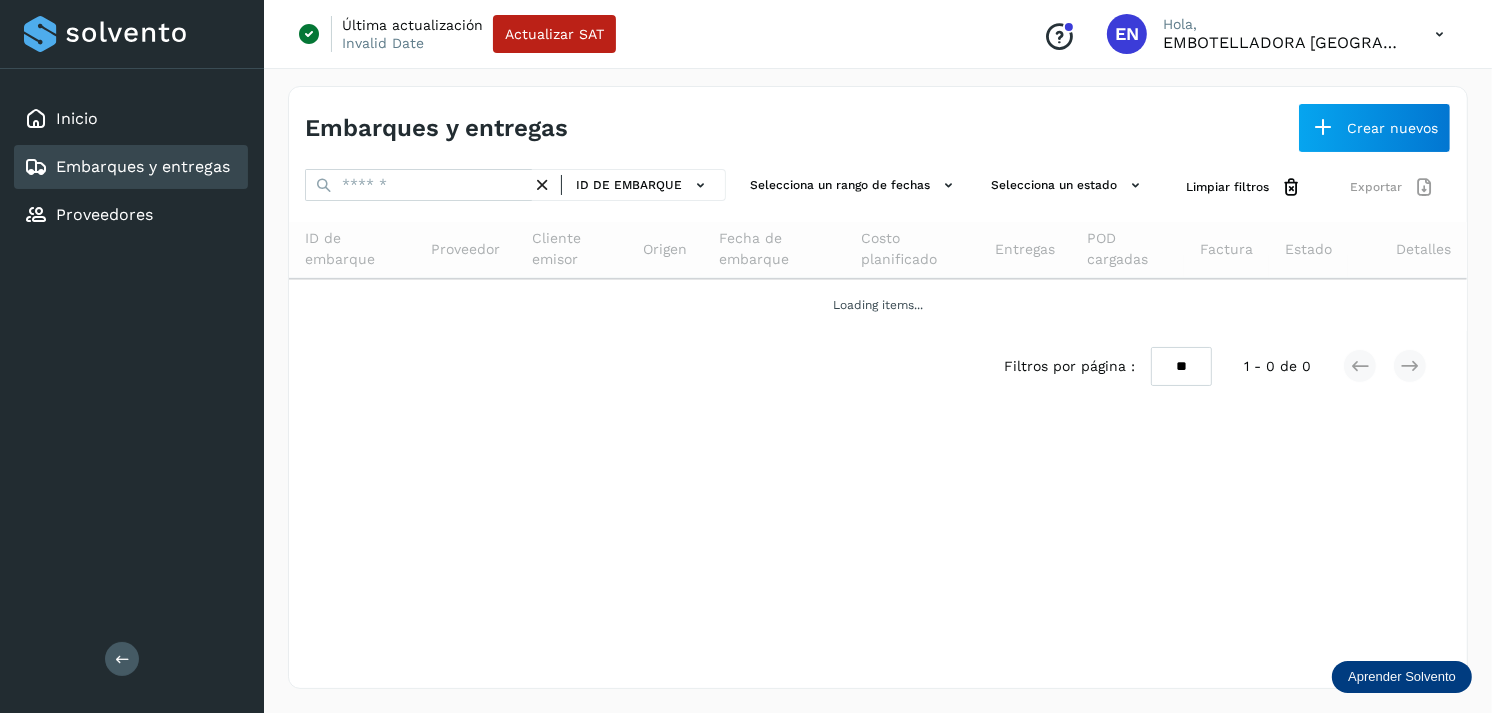 scroll, scrollTop: 0, scrollLeft: 0, axis: both 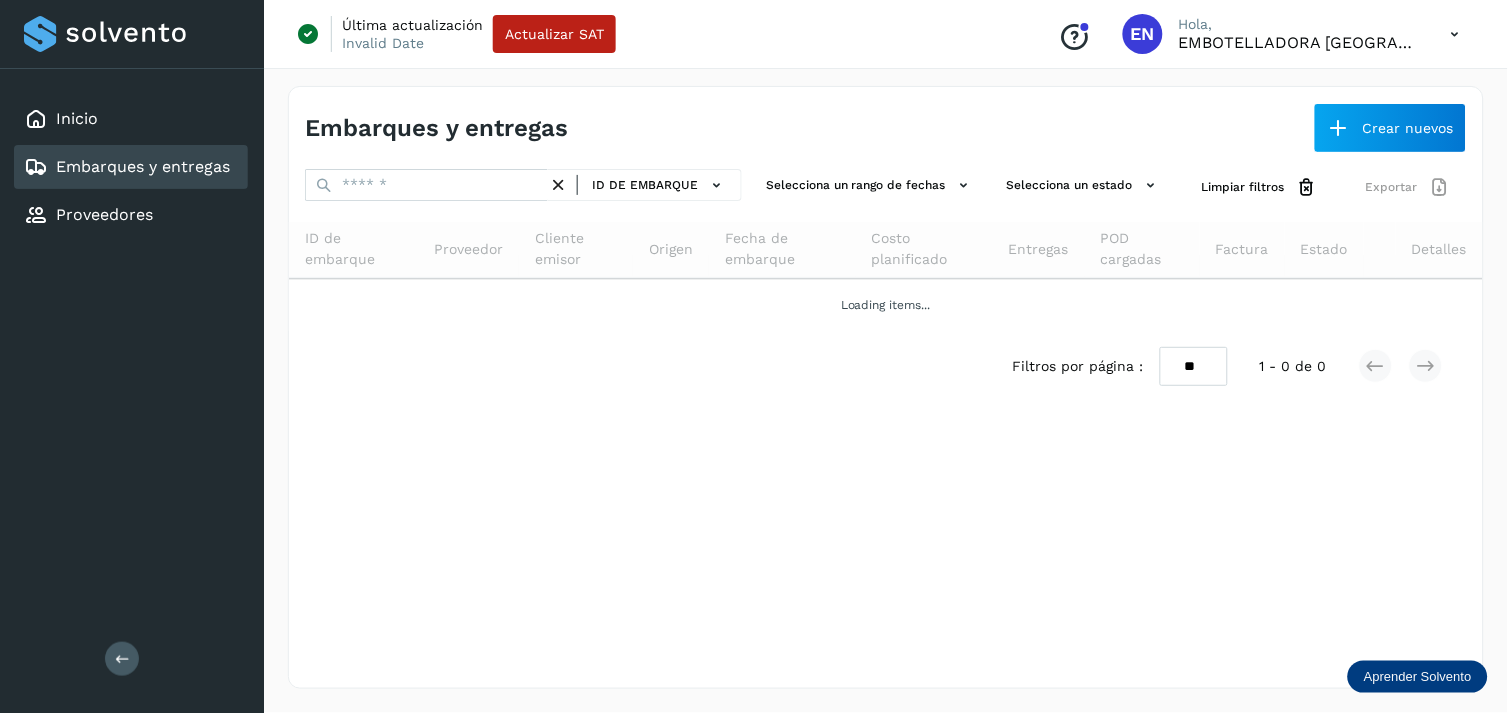 click on "ID de embarque" at bounding box center (645, 185) 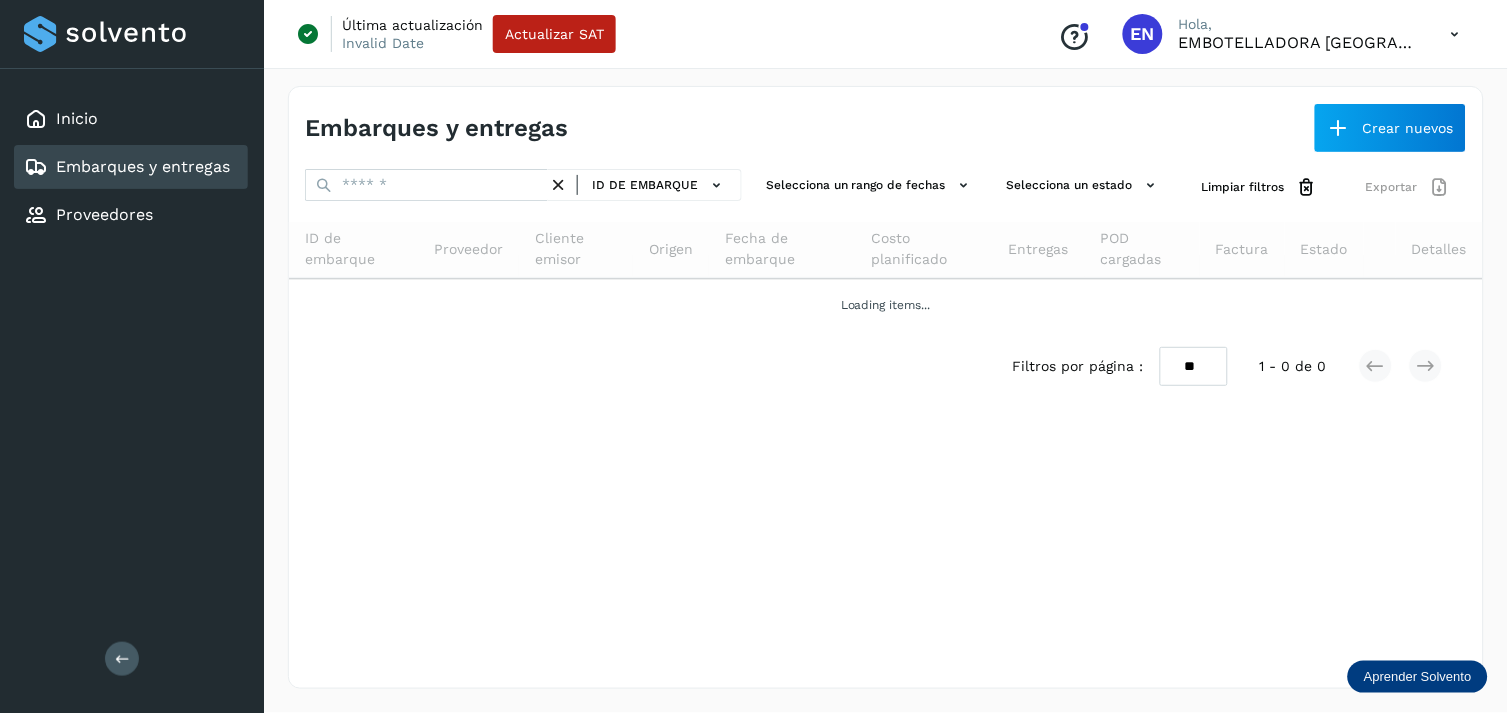 click on "ID de embarque" at bounding box center (645, 185) 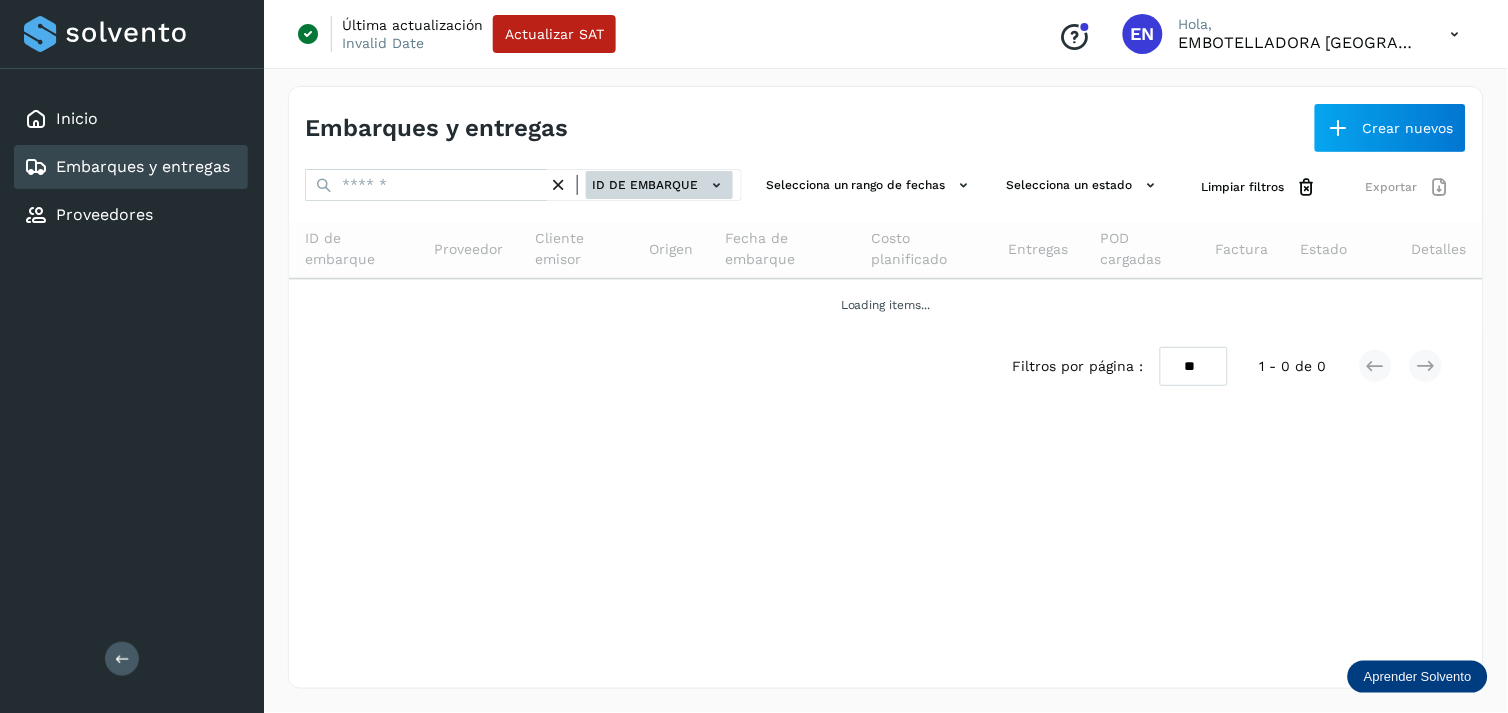 click on "ID de embarque" 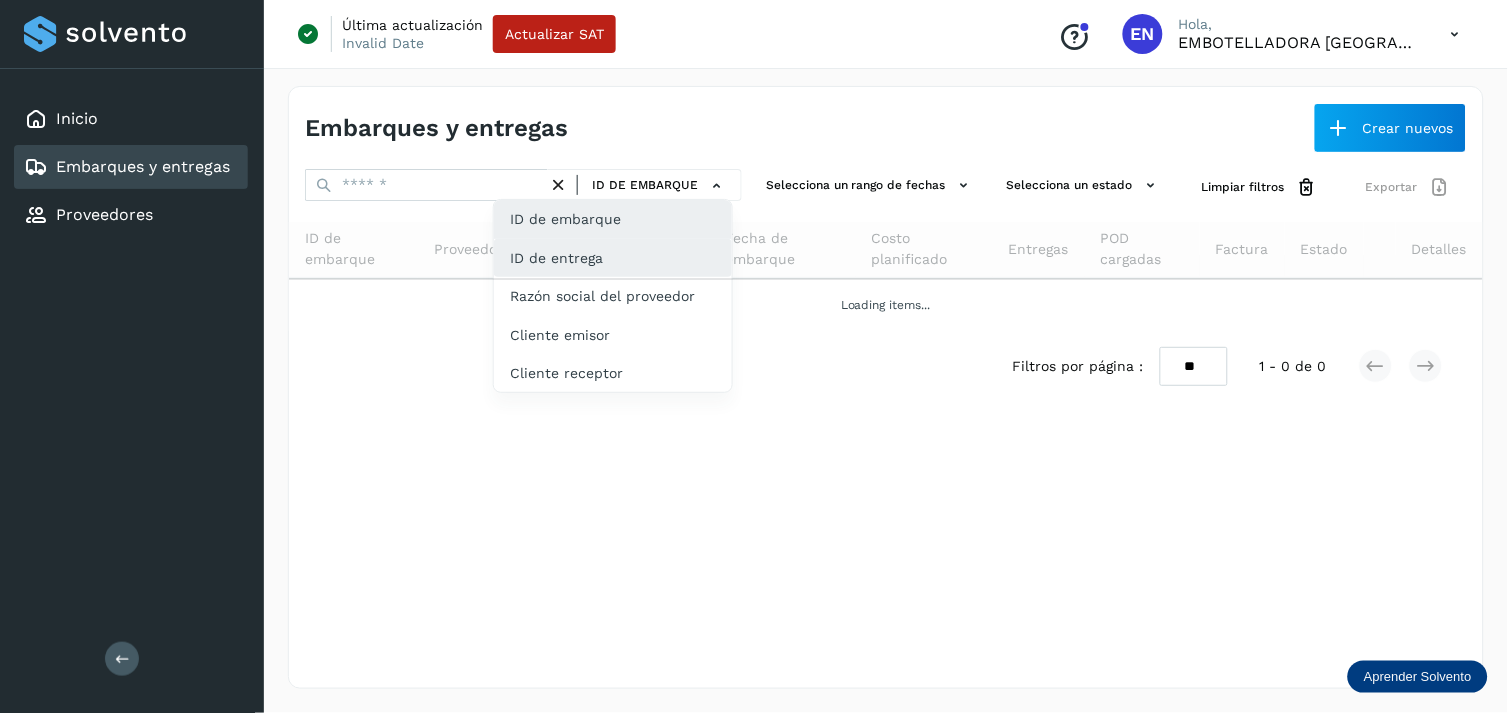 click on "ID de entrega" 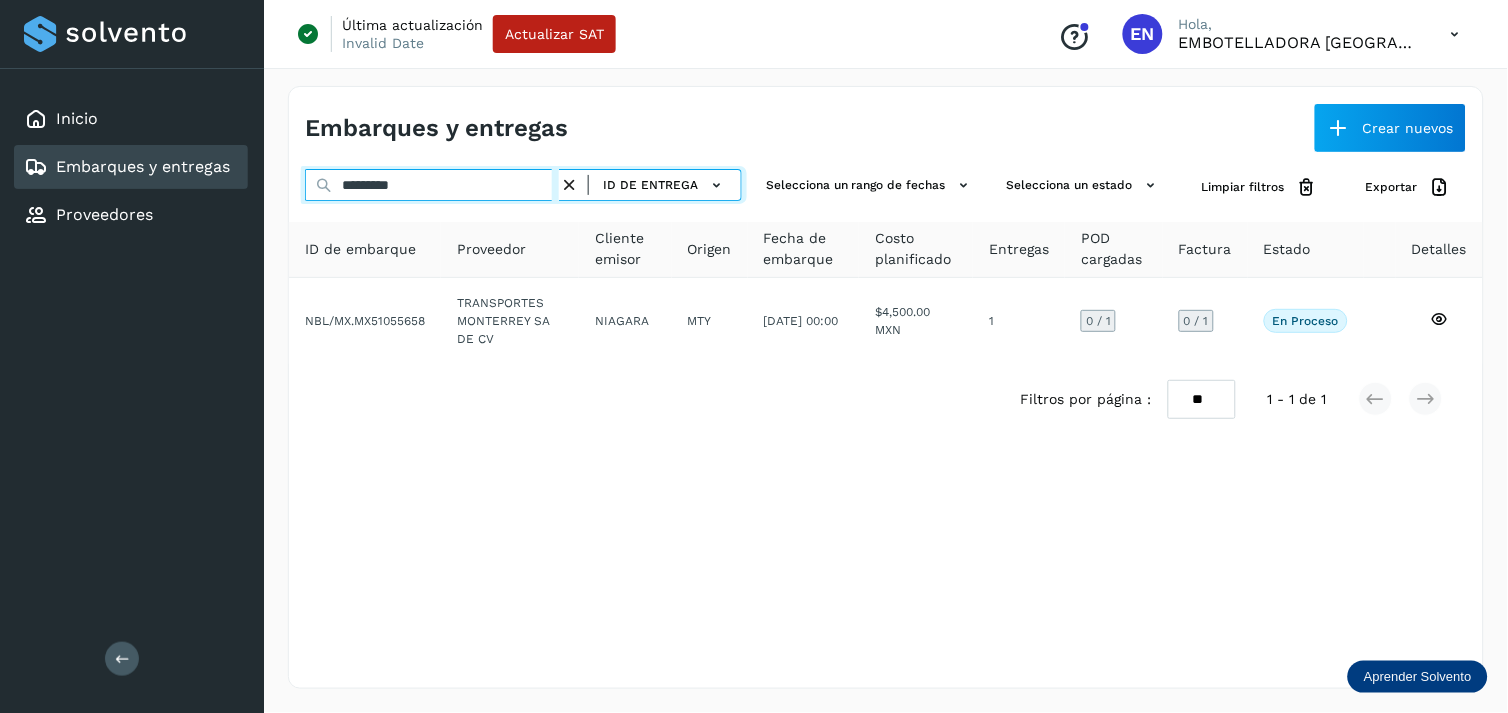 click on "*********" at bounding box center [432, 185] 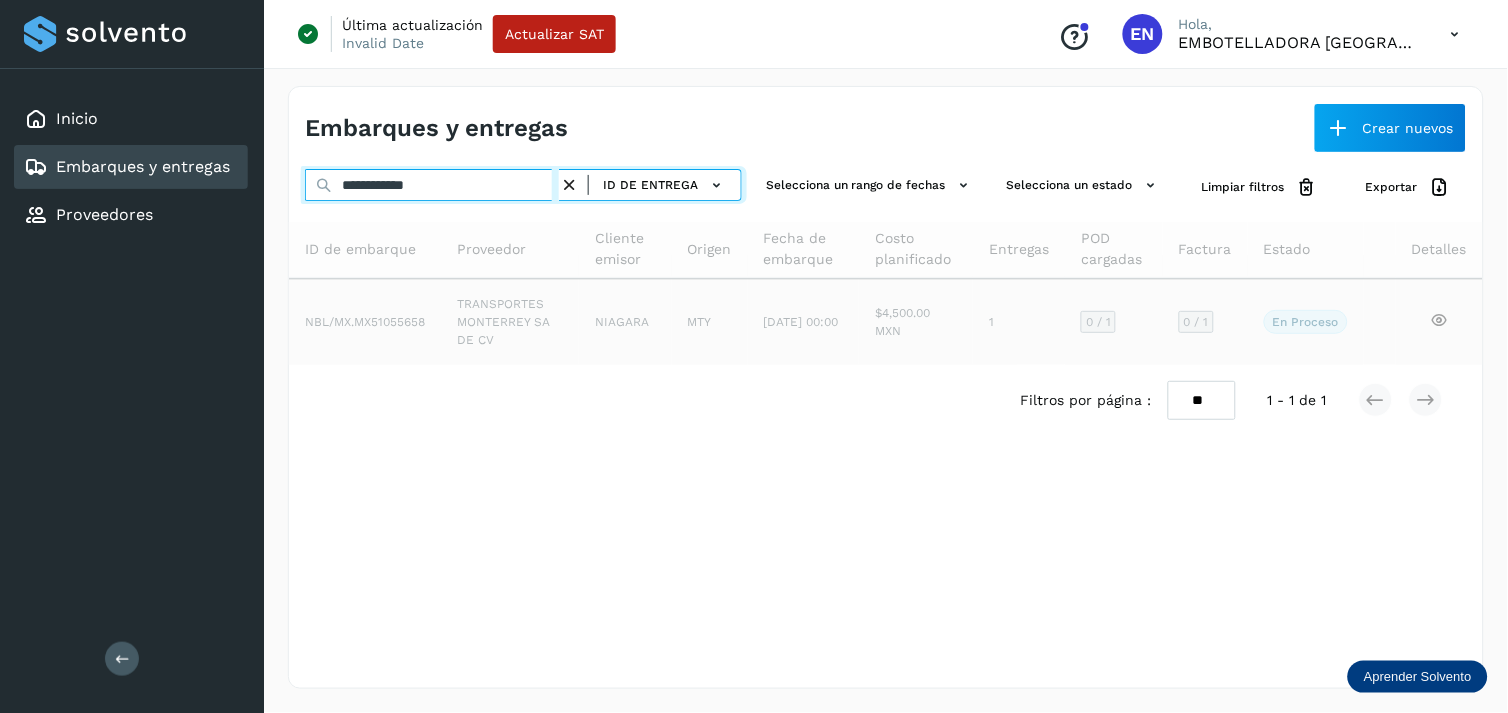 type on "**********" 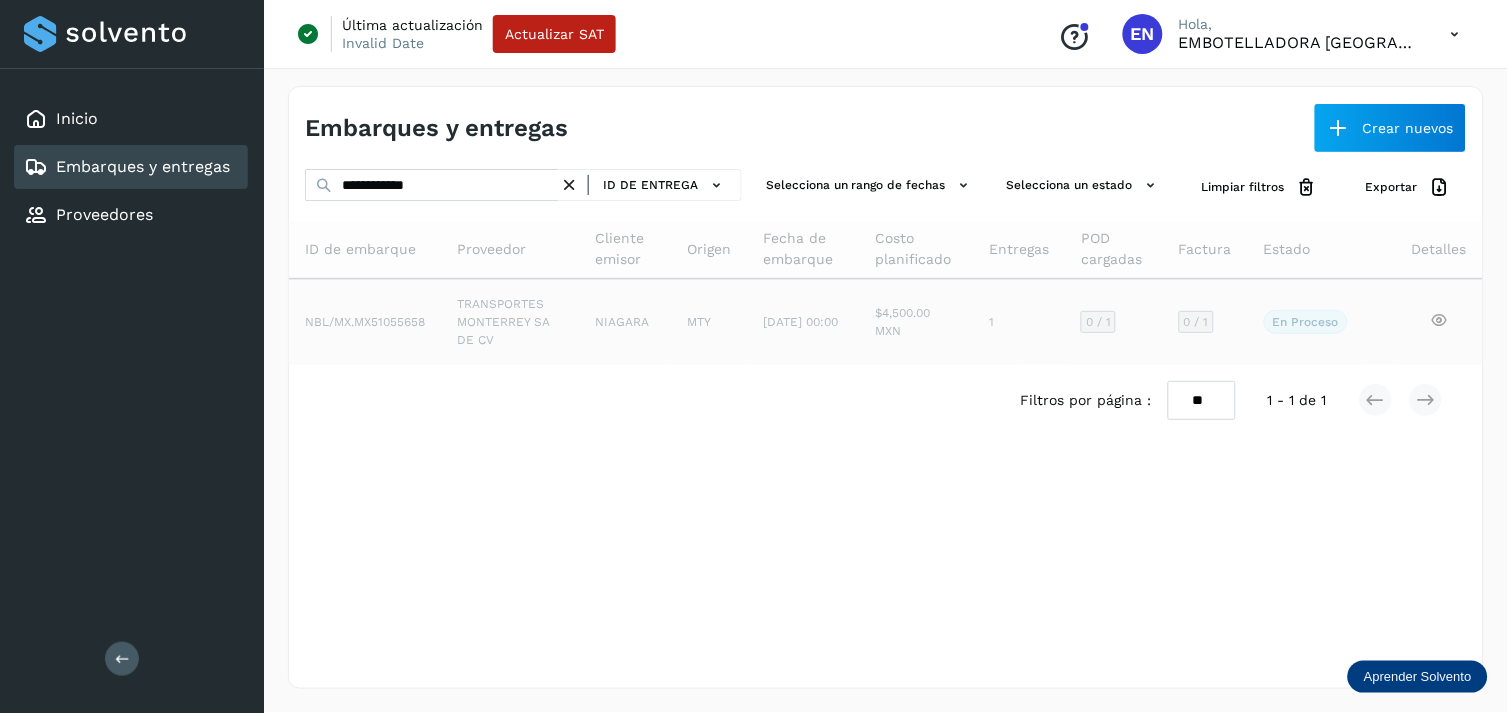 click on "TRANSPORTES MONTERREY SA DE CV" 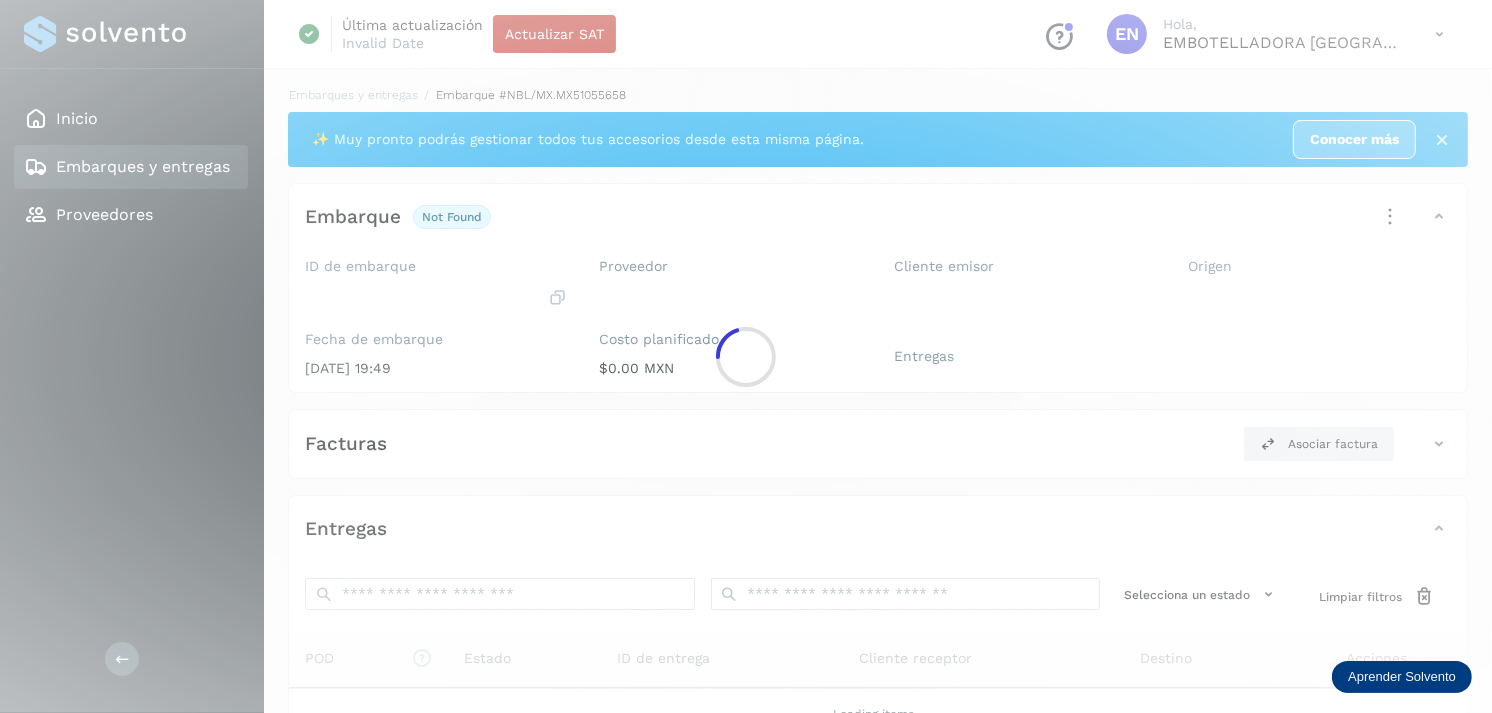 click 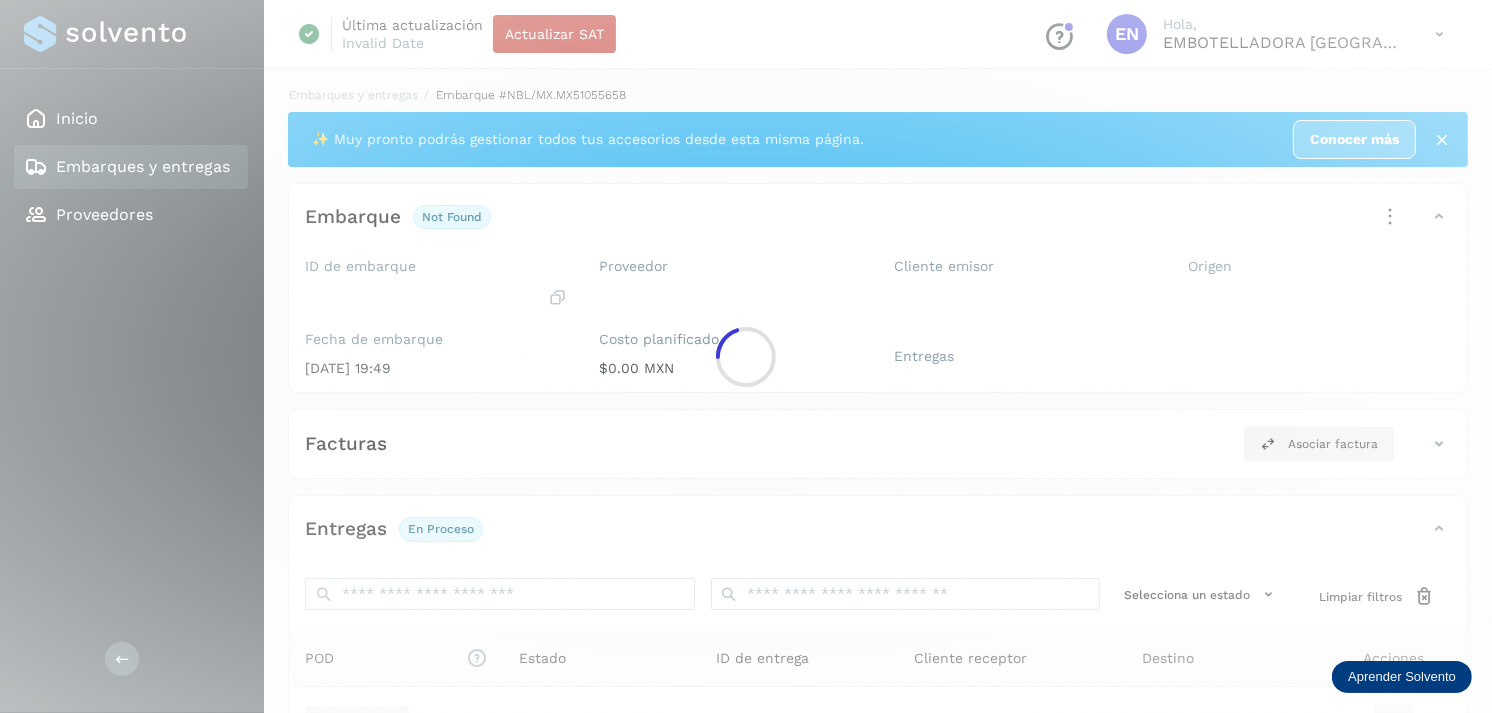 click 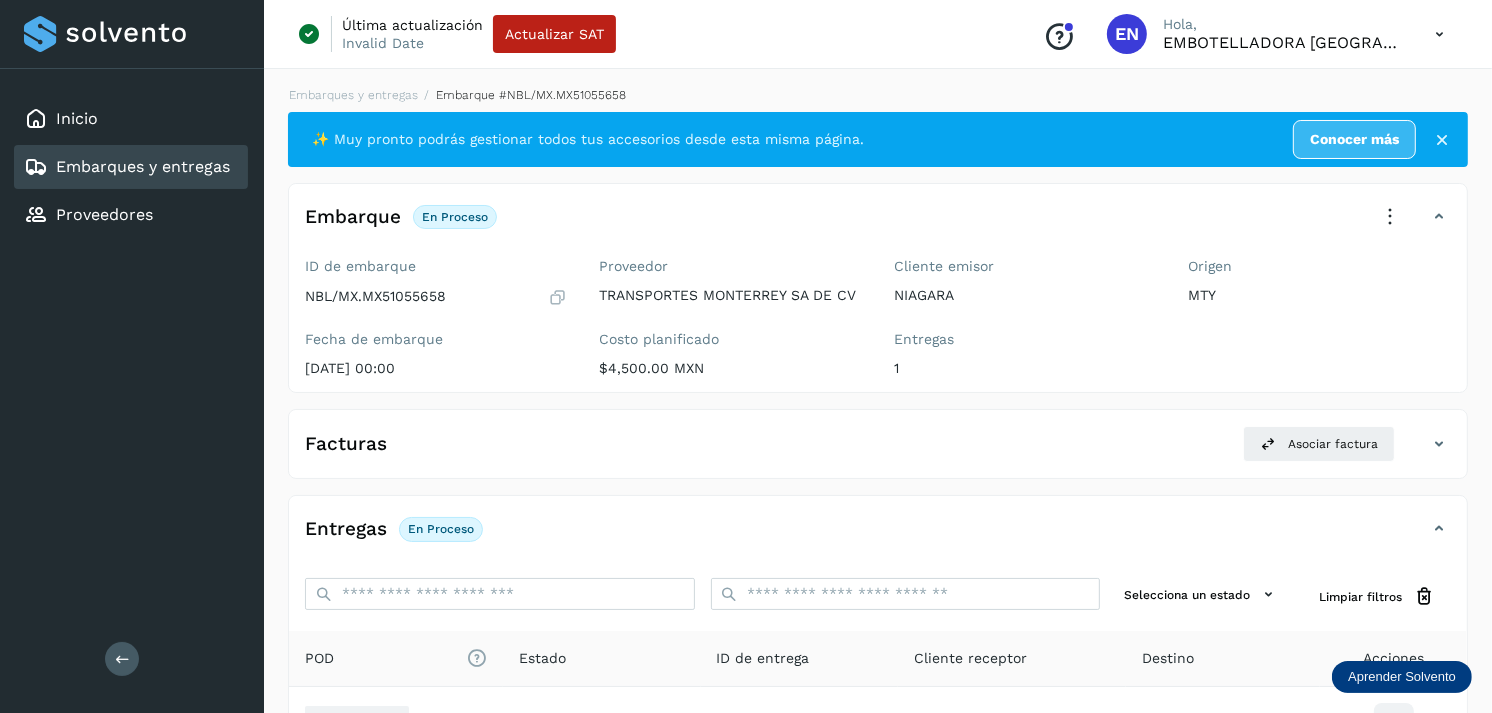 drag, startPoint x: 188, startPoint y: 185, endPoint x: 134, endPoint y: 162, distance: 58.694122 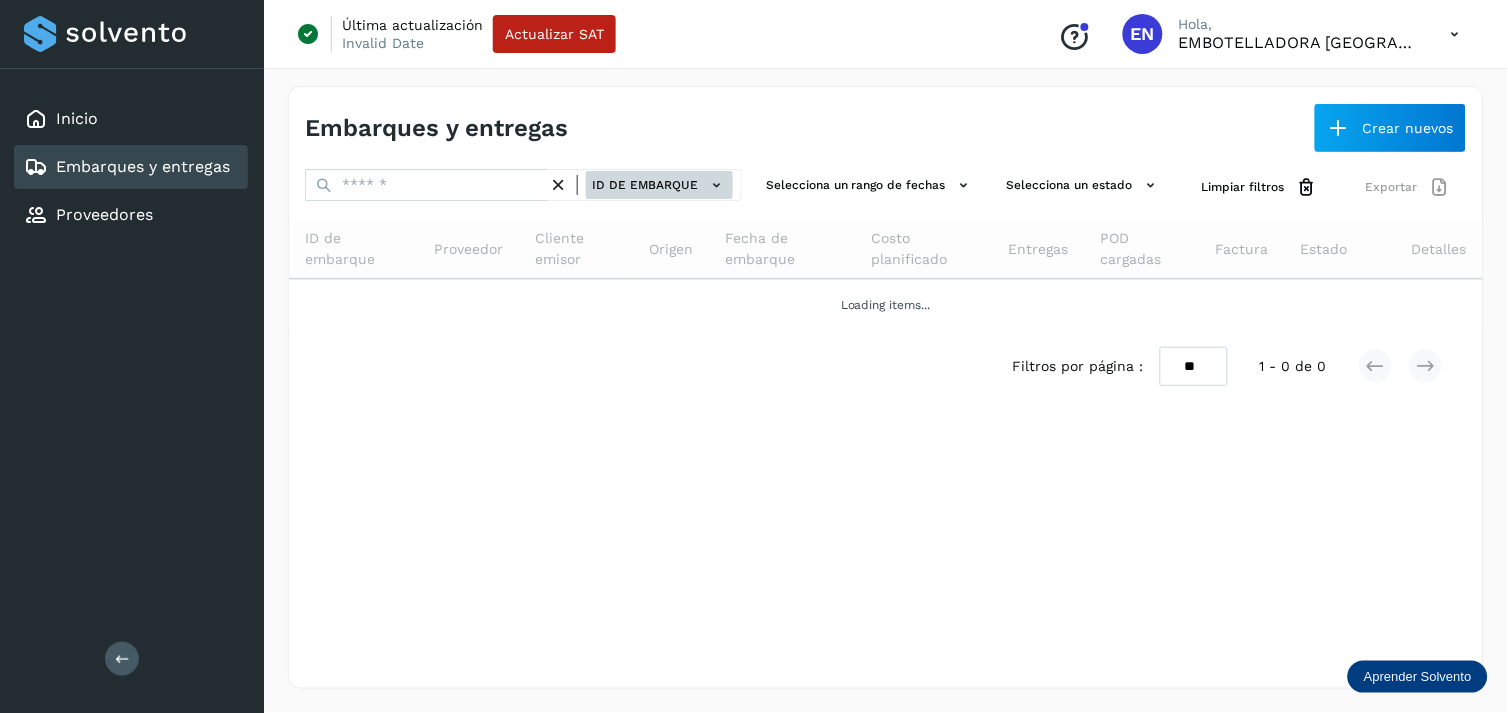 click on "ID de embarque" at bounding box center (659, 185) 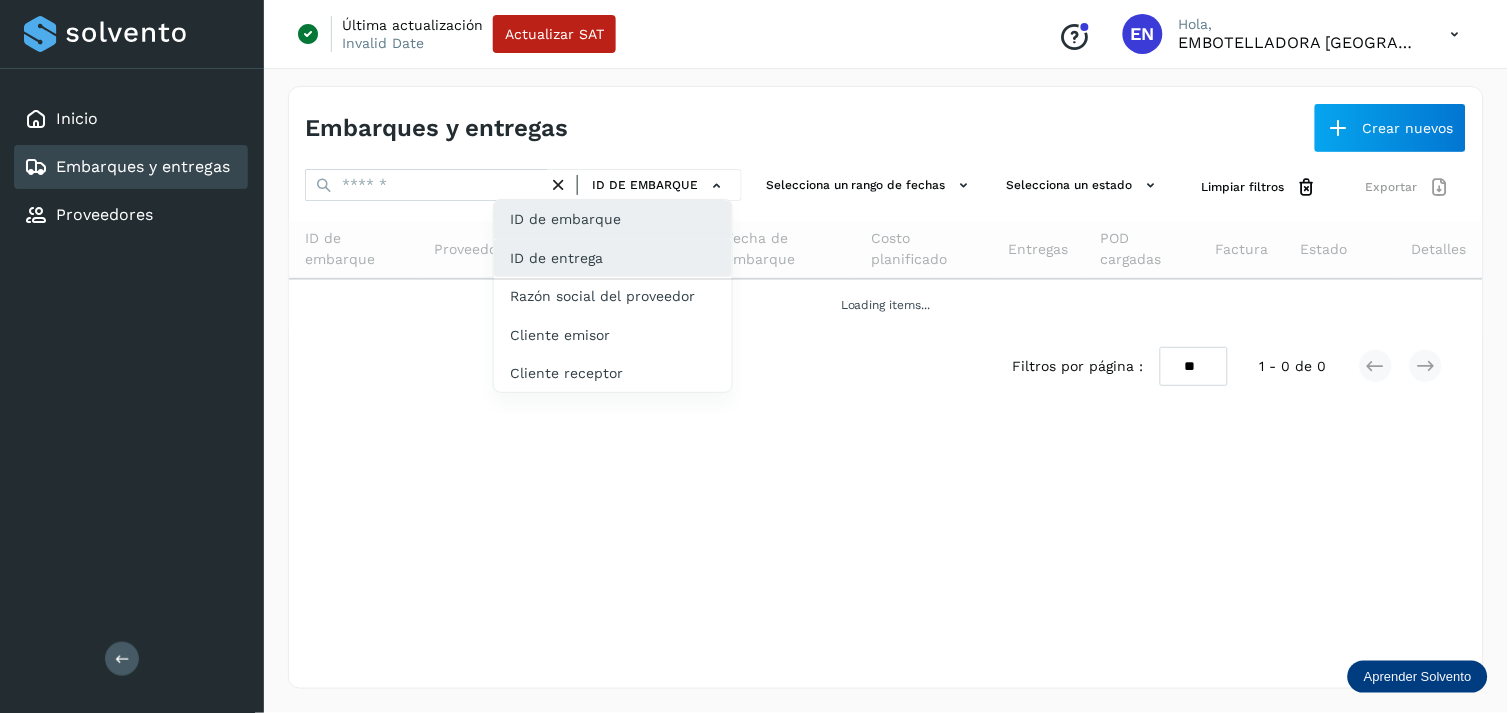 click on "ID de entrega" 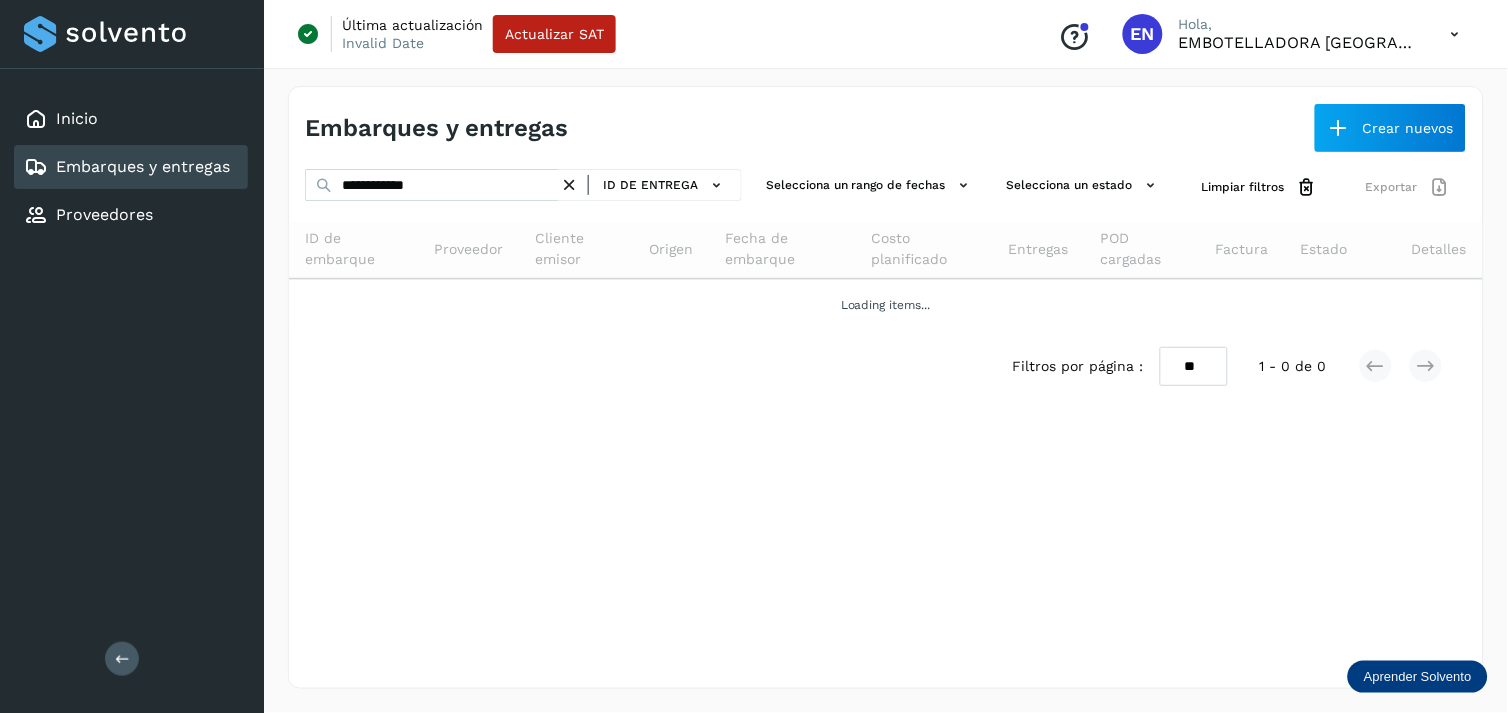 click on "**********" at bounding box center [886, 387] 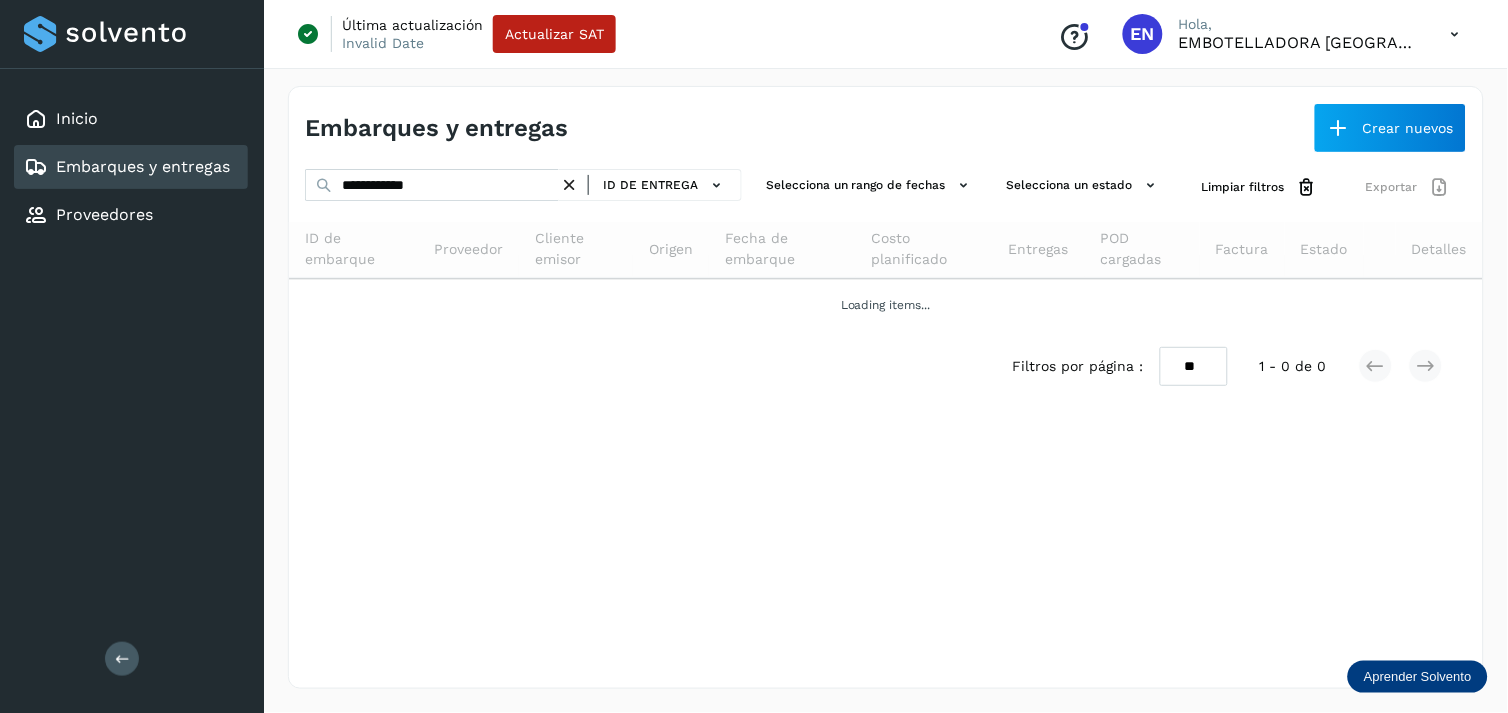 drag, startPoint x: 431, startPoint y: 165, endPoint x: 408, endPoint y: 173, distance: 24.351591 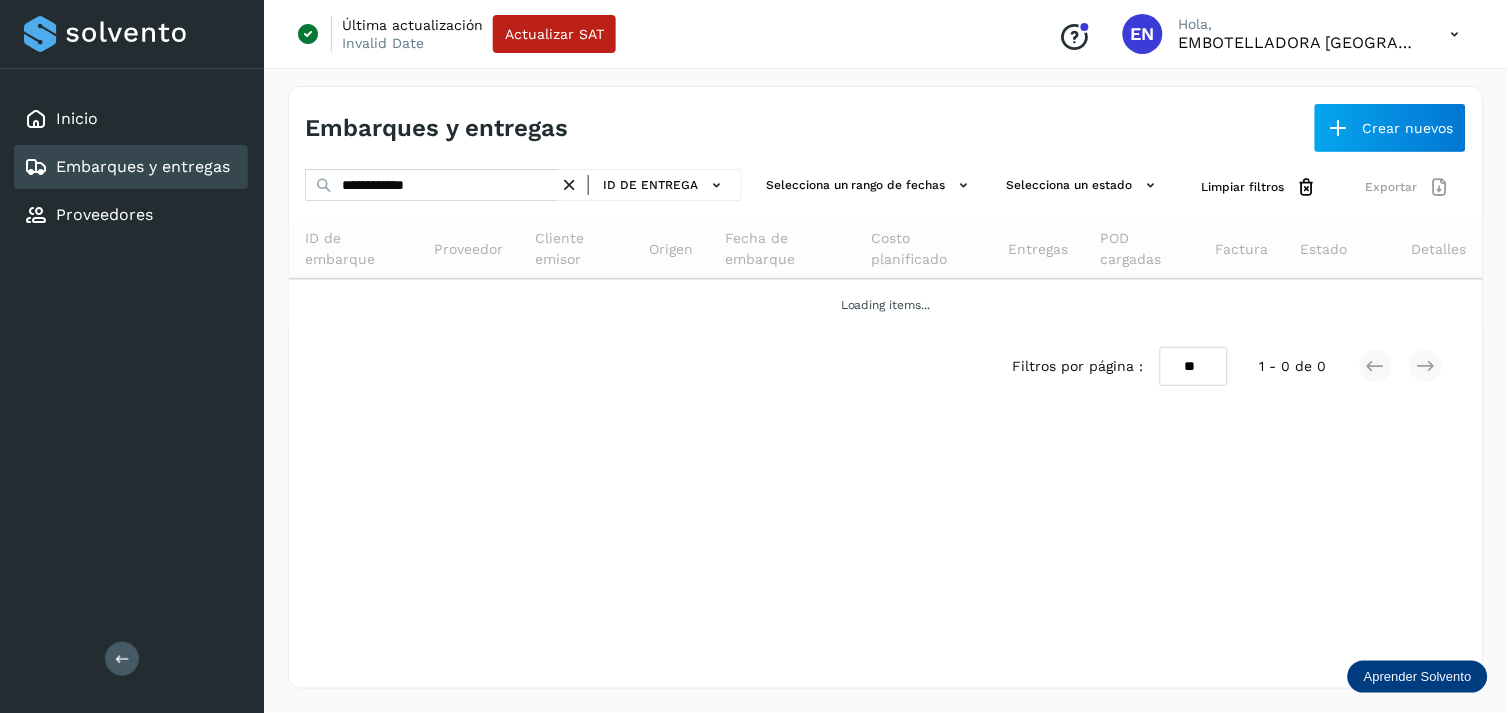 click on "**********" at bounding box center (886, 387) 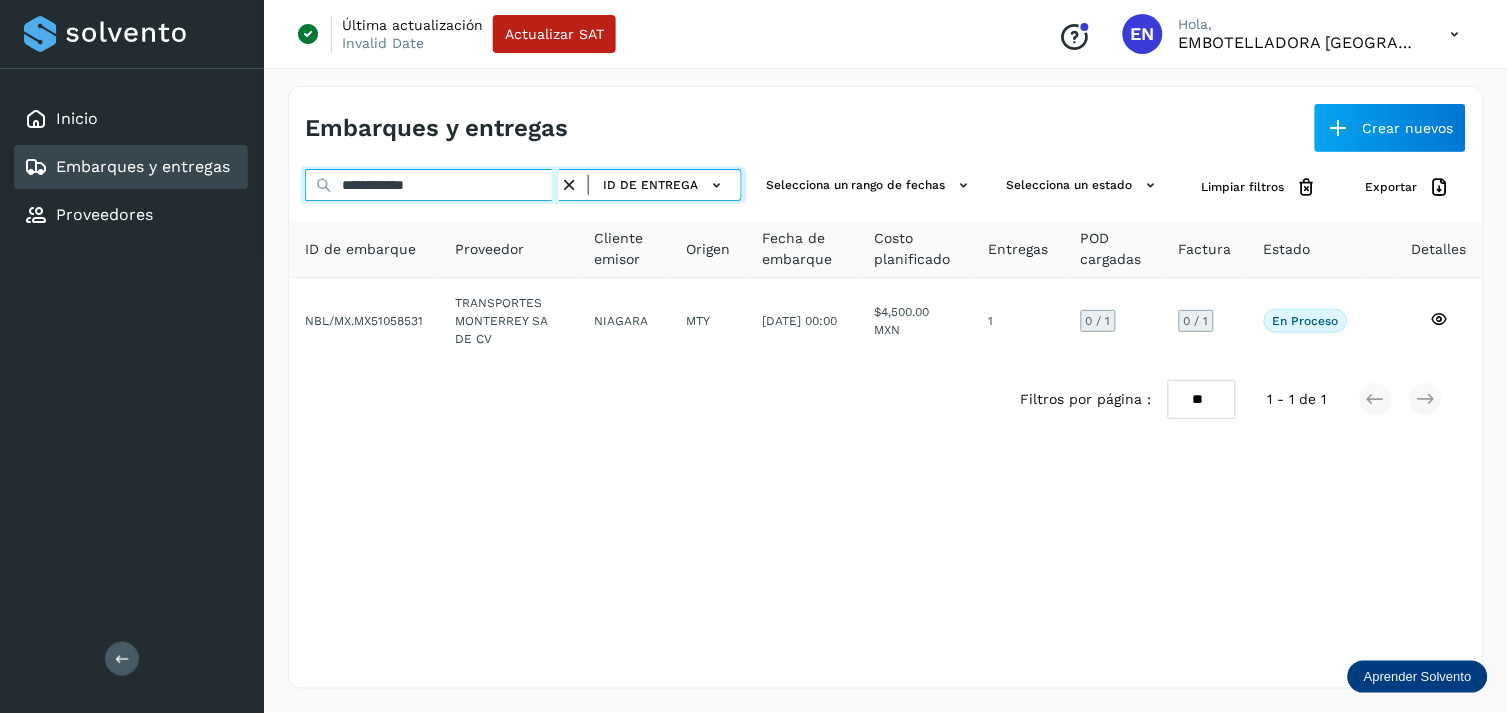 click on "**********" at bounding box center [432, 185] 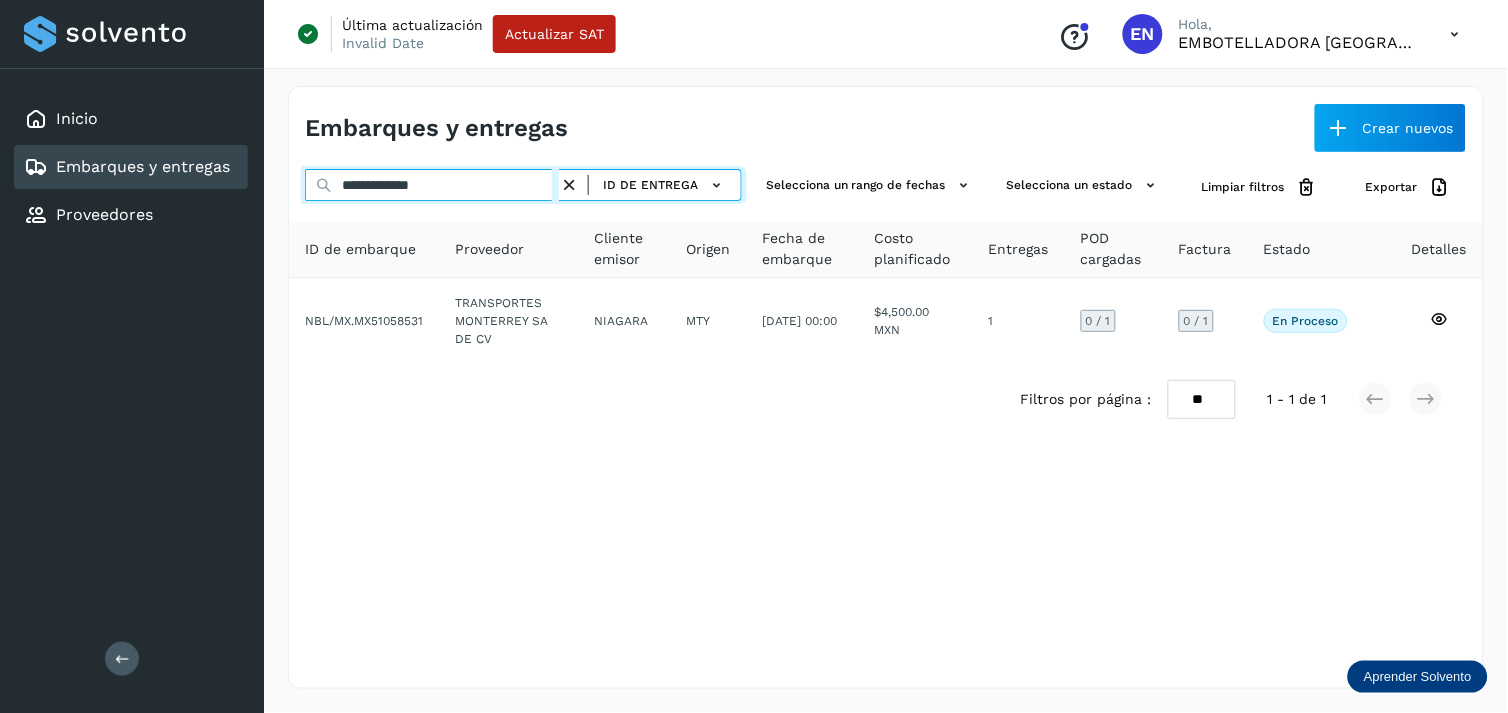 type on "**********" 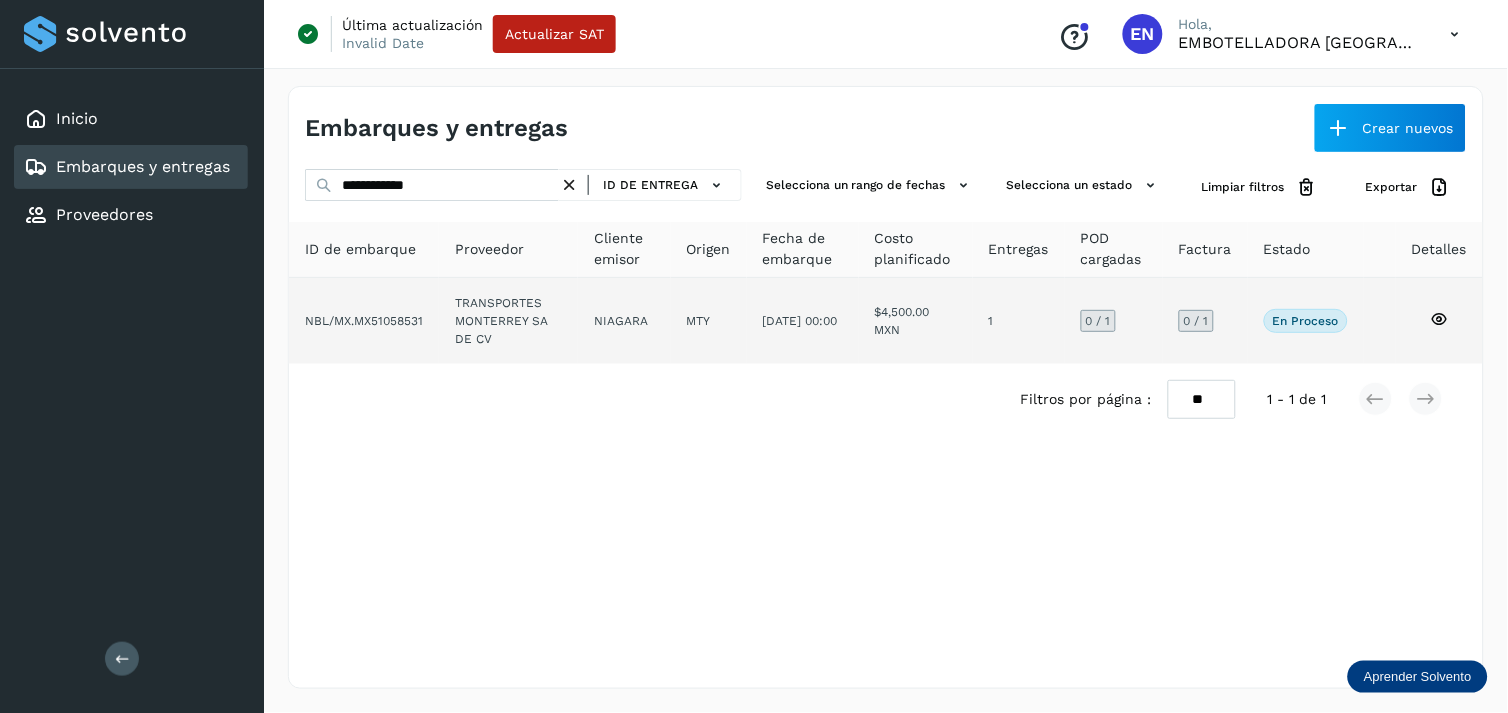 click on "1" 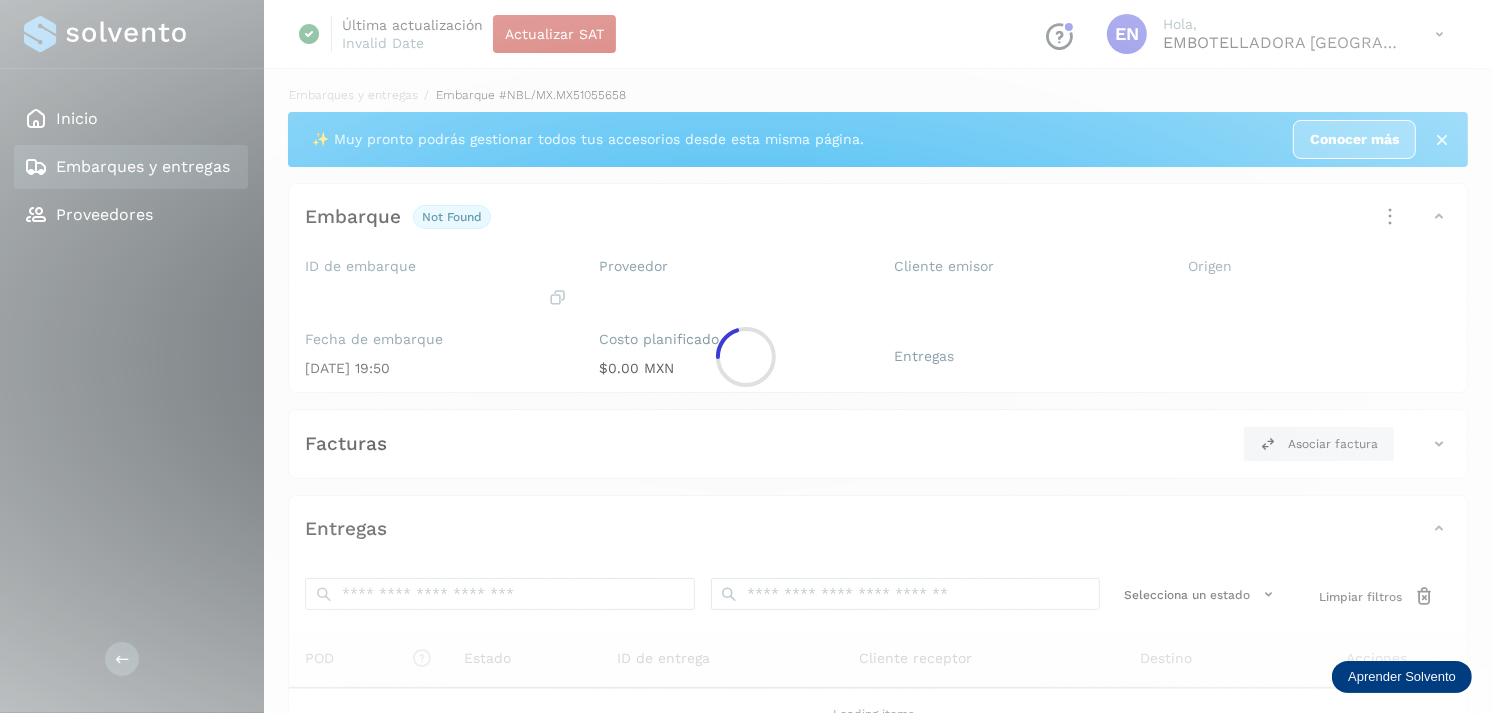 click 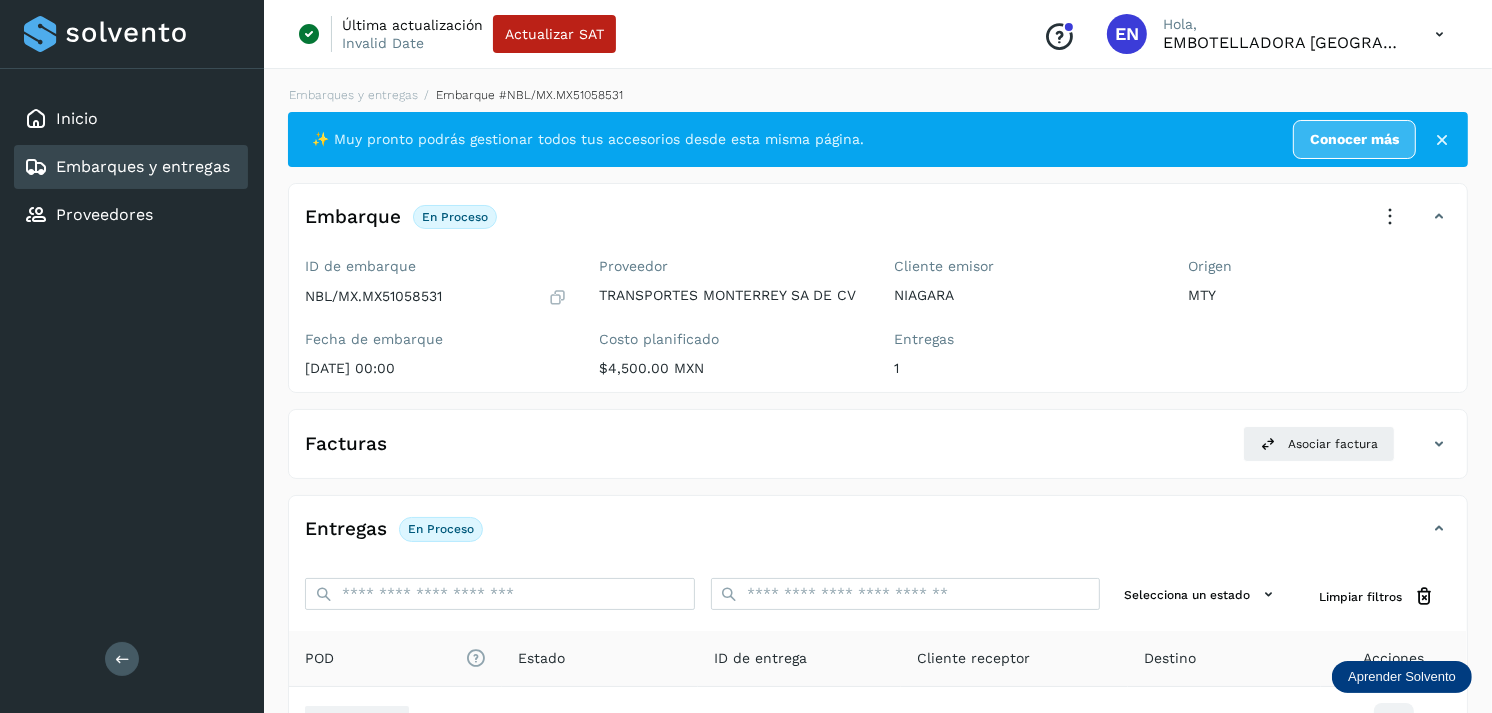 scroll, scrollTop: 243, scrollLeft: 0, axis: vertical 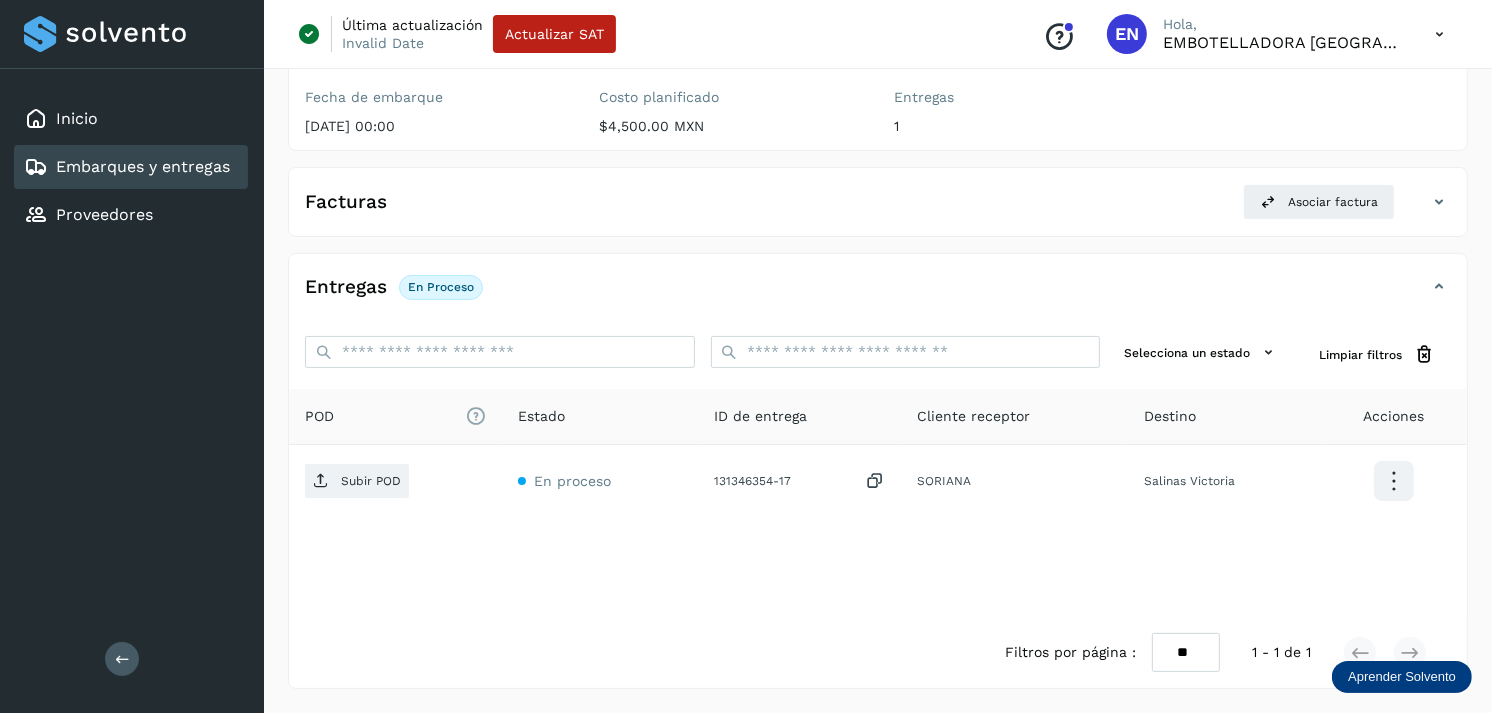 click on "Embarques y entregas" 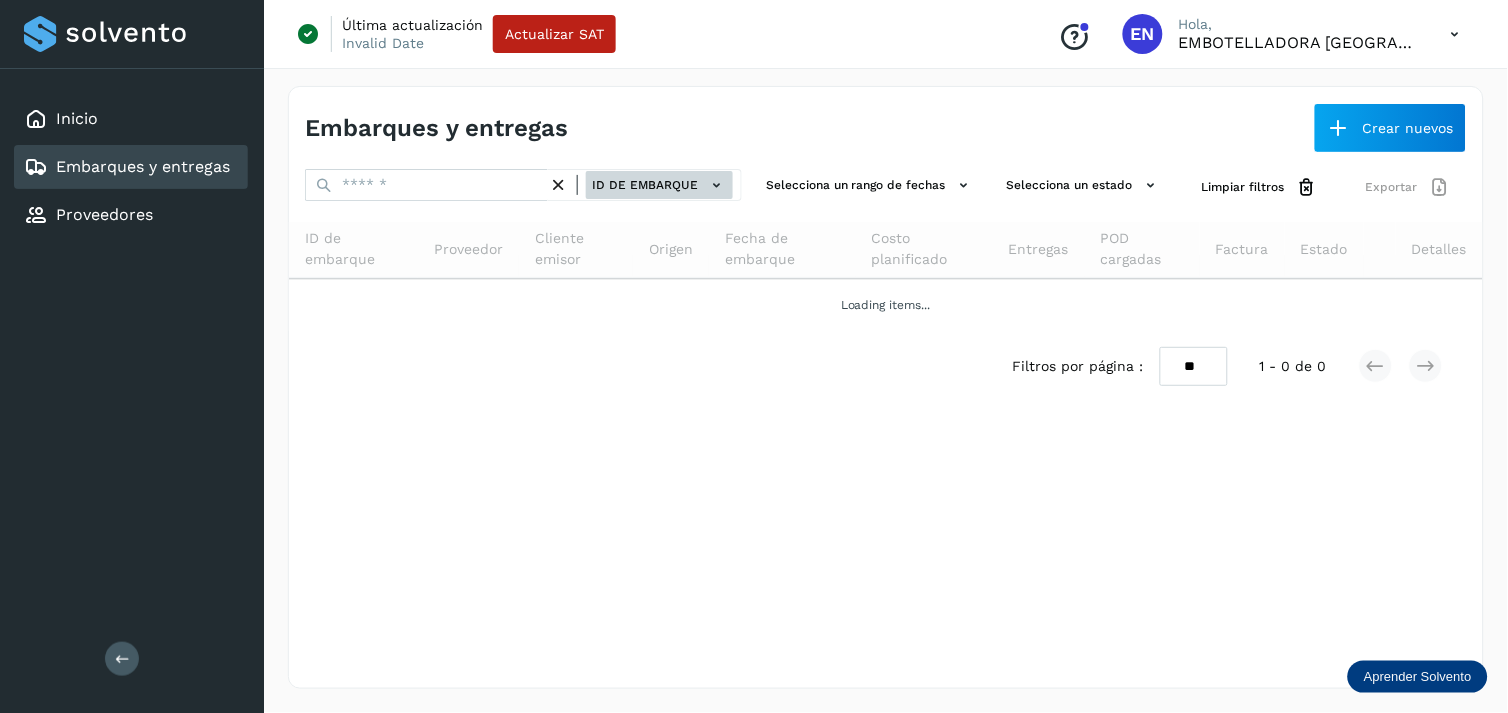 click on "ID de embarque" 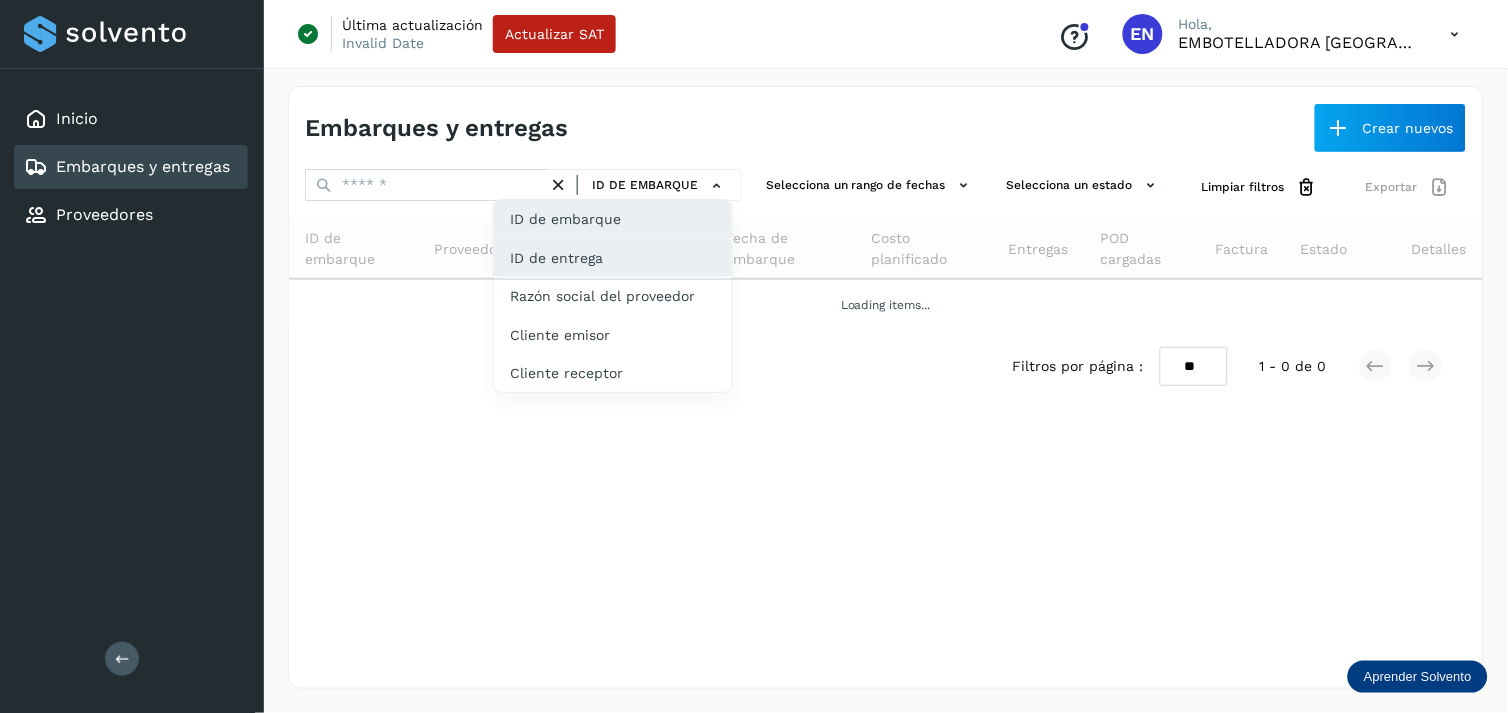 click on "ID de entrega" 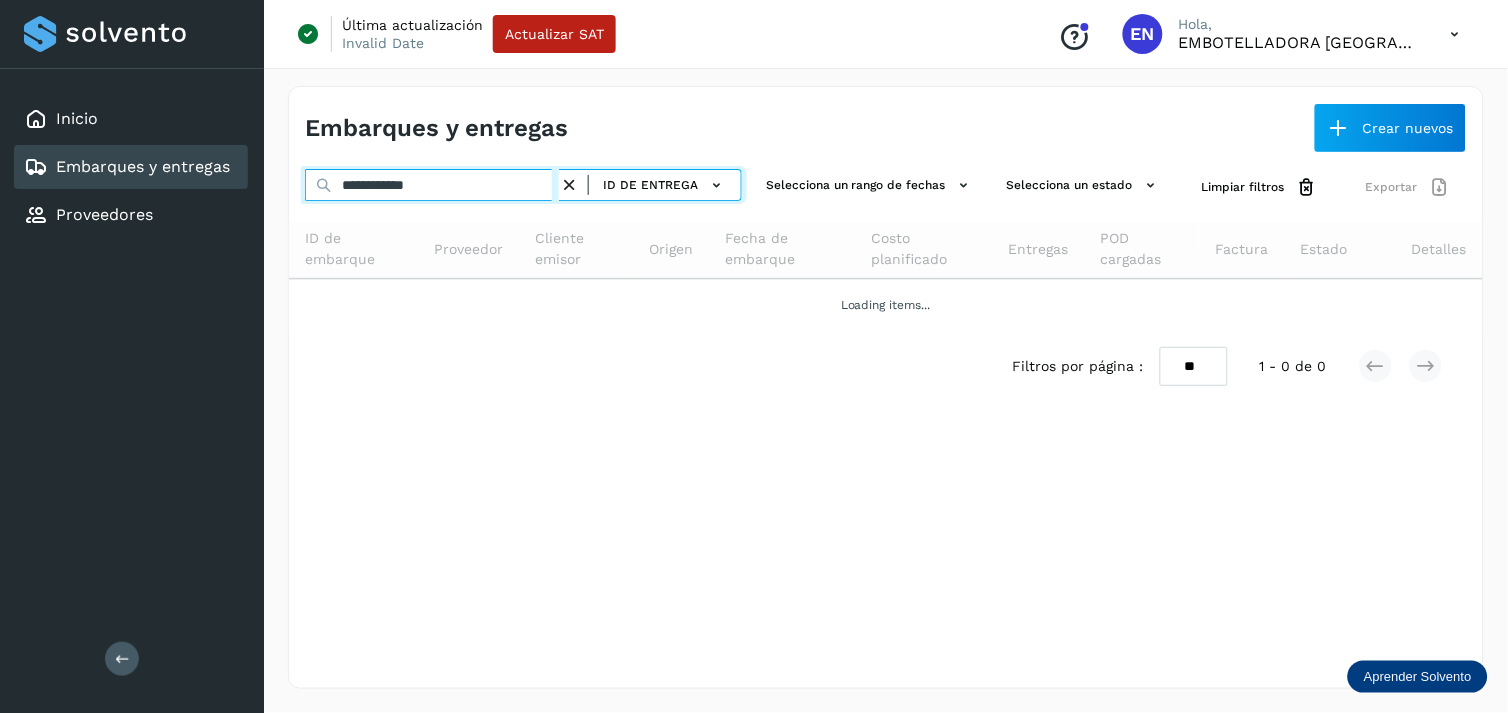 click on "**********" at bounding box center (432, 185) 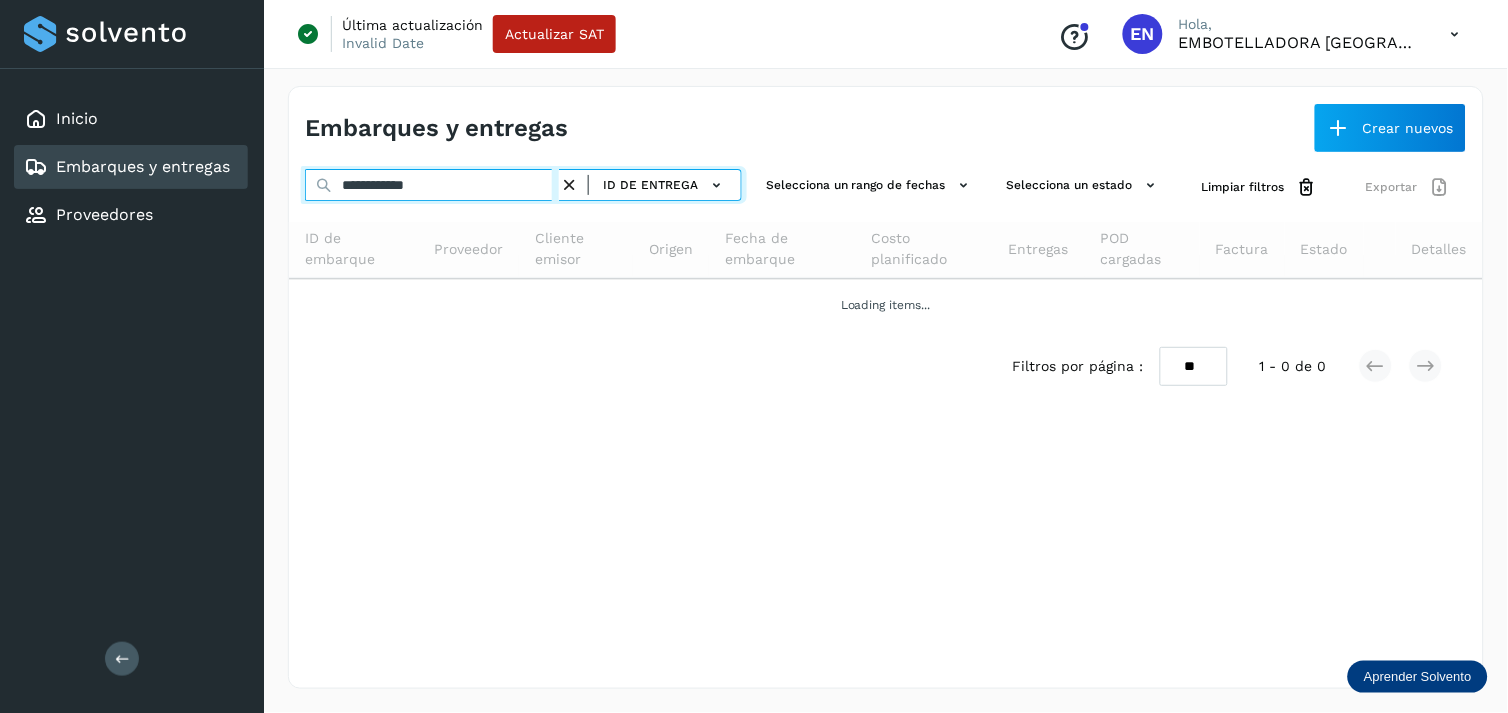 click on "**********" at bounding box center (432, 185) 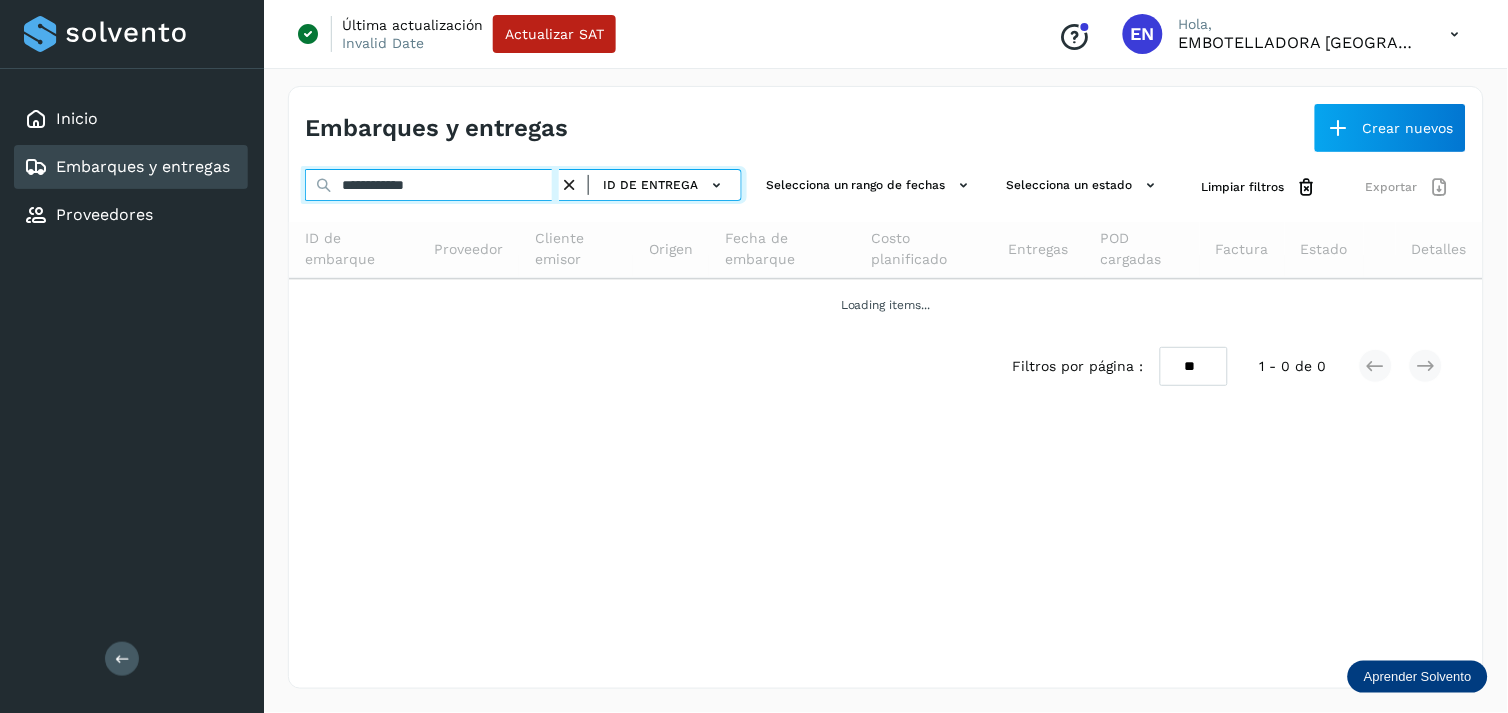 paste 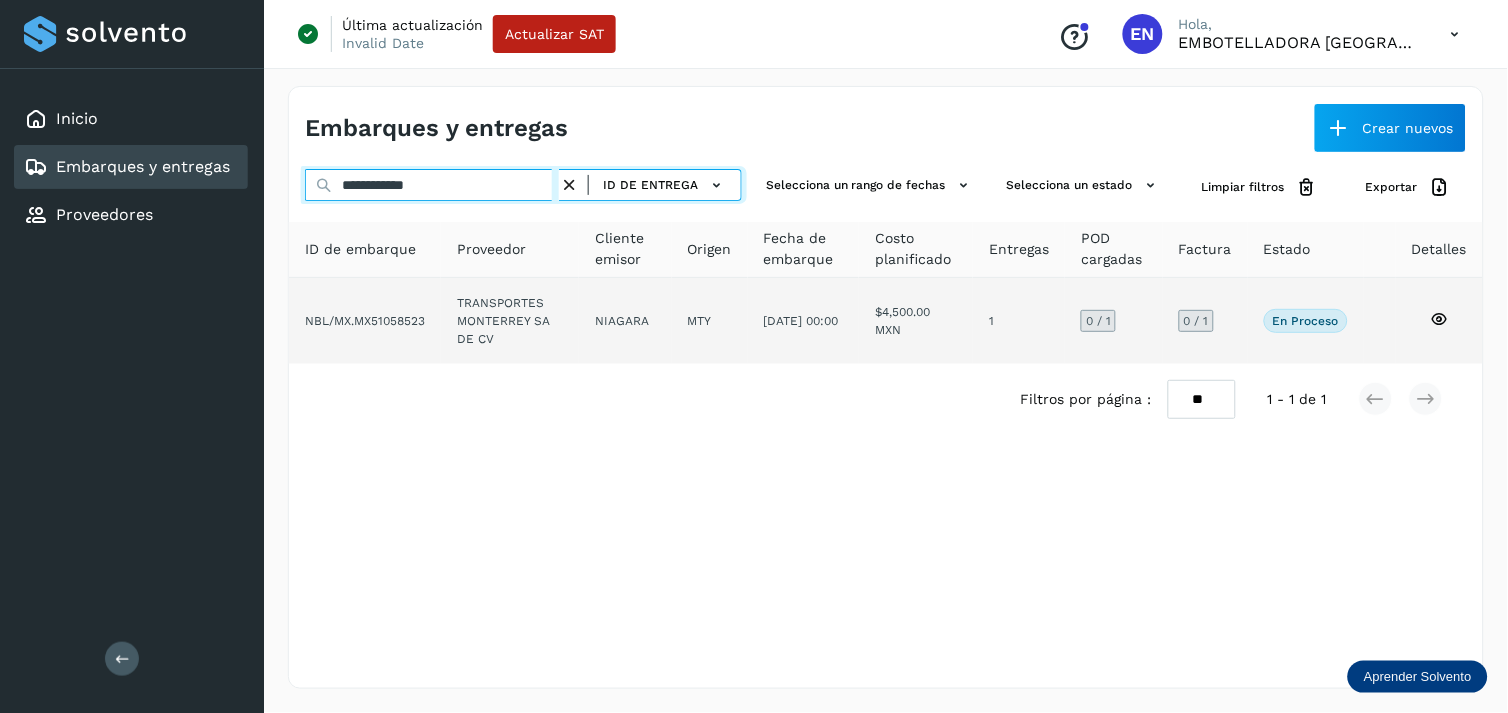 type on "**********" 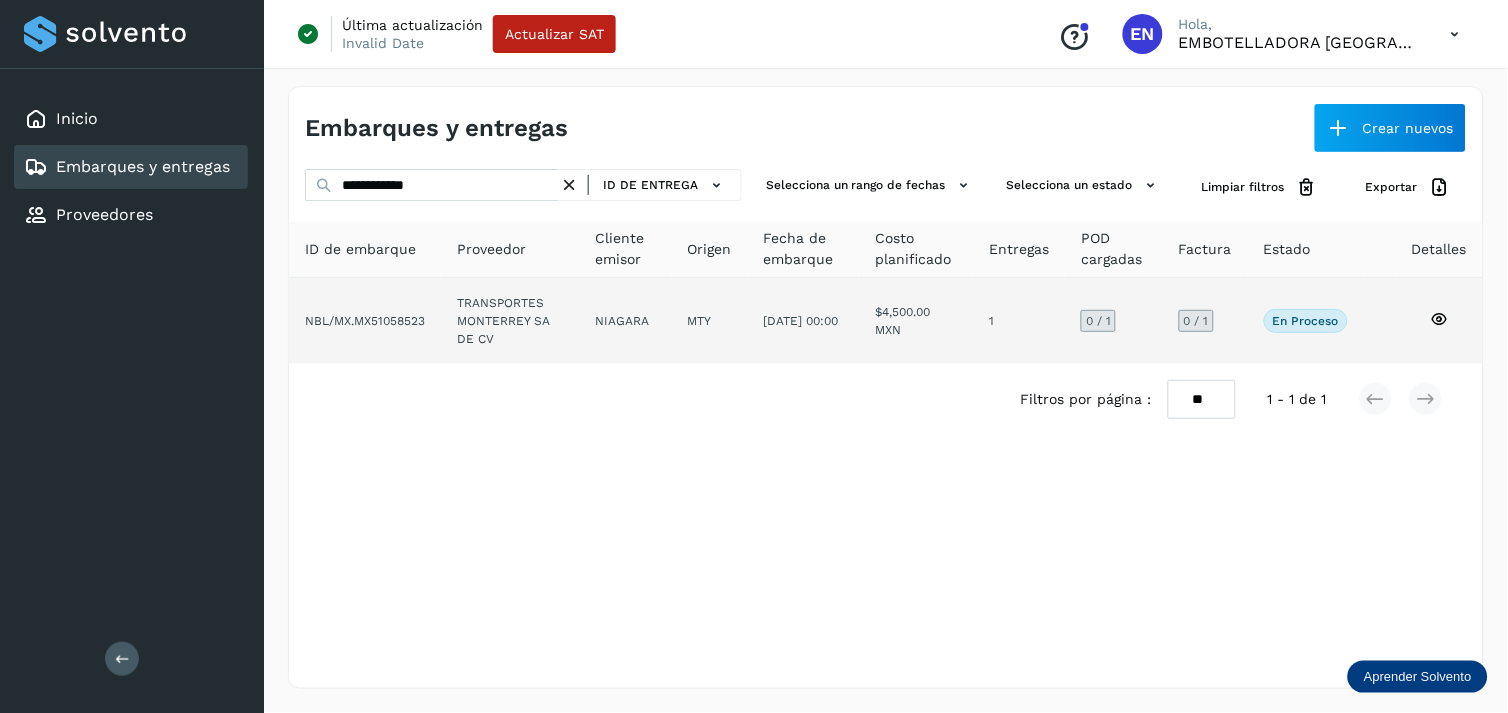 click on "NIAGARA" 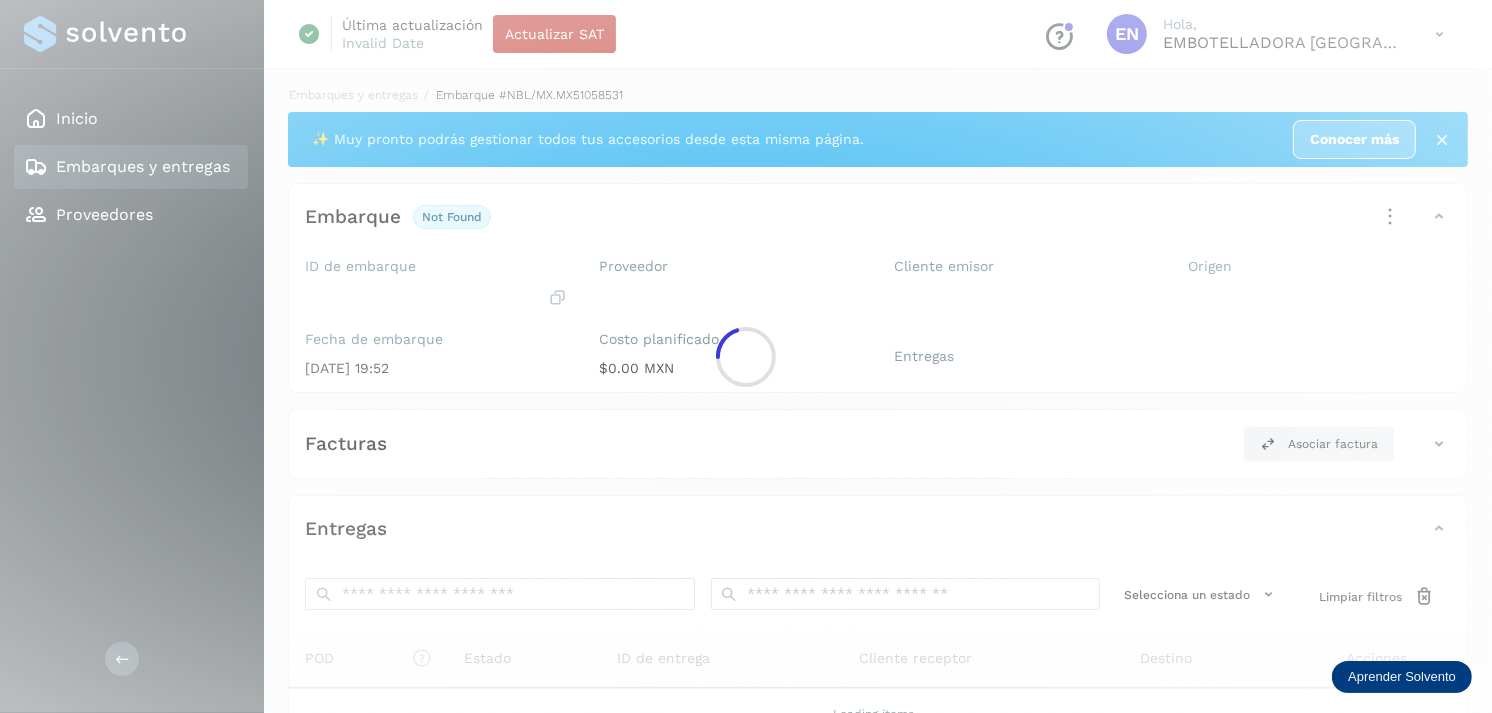 click 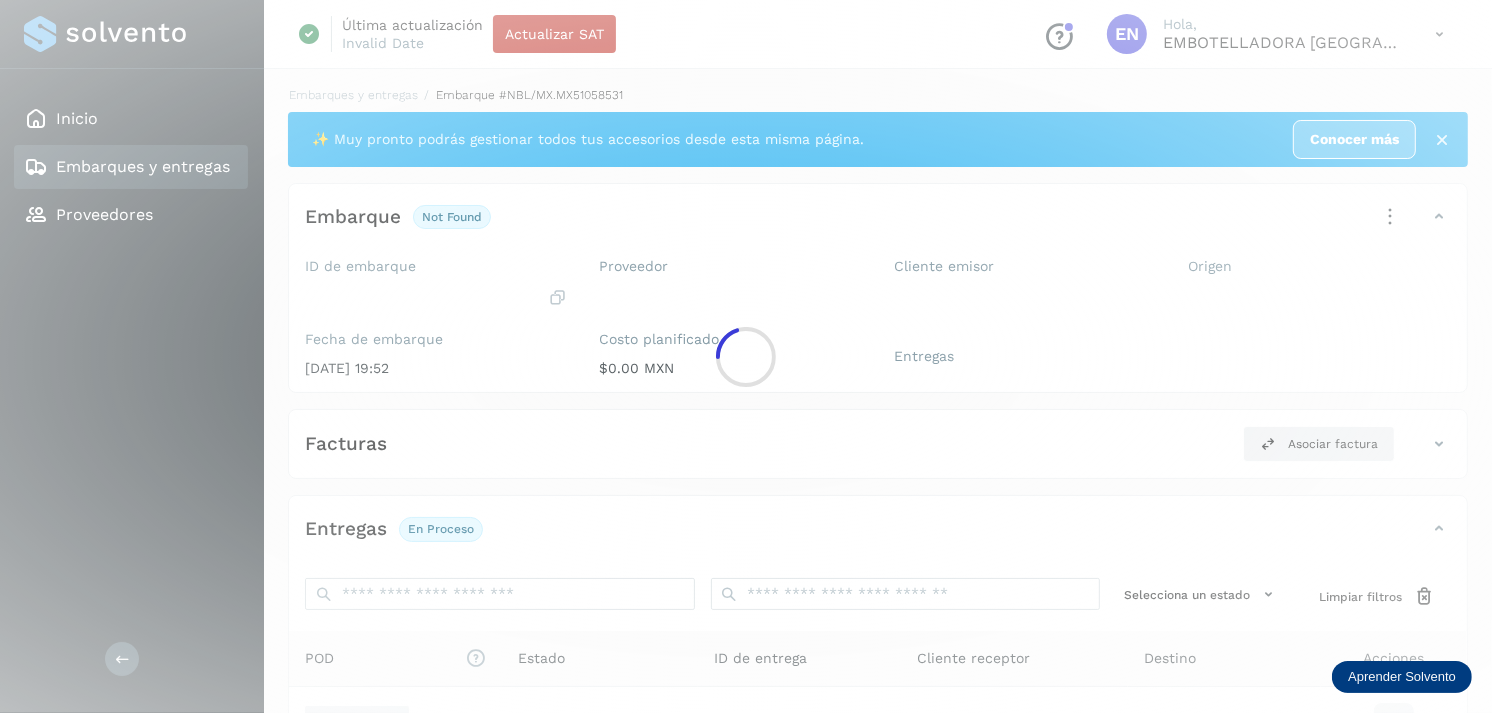scroll, scrollTop: 243, scrollLeft: 0, axis: vertical 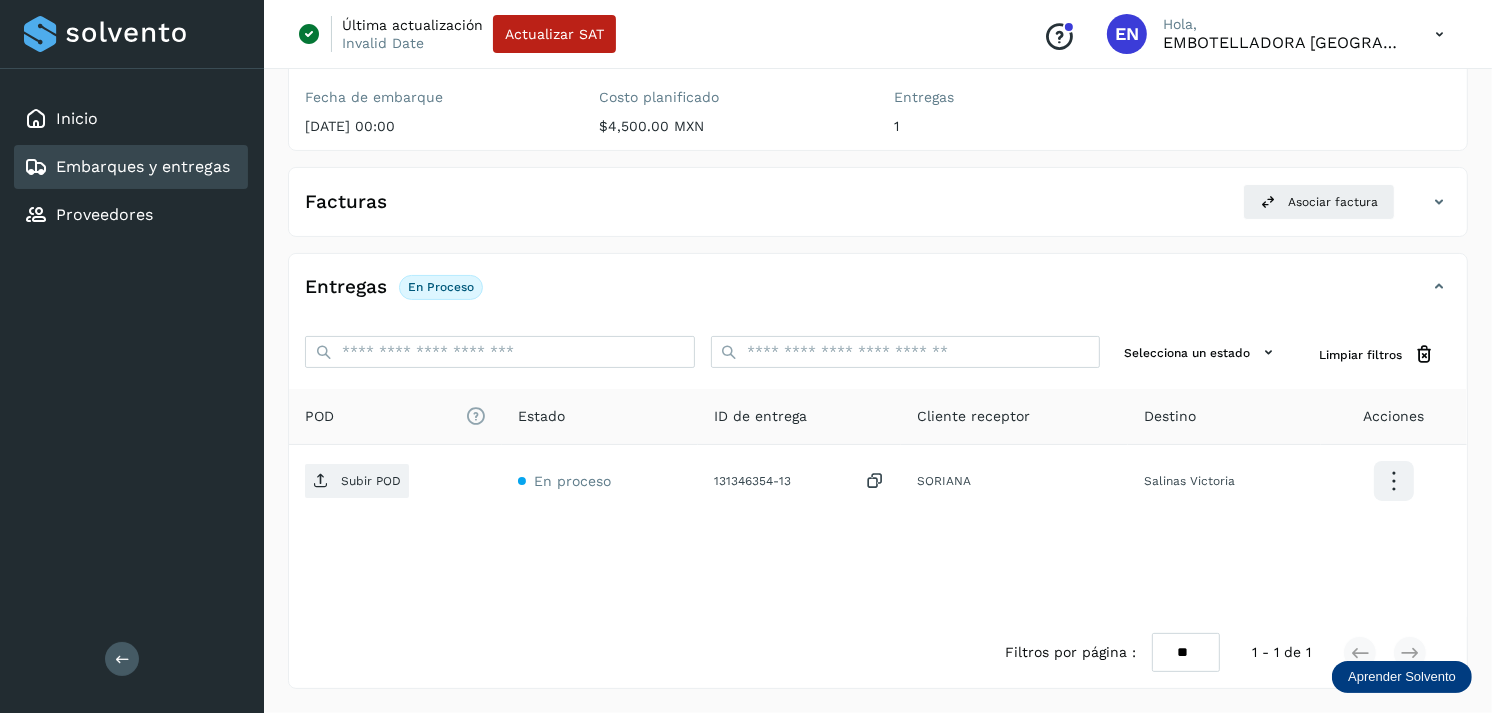 click on "Embarques y entregas" at bounding box center (143, 166) 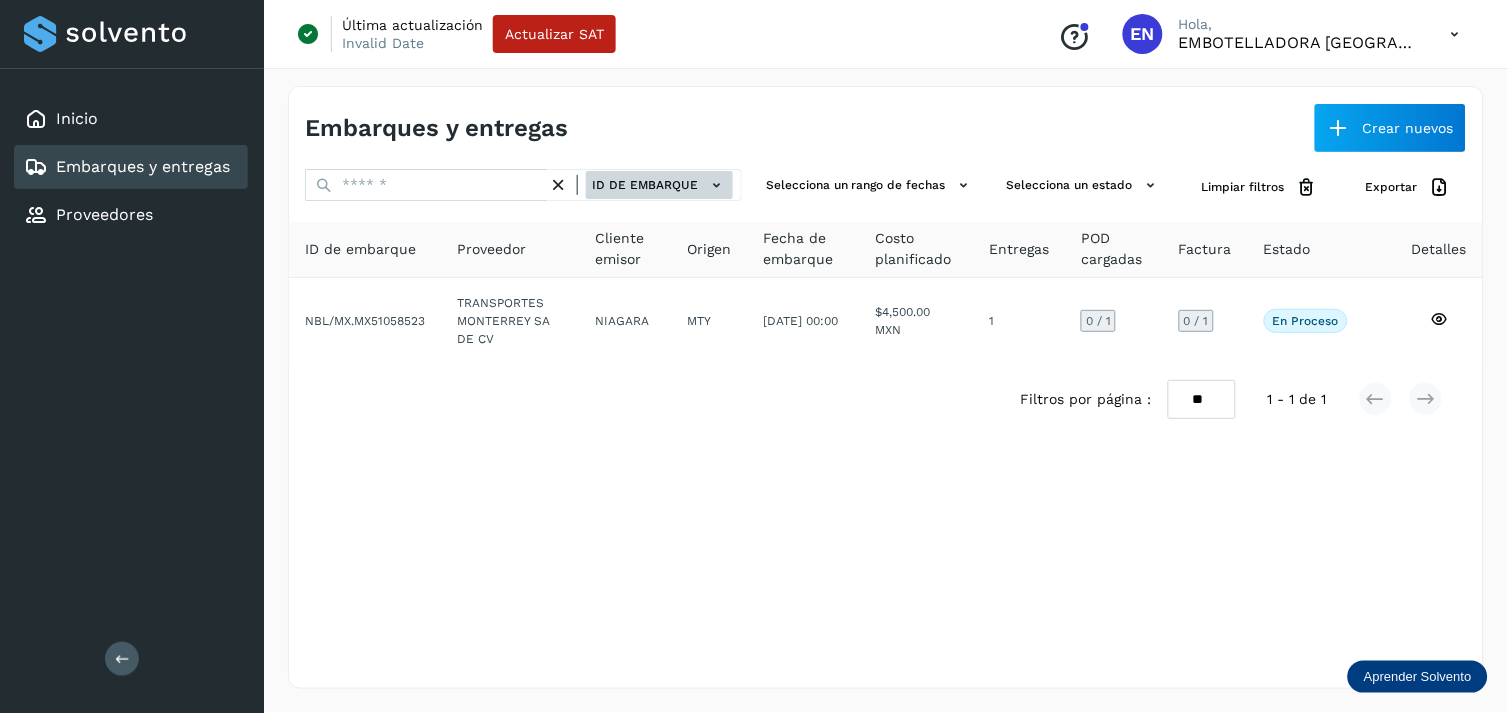 click on "ID de embarque" at bounding box center (659, 185) 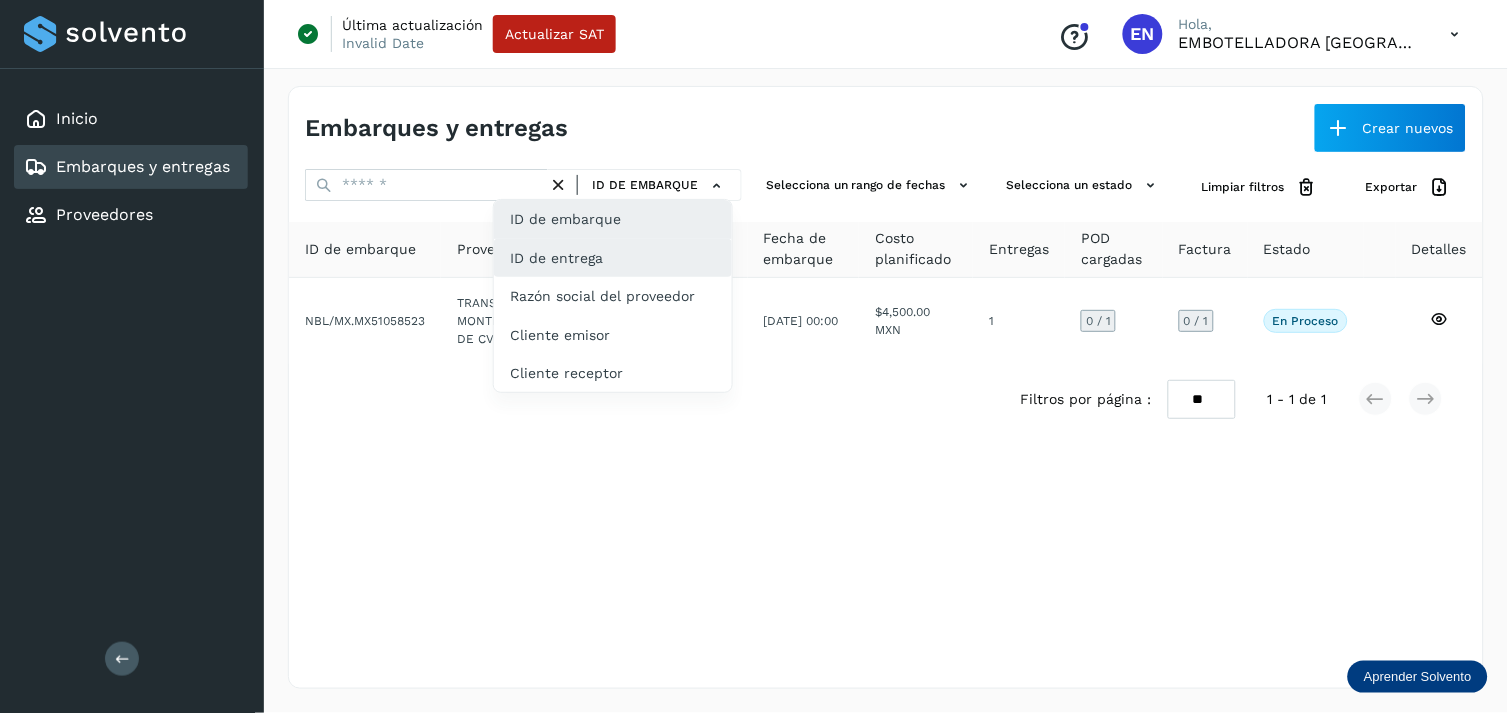 click on "ID de entrega" 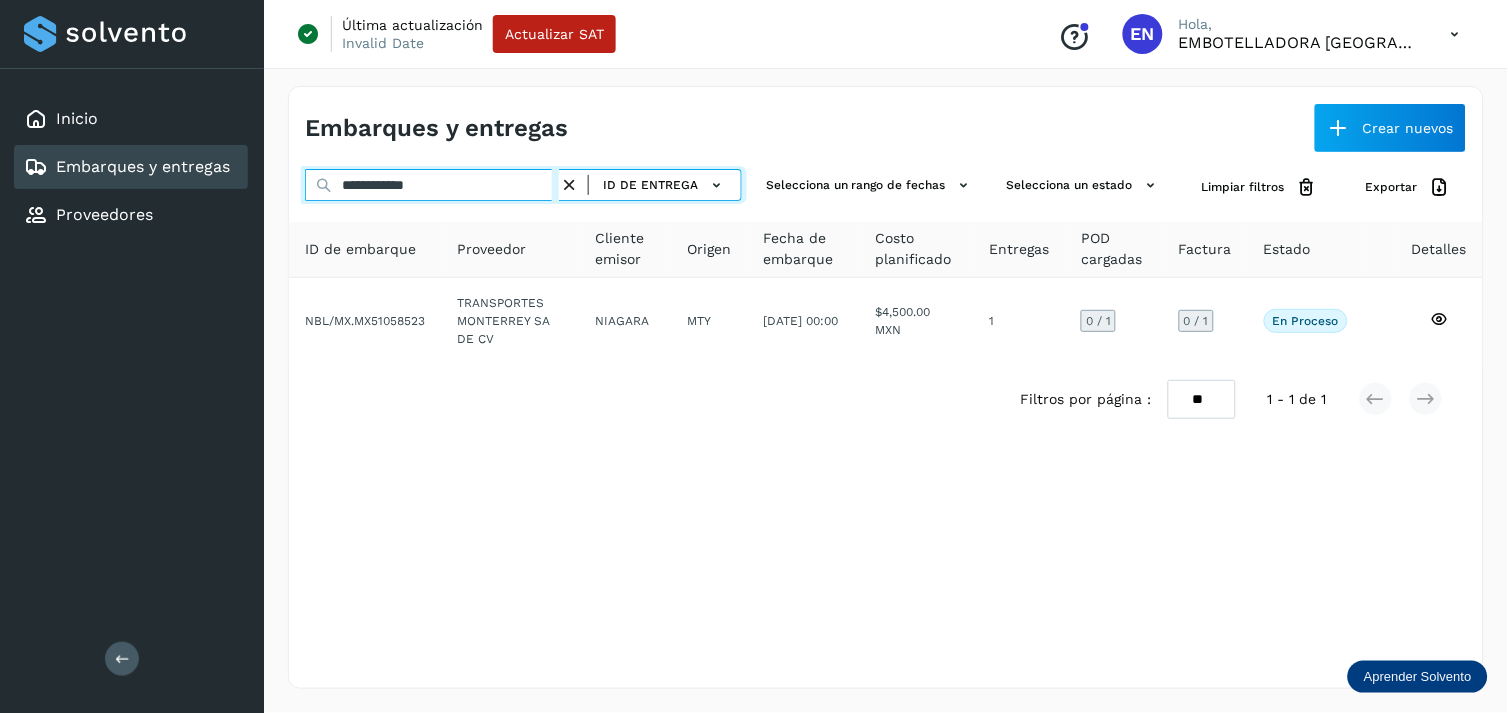 click on "**********" at bounding box center [432, 185] 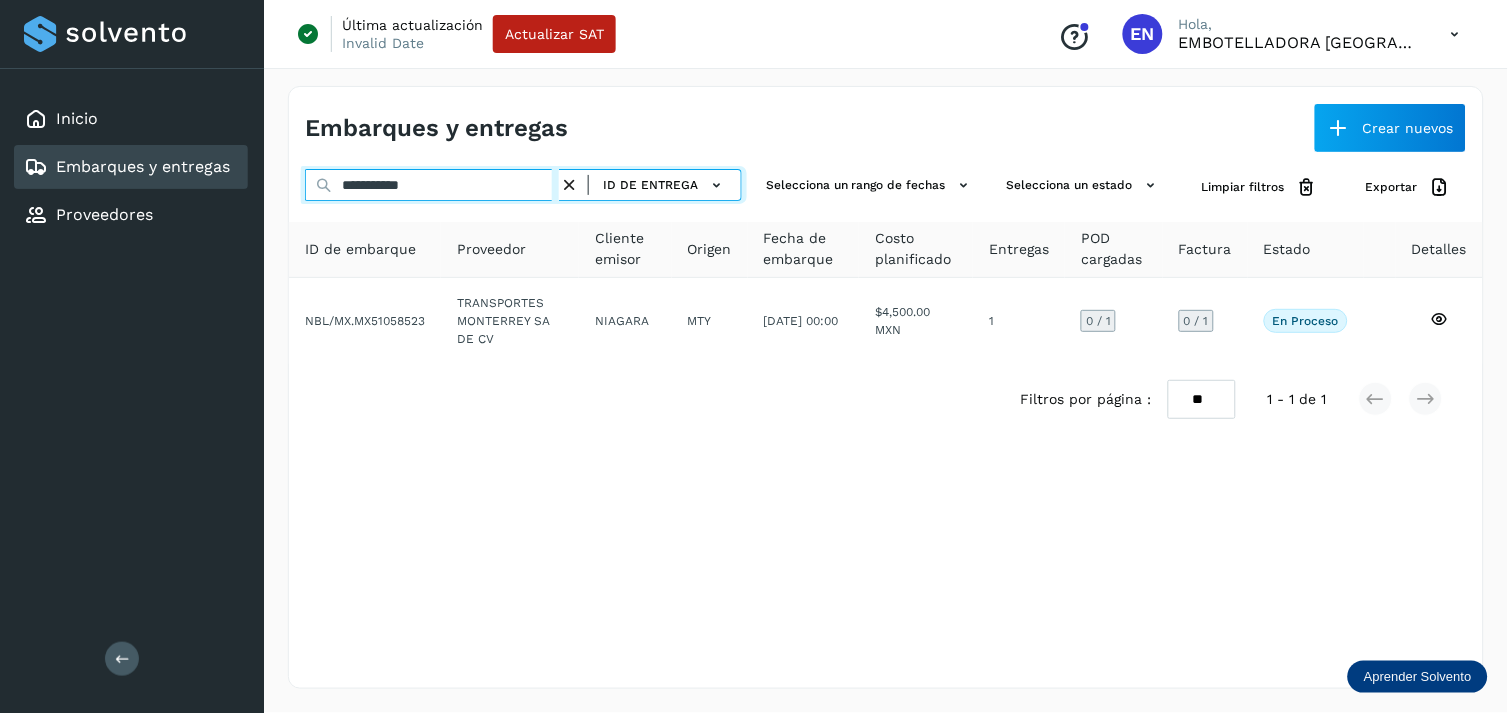 click on "**********" at bounding box center [432, 185] 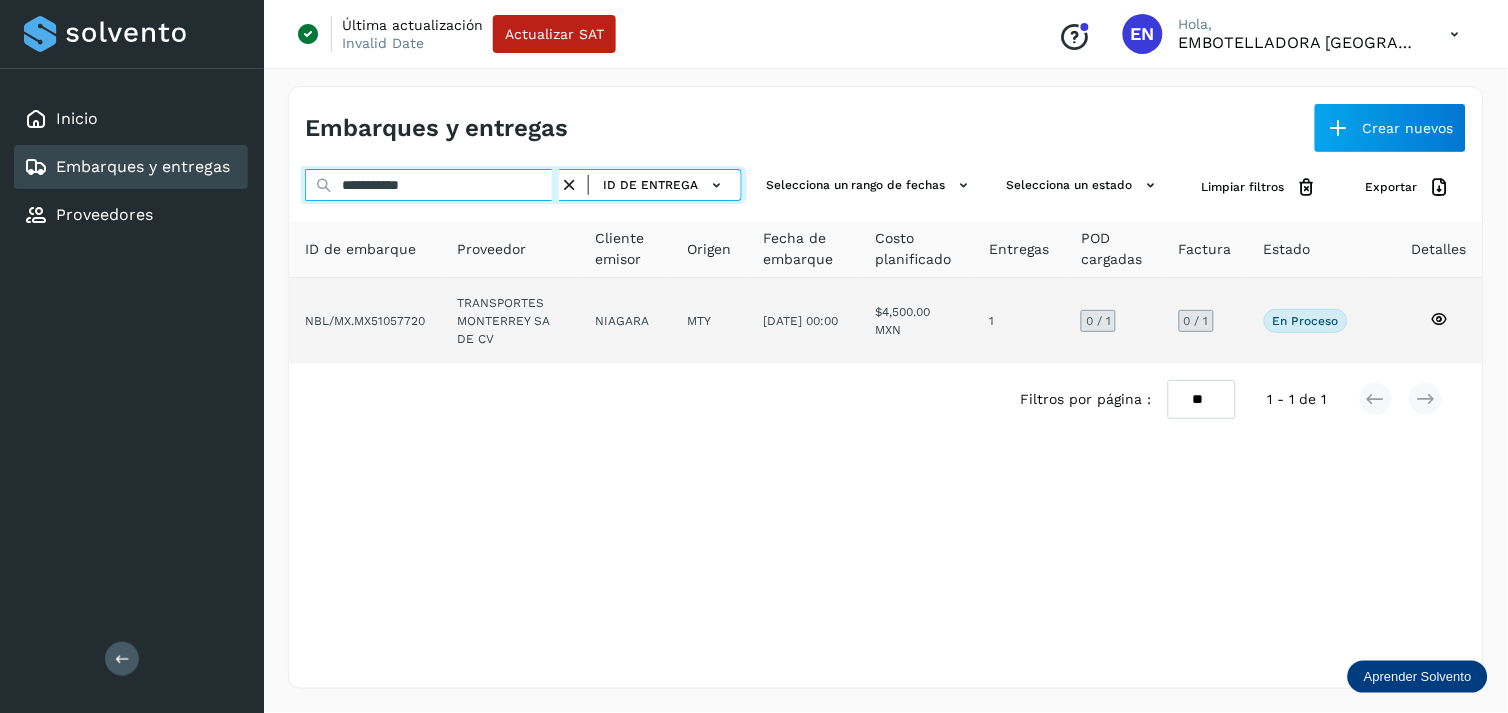 type on "**********" 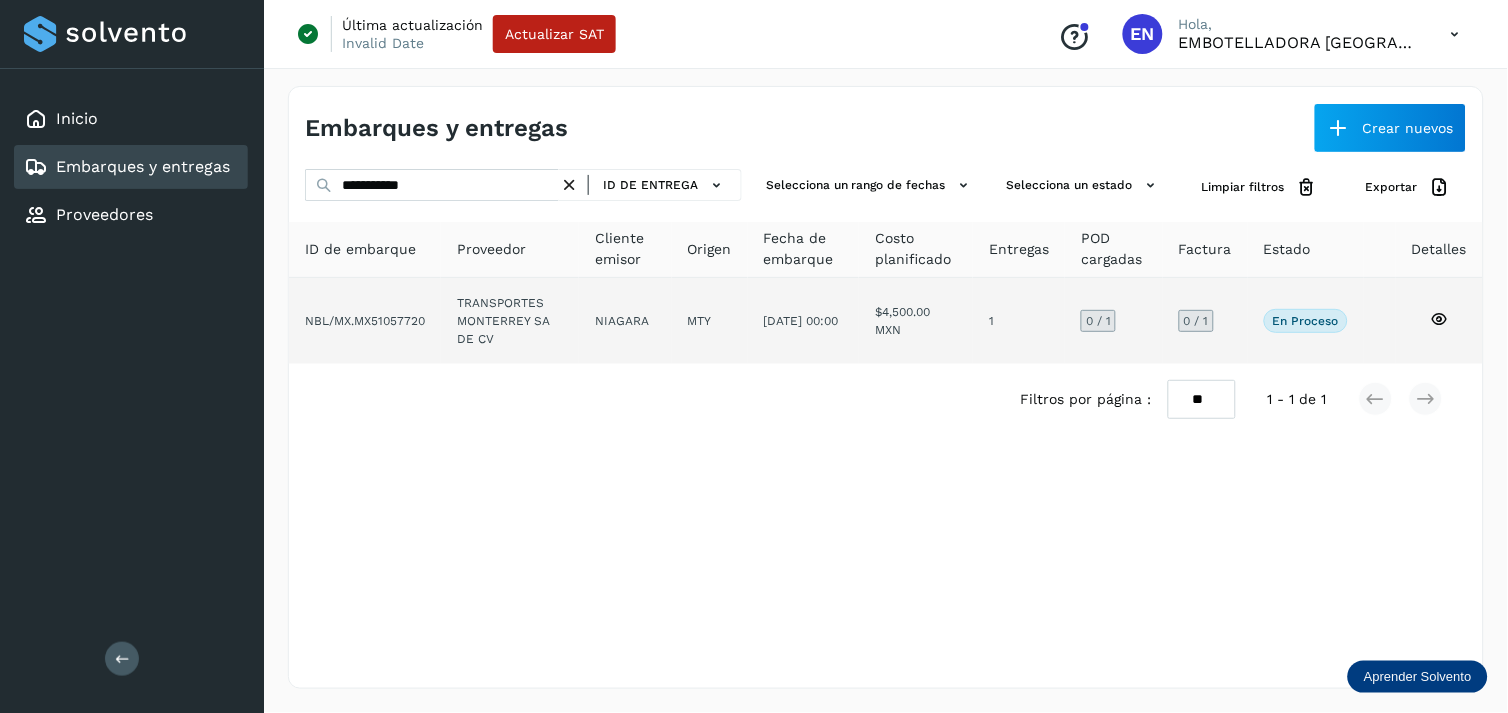 click on "TRANSPORTES MONTERREY SA DE CV" 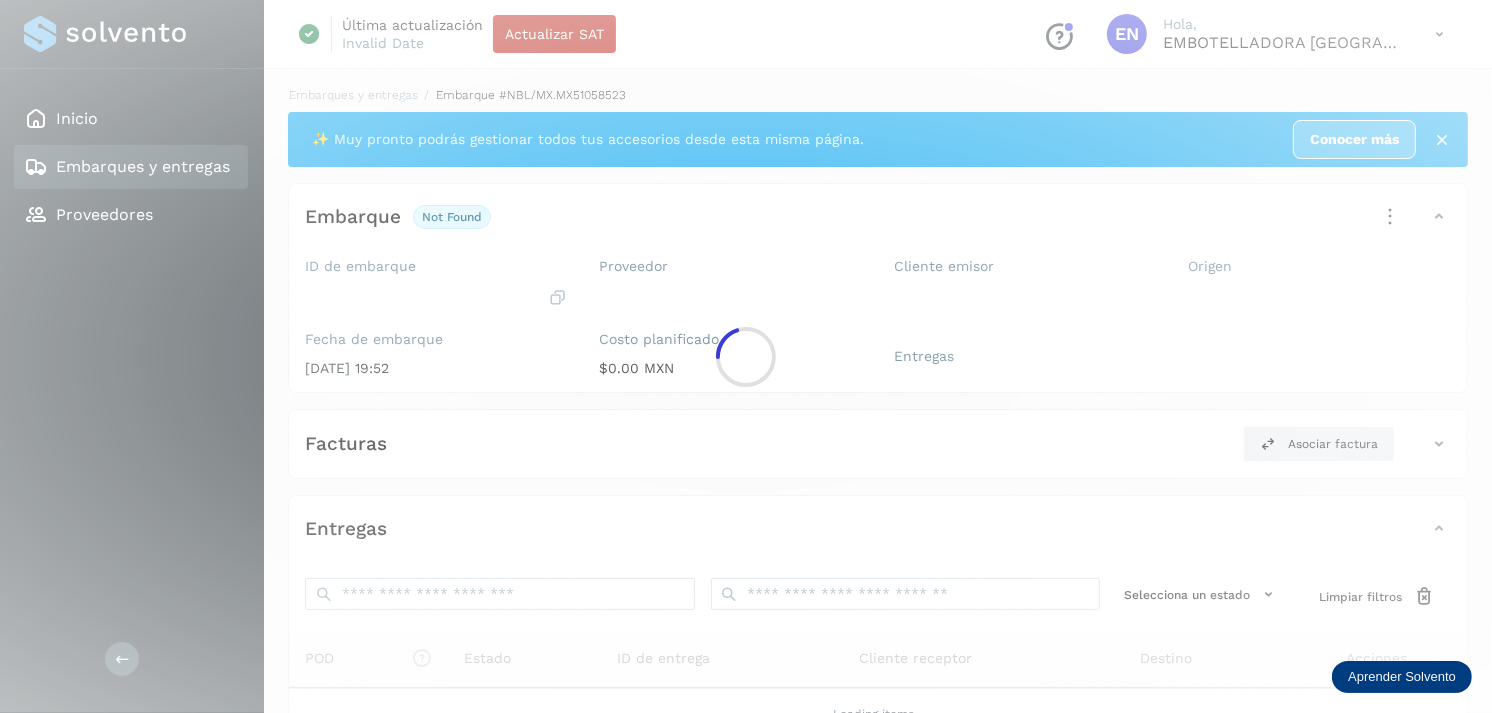 click 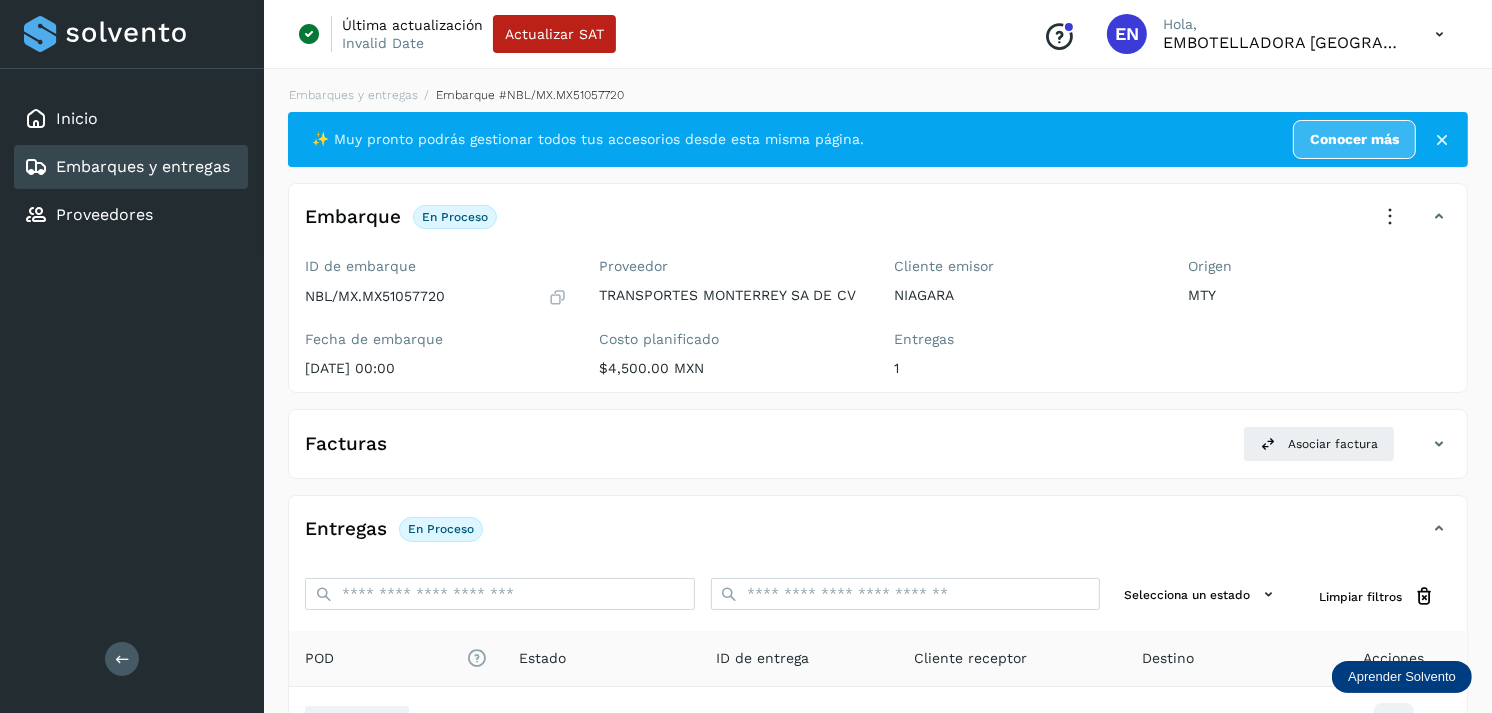 scroll, scrollTop: 243, scrollLeft: 0, axis: vertical 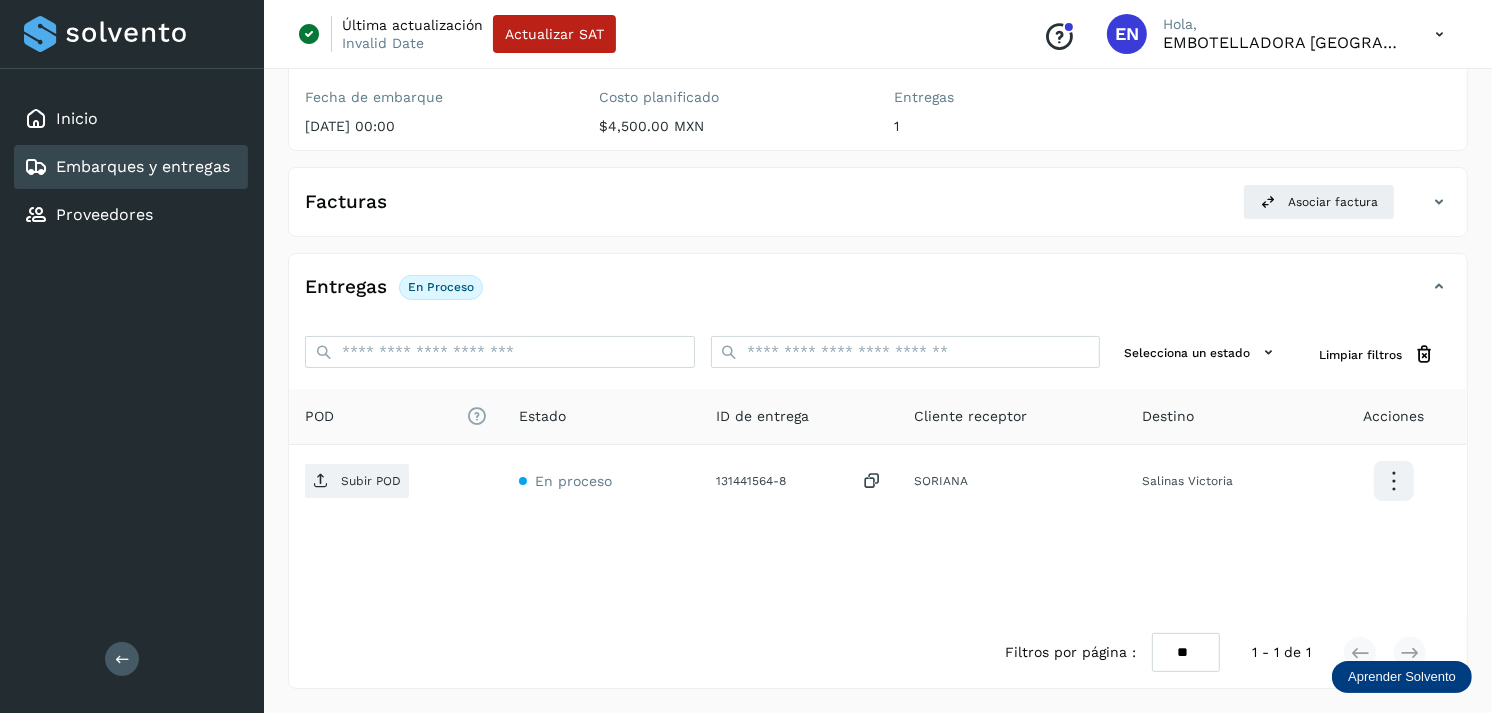 click on "Embarques y entregas" 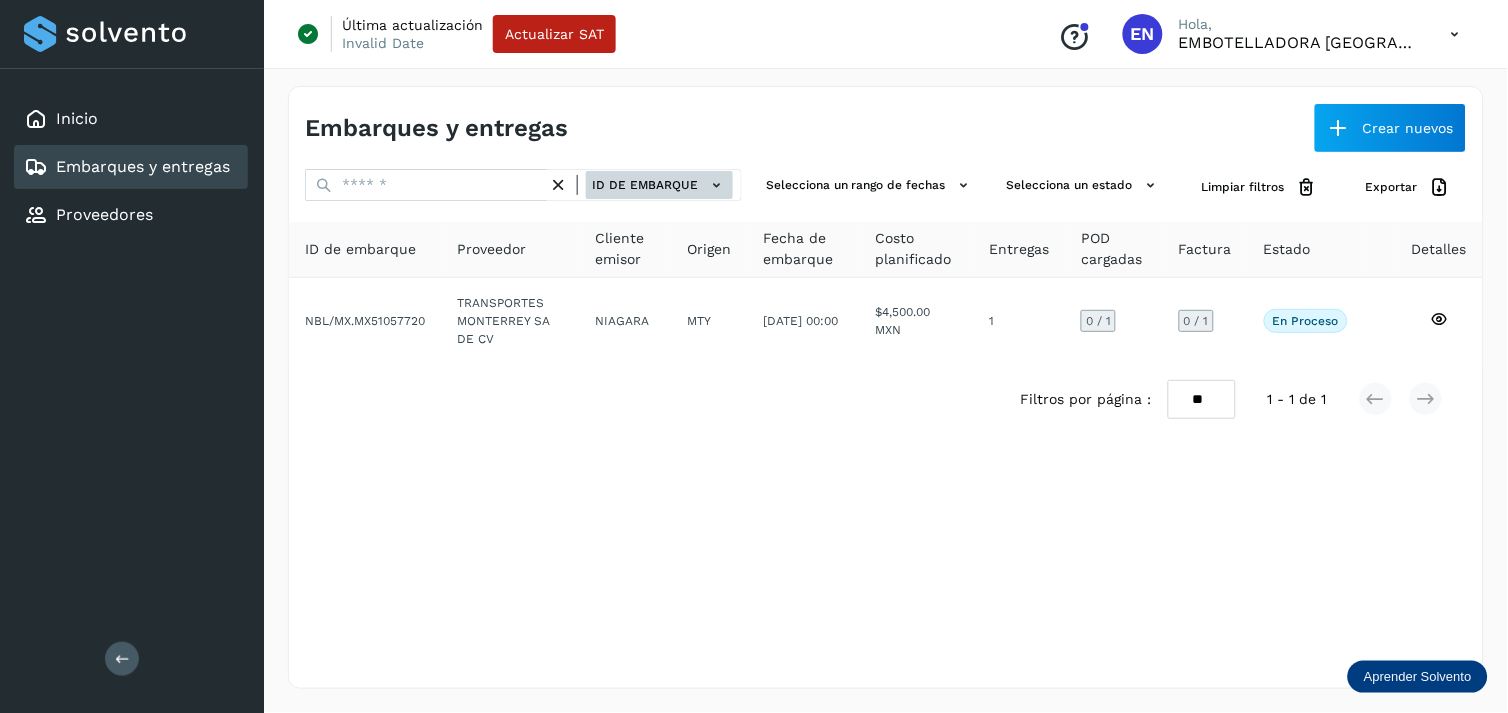 click on "ID de embarque" 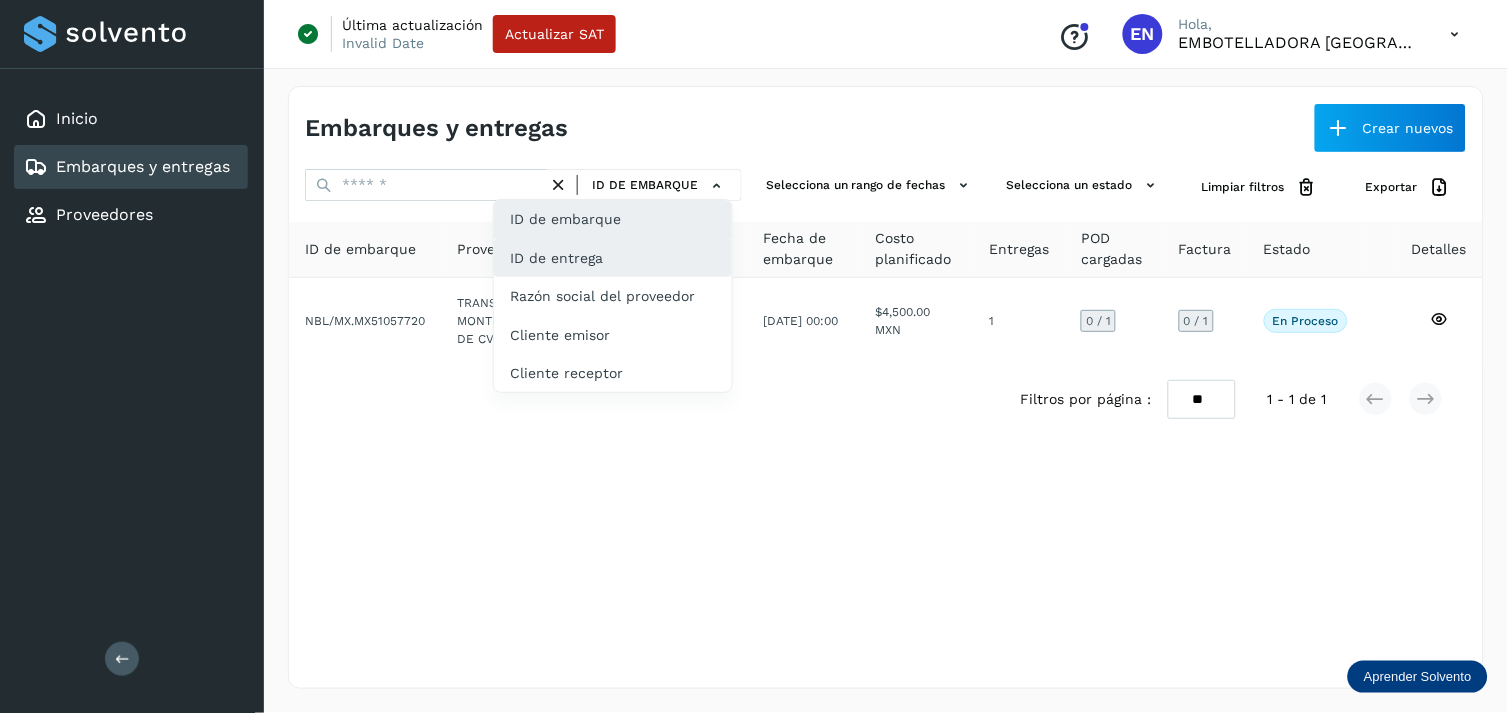 click on "ID de entrega" 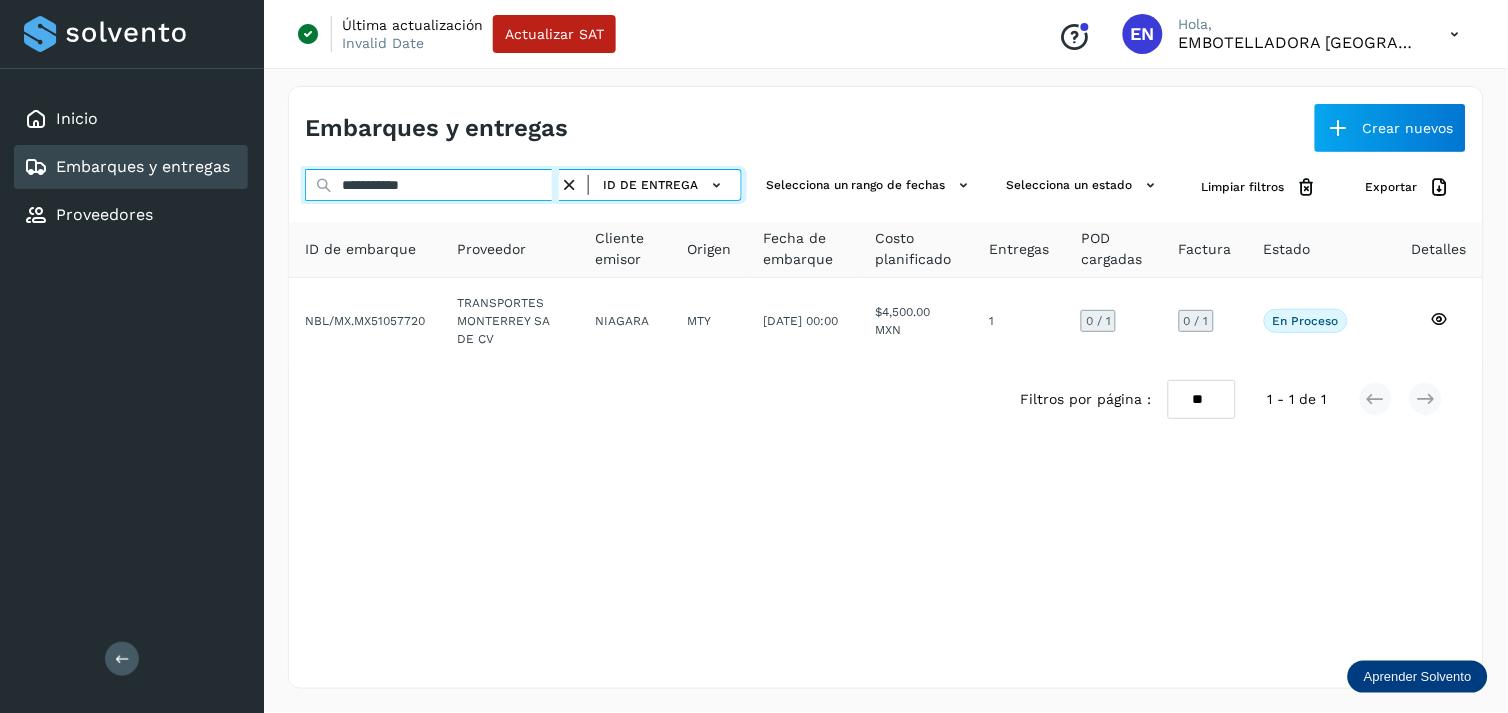 click on "**********" at bounding box center (432, 185) 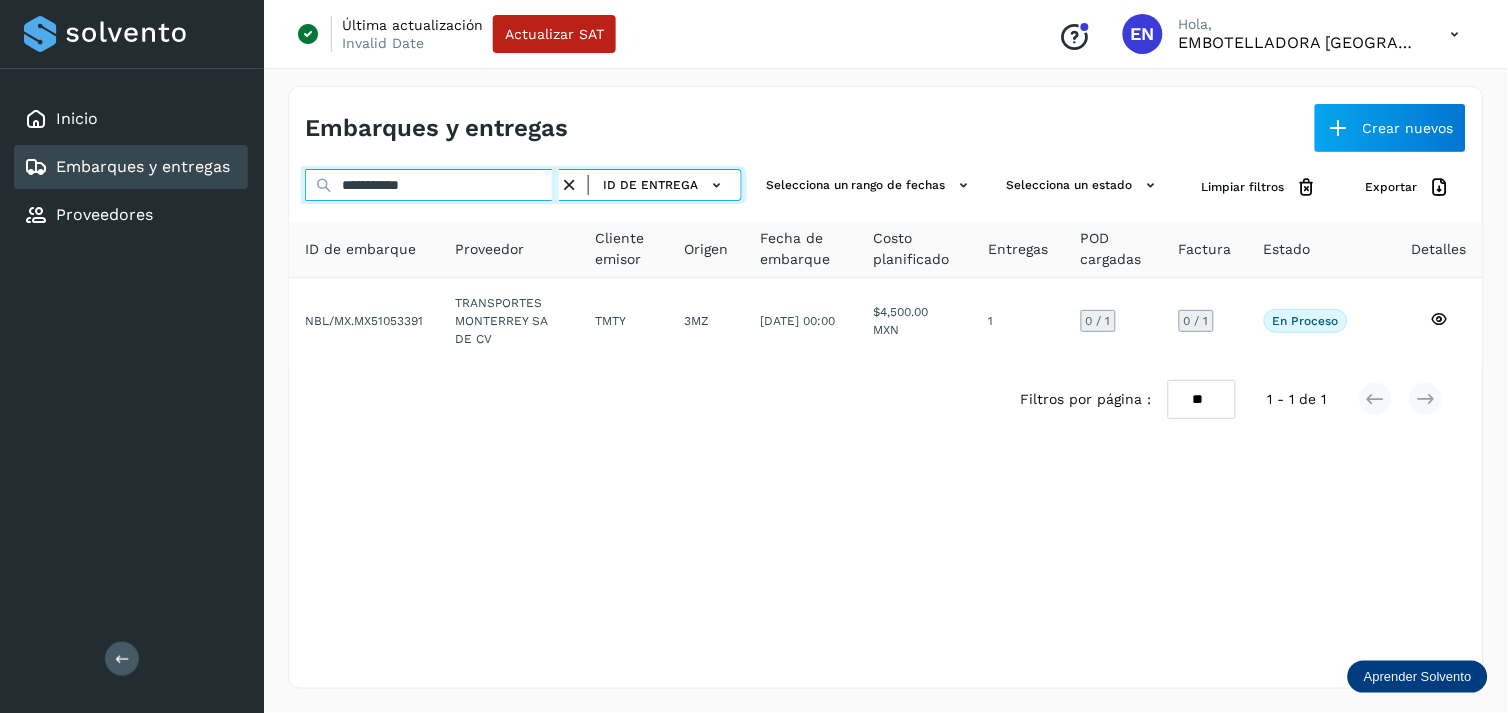 type on "**********" 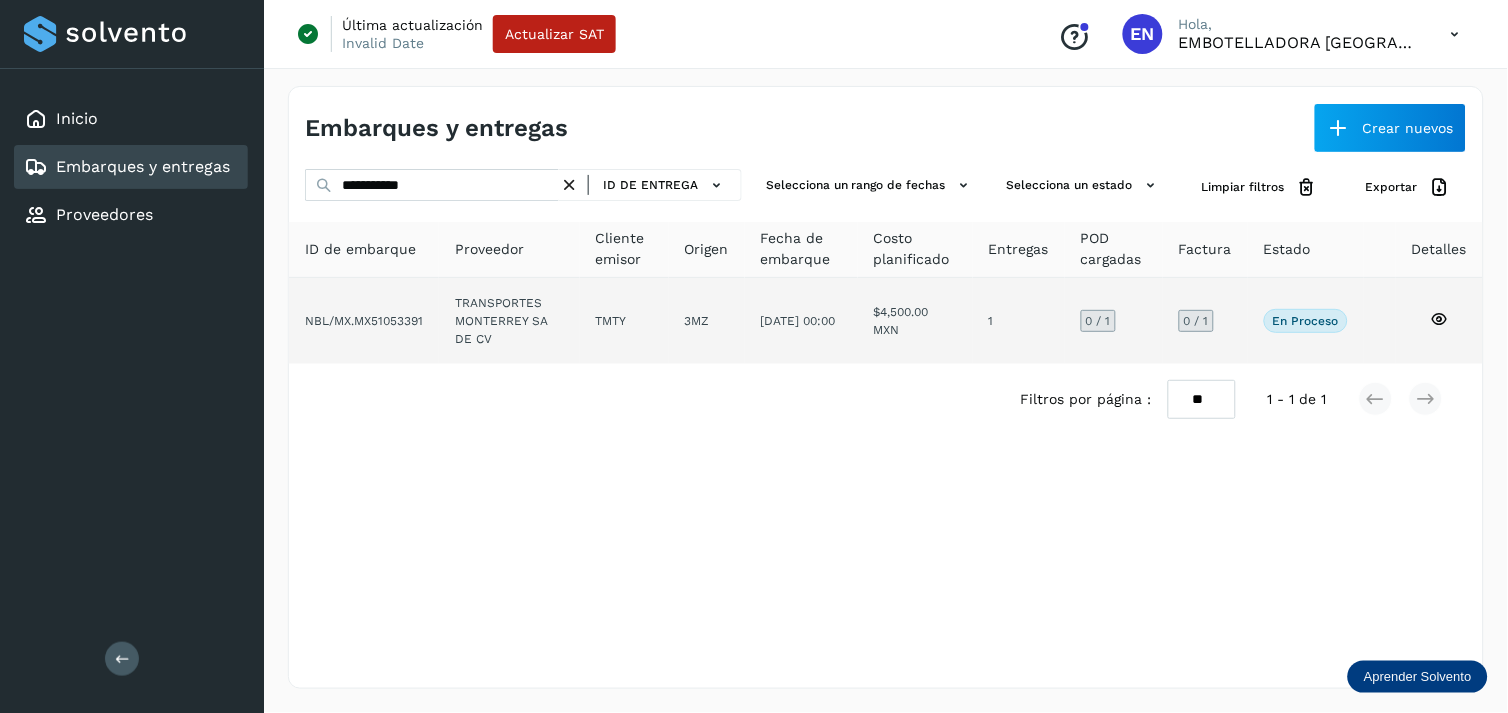 drag, startPoint x: 535, startPoint y: 265, endPoint x: 552, endPoint y: 318, distance: 55.65968 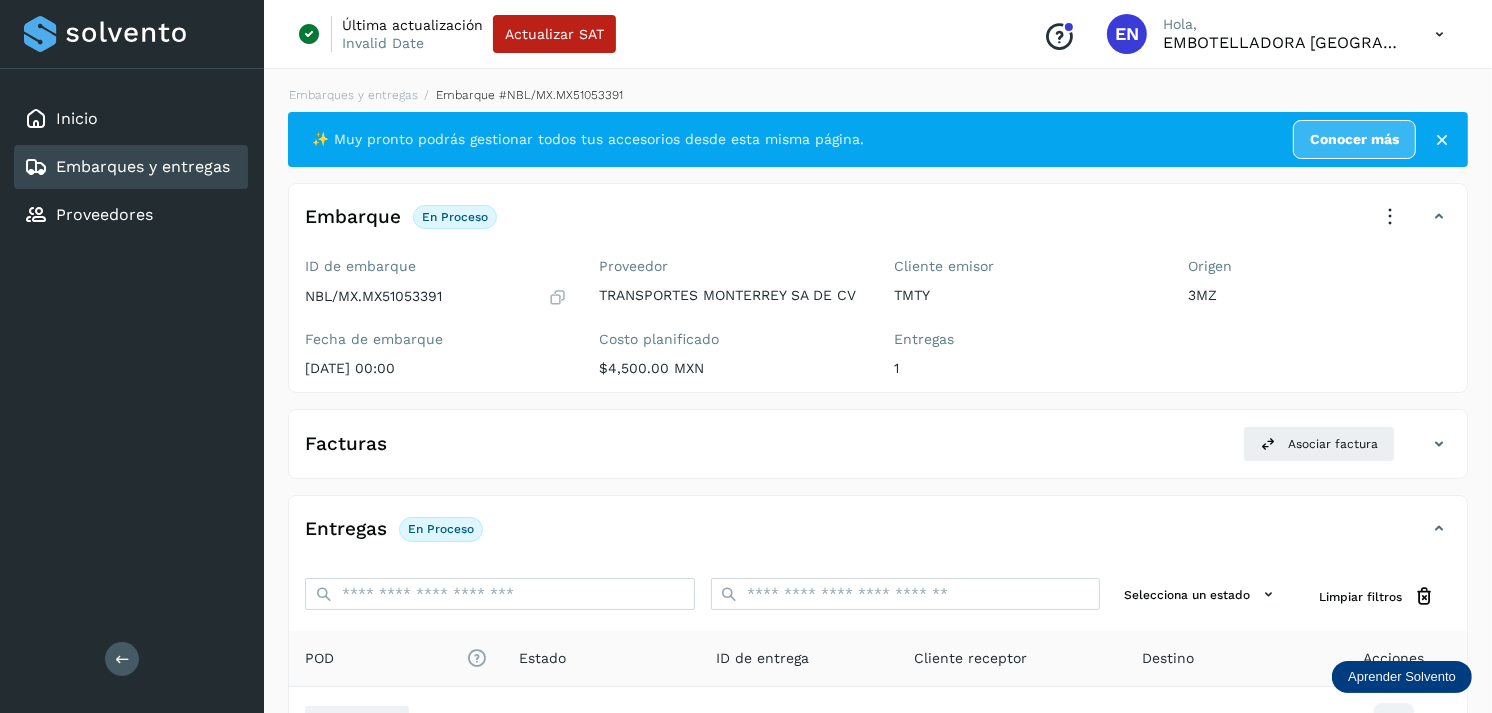 scroll, scrollTop: 243, scrollLeft: 0, axis: vertical 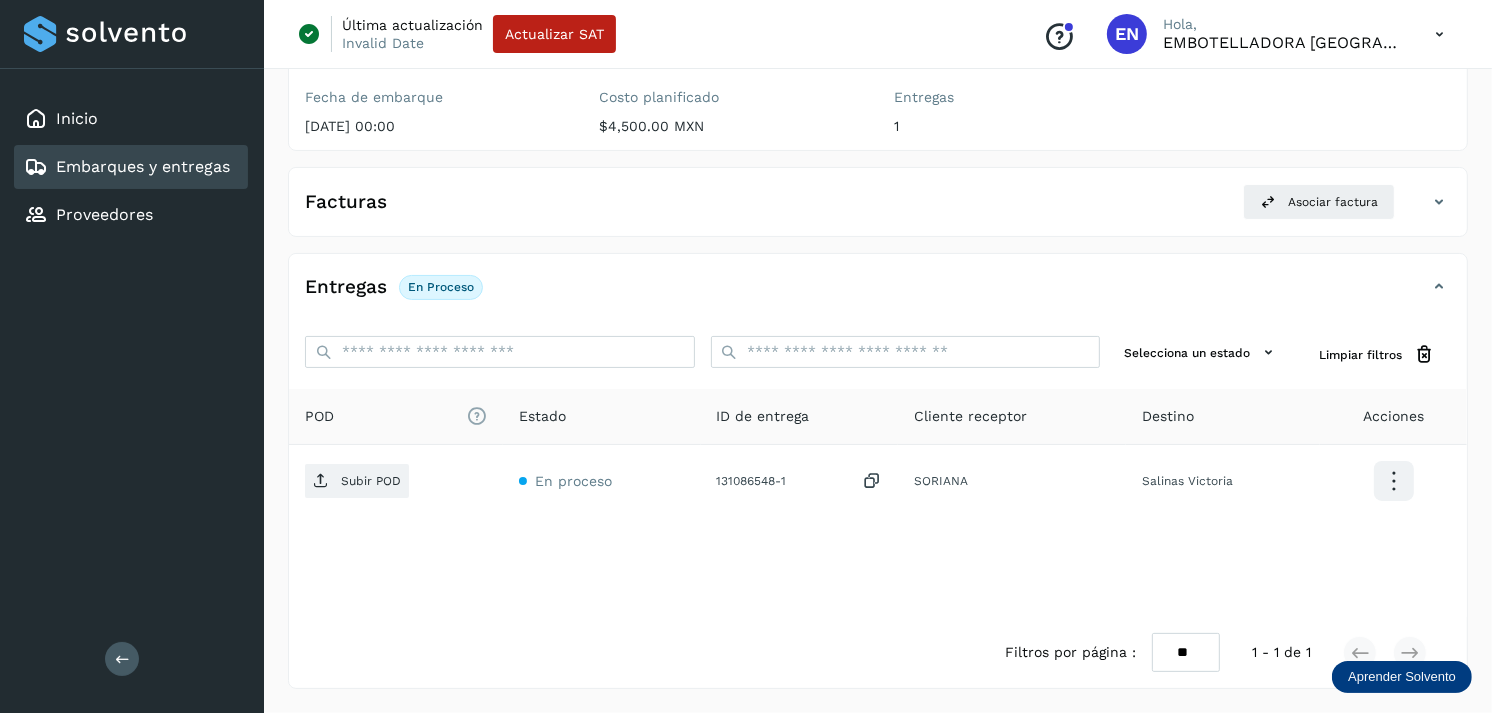 click on "Embarques y entregas" at bounding box center (143, 166) 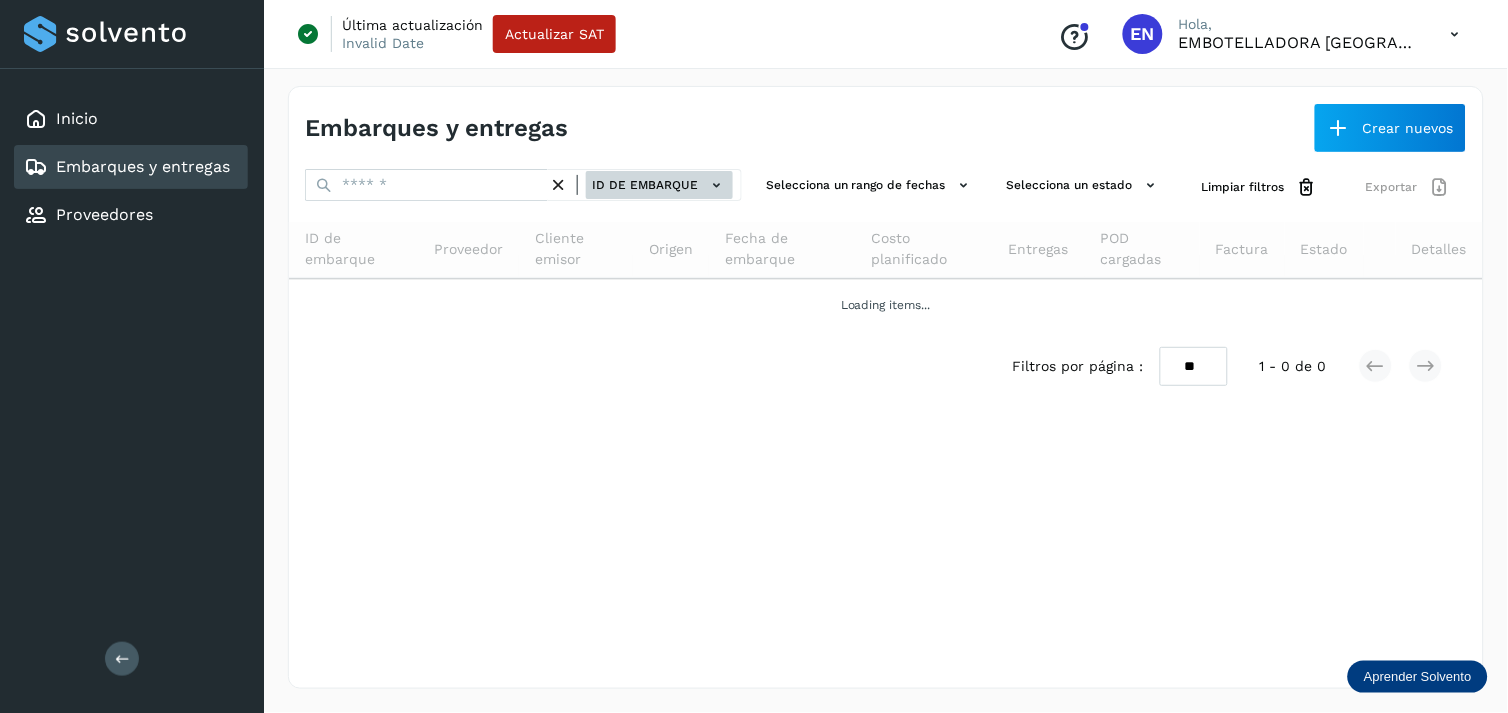 click on "ID de embarque" 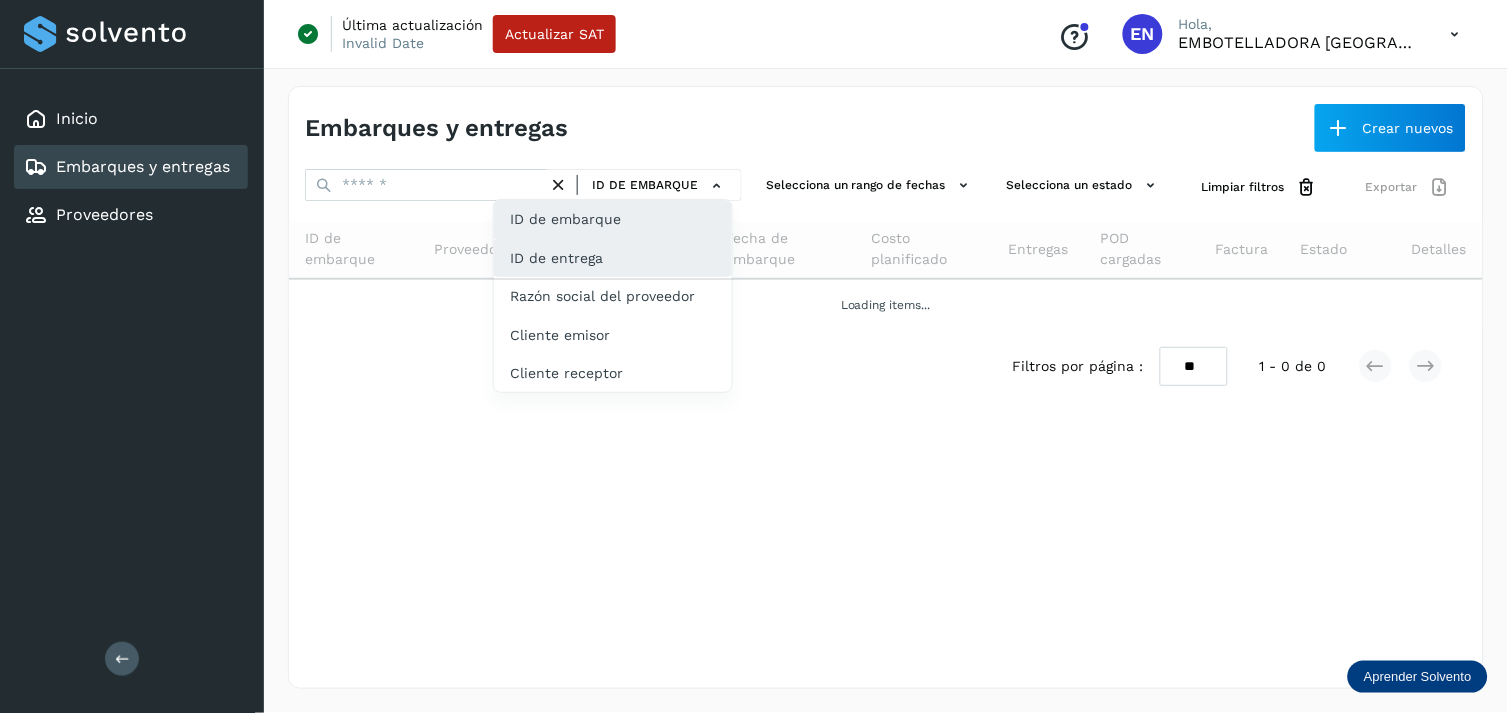 click on "ID de entrega" 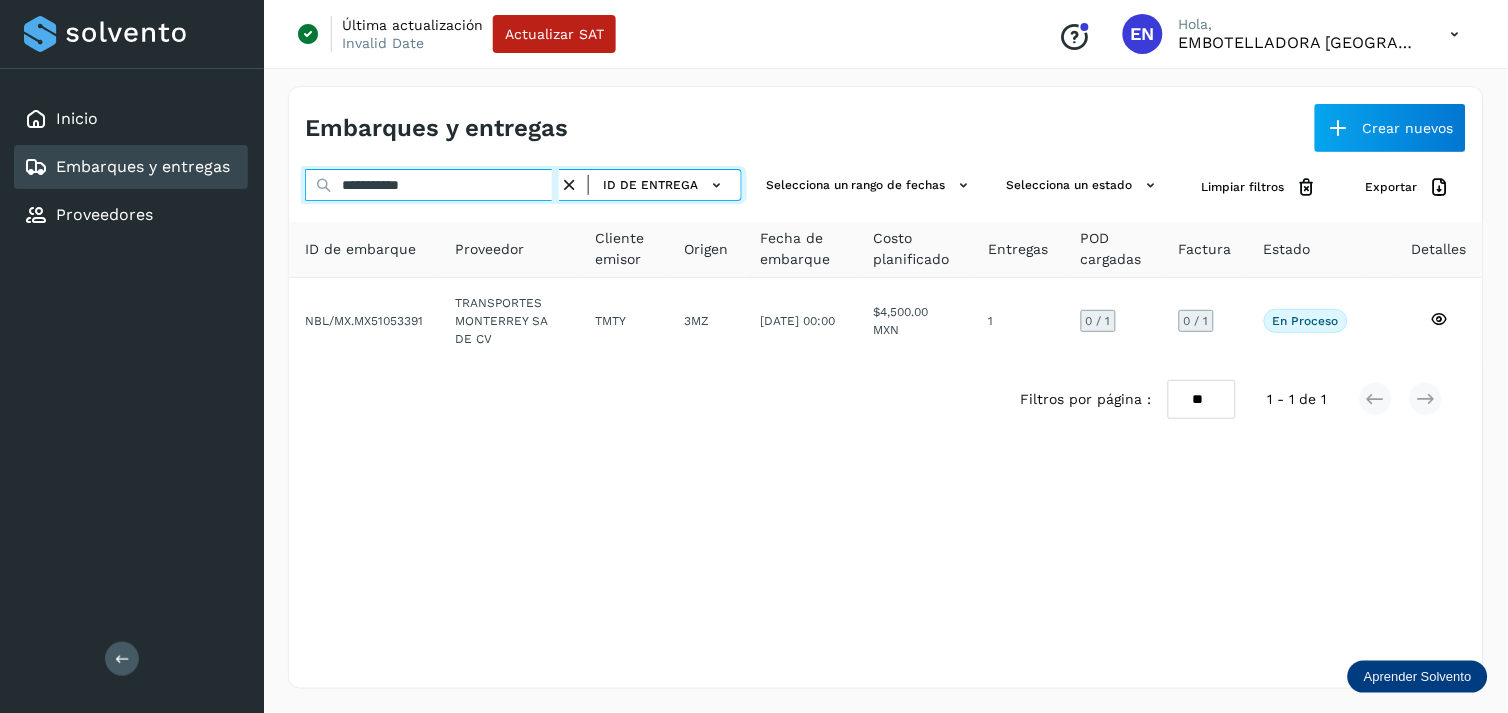 click on "**********" at bounding box center (432, 185) 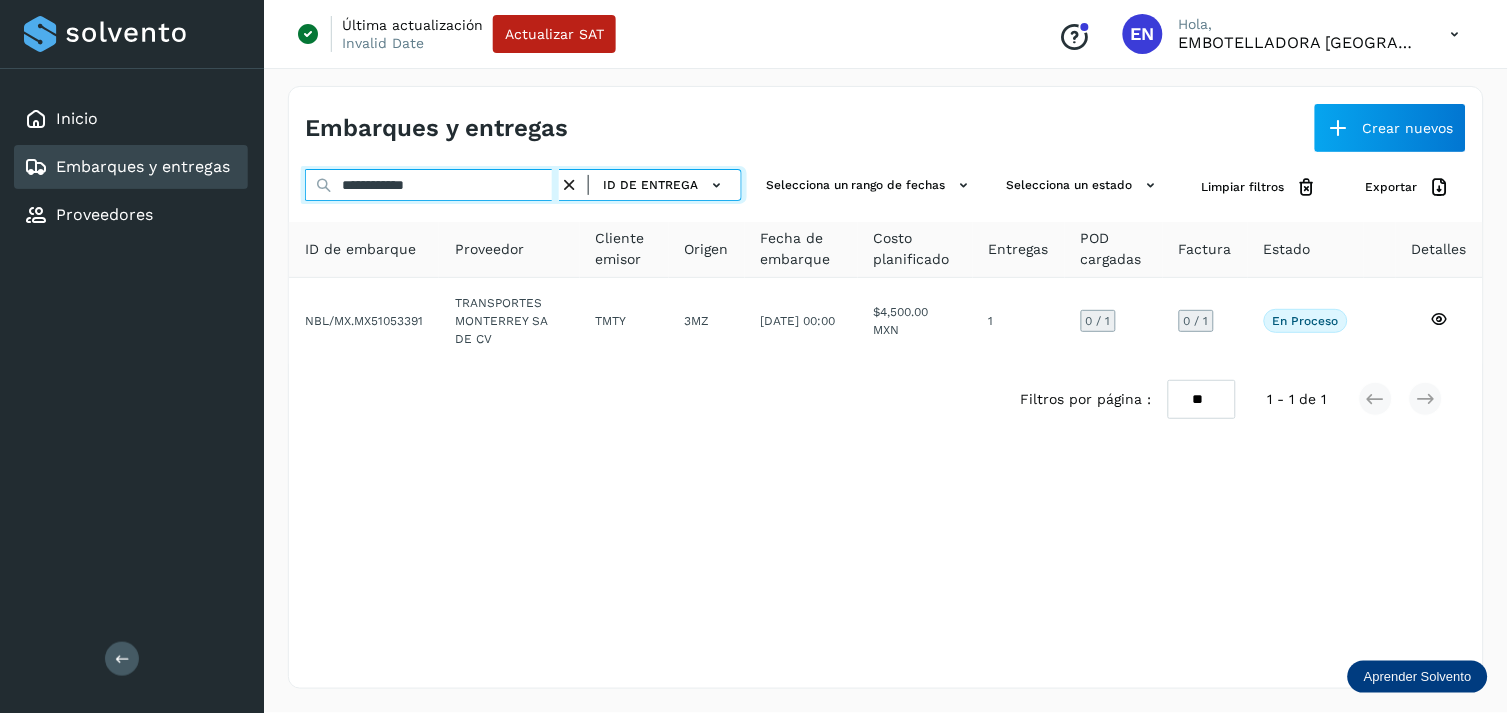 type on "**********" 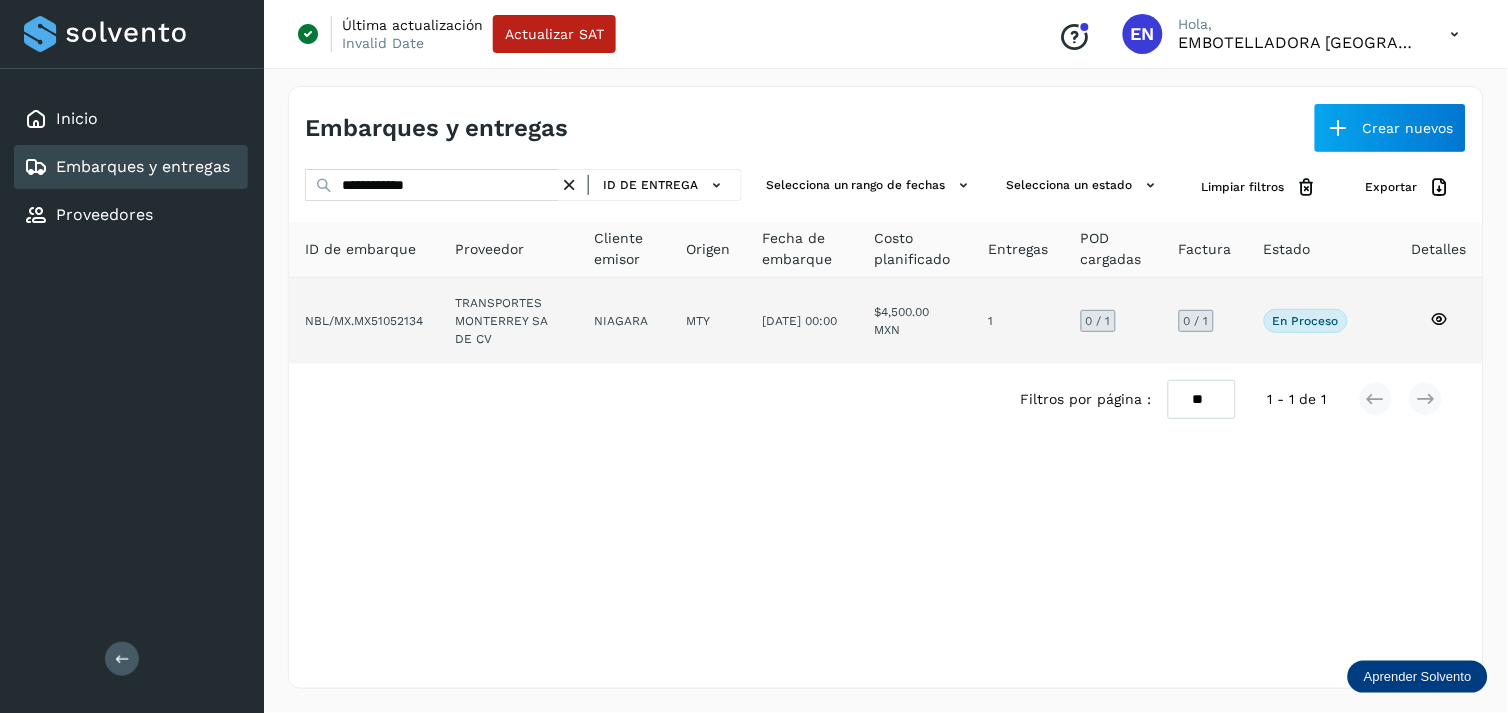 click on "TRANSPORTES MONTERREY SA DE CV" 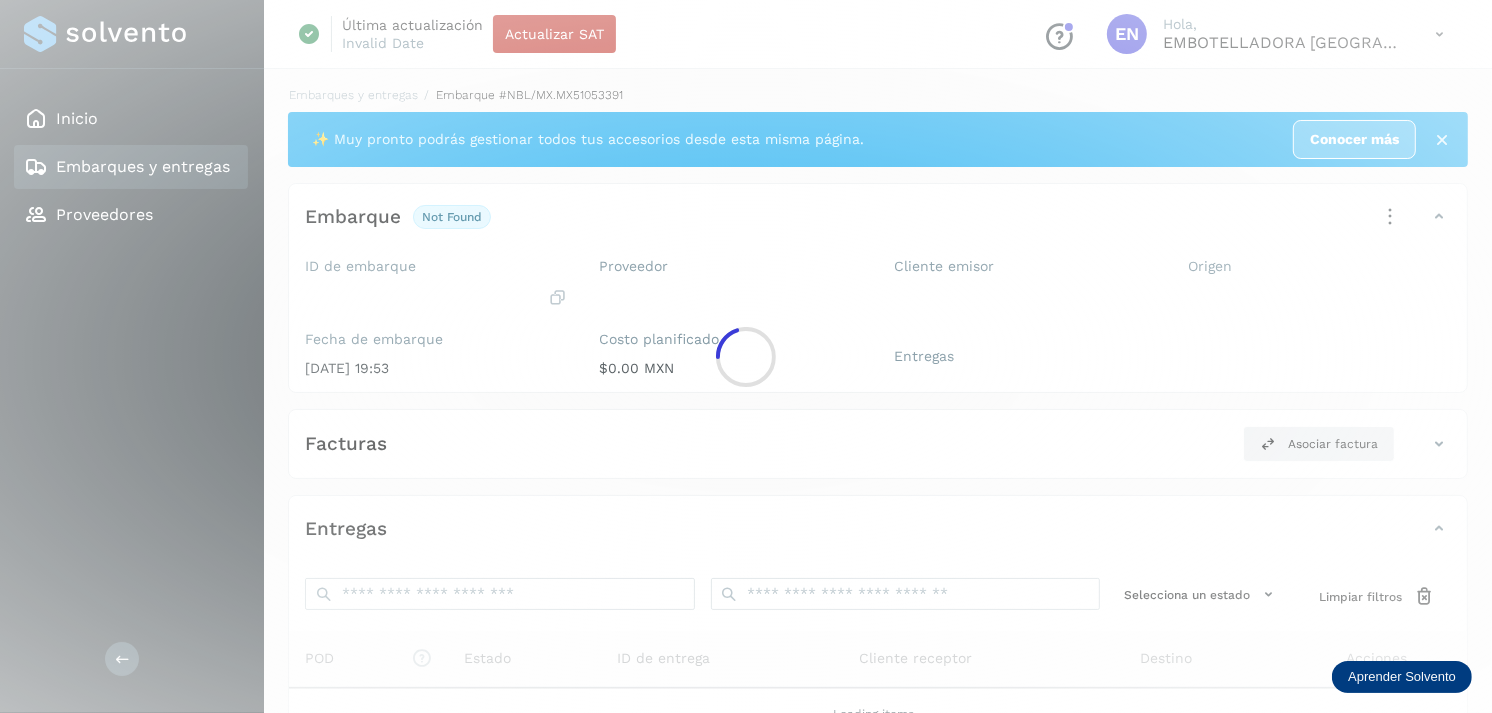 click 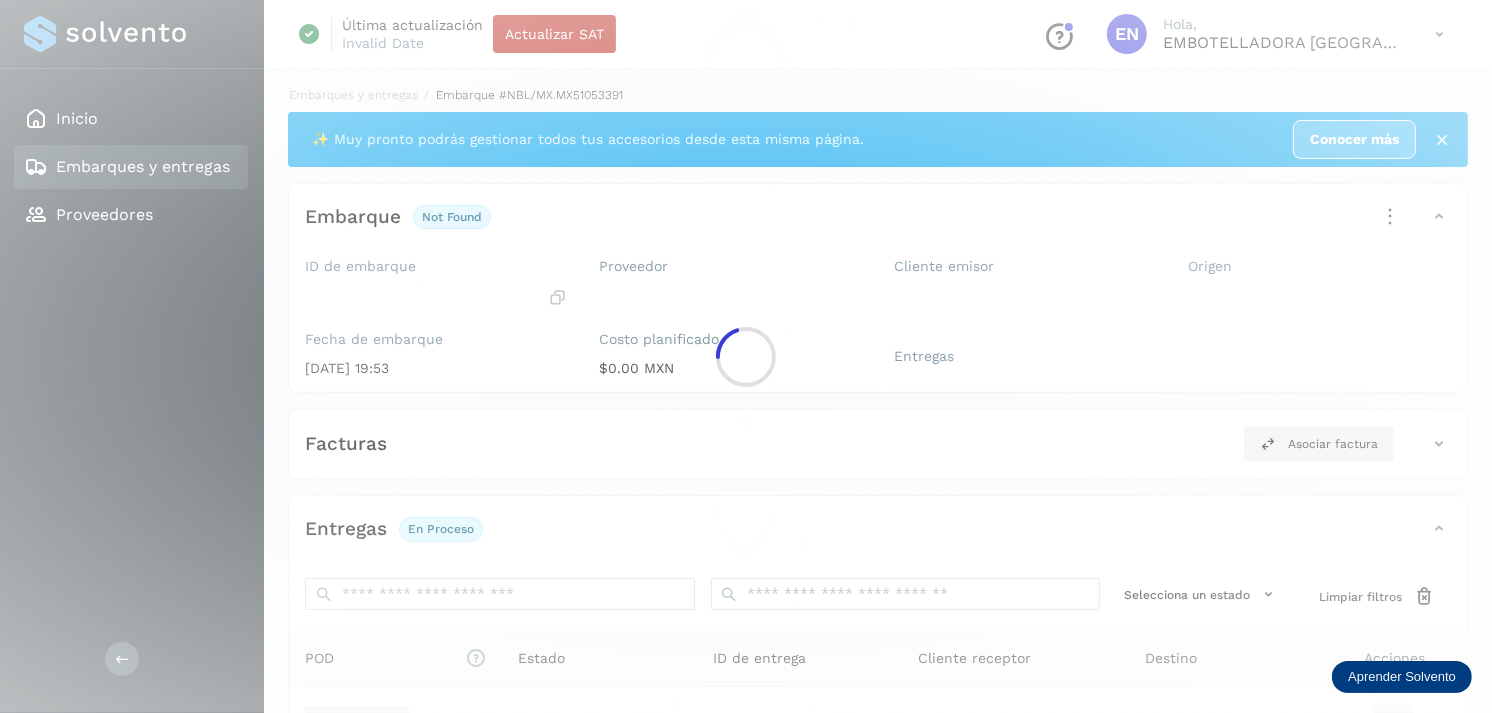 scroll, scrollTop: 243, scrollLeft: 0, axis: vertical 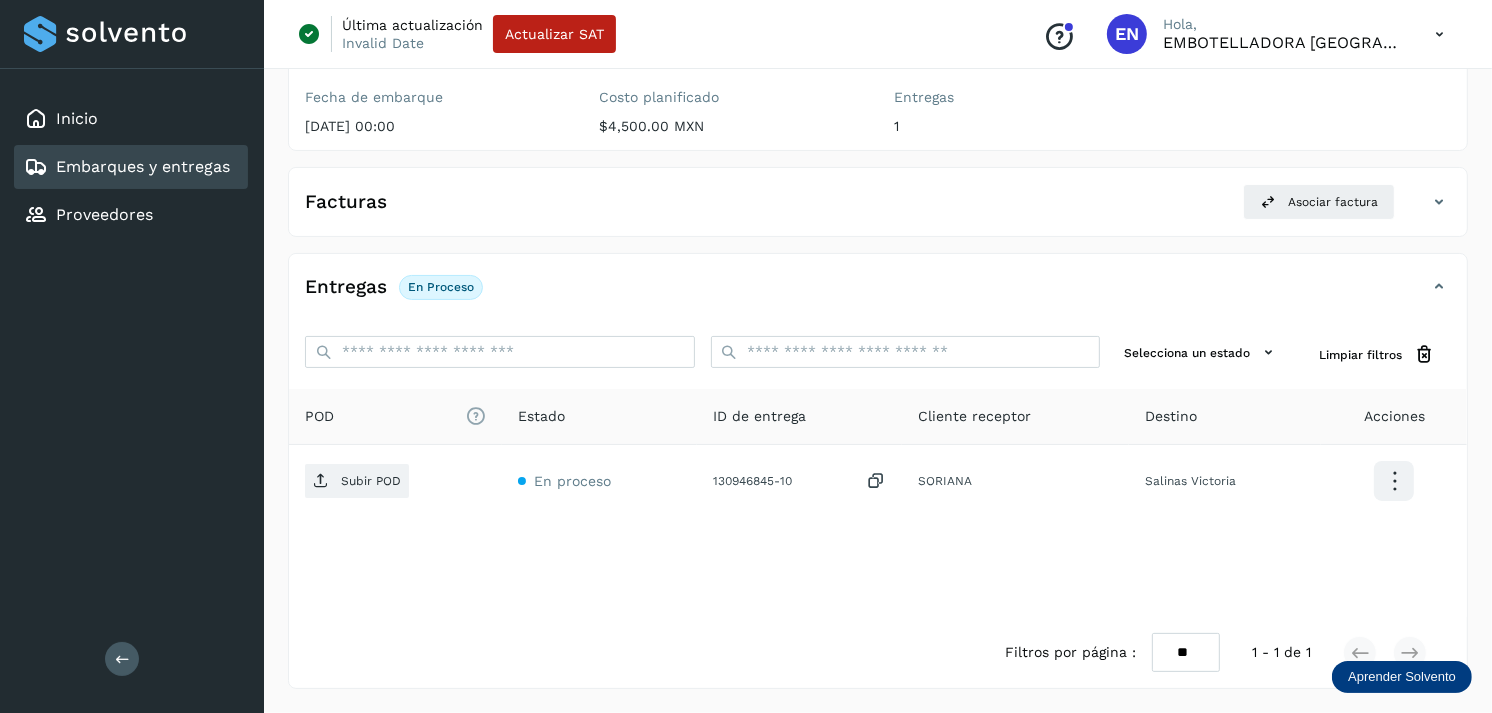 click on "Embarques y entregas" at bounding box center (143, 166) 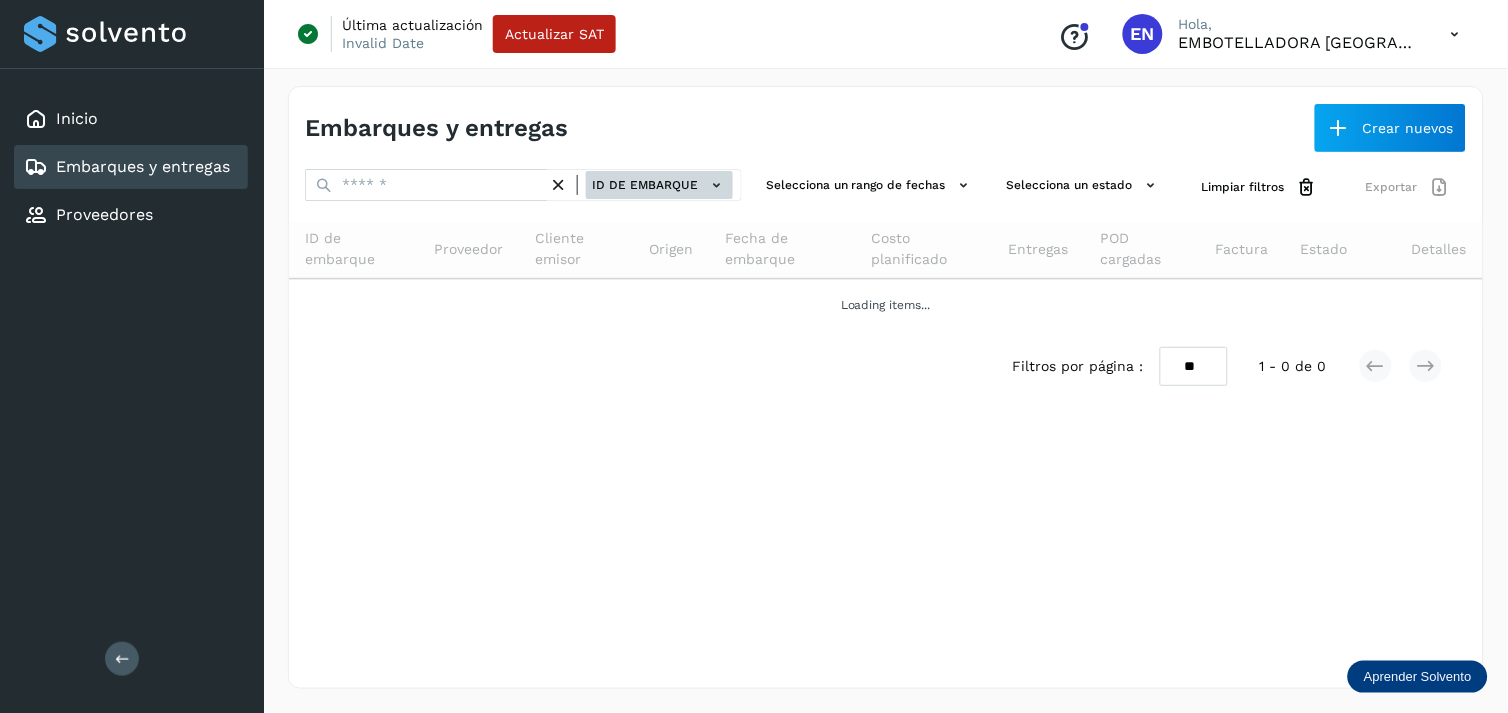 click on "ID de embarque" 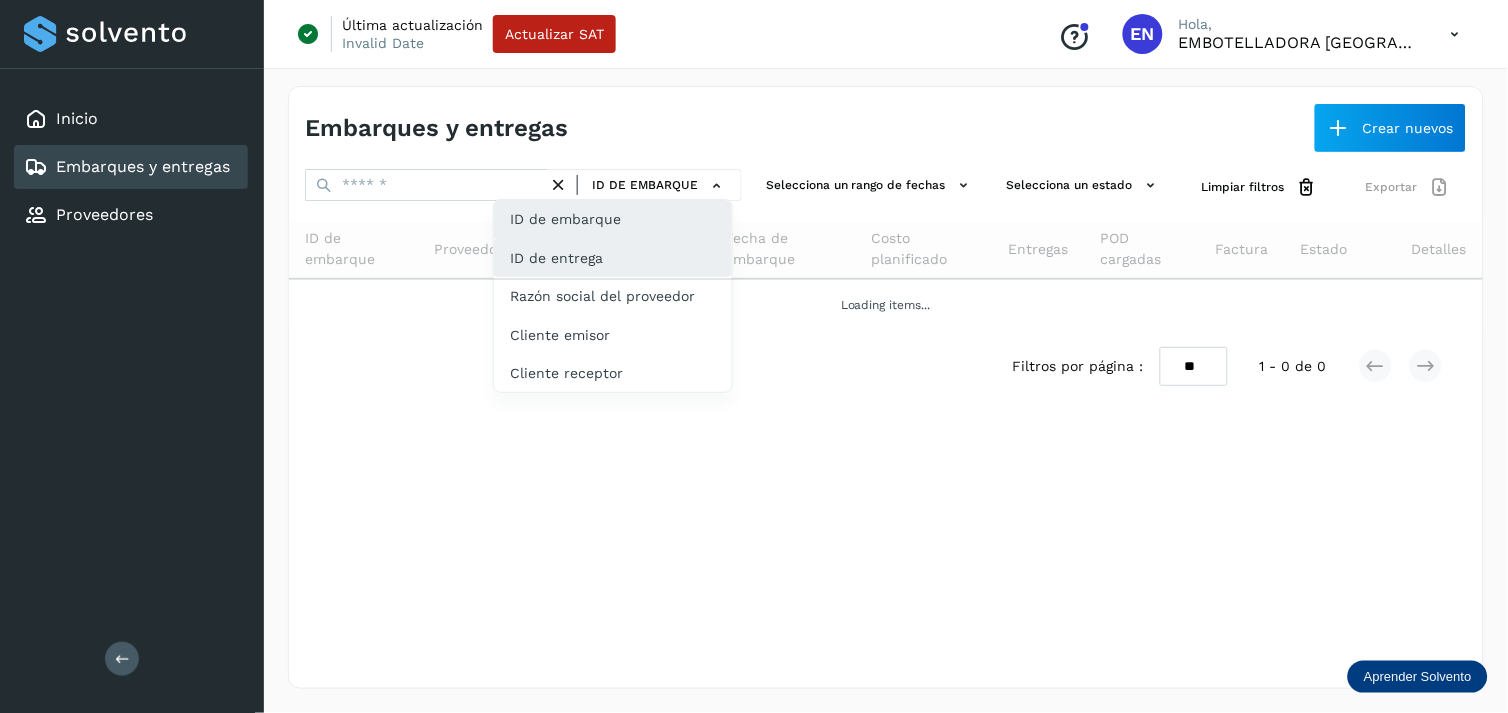 click on "ID de embarque ID de entrega Razón social del proveedor Cliente emisor Cliente receptor" at bounding box center (613, 296) 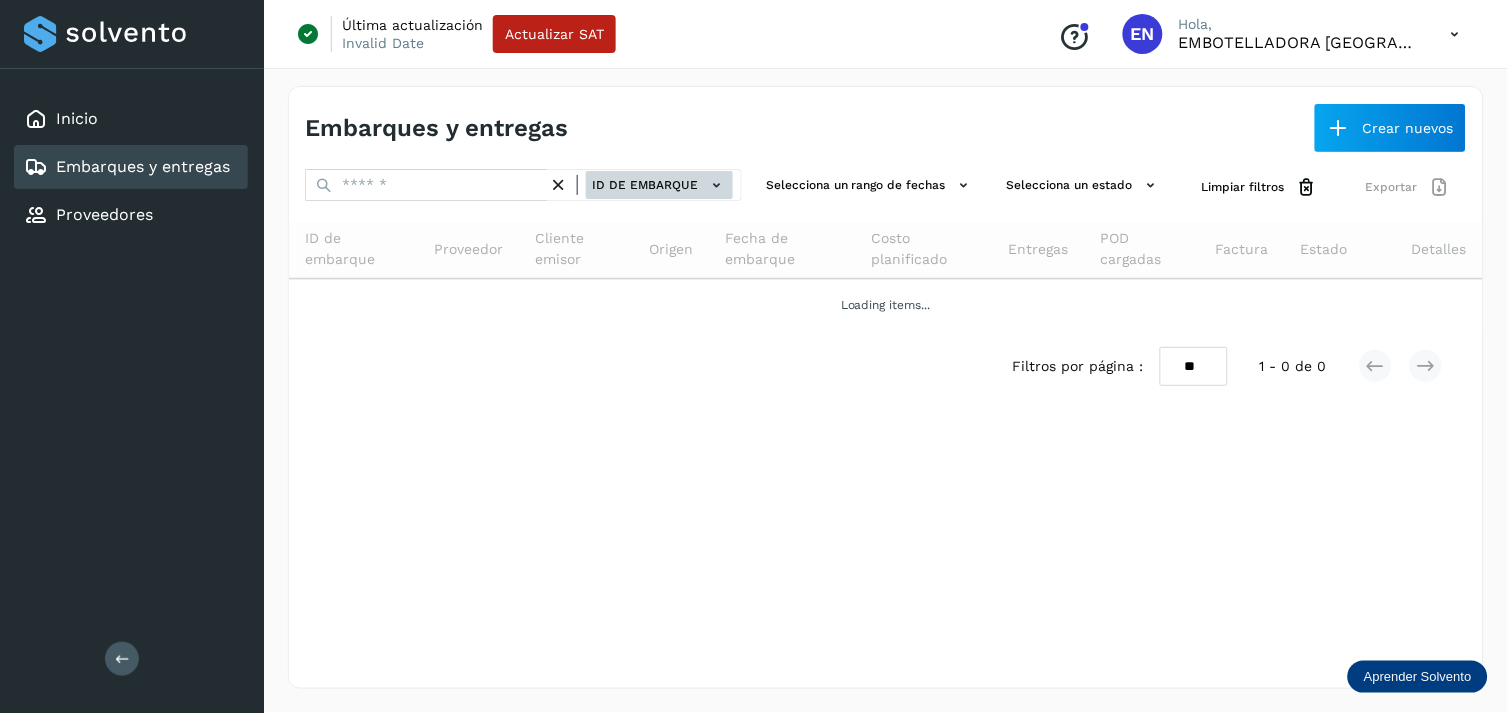 click on "ID de embarque" 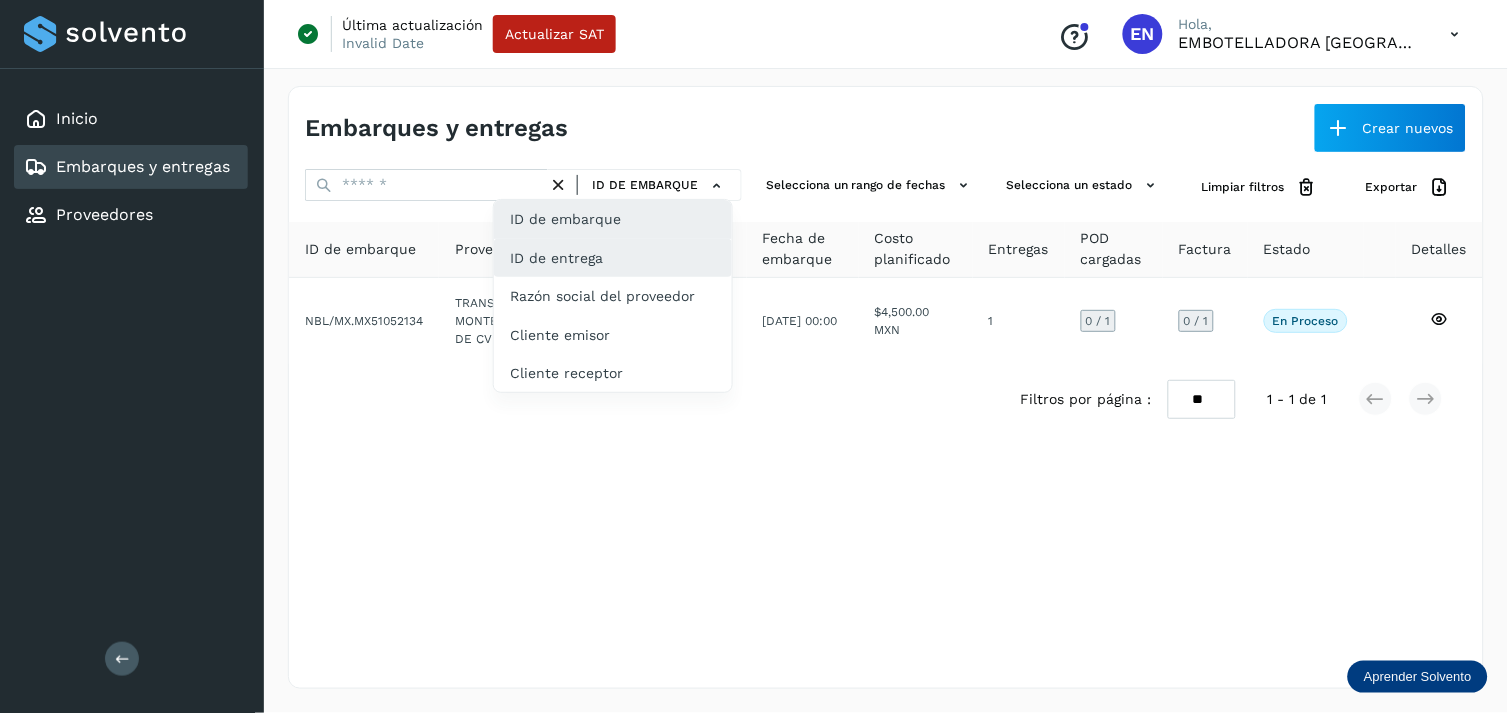click on "ID de entrega" 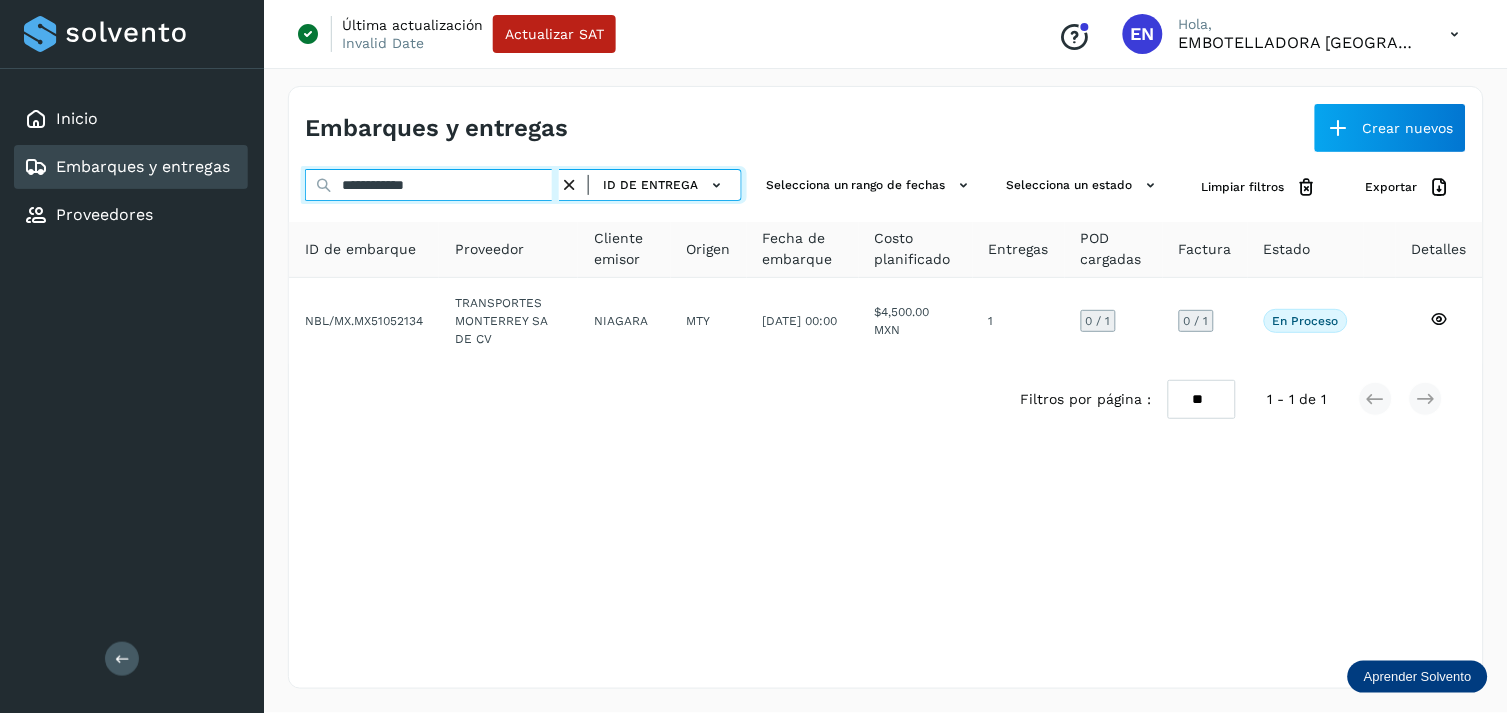 click on "**********" at bounding box center (432, 185) 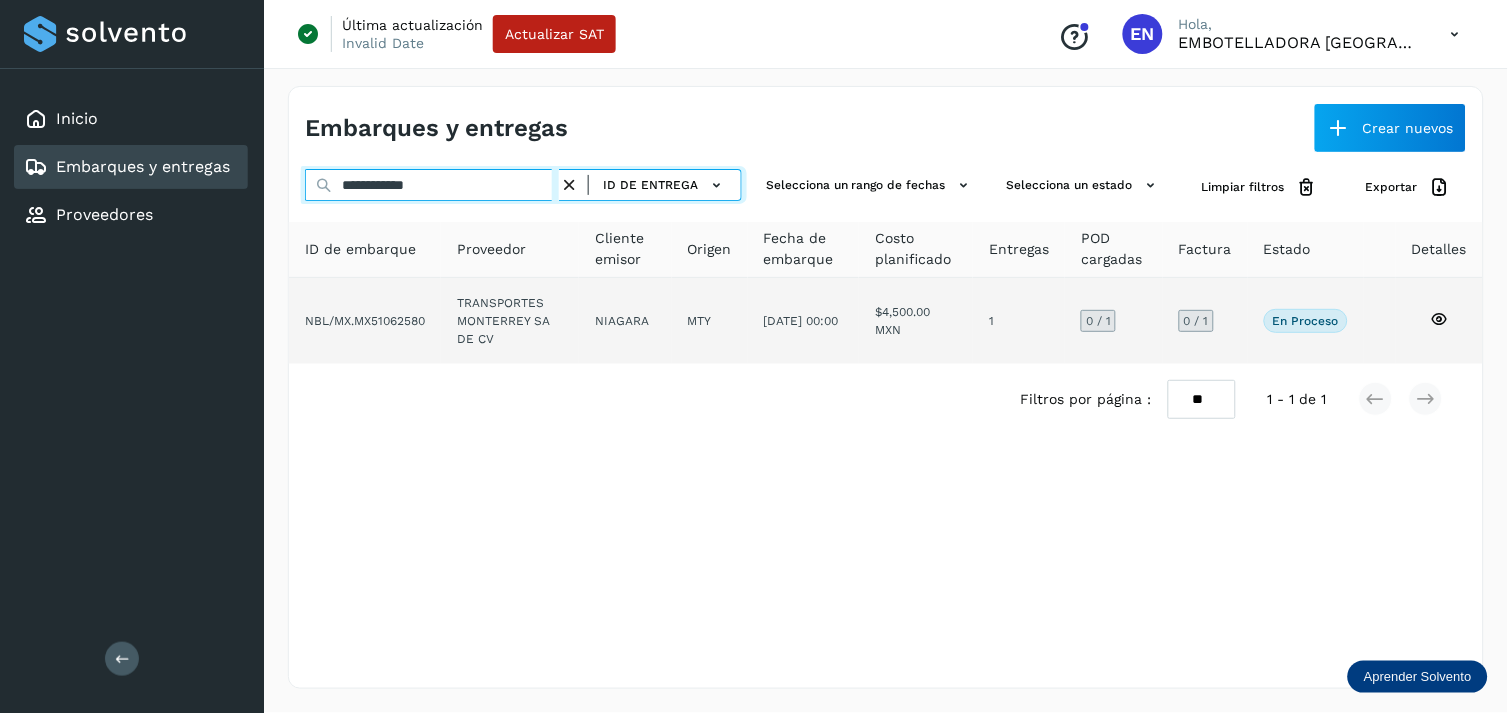 type on "**********" 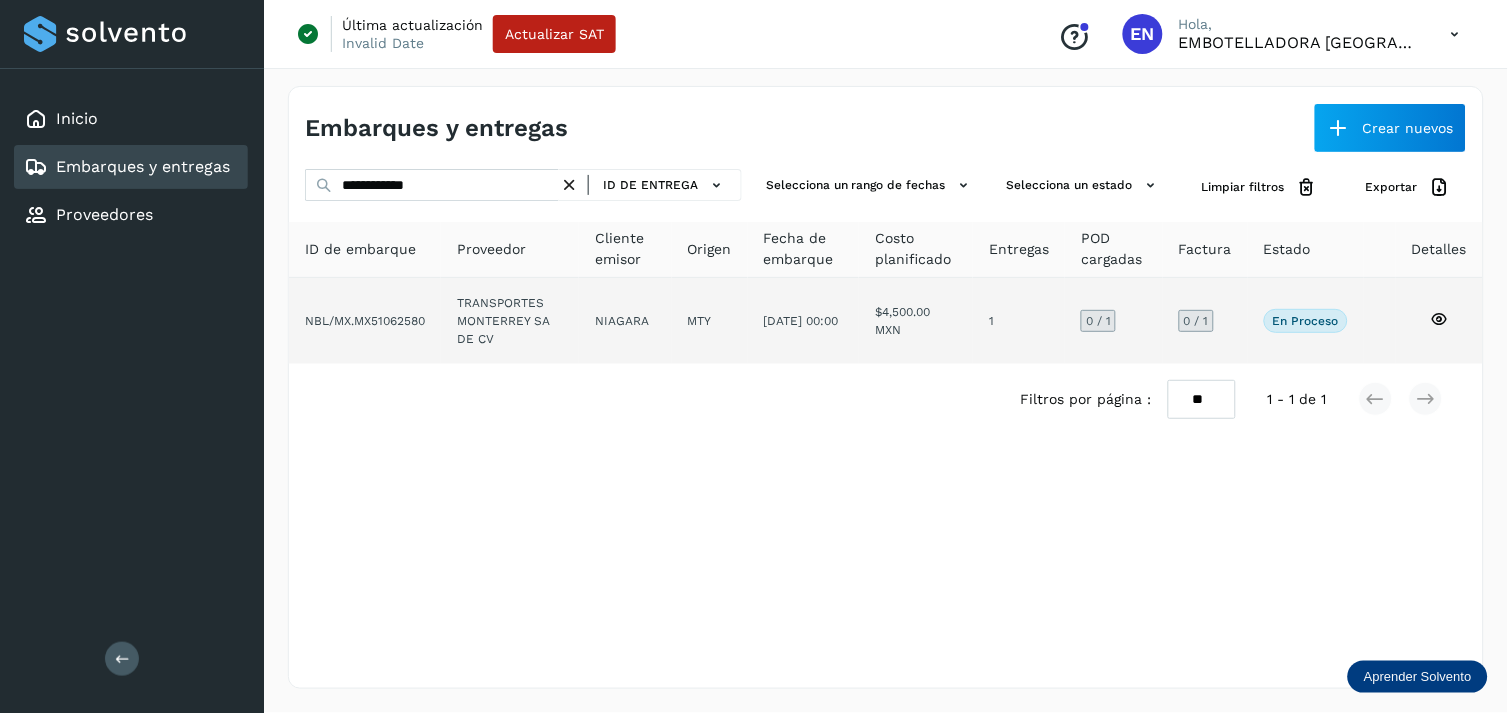 click on "TRANSPORTES MONTERREY SA DE CV" 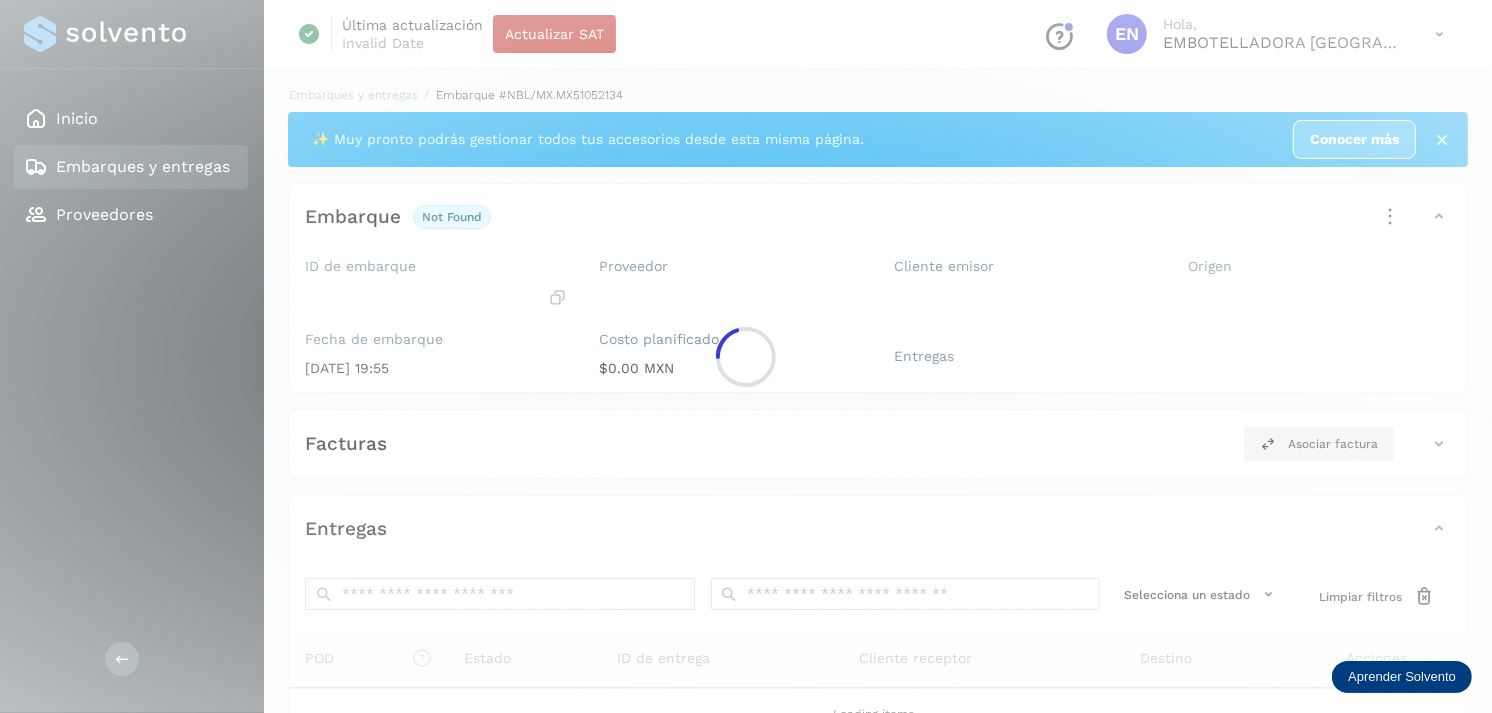 click 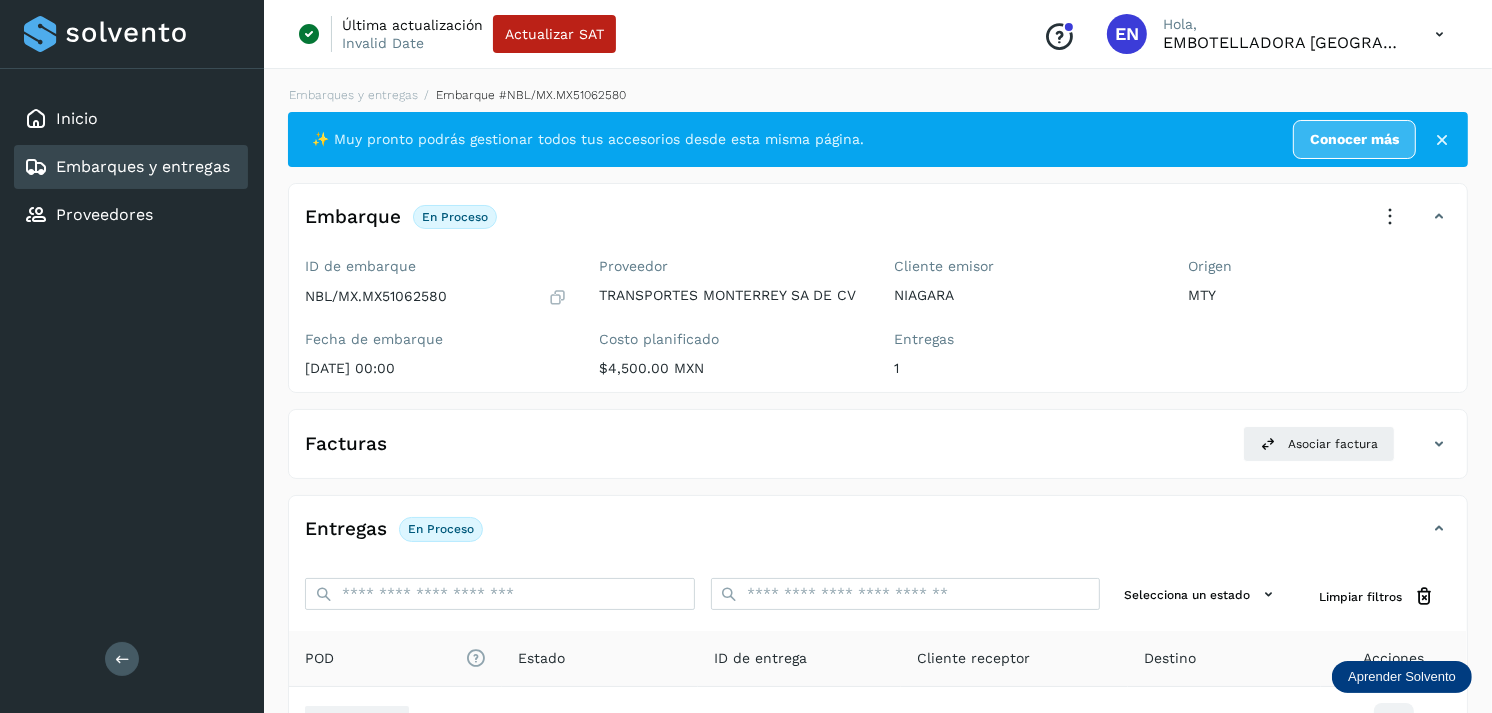scroll, scrollTop: 243, scrollLeft: 0, axis: vertical 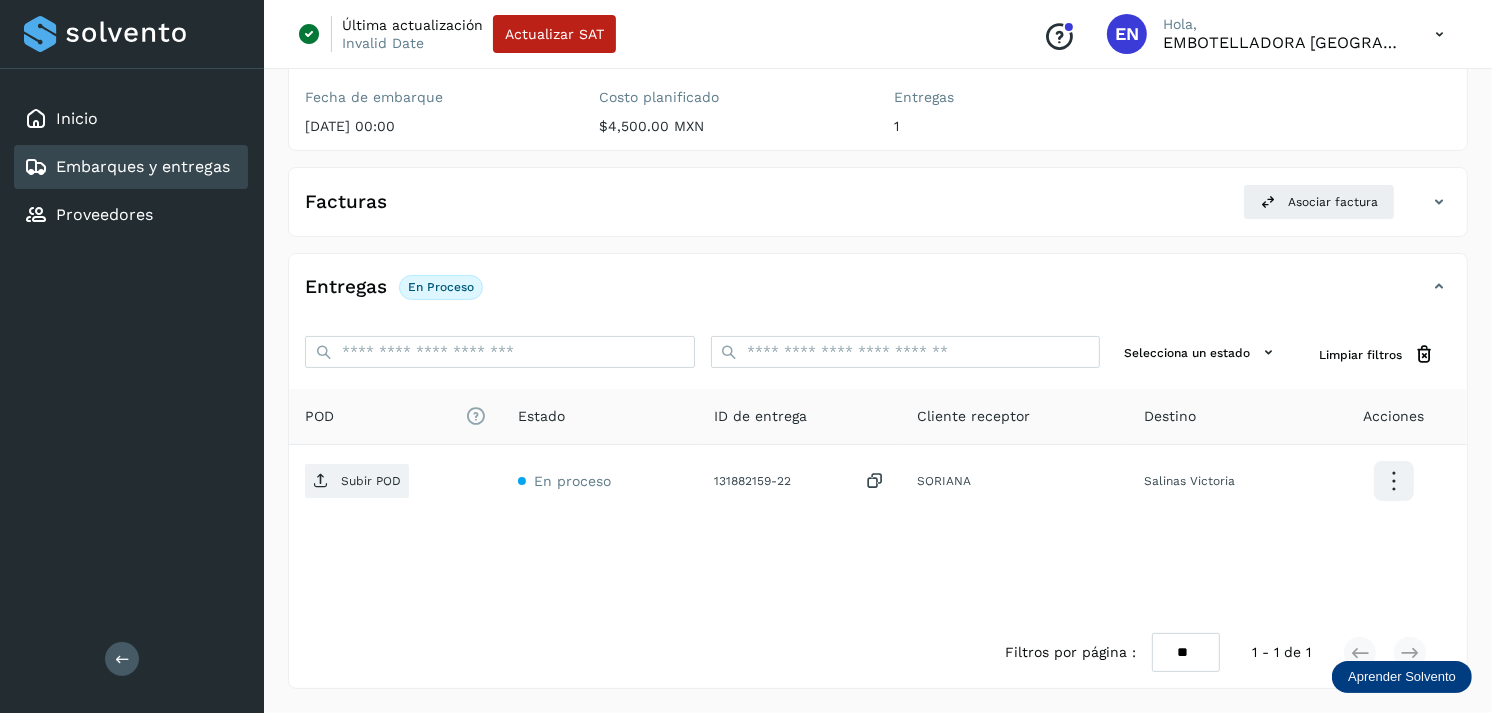 click on "Embarques y entregas" at bounding box center (143, 166) 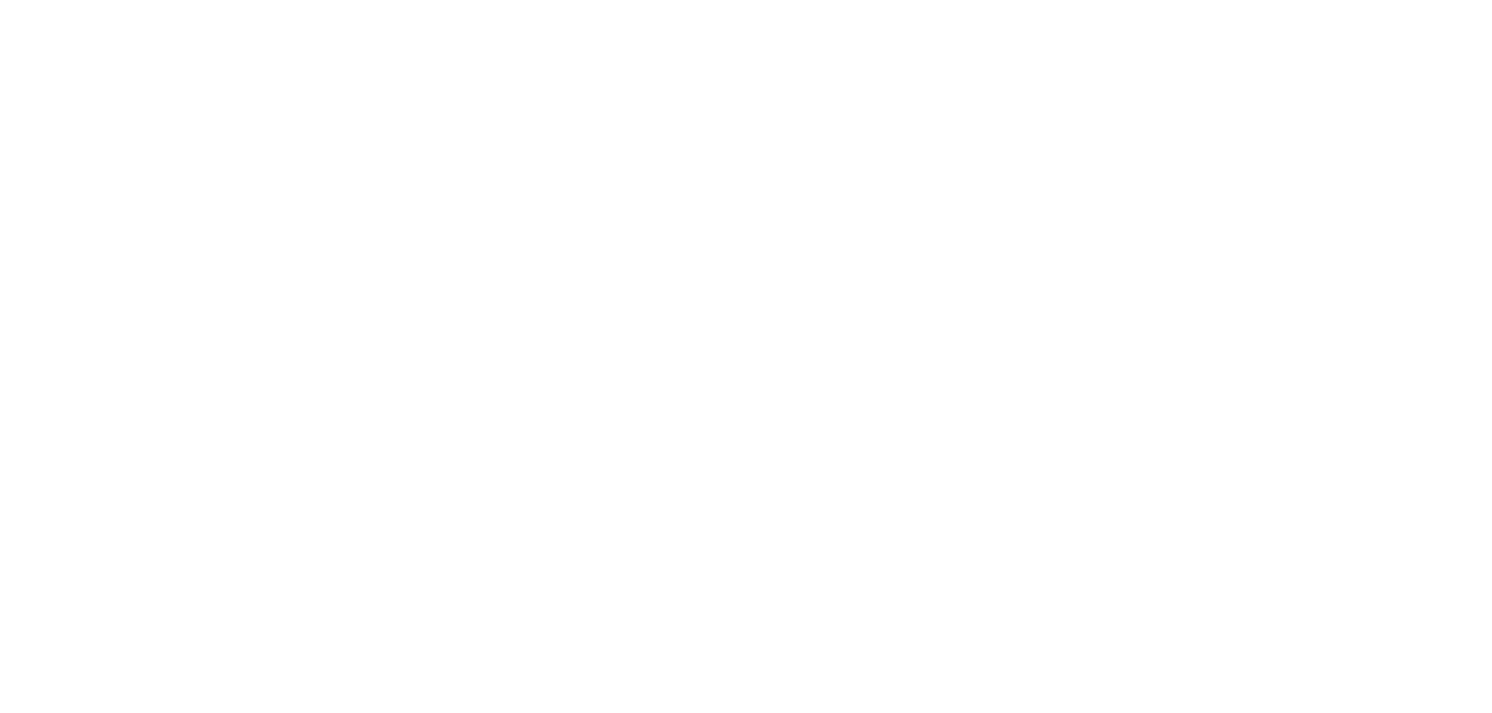 scroll, scrollTop: 0, scrollLeft: 0, axis: both 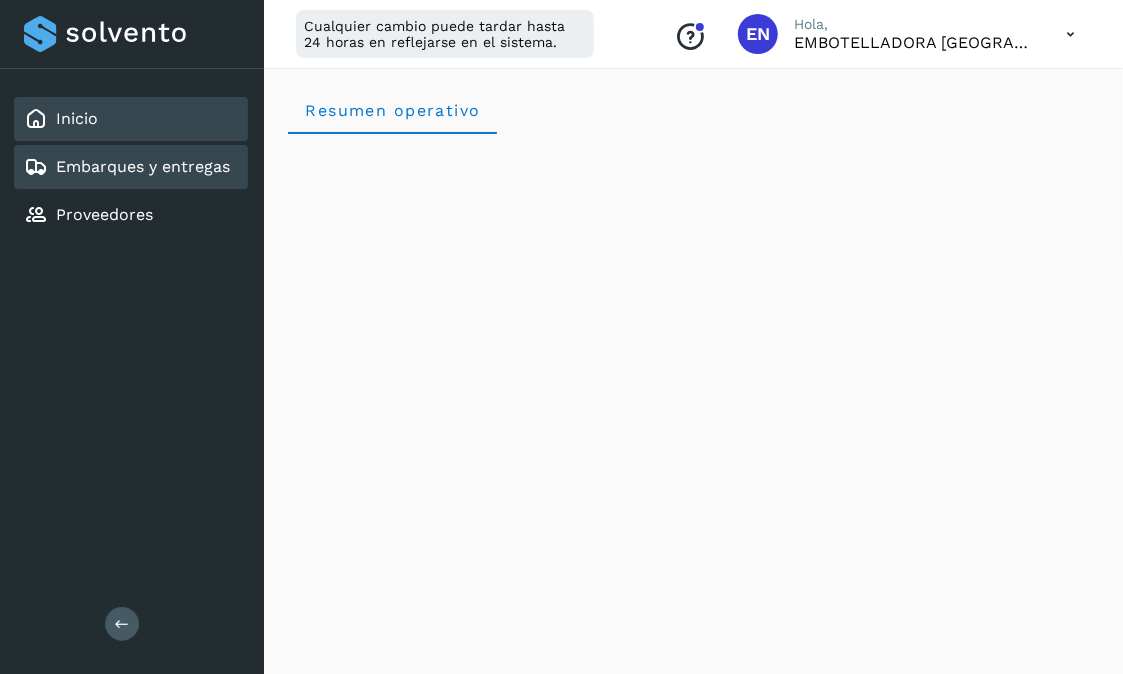 click on "Embarques y entregas" at bounding box center (143, 166) 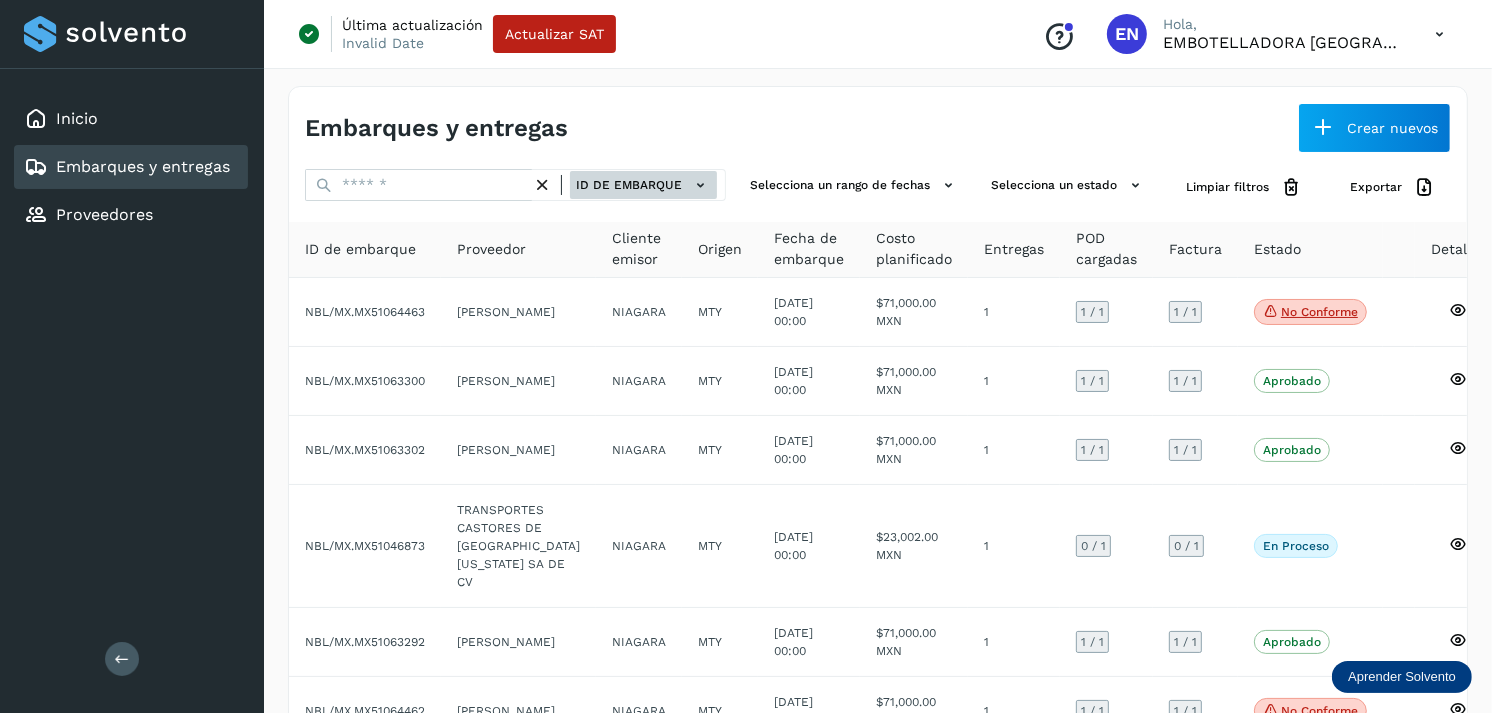 click on "ID de embarque" 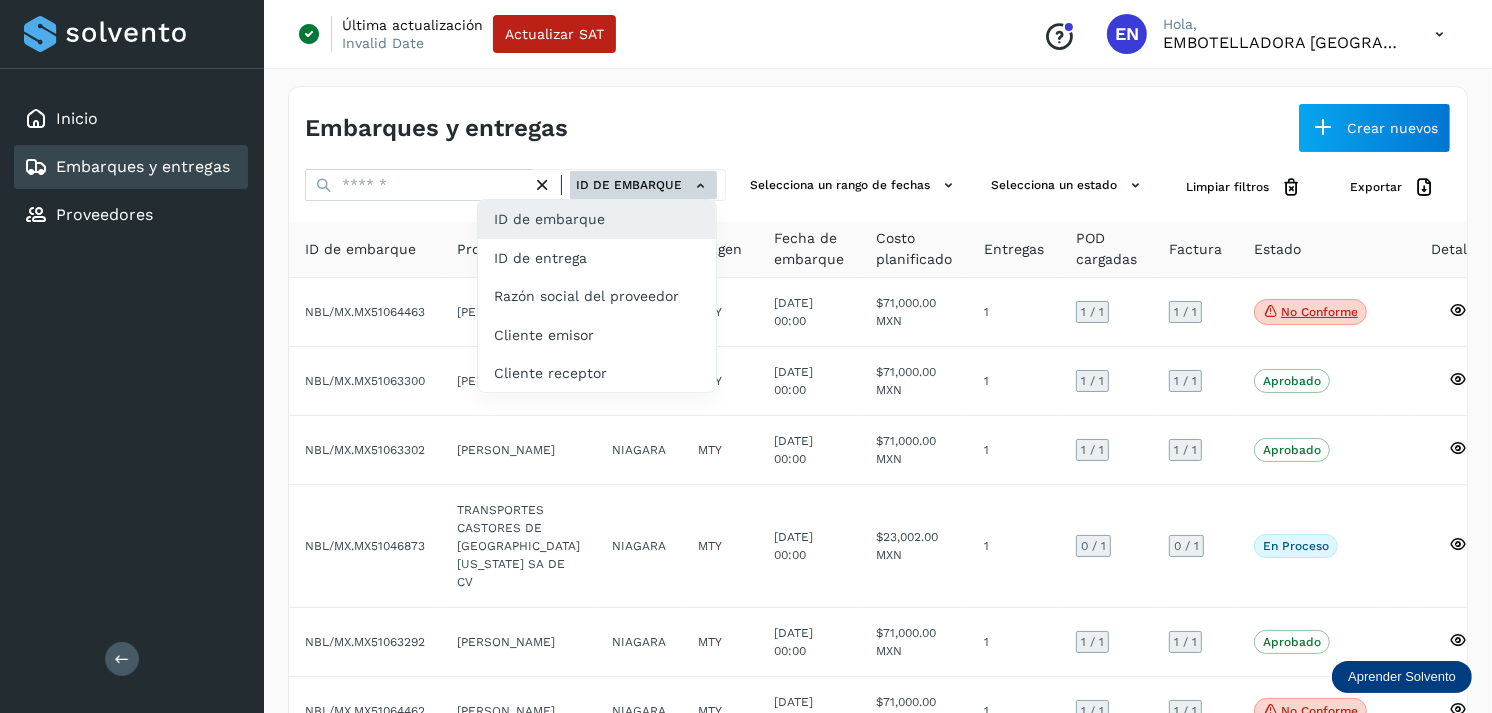 click on "ID de entrega" 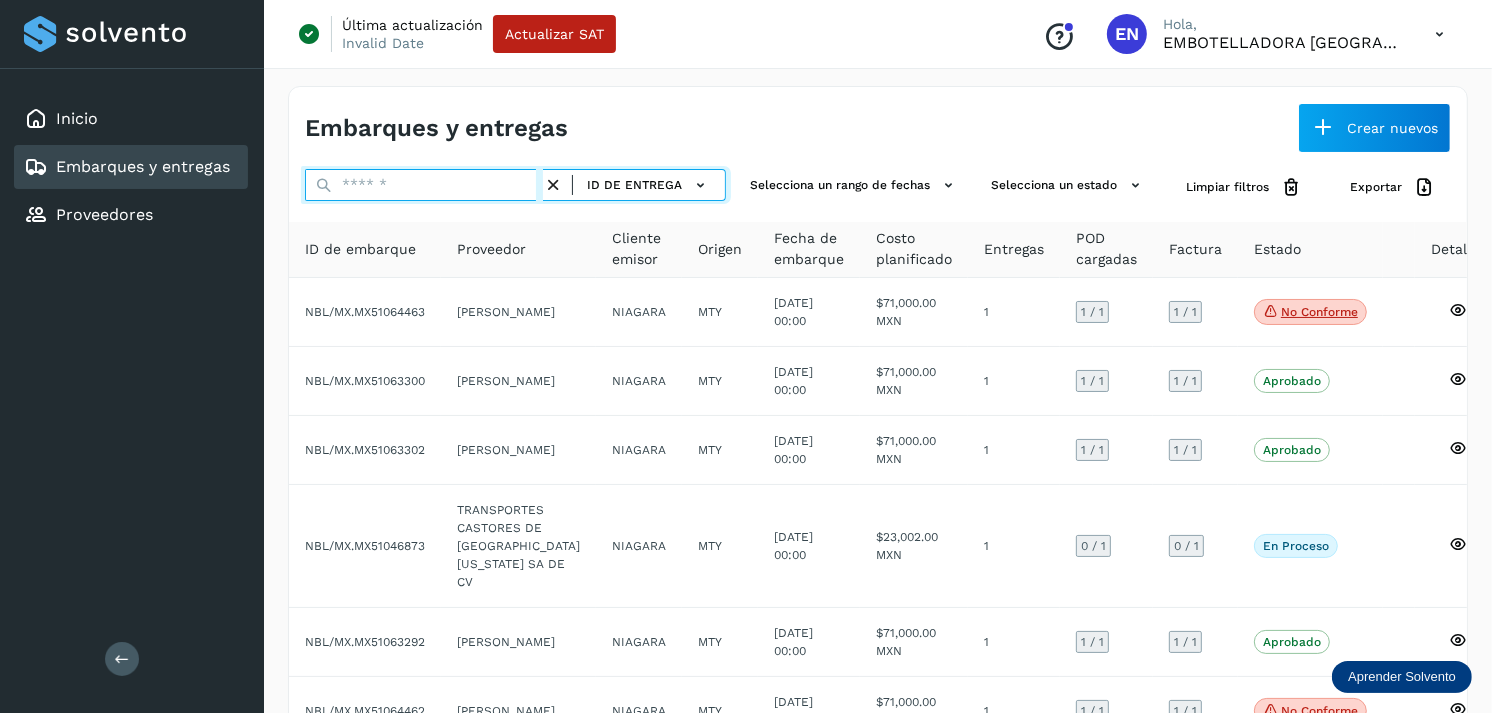 click at bounding box center (424, 185) 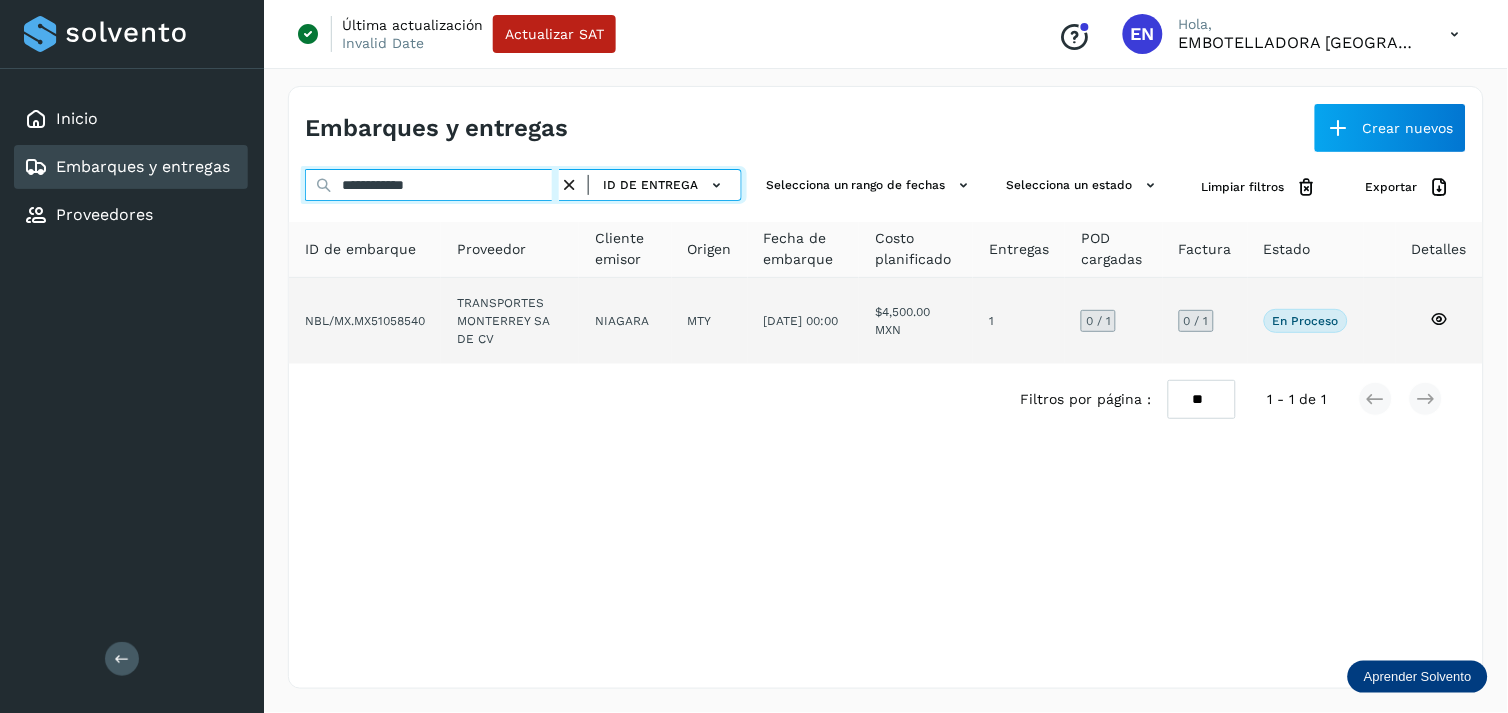 type on "**********" 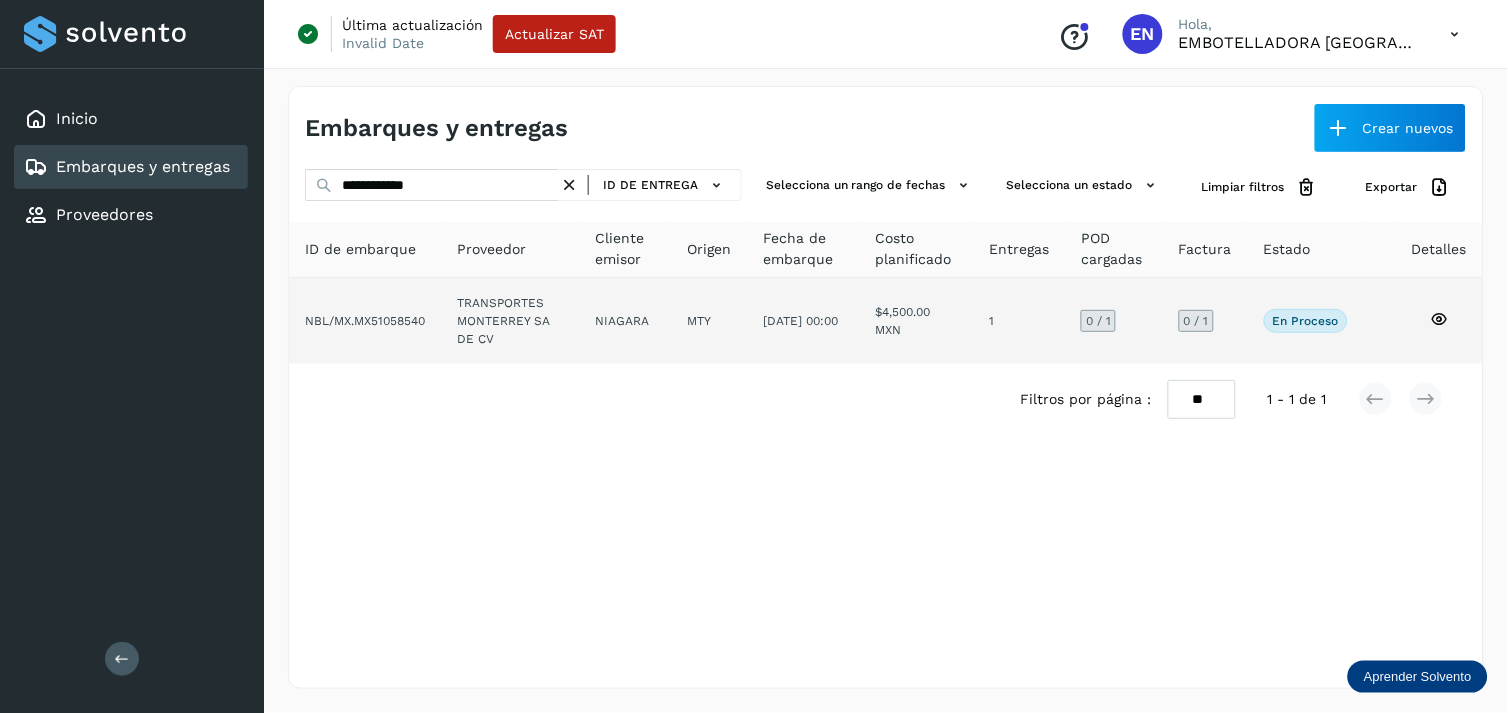 click on "TRANSPORTES MONTERREY SA DE CV" 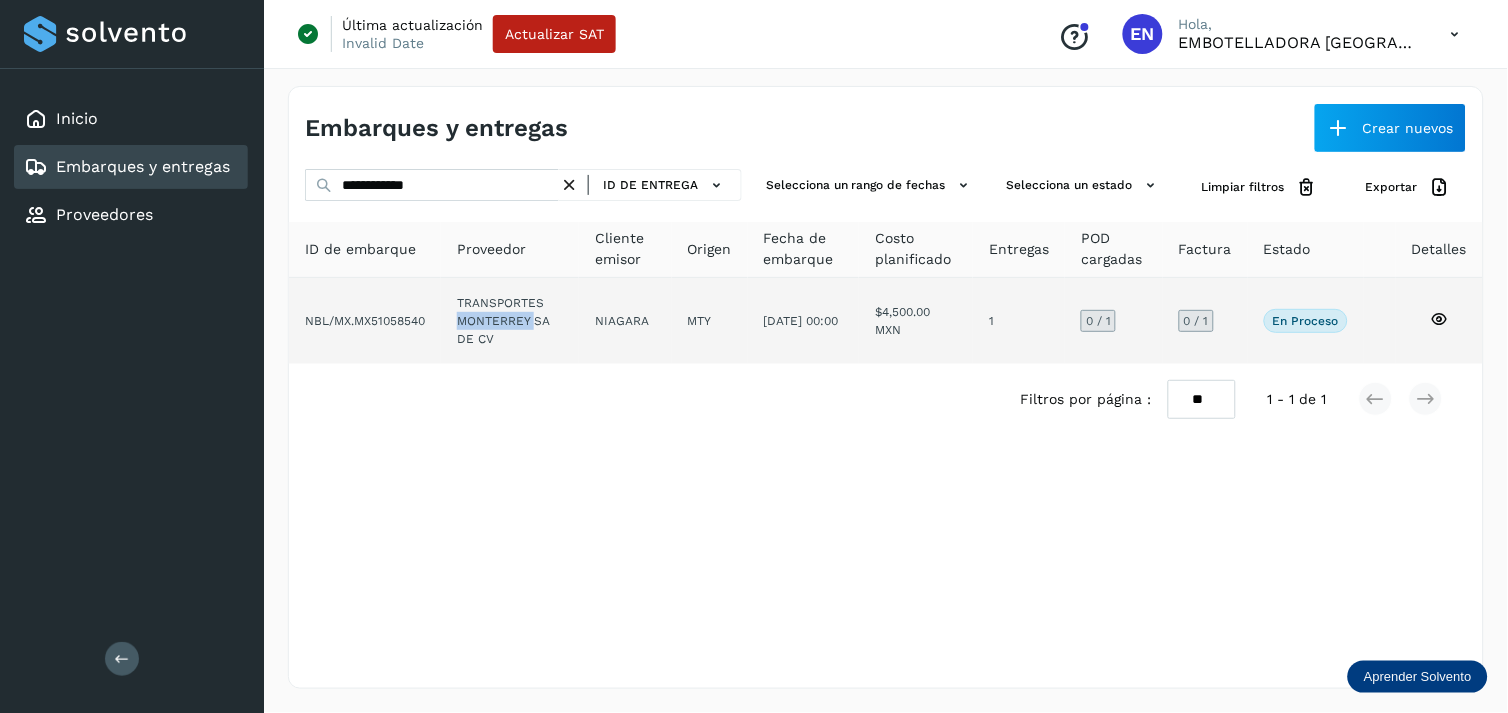 click on "TRANSPORTES MONTERREY SA DE CV" 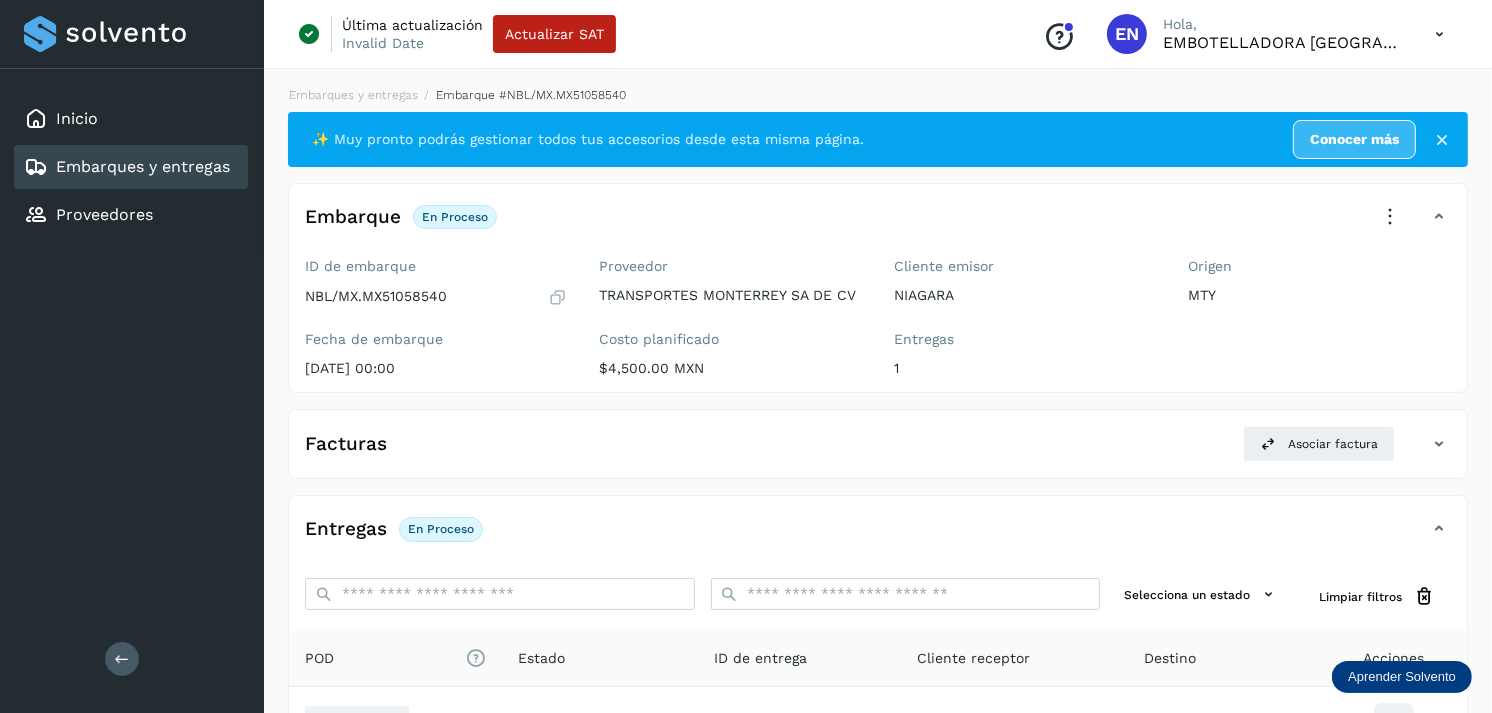 scroll, scrollTop: 243, scrollLeft: 0, axis: vertical 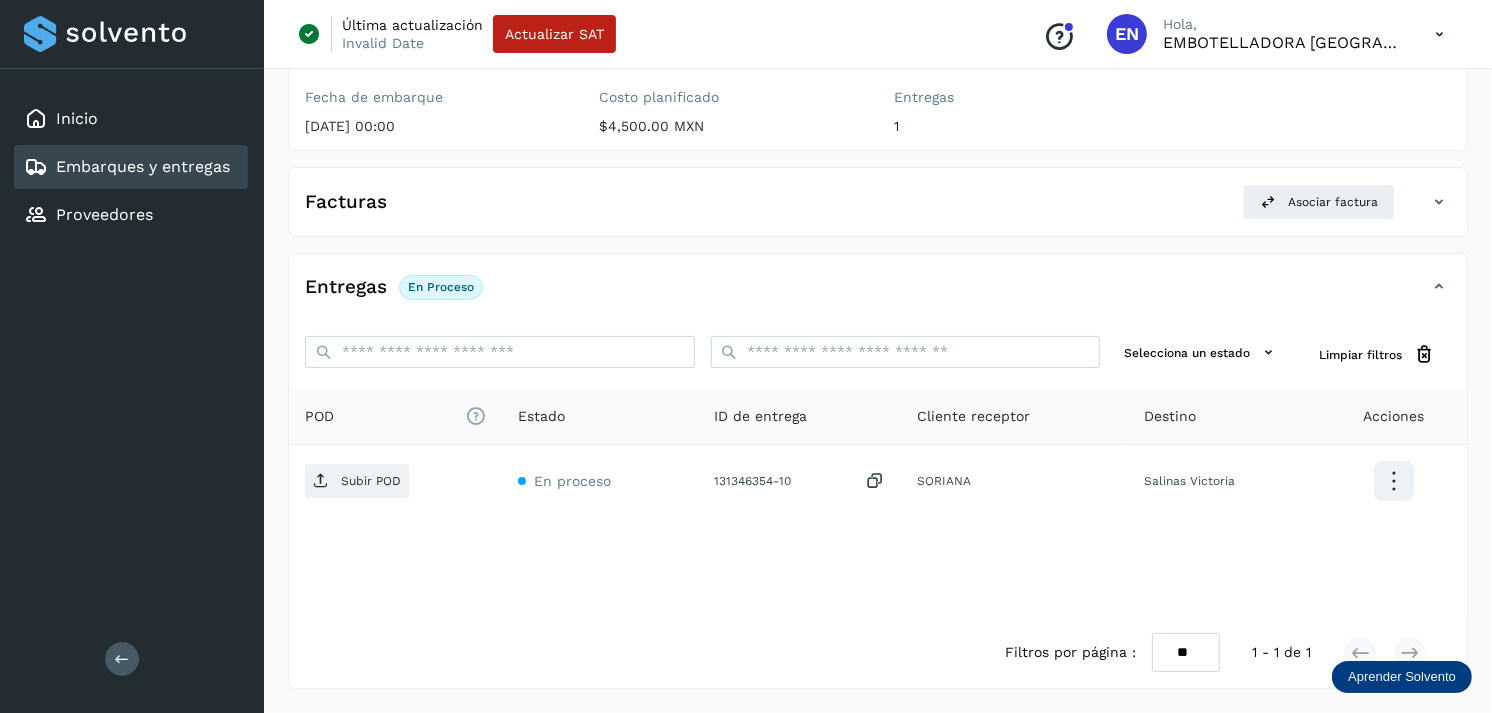 click on "Embarques y entregas" at bounding box center (143, 166) 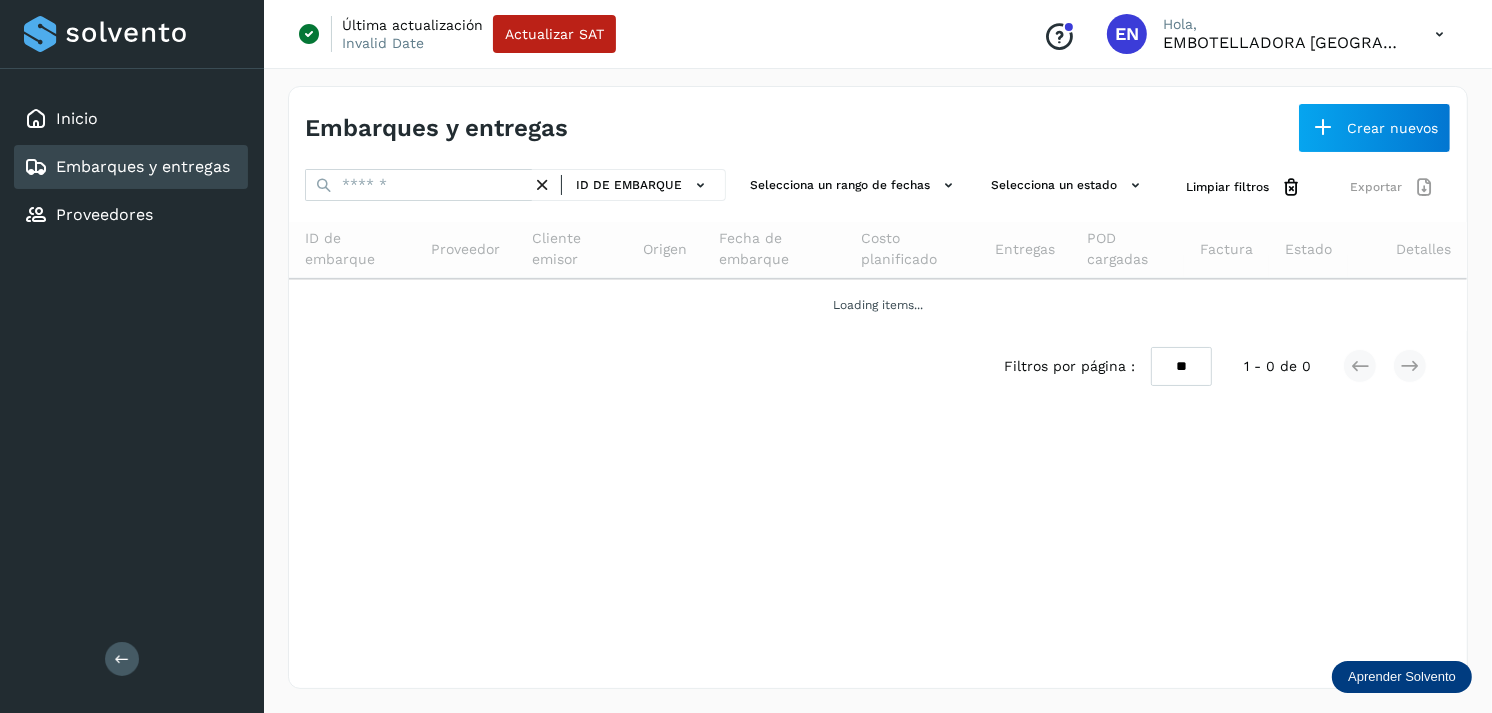 scroll, scrollTop: 0, scrollLeft: 0, axis: both 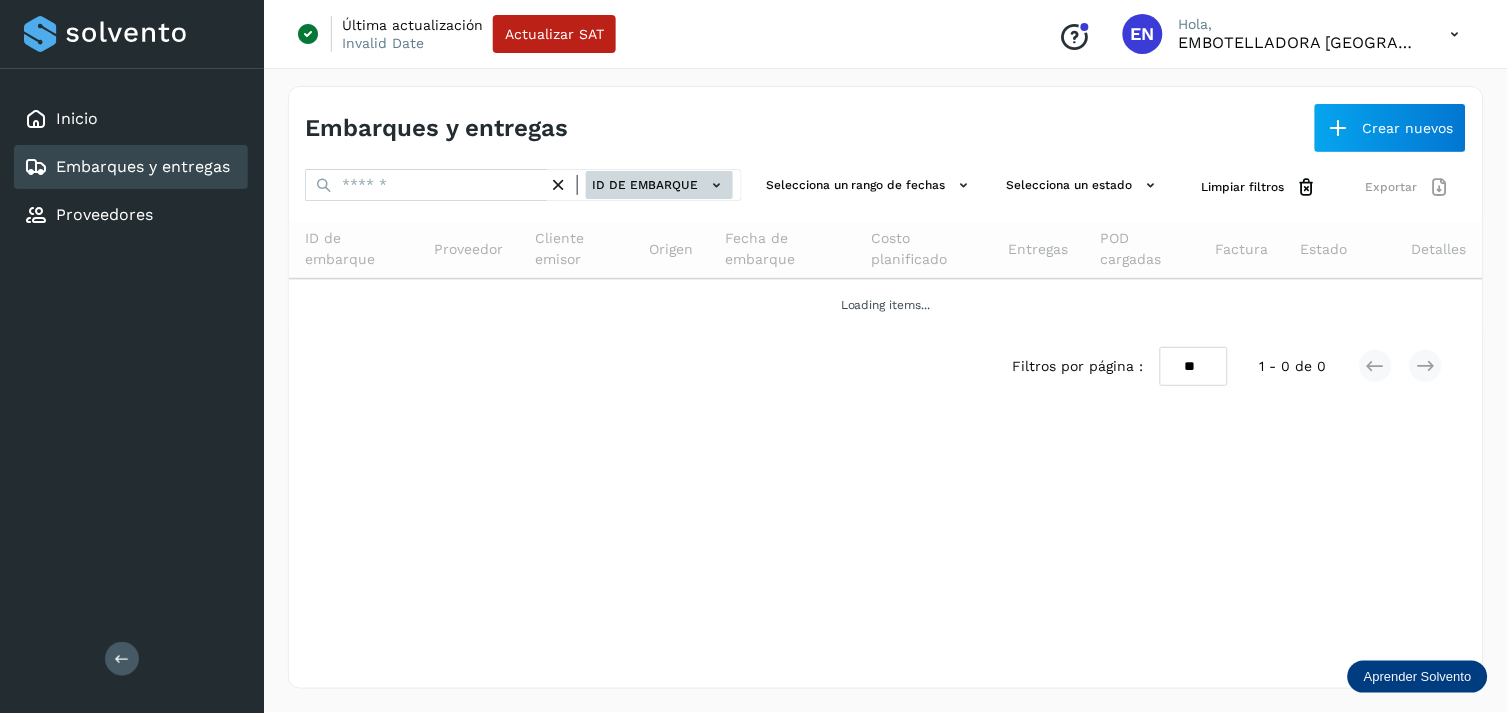 click on "ID de embarque" 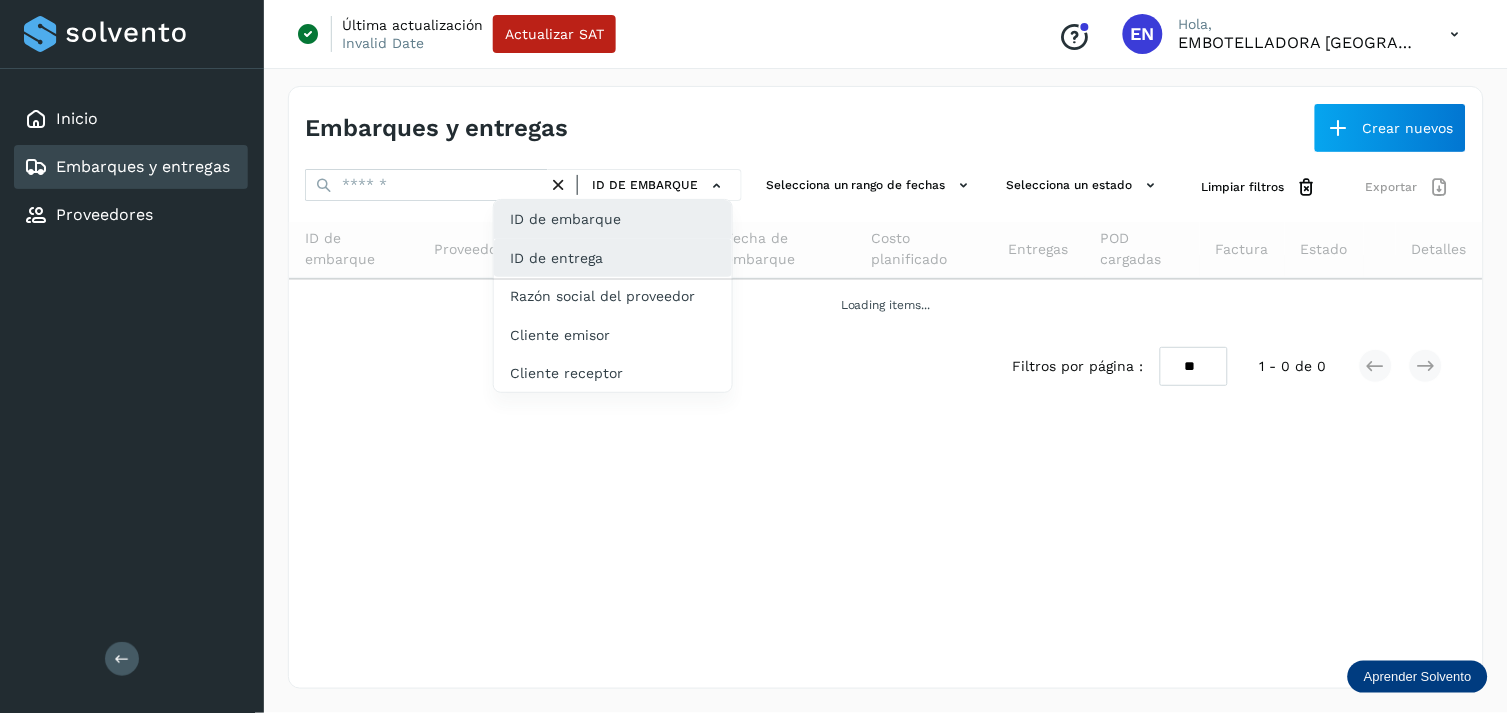 click on "ID de entrega" 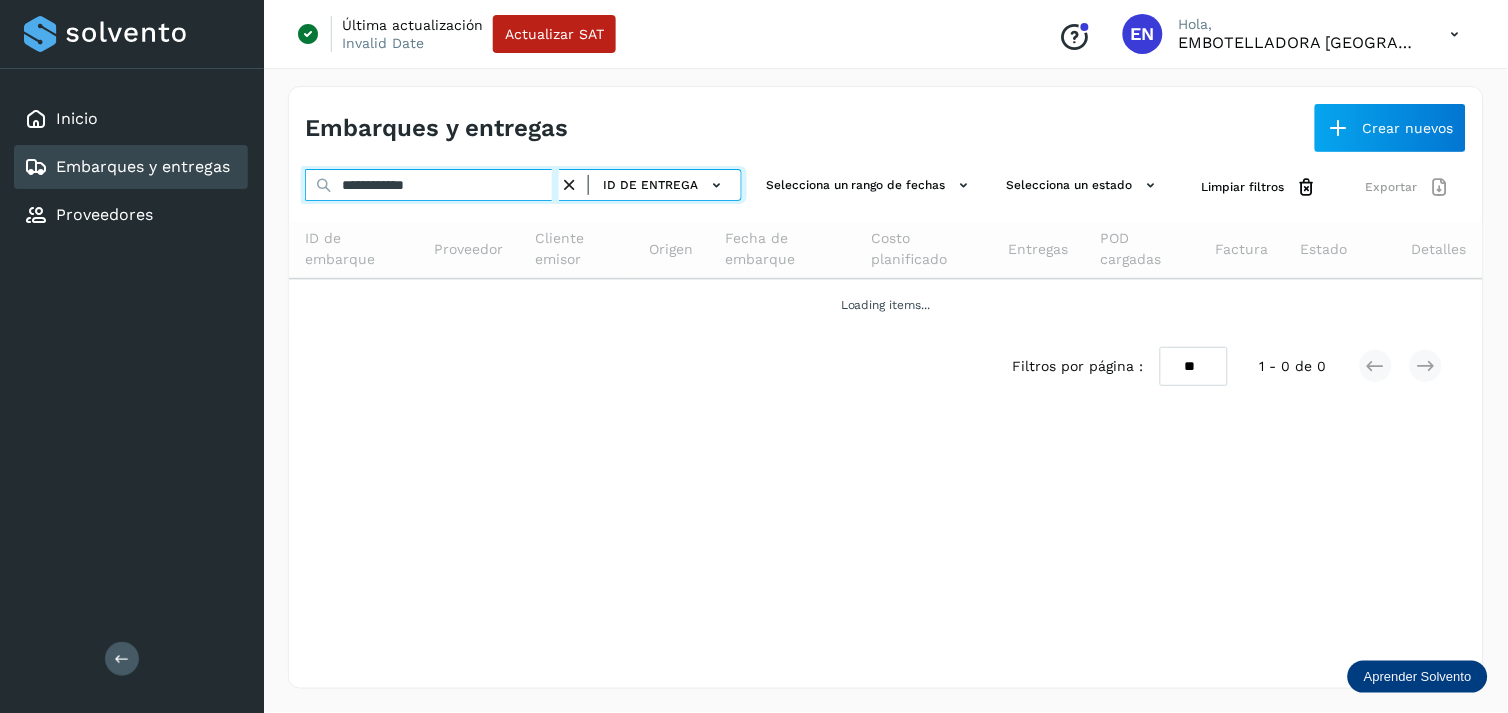 click on "**********" at bounding box center (432, 185) 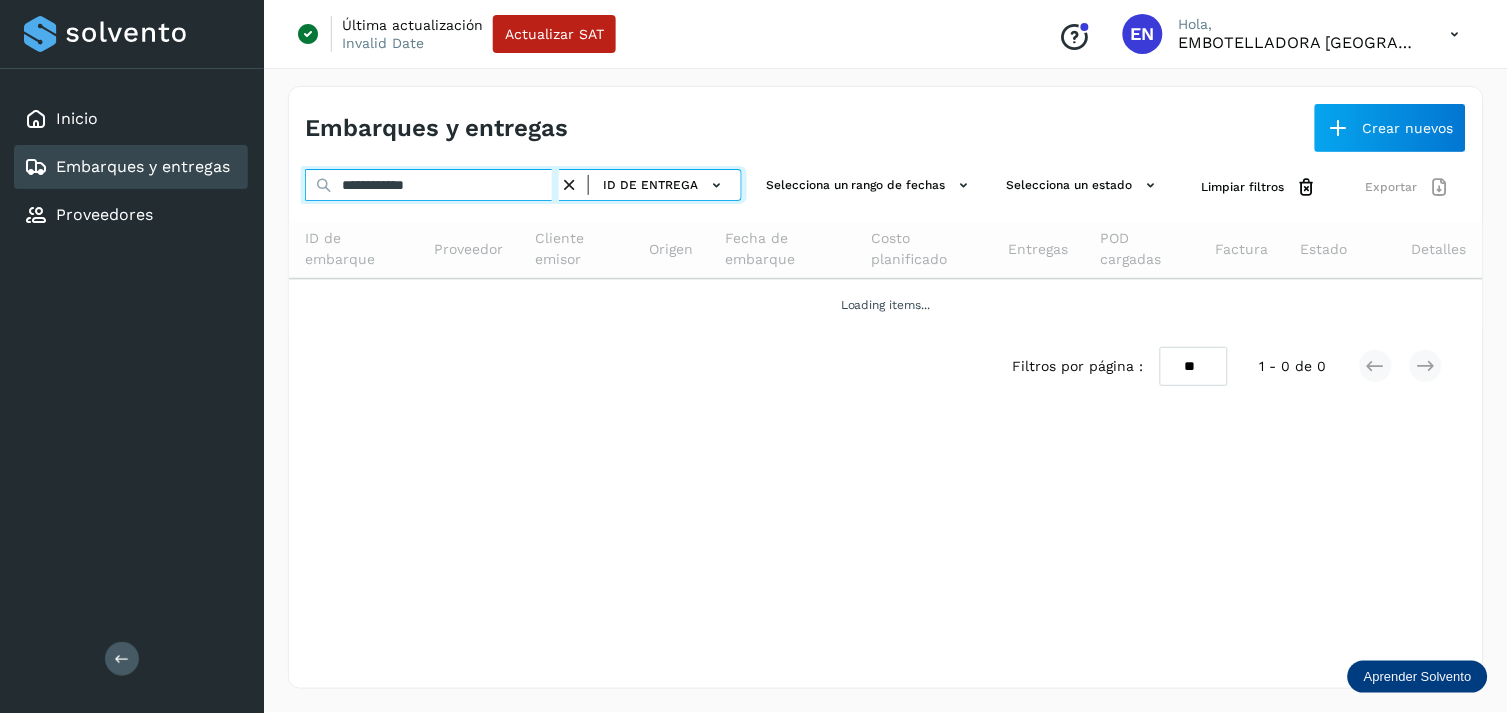 click on "**********" at bounding box center (432, 185) 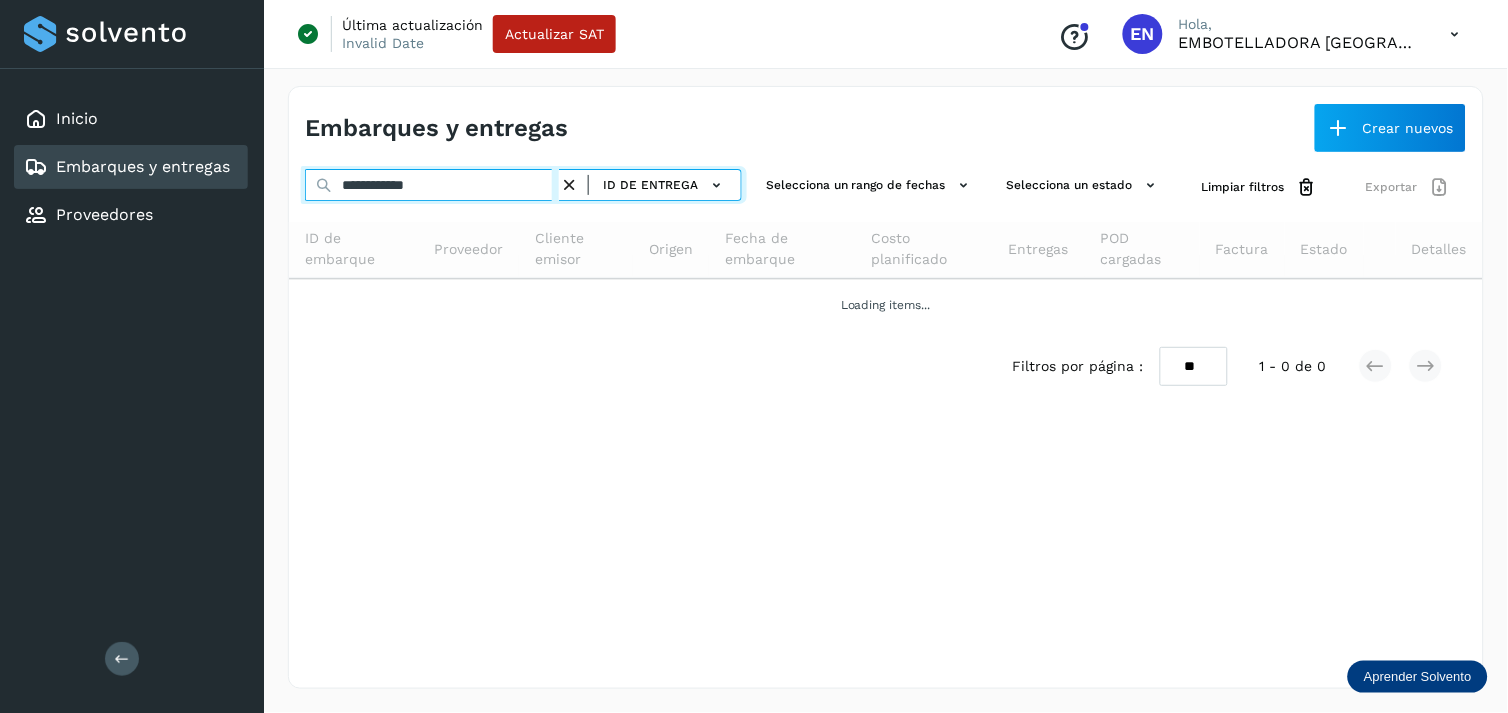 click on "**********" at bounding box center (432, 185) 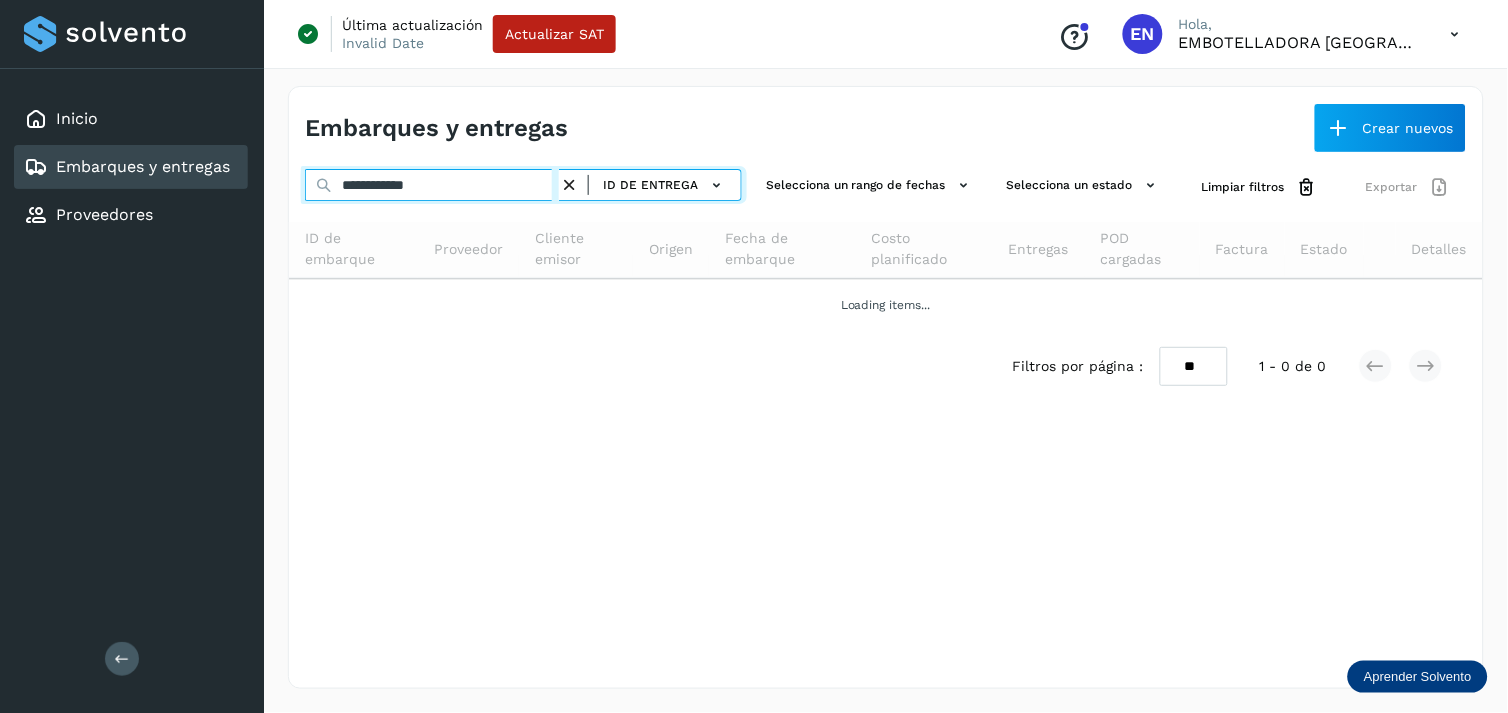 paste 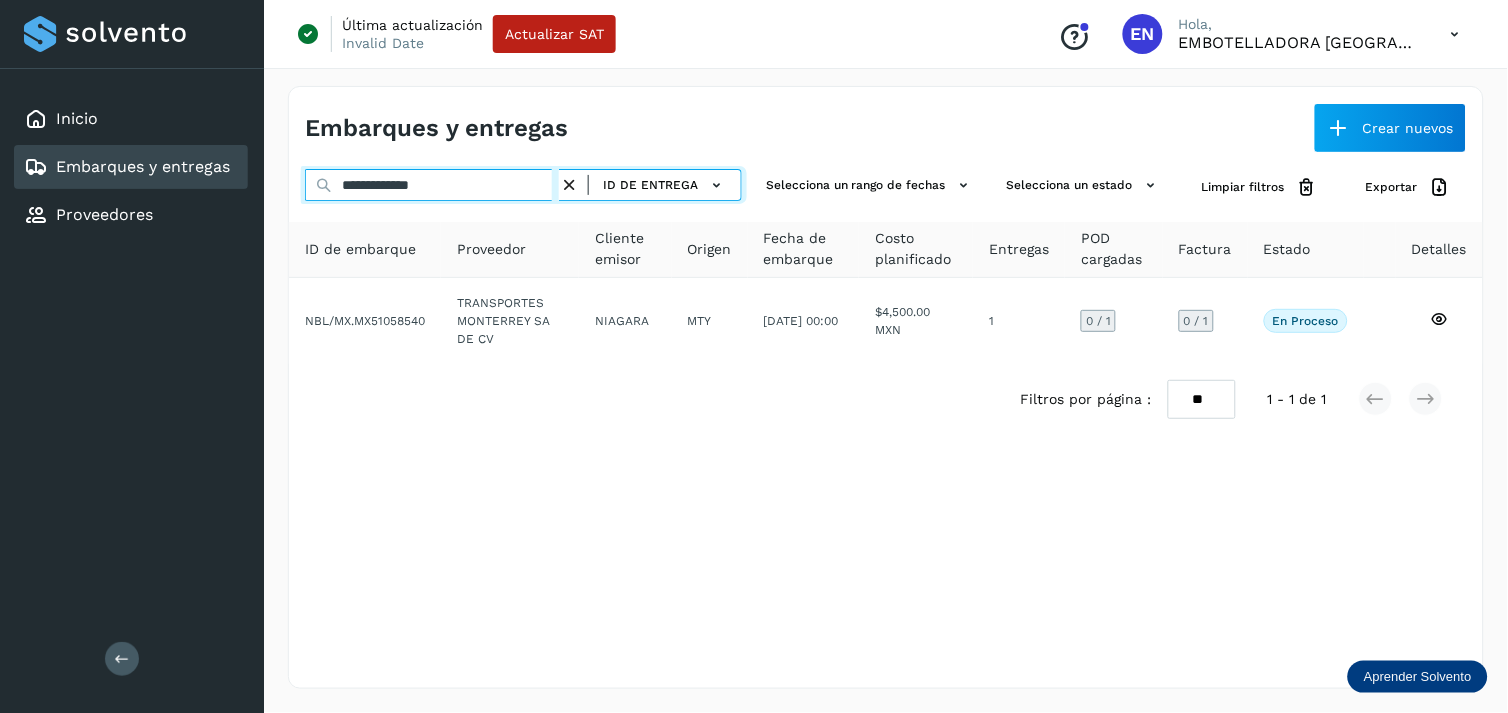 type on "**********" 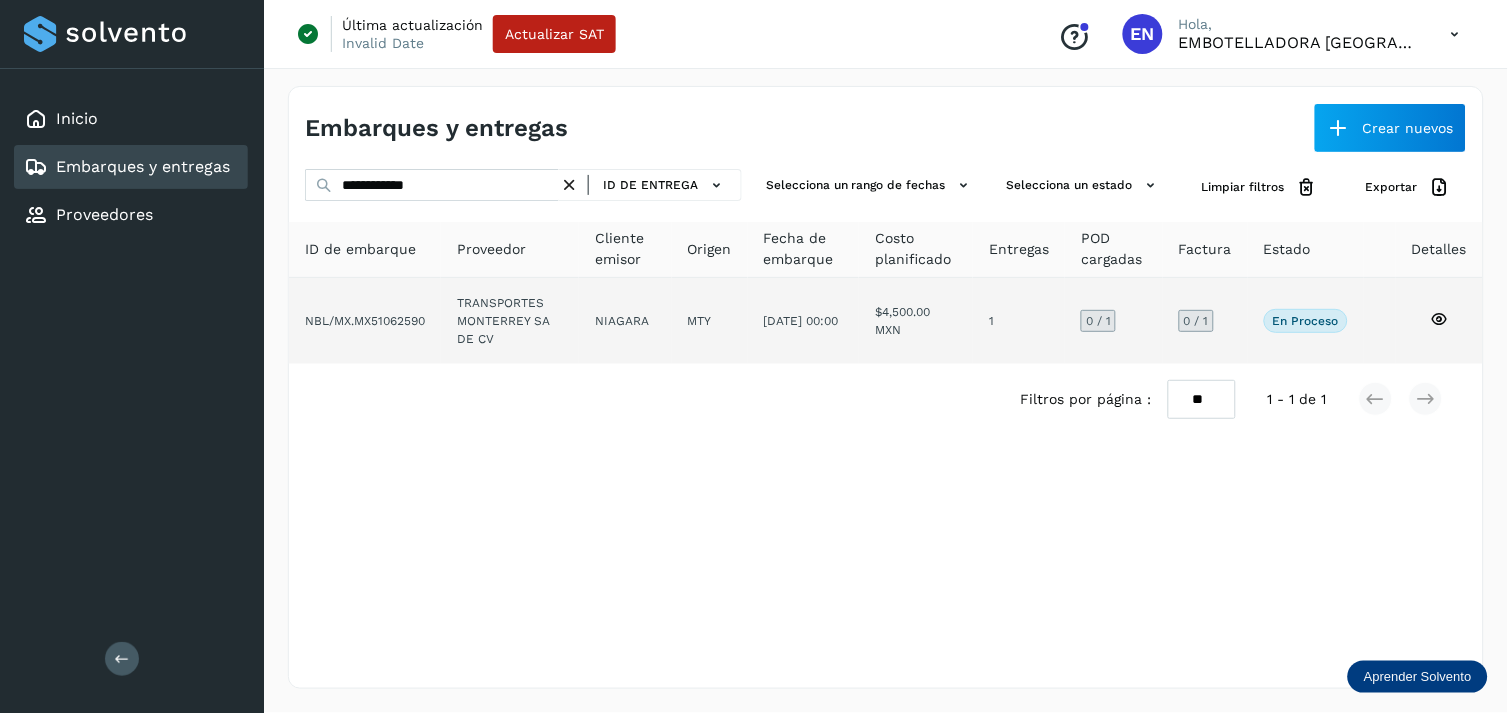 click on "TRANSPORTES MONTERREY SA DE CV" 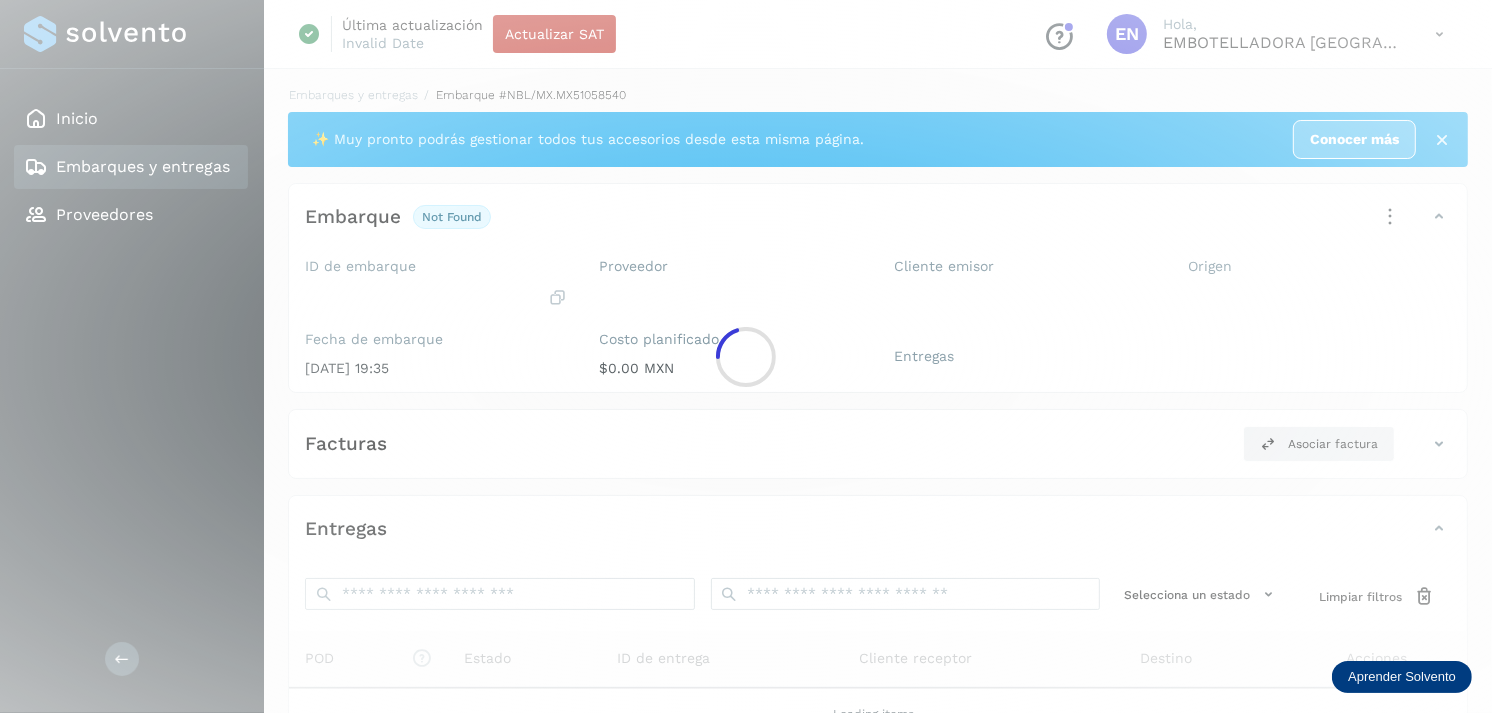 click 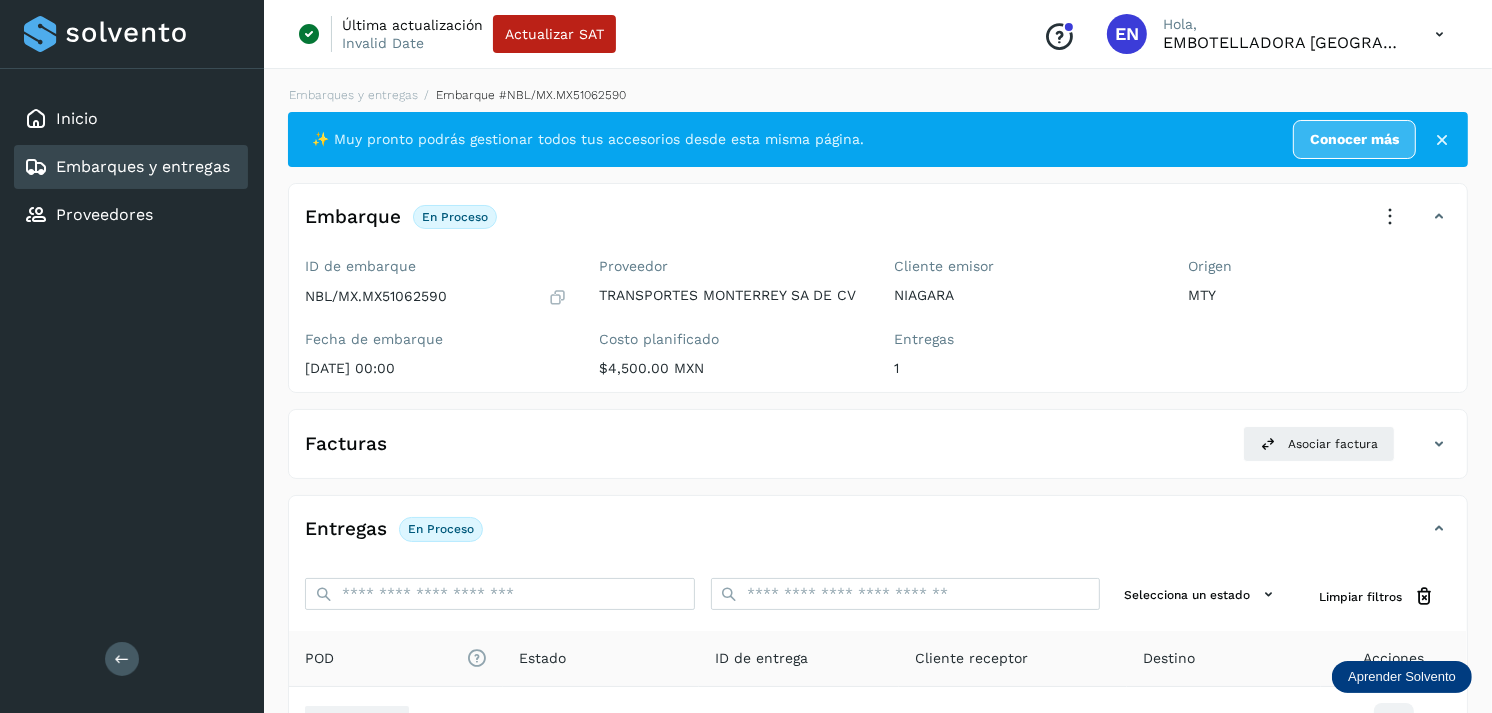 scroll, scrollTop: 243, scrollLeft: 0, axis: vertical 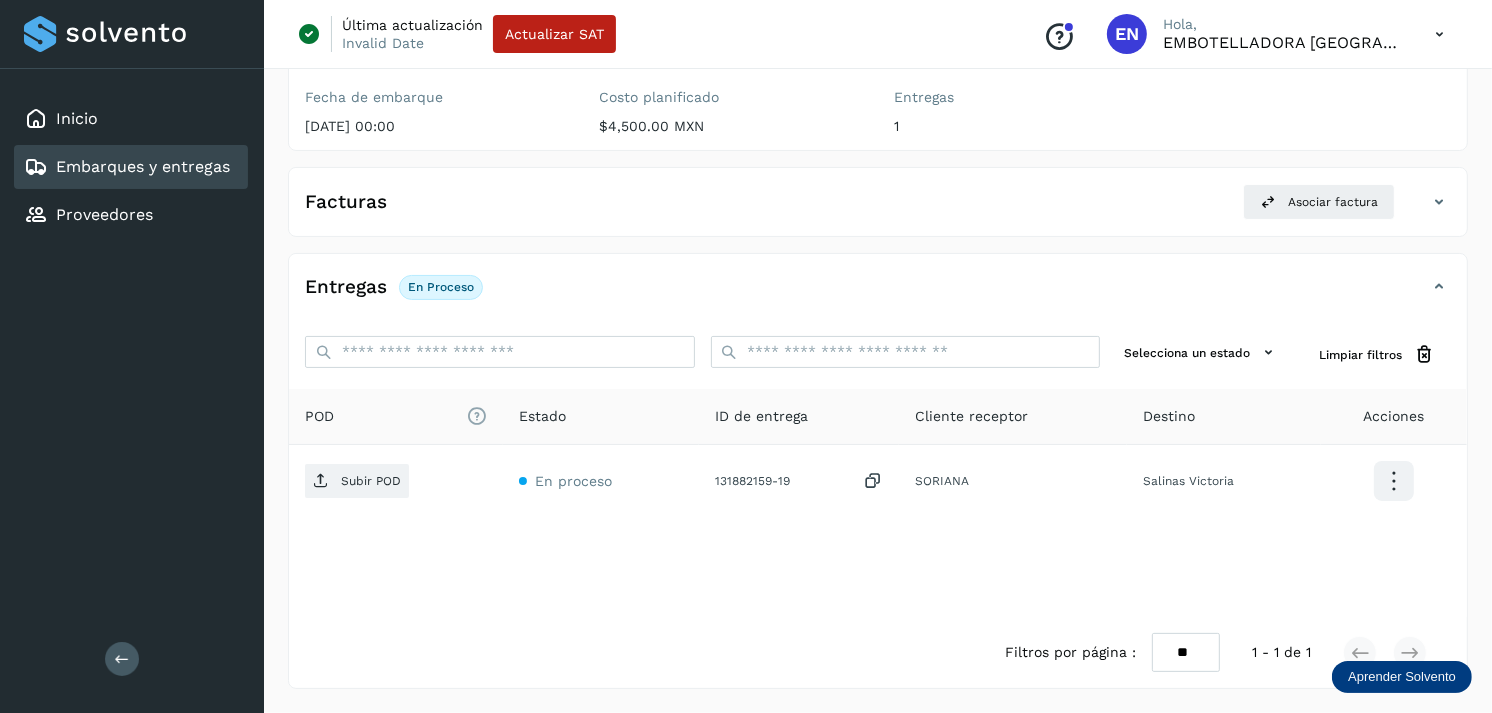 click on "Embarques y entregas" 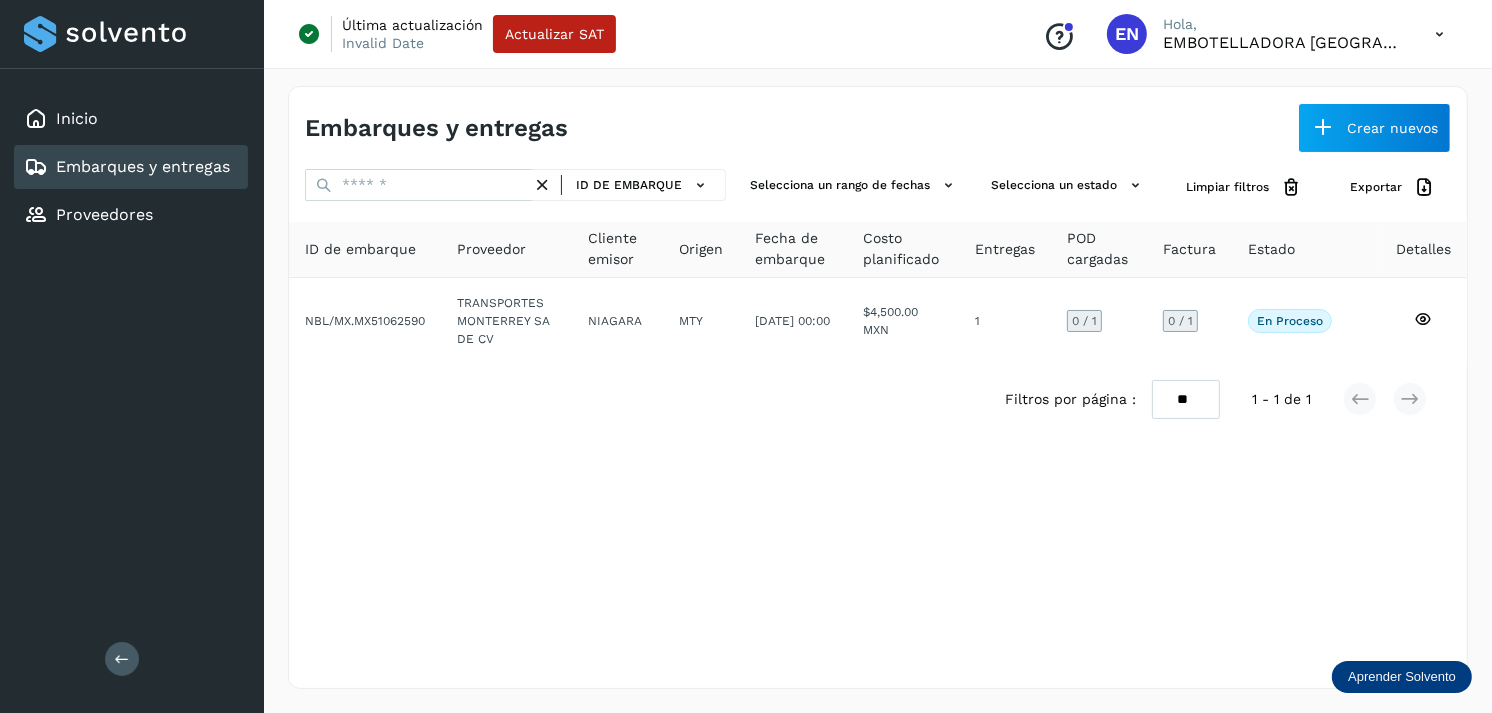 scroll, scrollTop: 0, scrollLeft: 0, axis: both 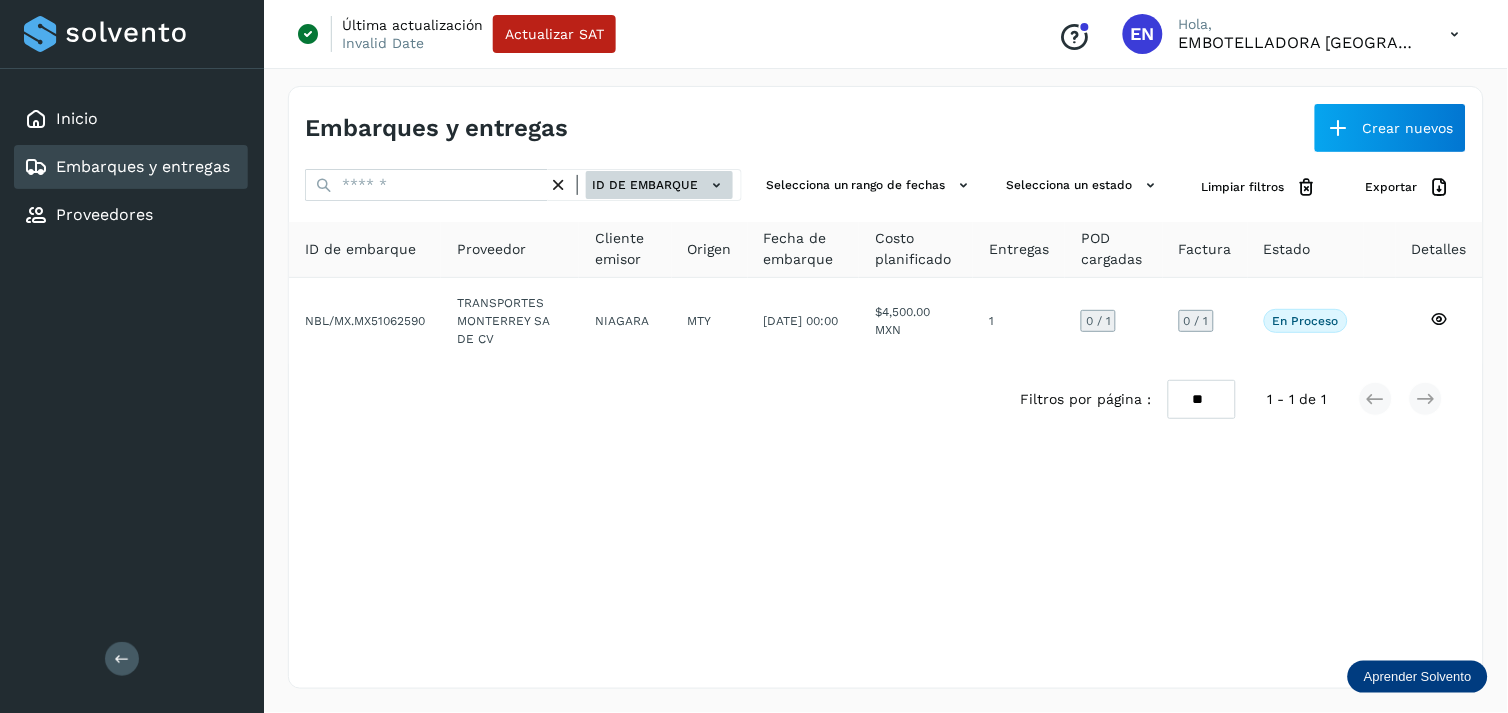 click on "ID de embarque" 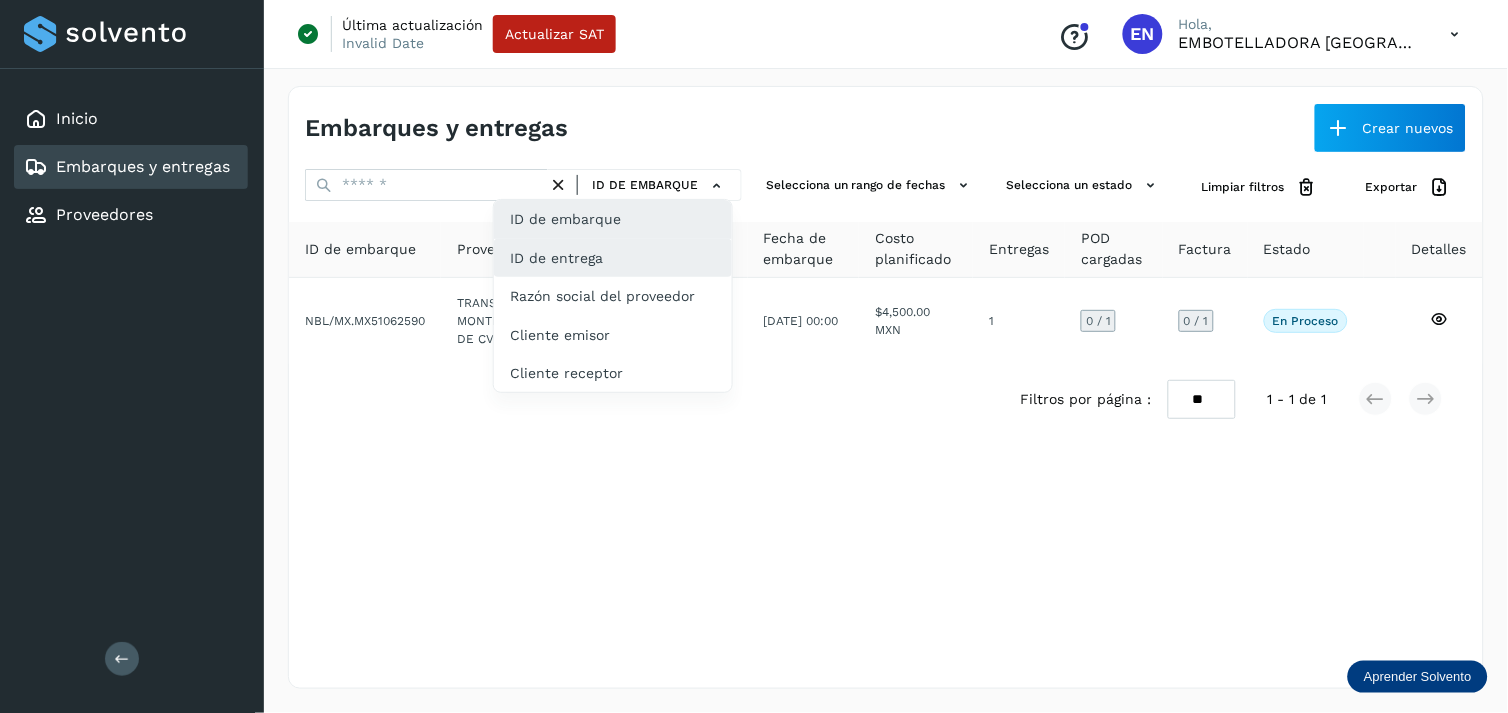 drag, startPoint x: 610, startPoint y: 235, endPoint x: 594, endPoint y: 246, distance: 19.416489 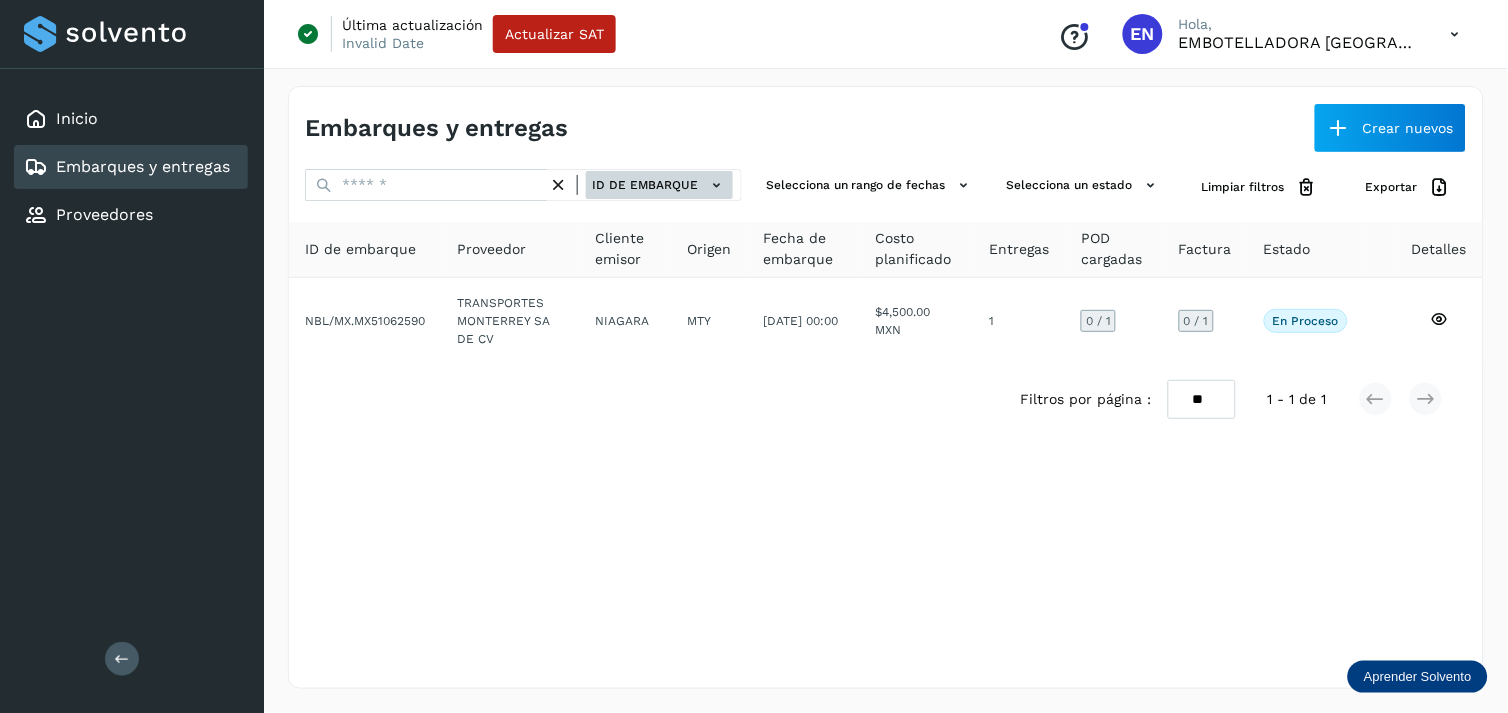 click on "ID de embarque" at bounding box center (659, 185) 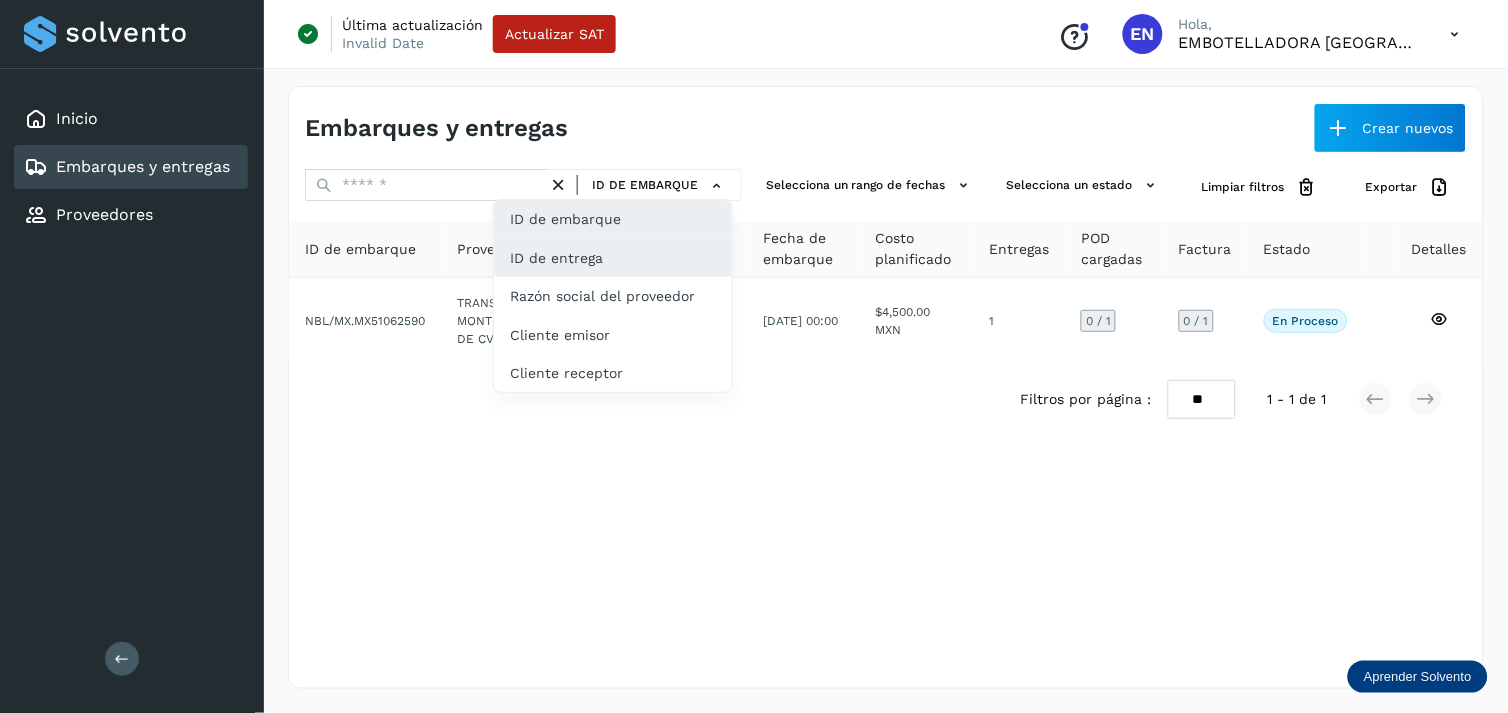 click on "ID de entrega" 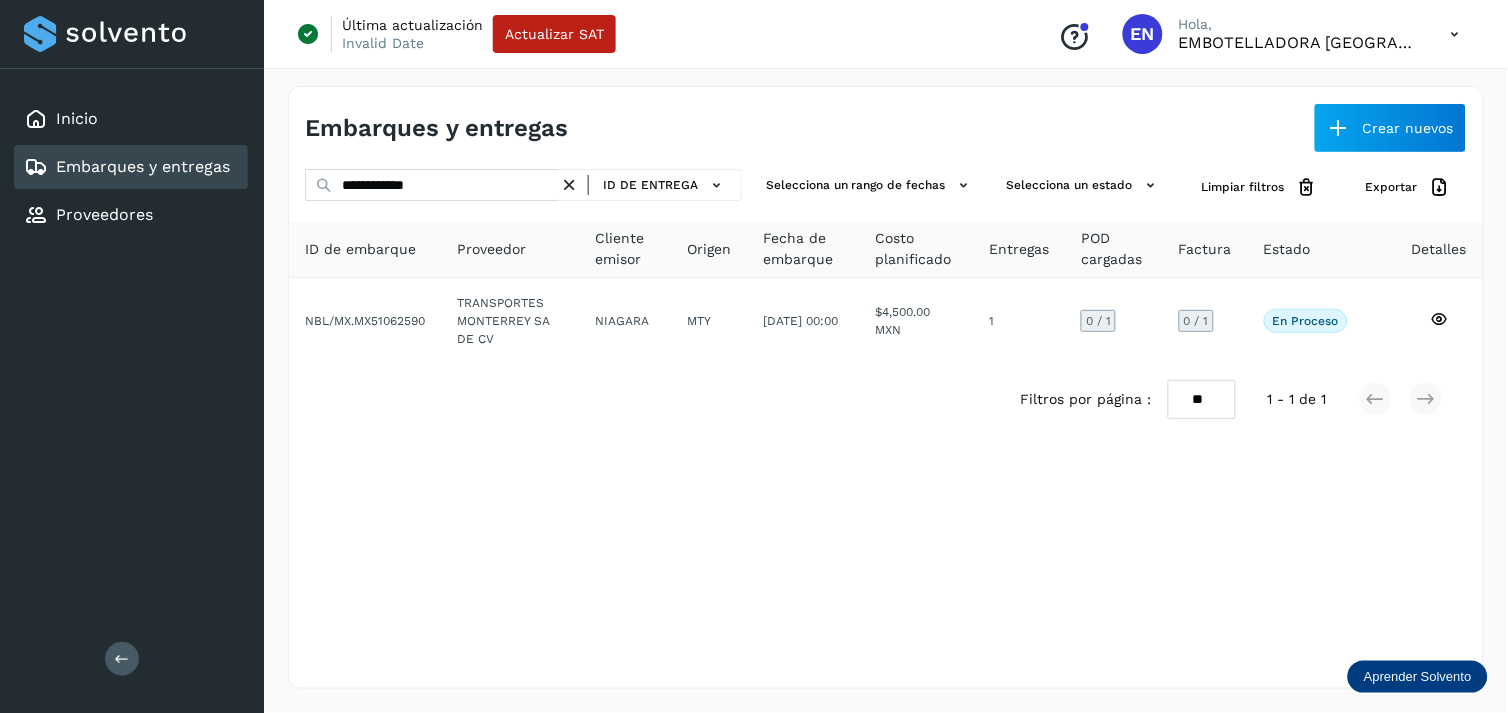drag, startPoint x: 462, startPoint y: 166, endPoint x: 448, endPoint y: 176, distance: 17.20465 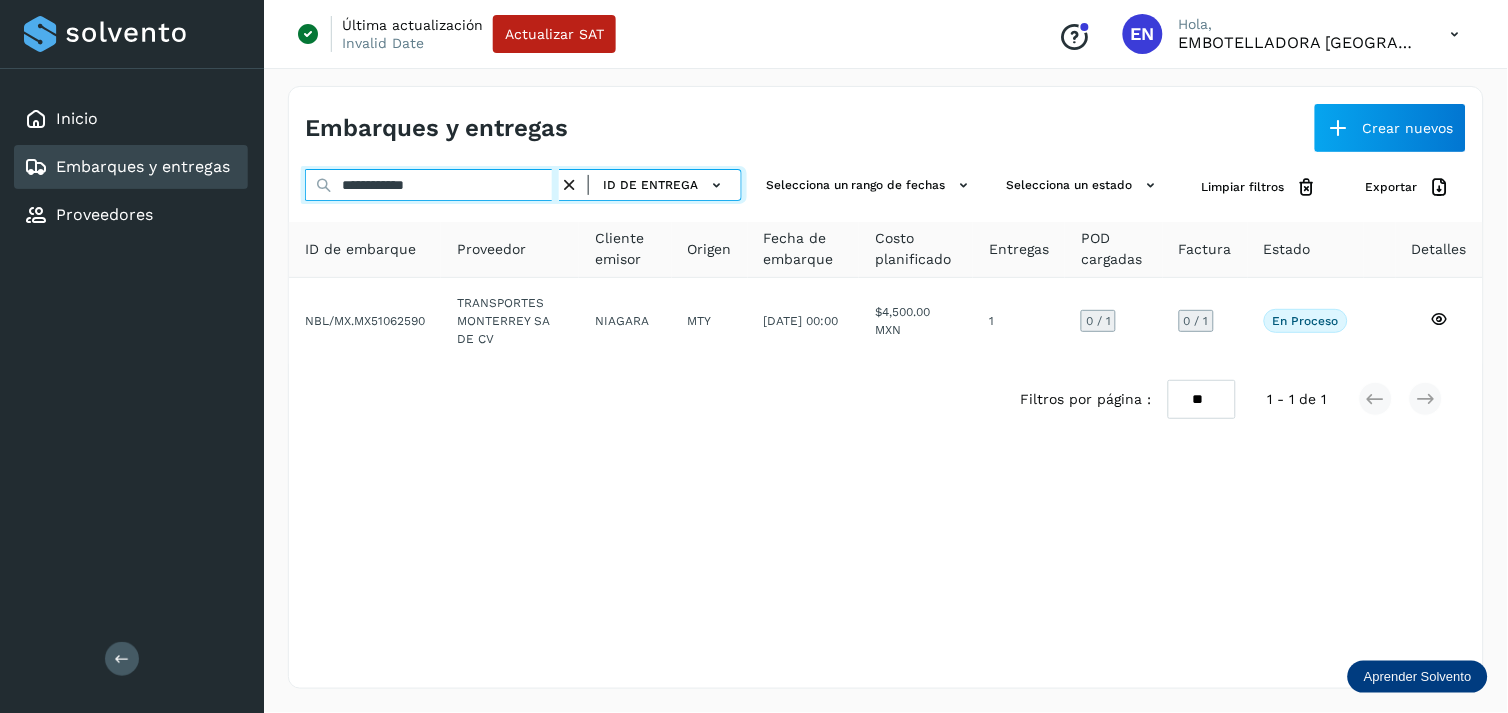 click on "**********" at bounding box center (432, 185) 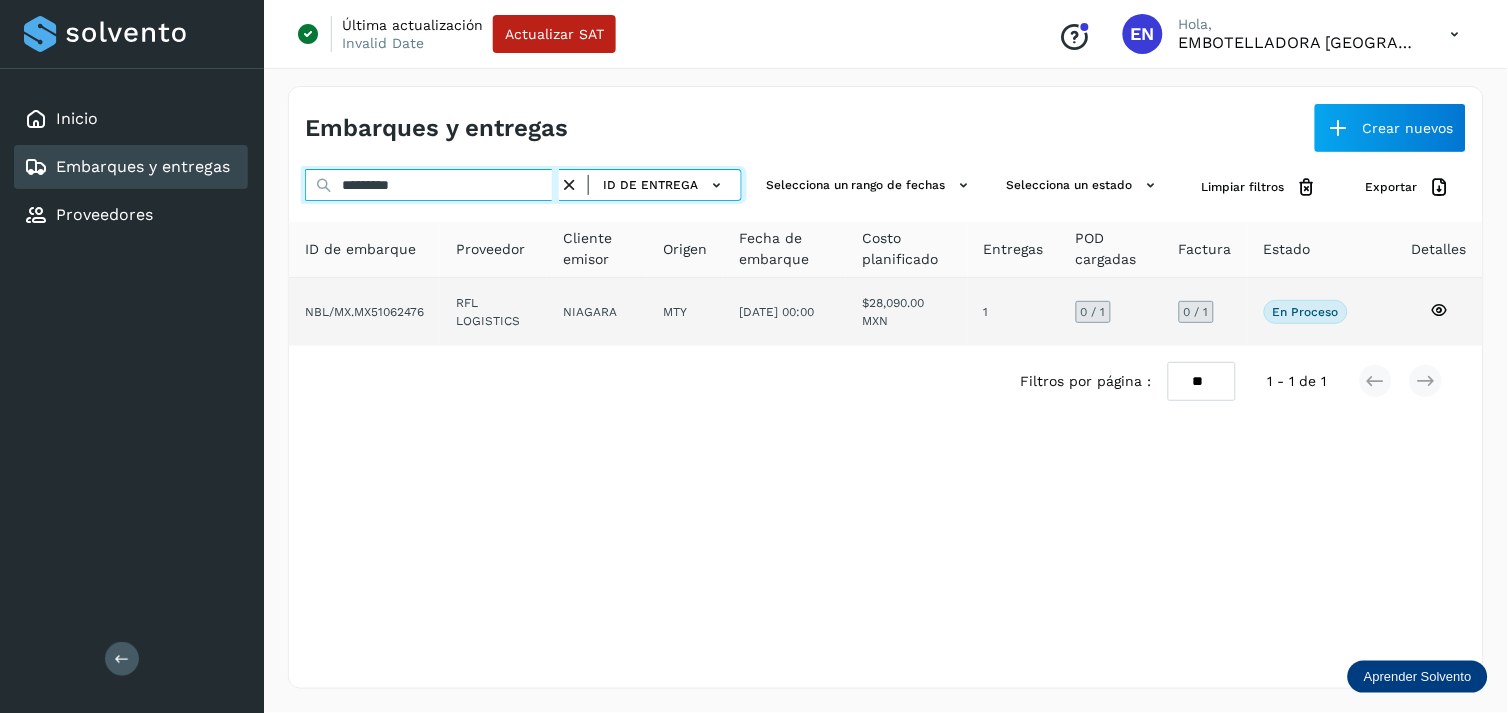 type on "*********" 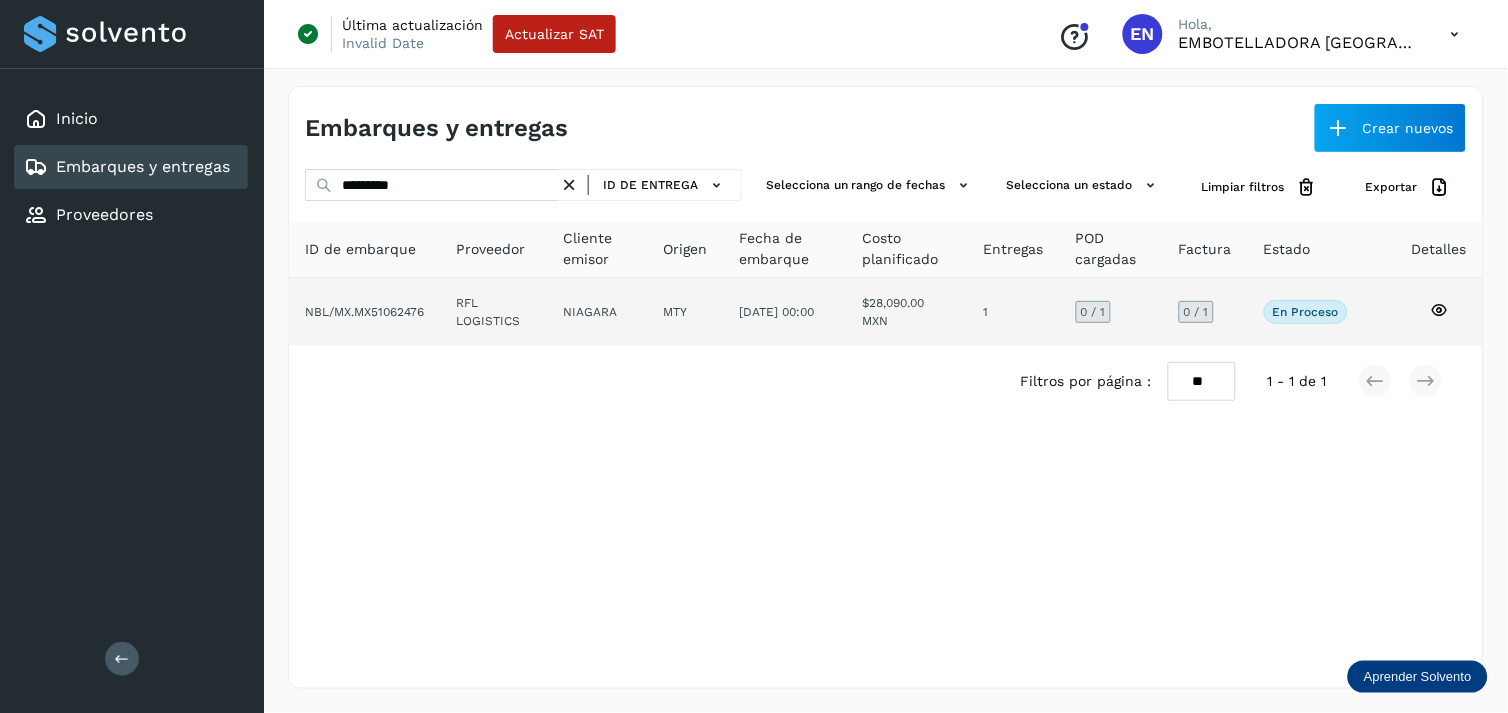 click on "MTY" 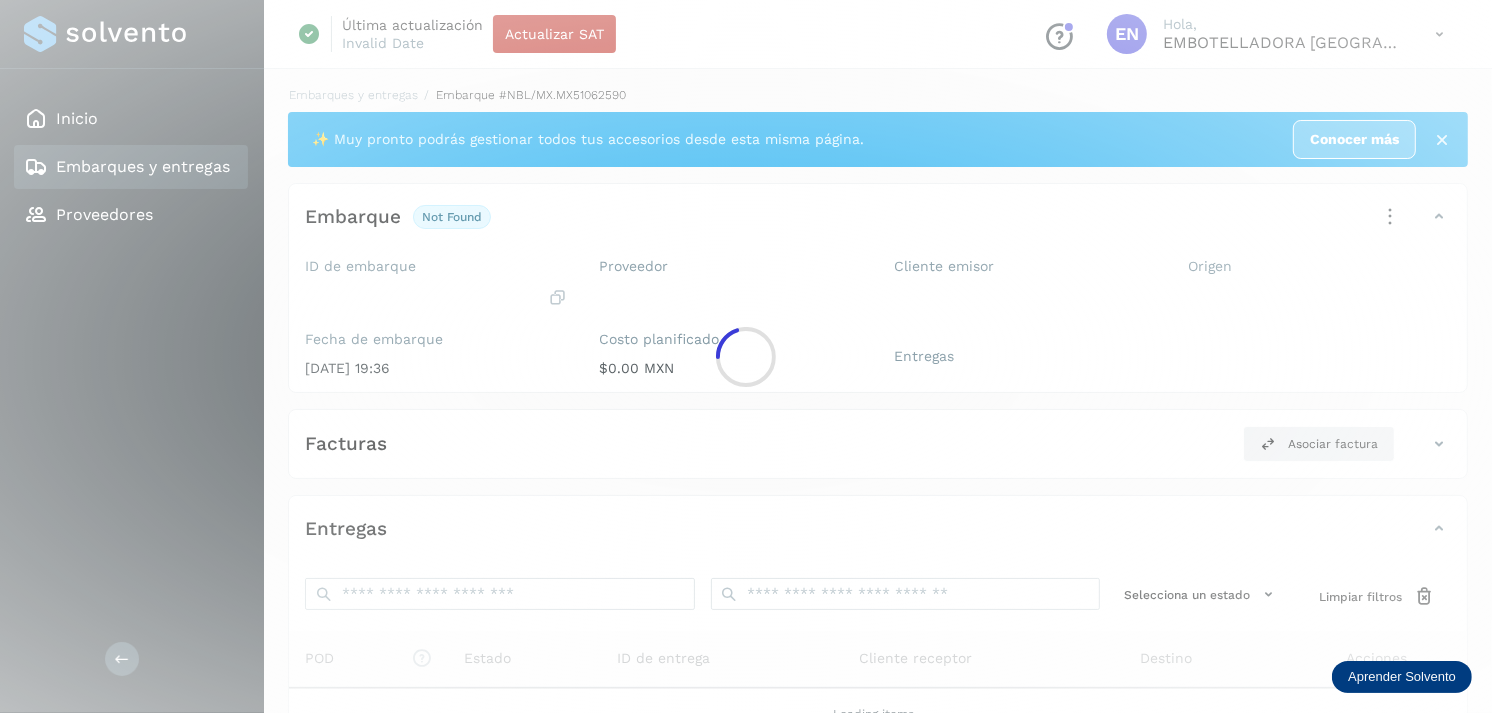 click 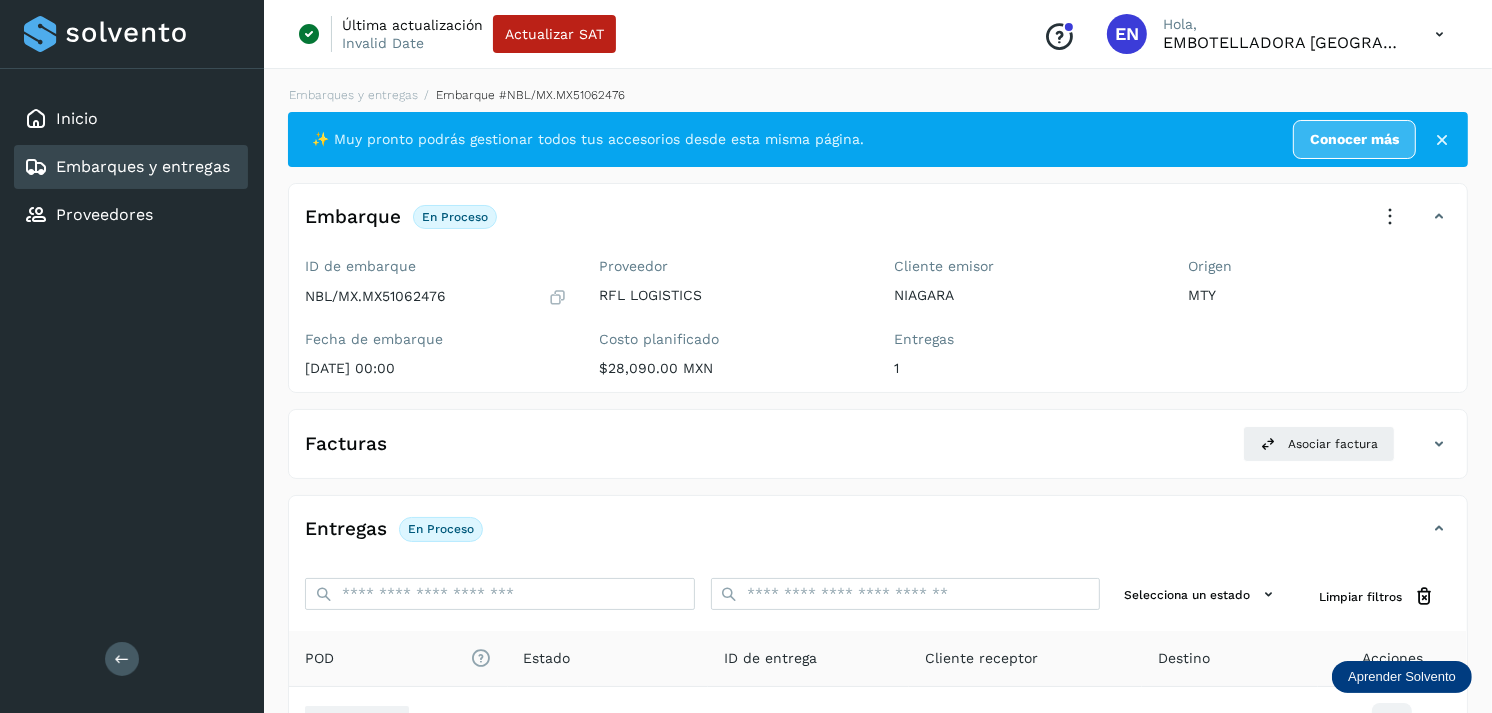 scroll, scrollTop: 243, scrollLeft: 0, axis: vertical 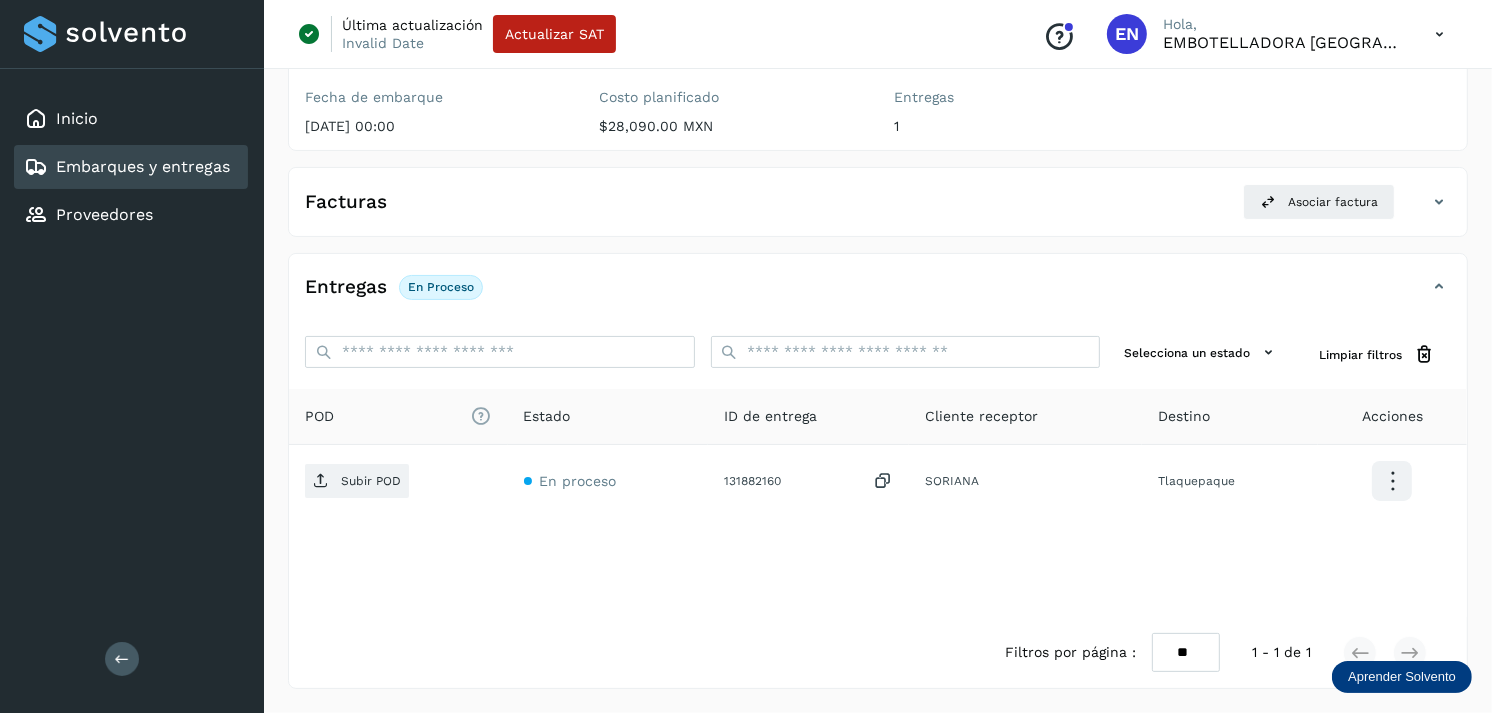 click on "Embarques y entregas" at bounding box center [143, 166] 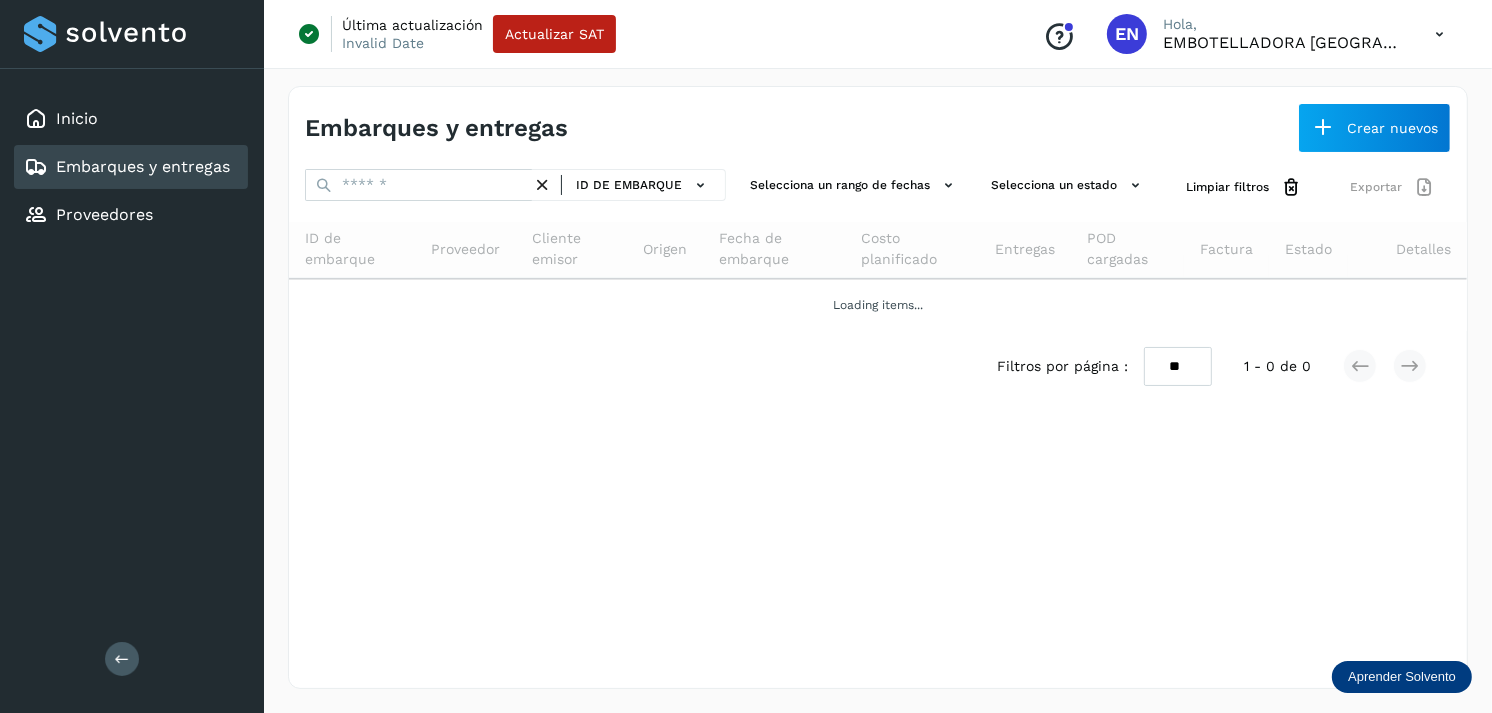 scroll, scrollTop: 0, scrollLeft: 0, axis: both 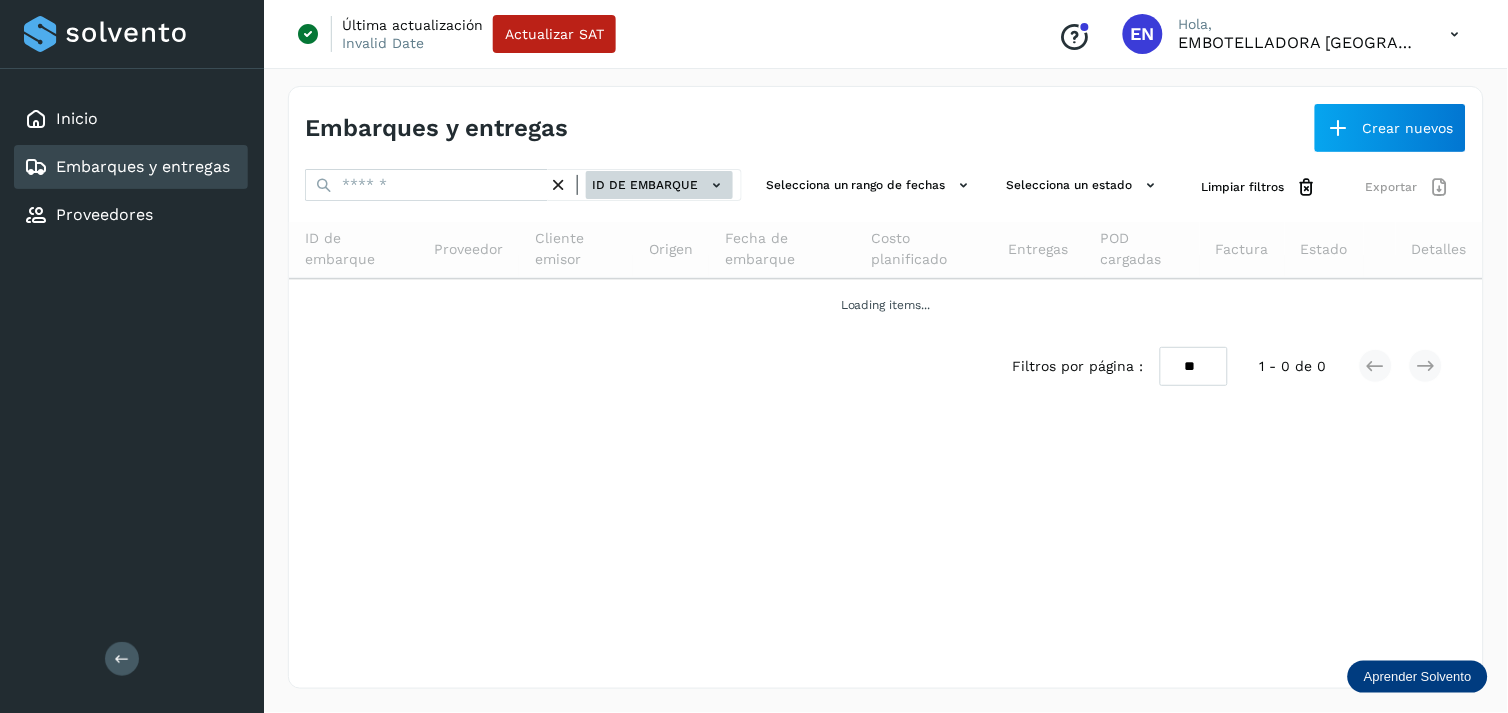 drag, startPoint x: 614, startPoint y: 166, endPoint x: 634, endPoint y: 177, distance: 22.825424 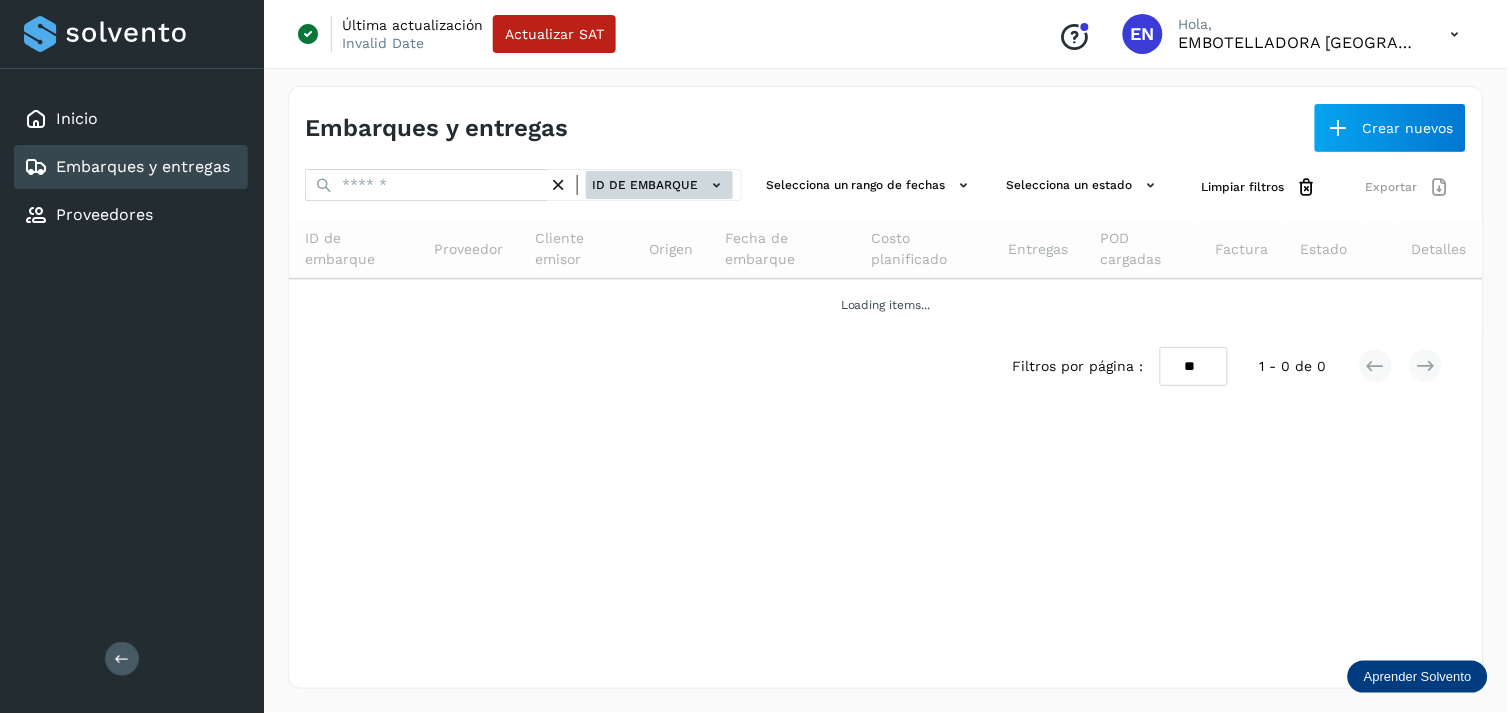 click on "Embarques y entregas Crear nuevos ID de embarque Selecciona un rango de fechas  Selecciona un estado Limpiar filtros Exportar ID de embarque Proveedor Cliente emisor Origen Fecha de embarque Costo planificado Entregas POD cargadas Factura Estado Detalles Loading items... Filtros por página : ** ** ** 1 - 0 de 0" at bounding box center (886, 387) 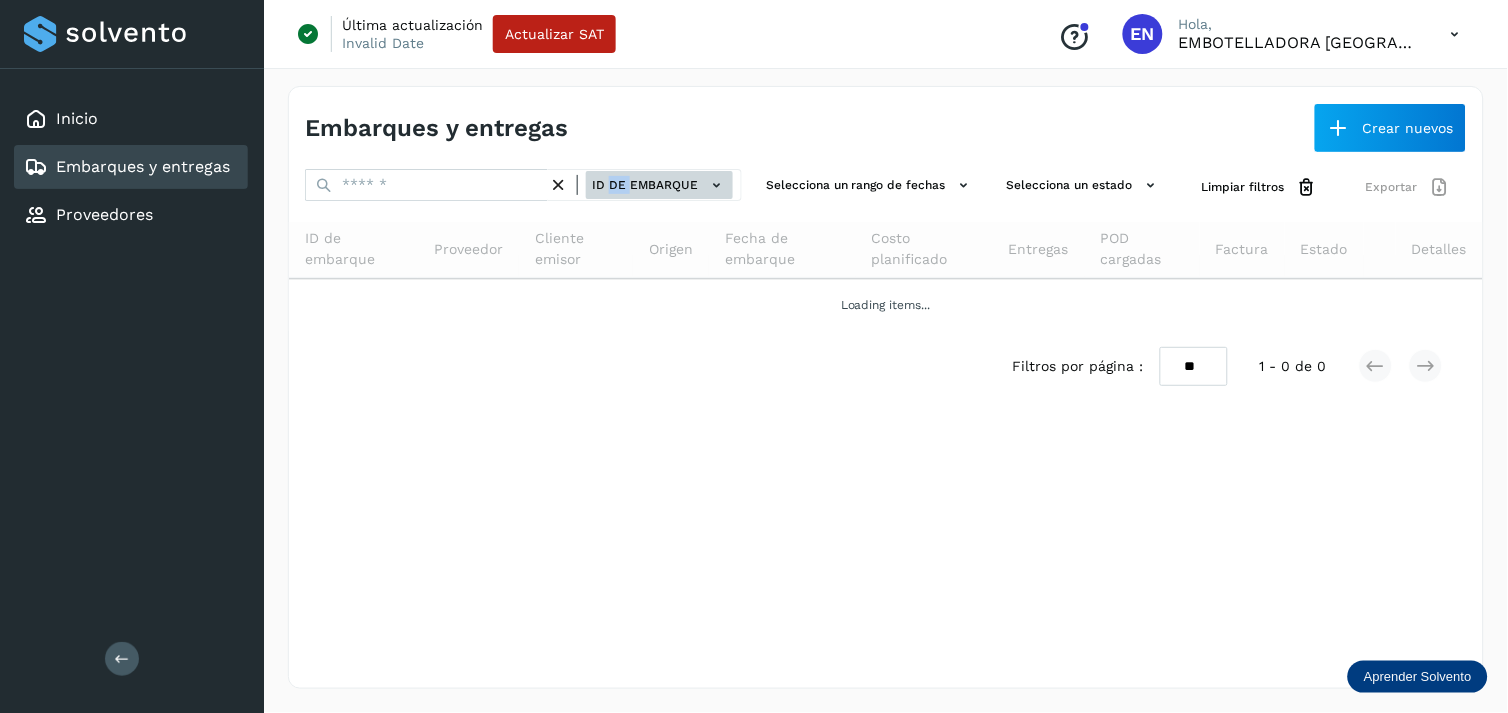 click on "ID de embarque" 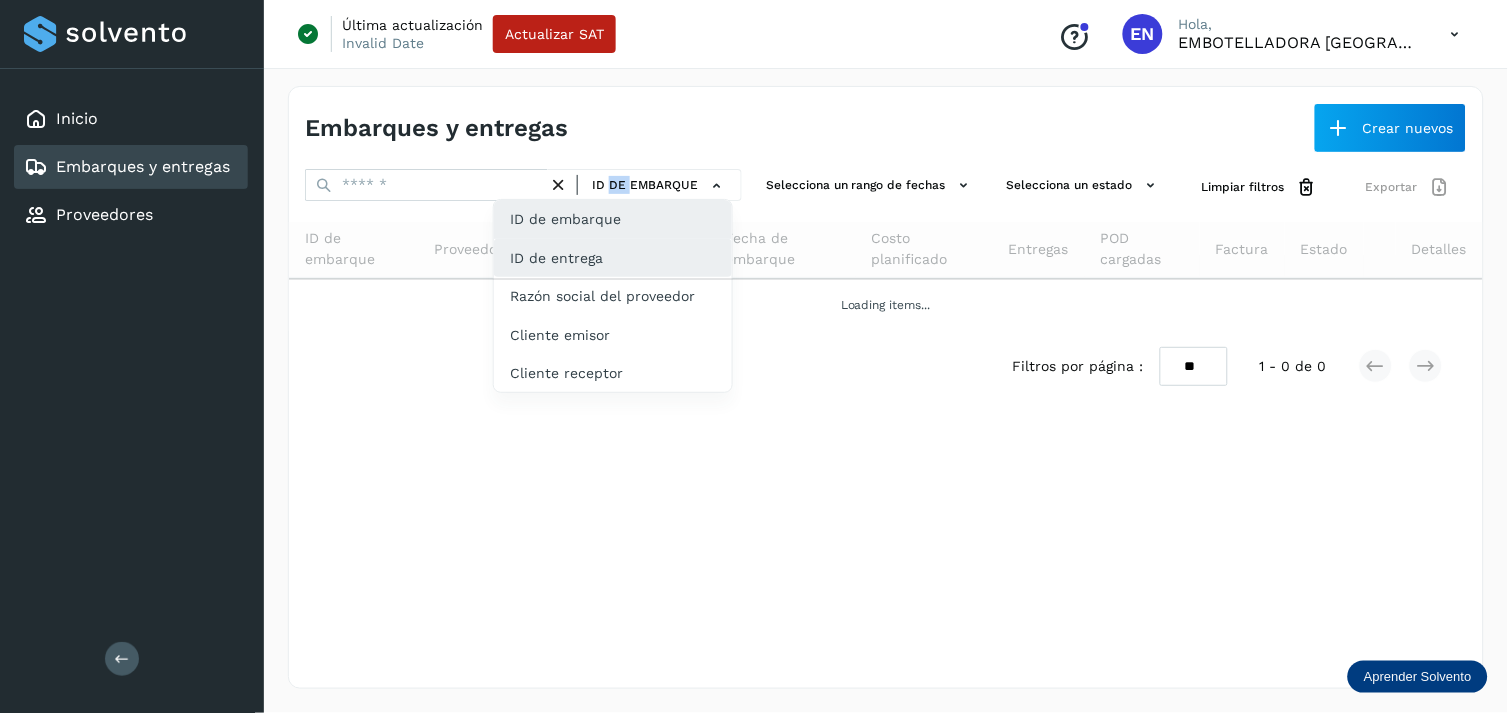 drag, startPoint x: 608, startPoint y: 233, endPoint x: 606, endPoint y: 251, distance: 18.110771 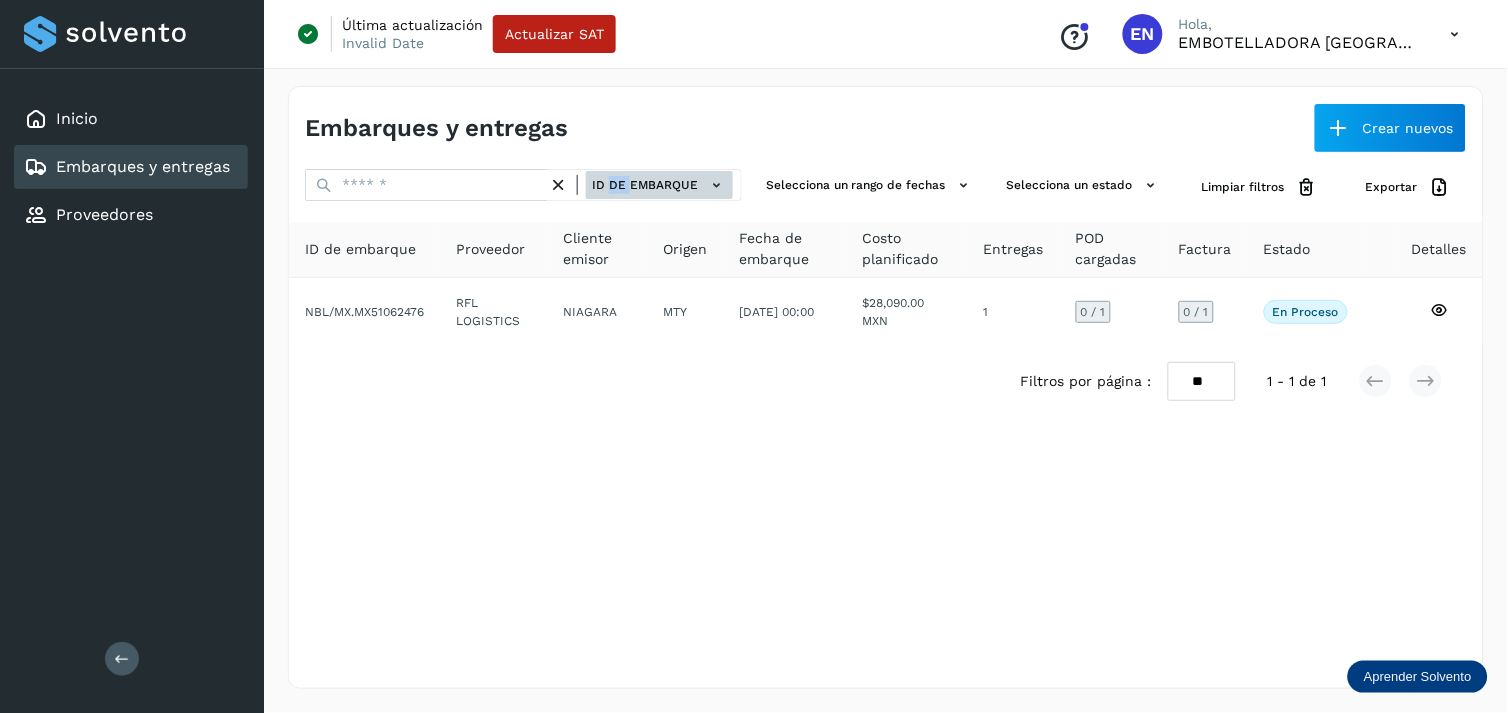 click on "ID de embarque" 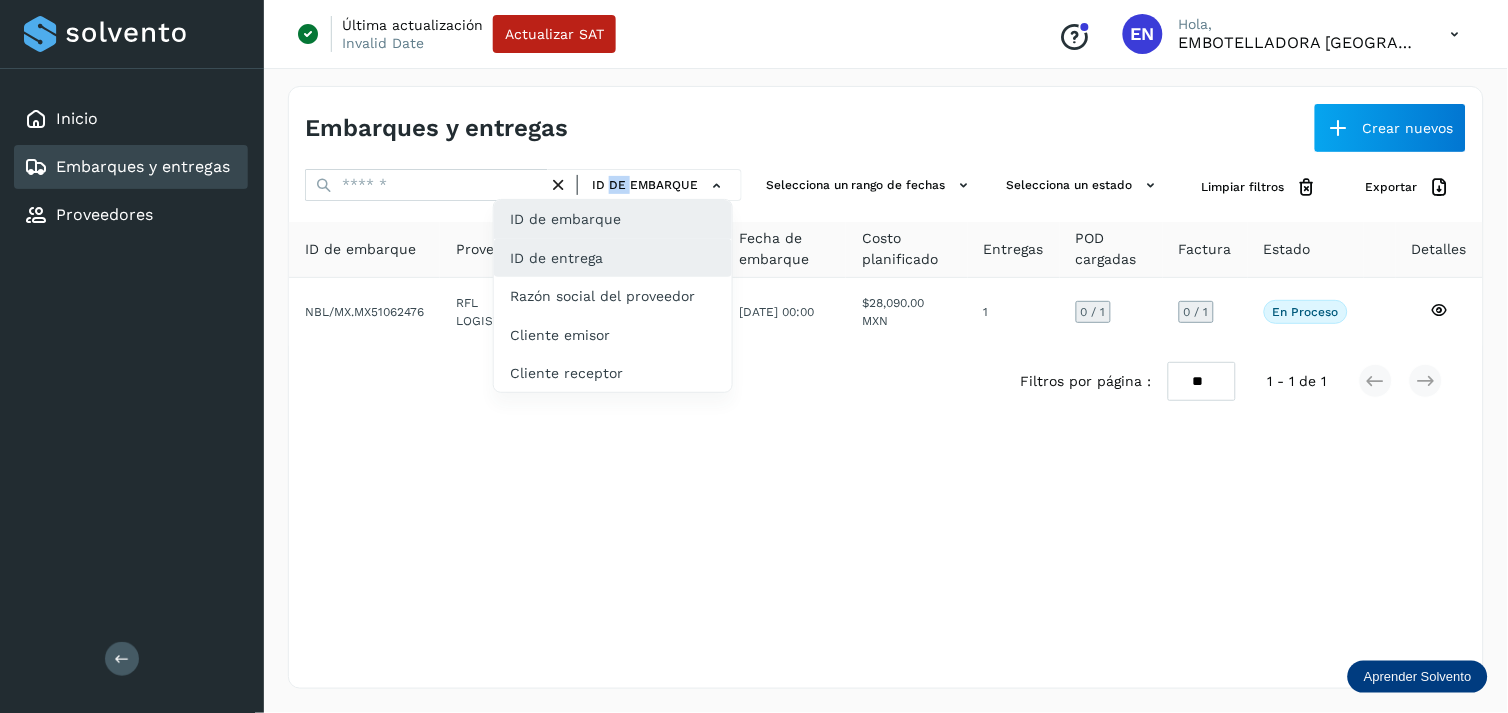 drag, startPoint x: 625, startPoint y: 284, endPoint x: 621, endPoint y: 246, distance: 38.209946 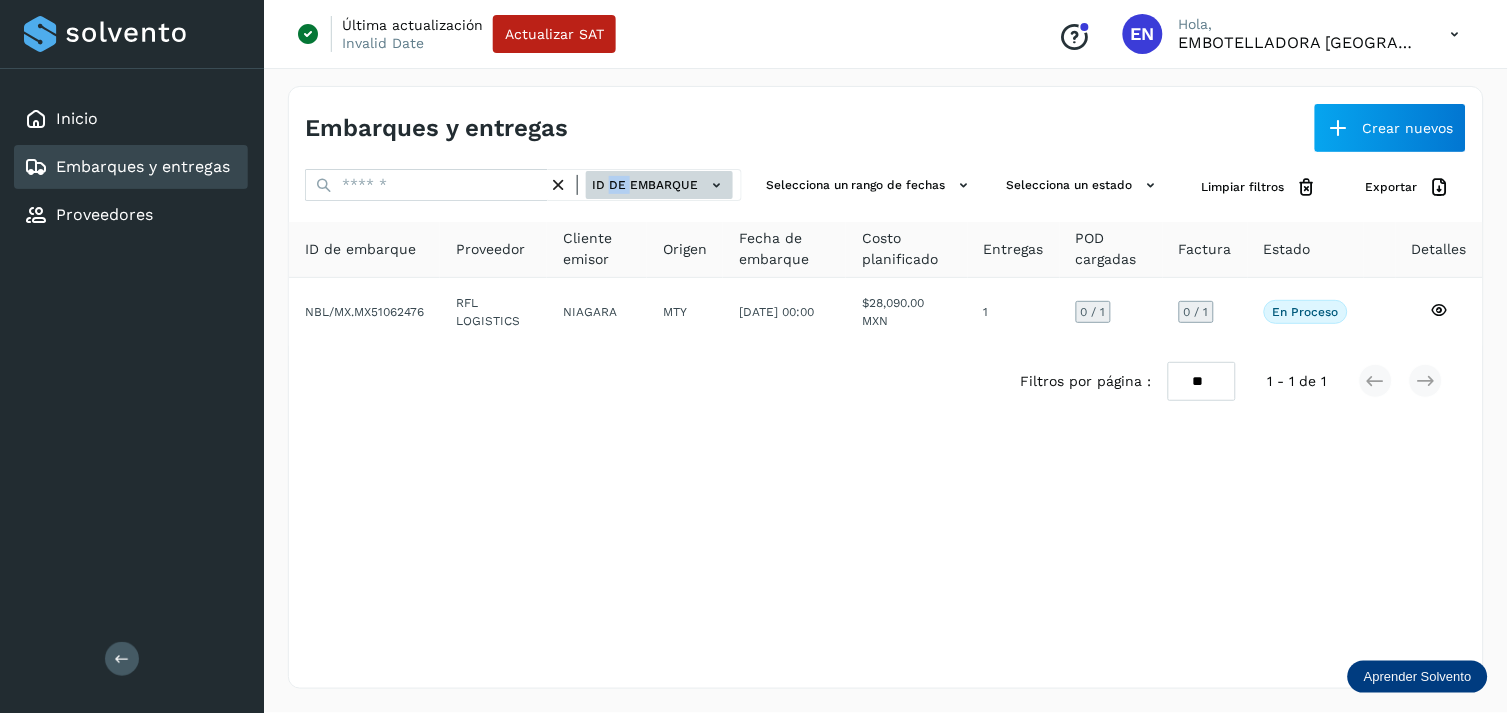 click on "ID de embarque" 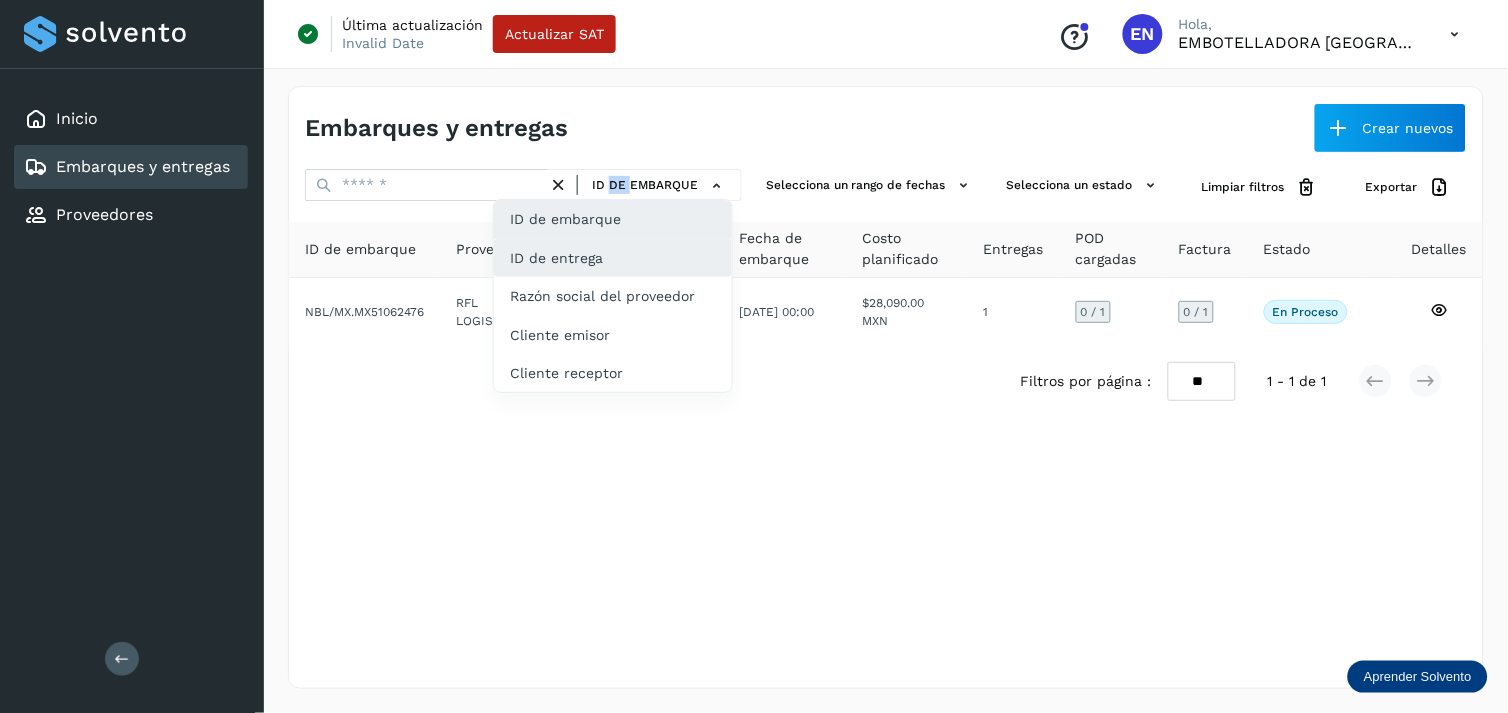 click on "ID de entrega" 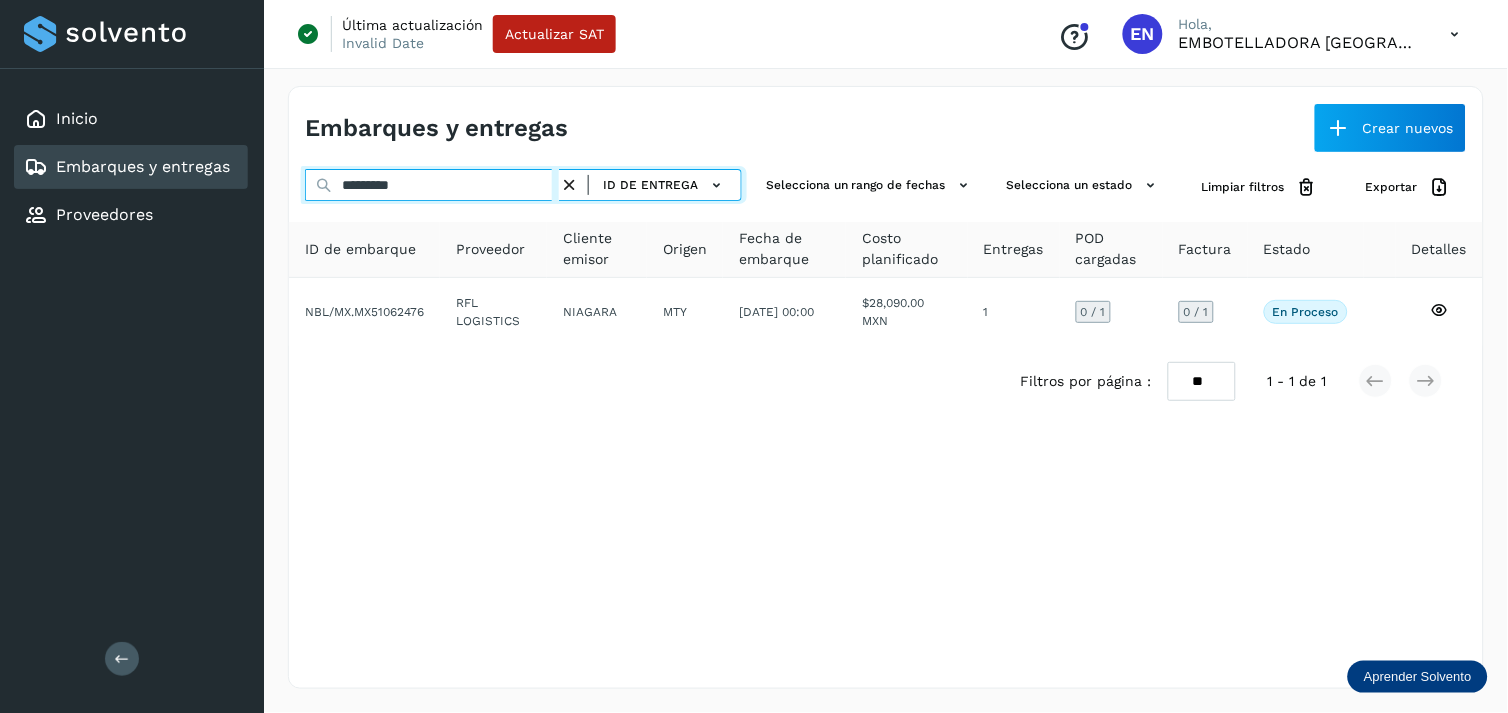 click on "*********" at bounding box center (432, 185) 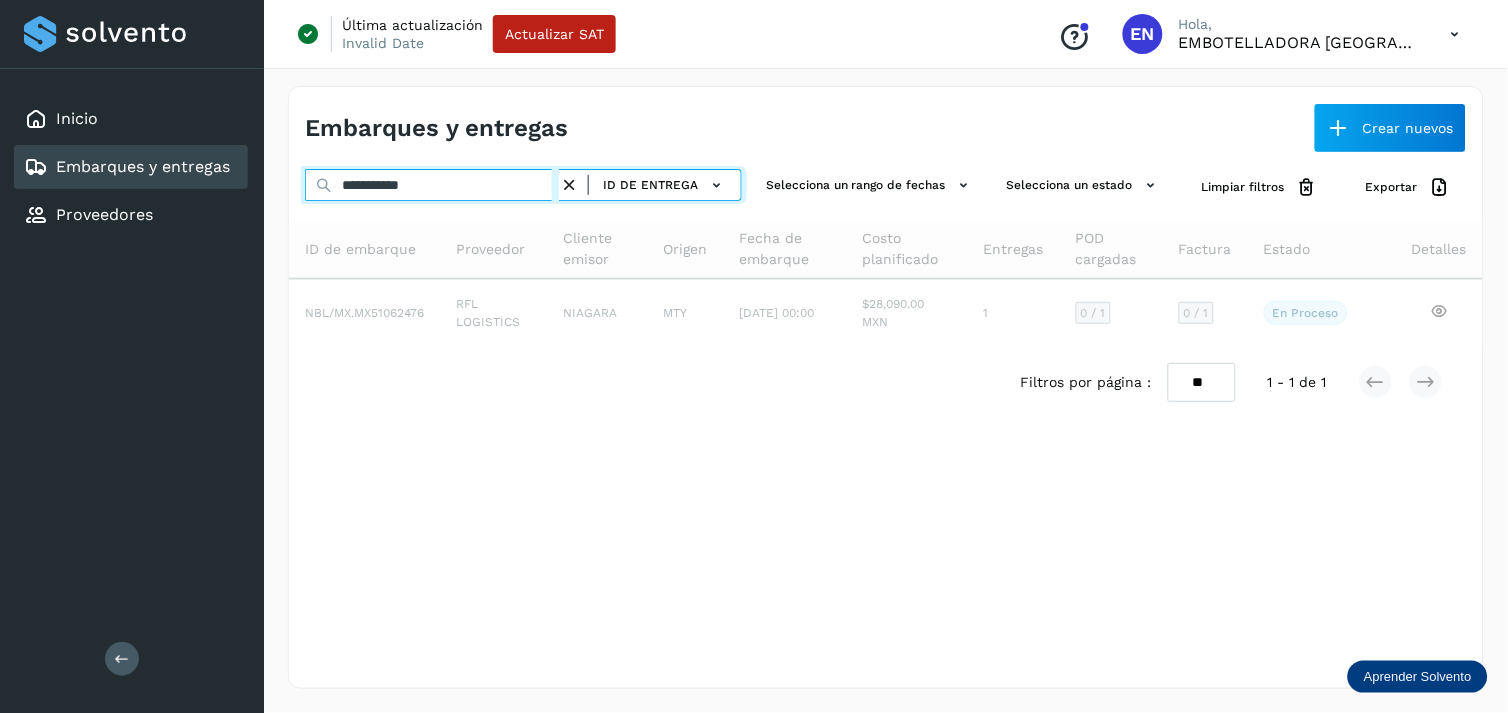 type on "**********" 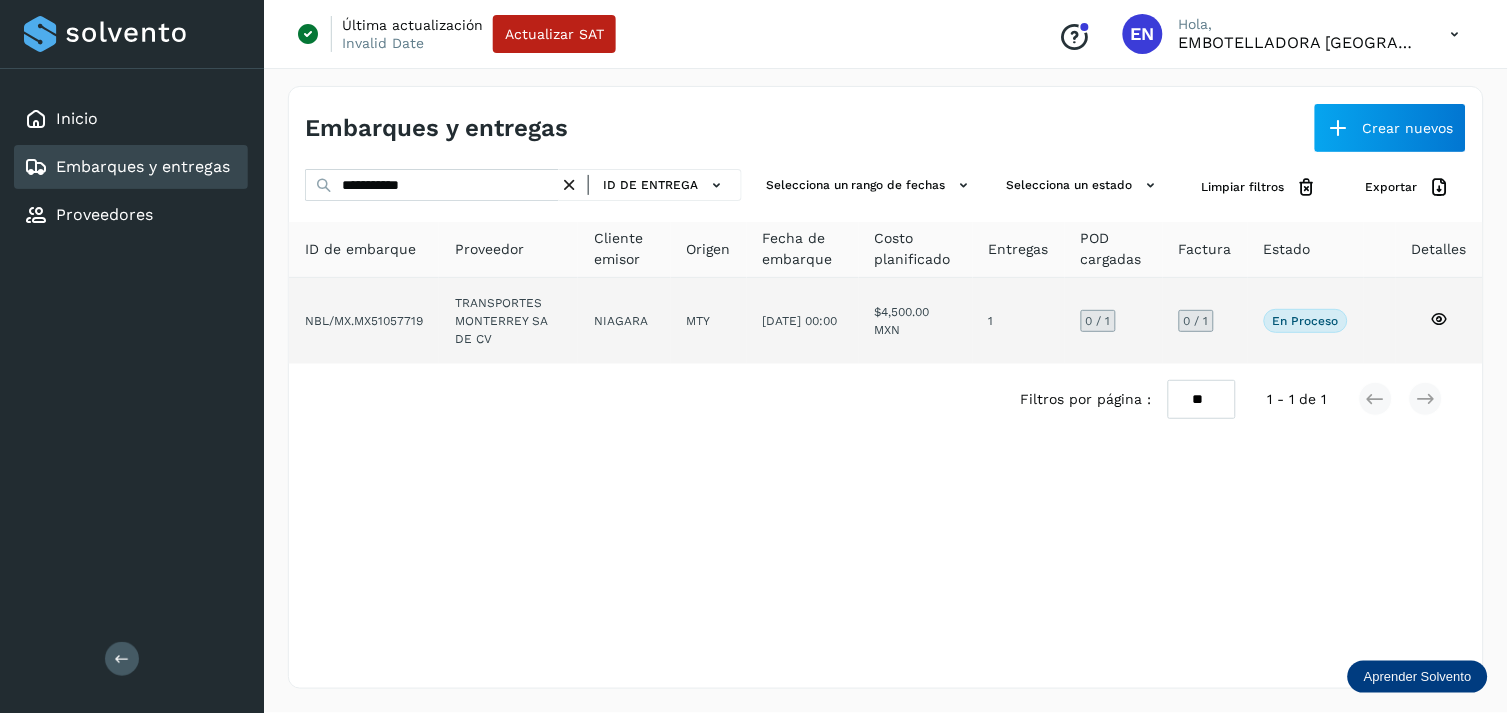click on "TRANSPORTES MONTERREY SA DE CV" 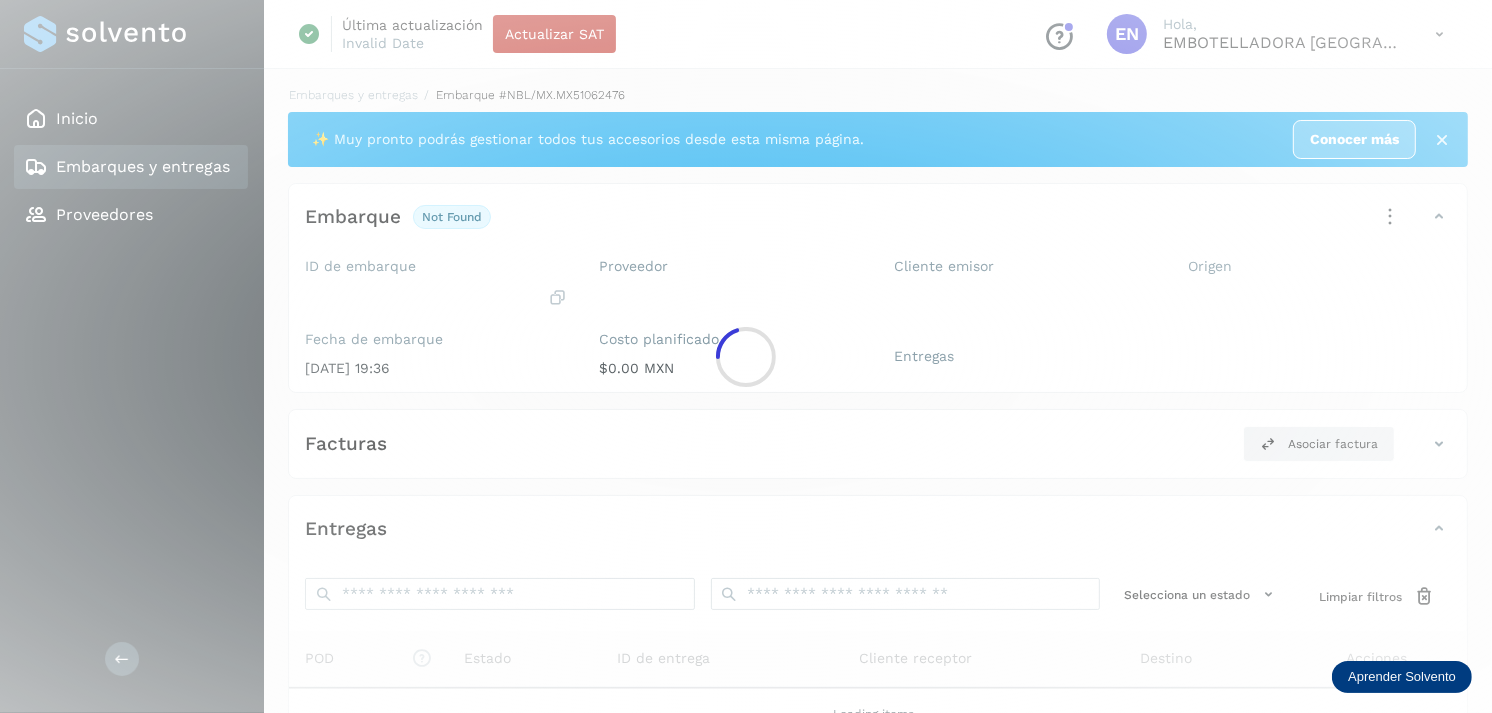 click 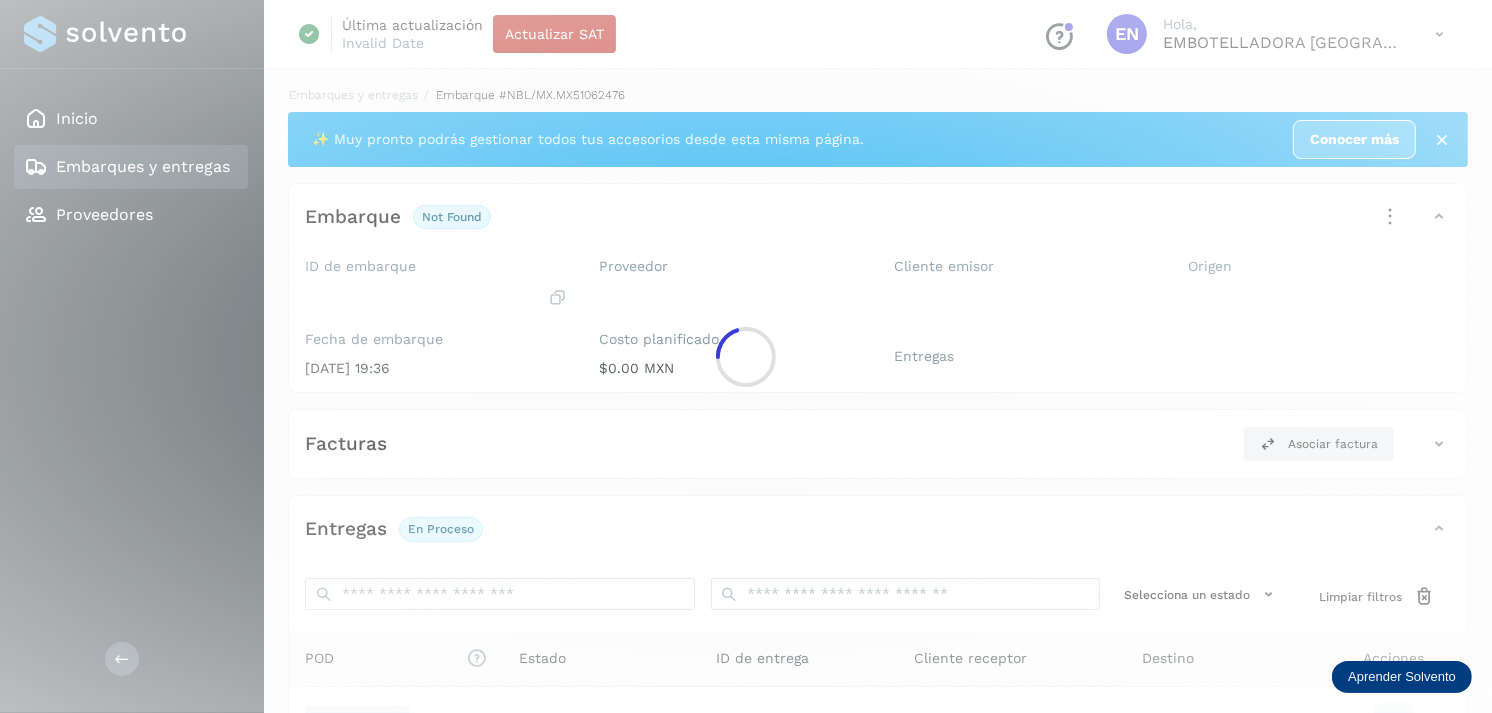 scroll, scrollTop: 243, scrollLeft: 0, axis: vertical 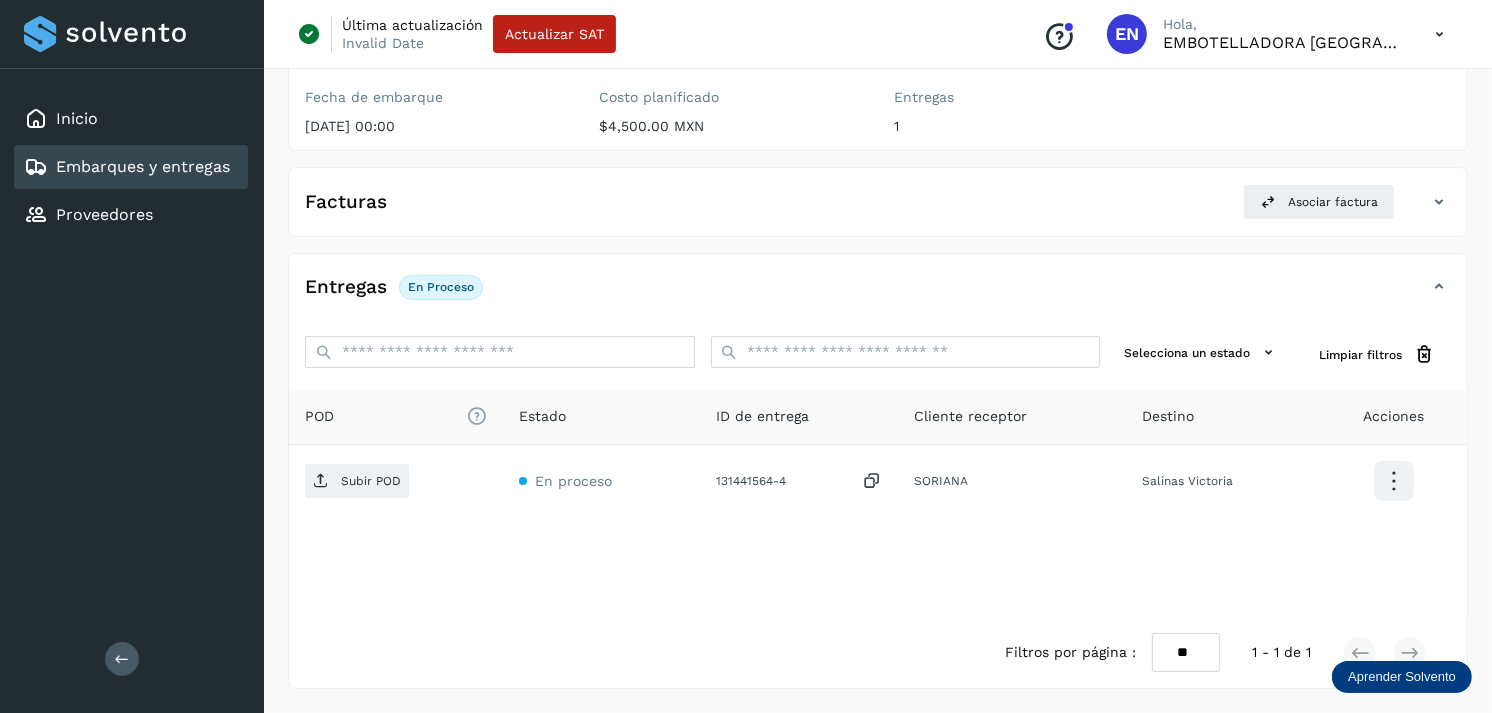 click on "Embarques y entregas" at bounding box center [143, 166] 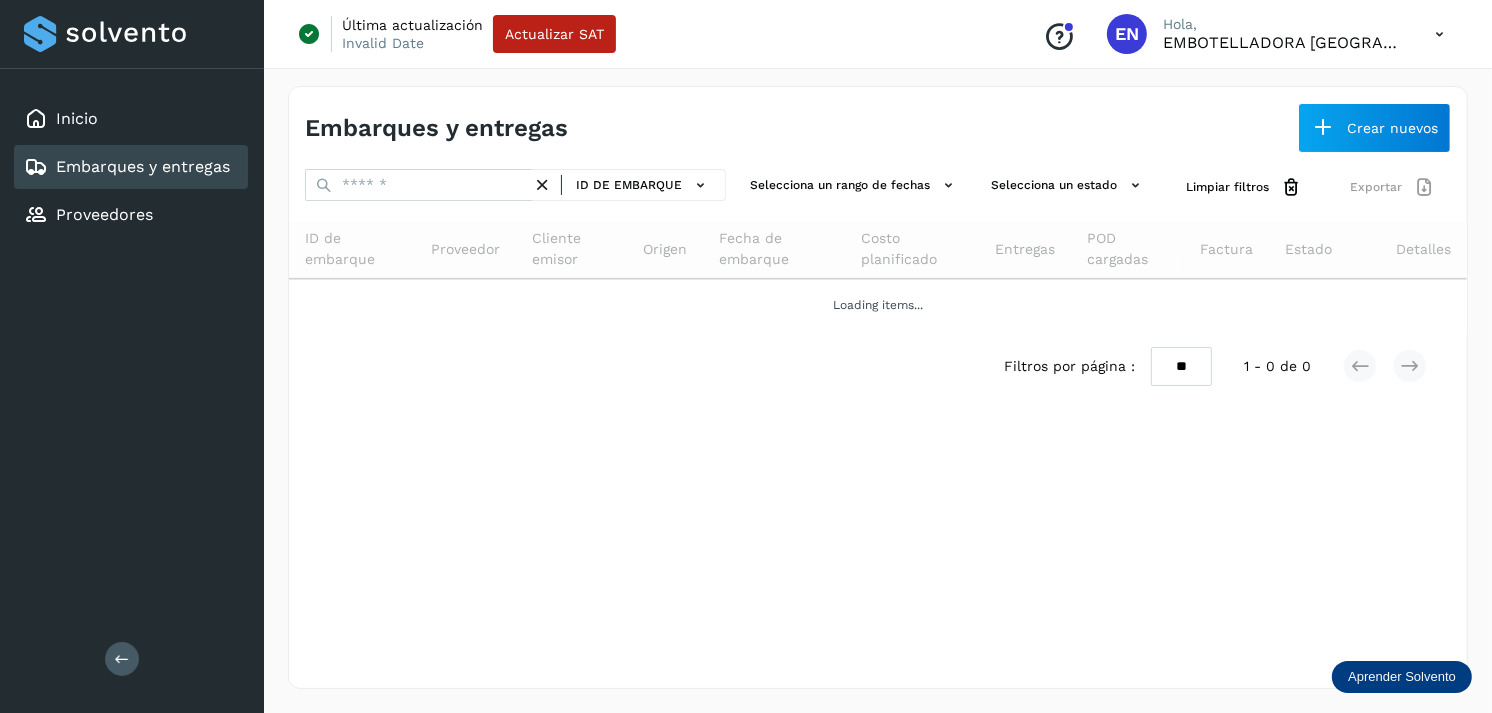scroll, scrollTop: 0, scrollLeft: 0, axis: both 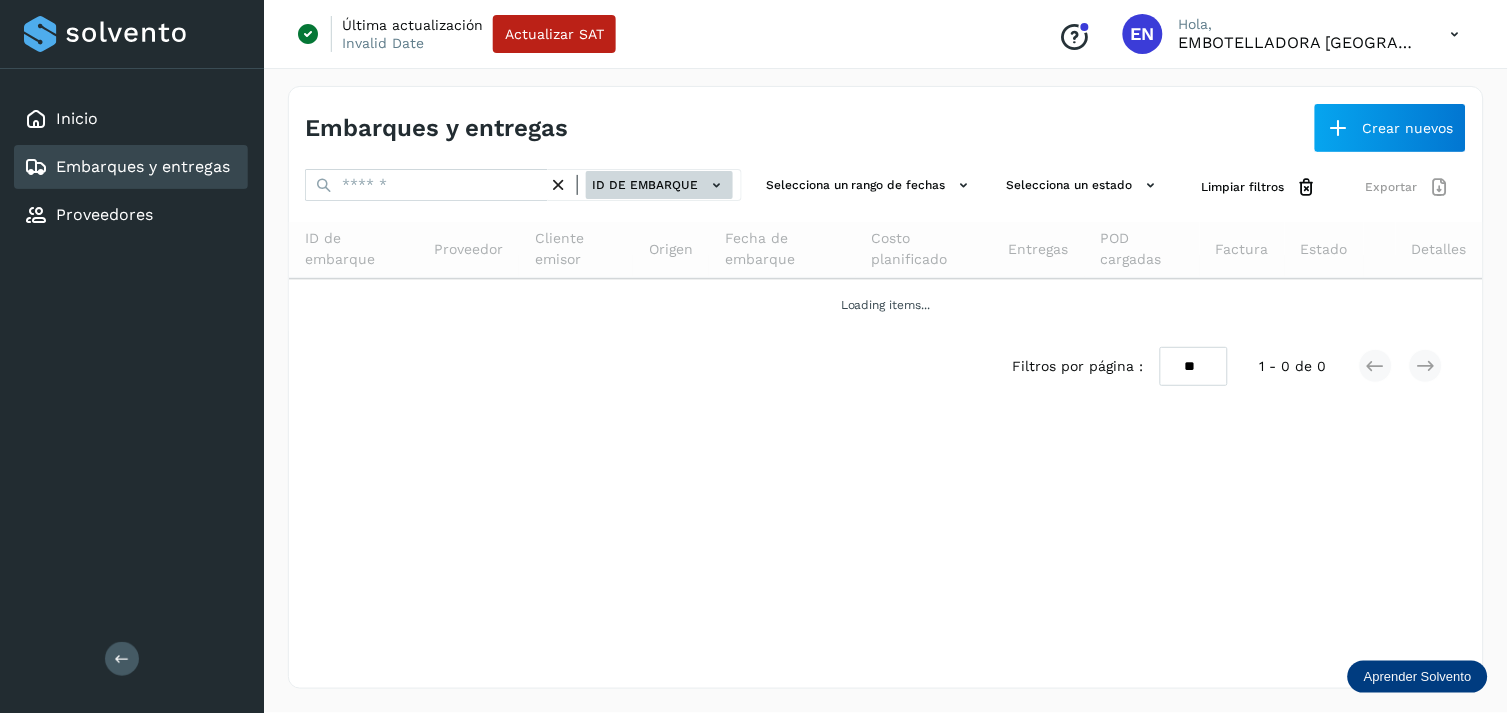 click on "ID de embarque" at bounding box center [659, 185] 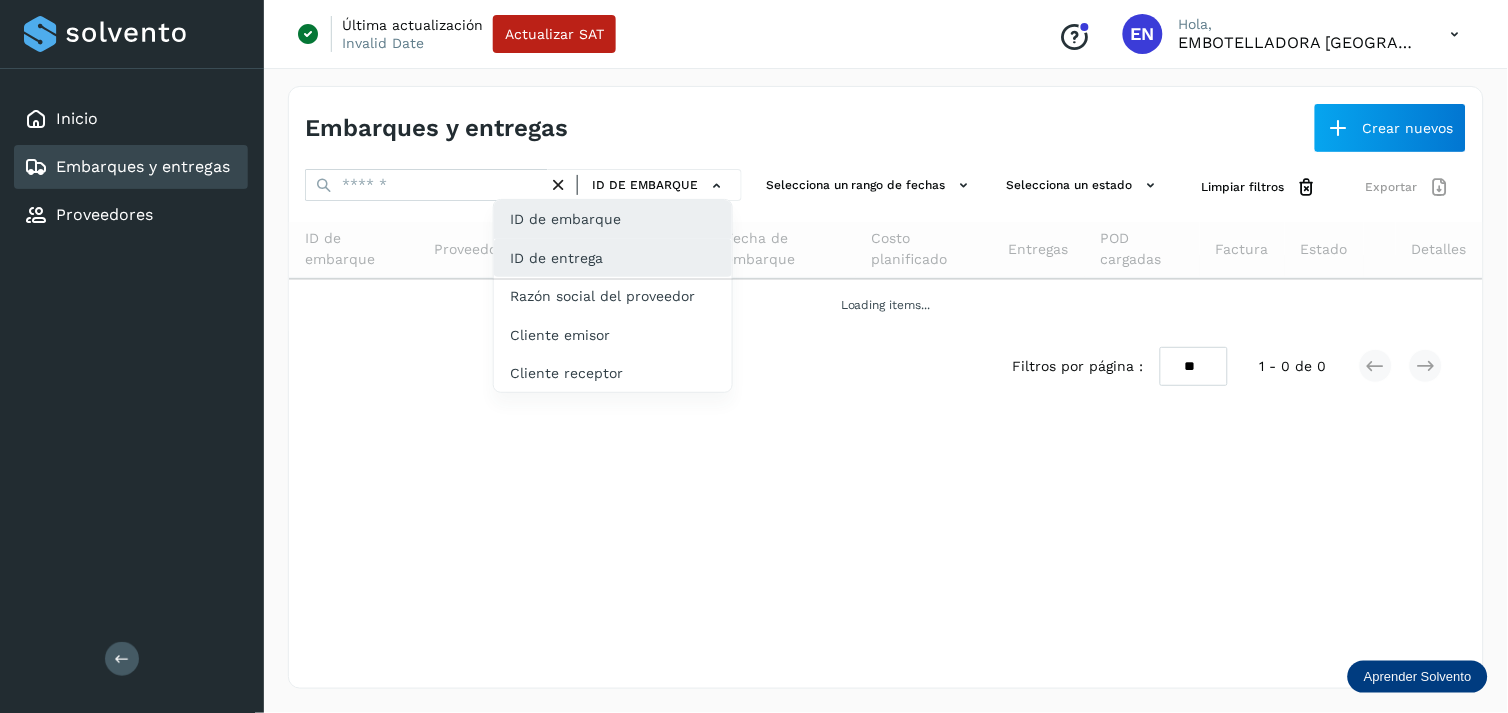click on "ID de entrega" 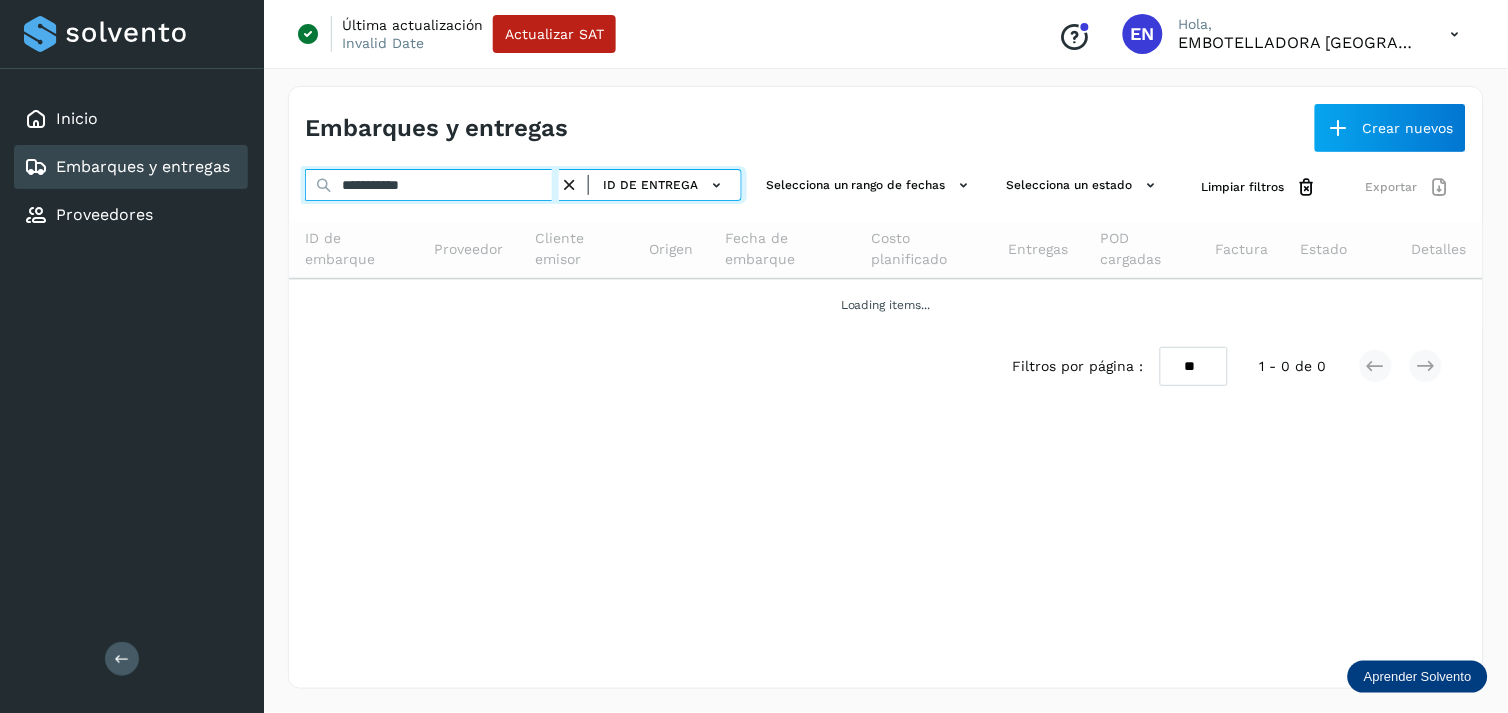 click on "**********" at bounding box center (432, 185) 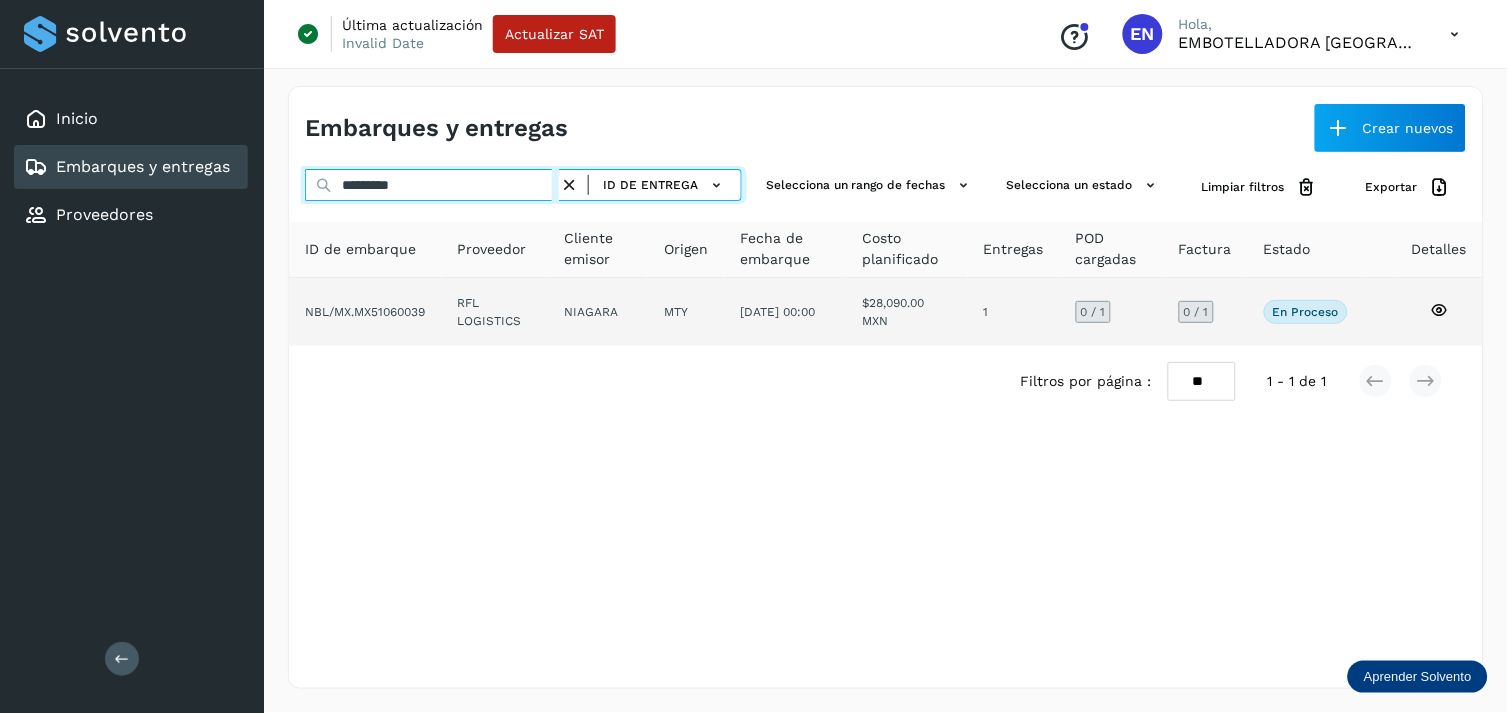 type on "*********" 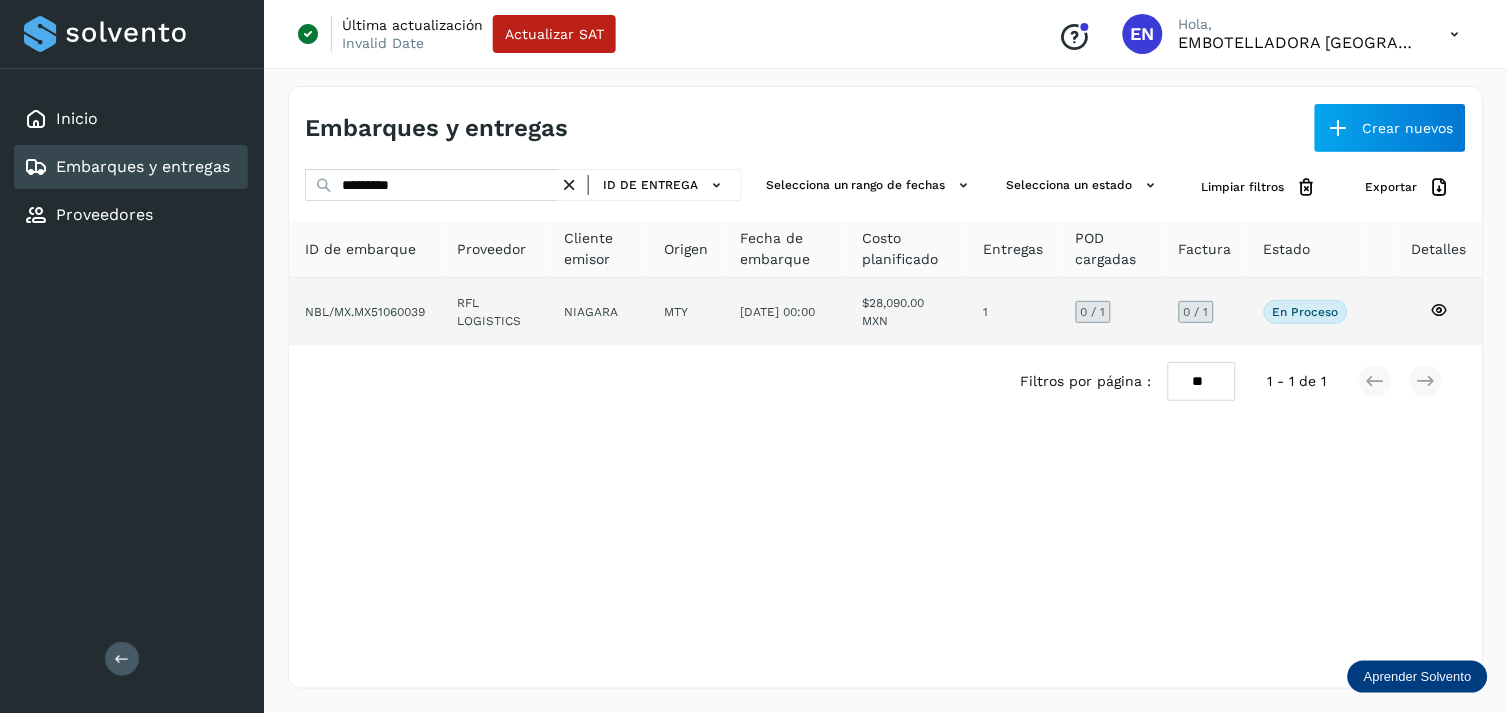 click on "NIAGARA" 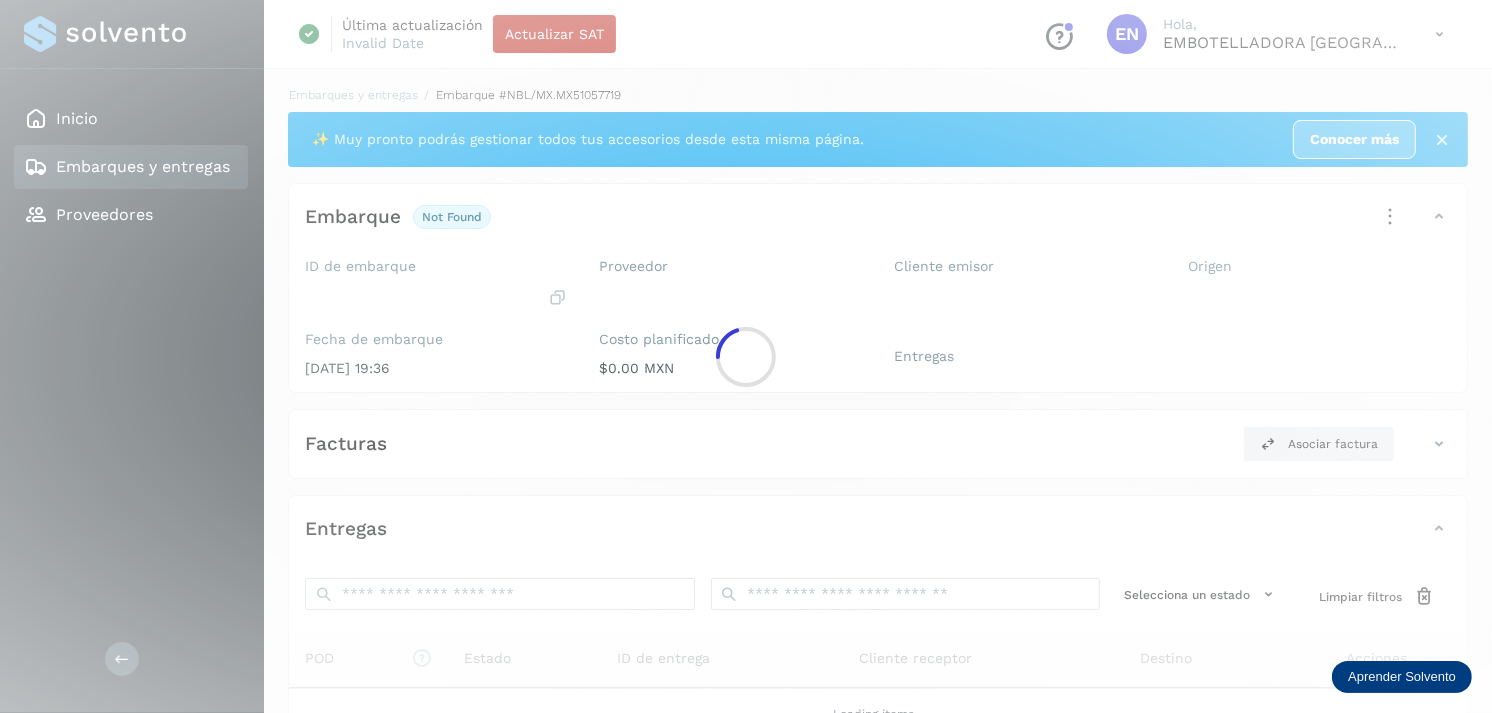 click 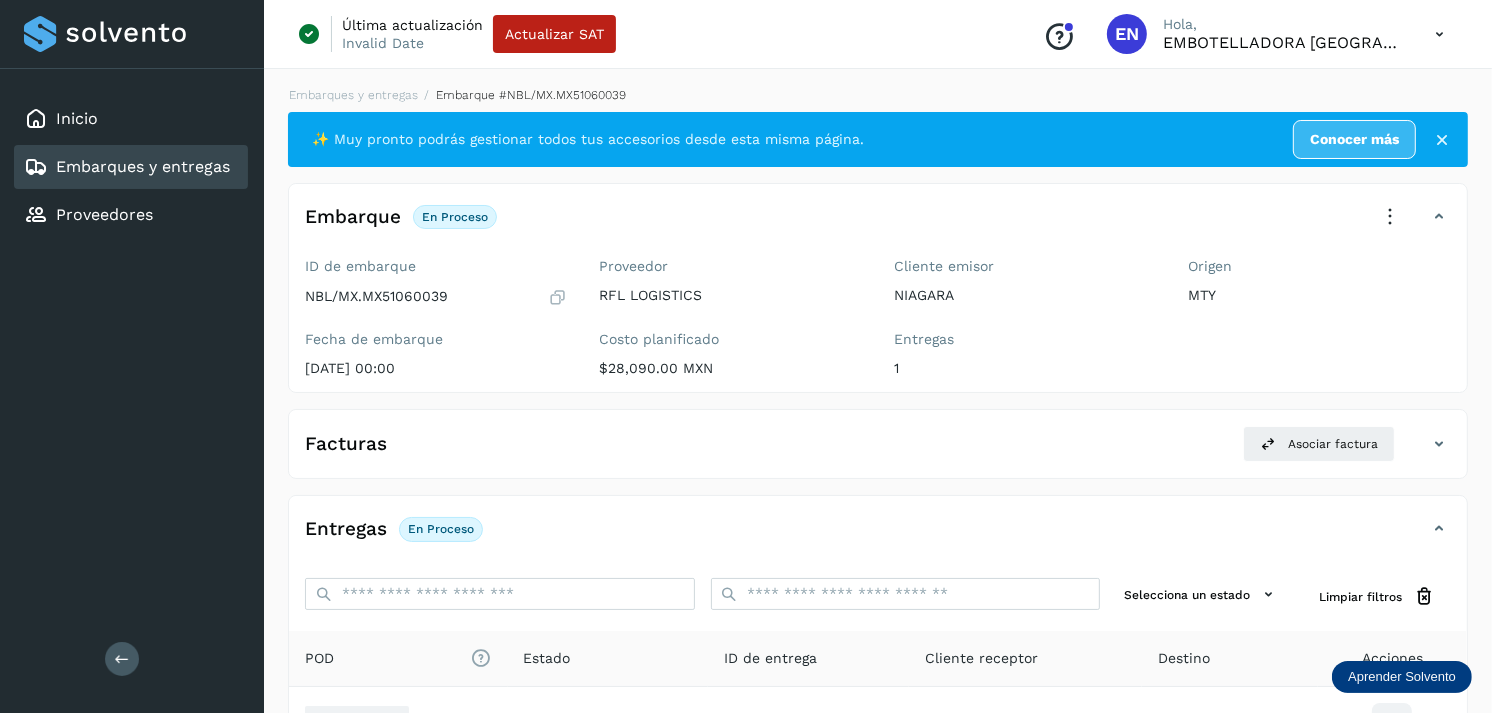 scroll, scrollTop: 243, scrollLeft: 0, axis: vertical 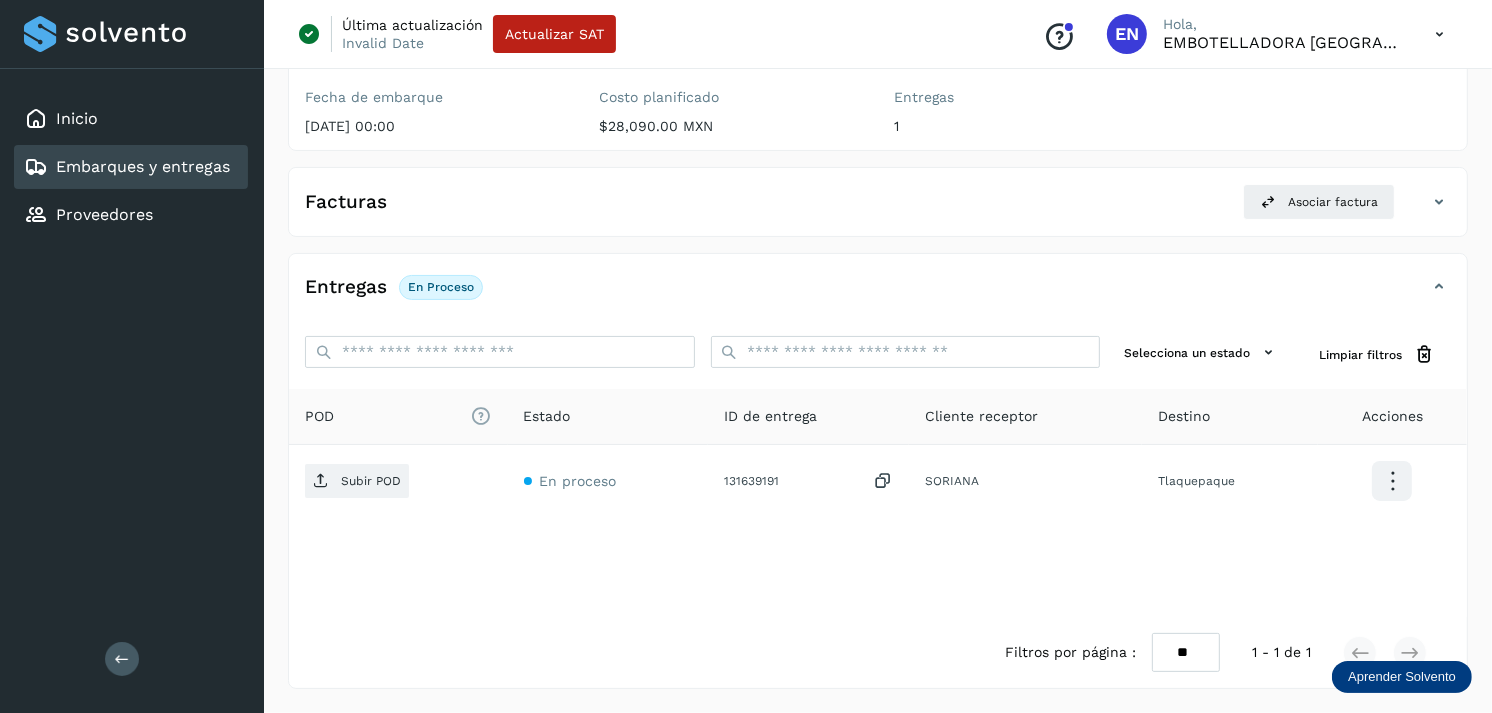 click on "Embarques y entregas" 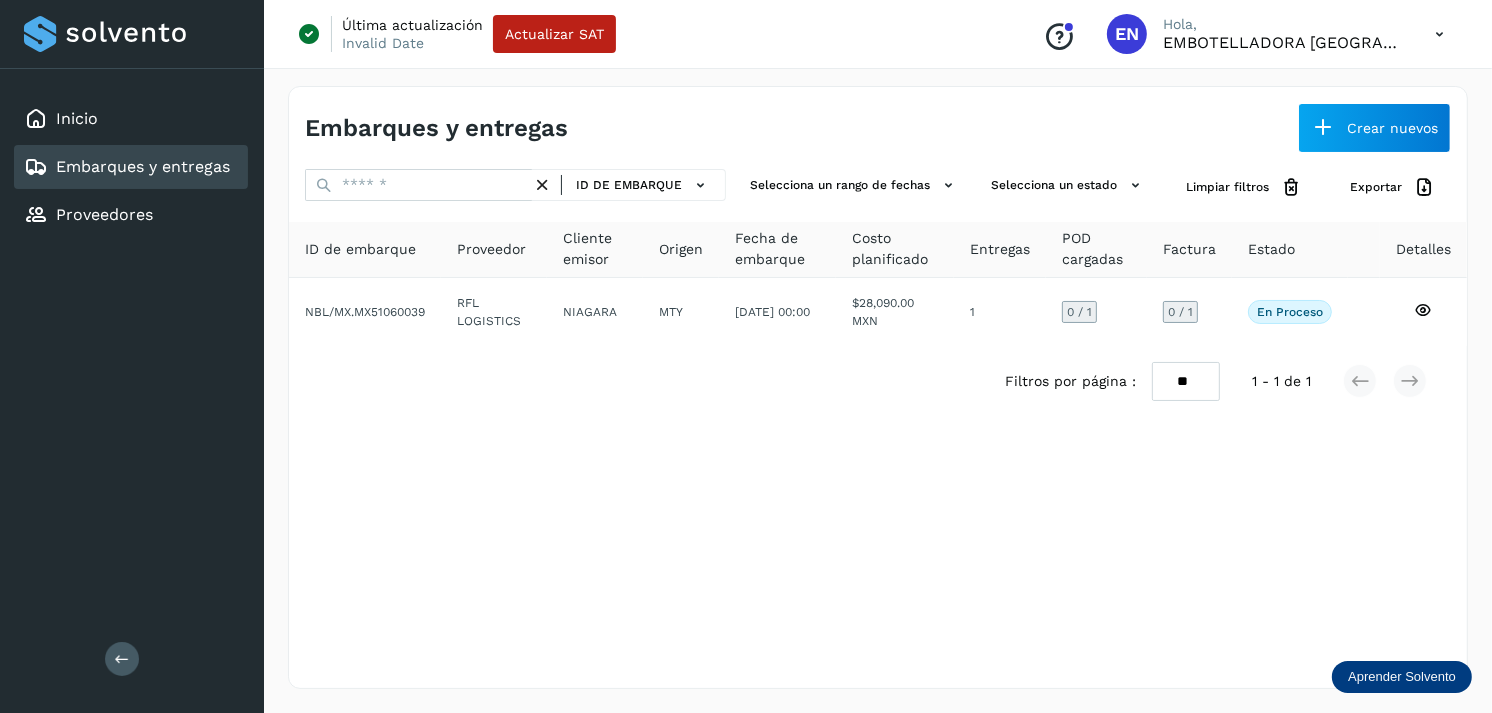 scroll, scrollTop: 0, scrollLeft: 0, axis: both 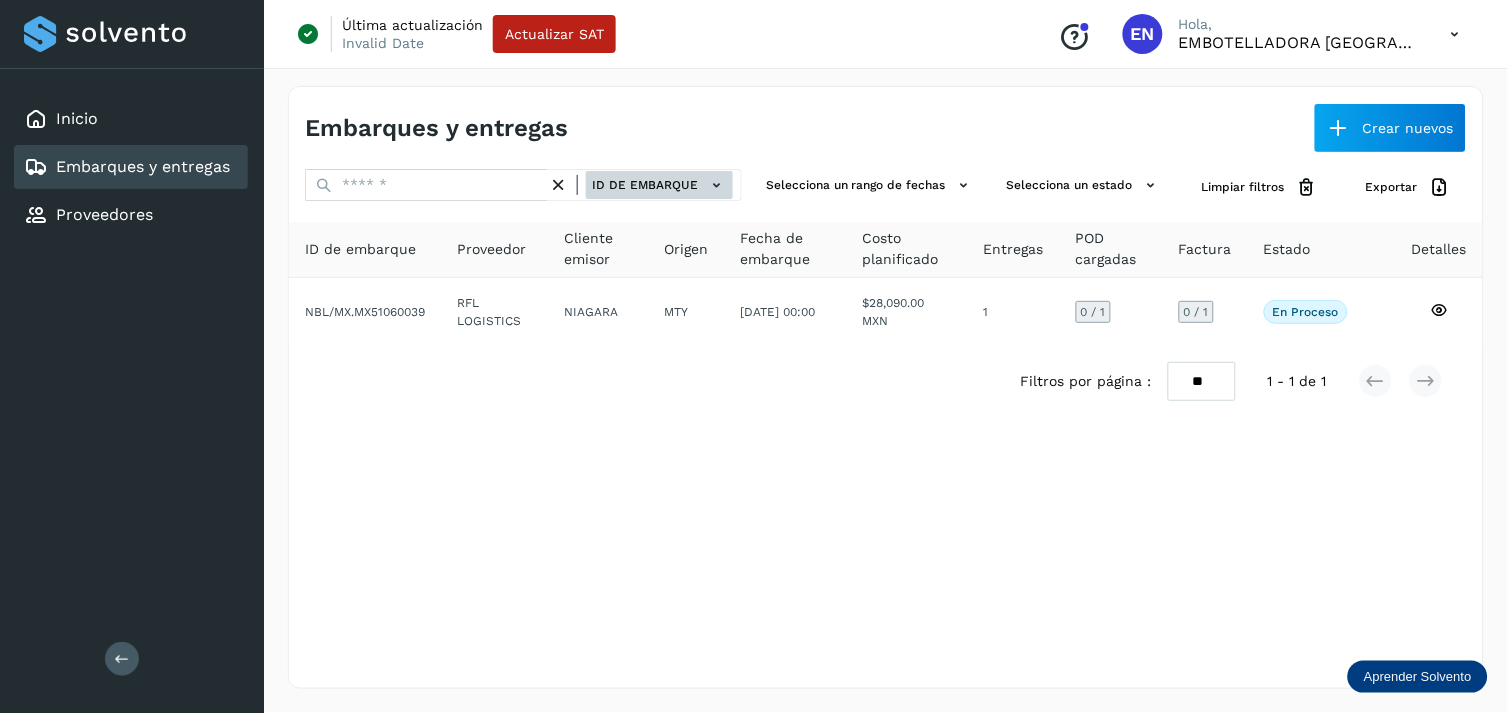 click on "ID de embarque" 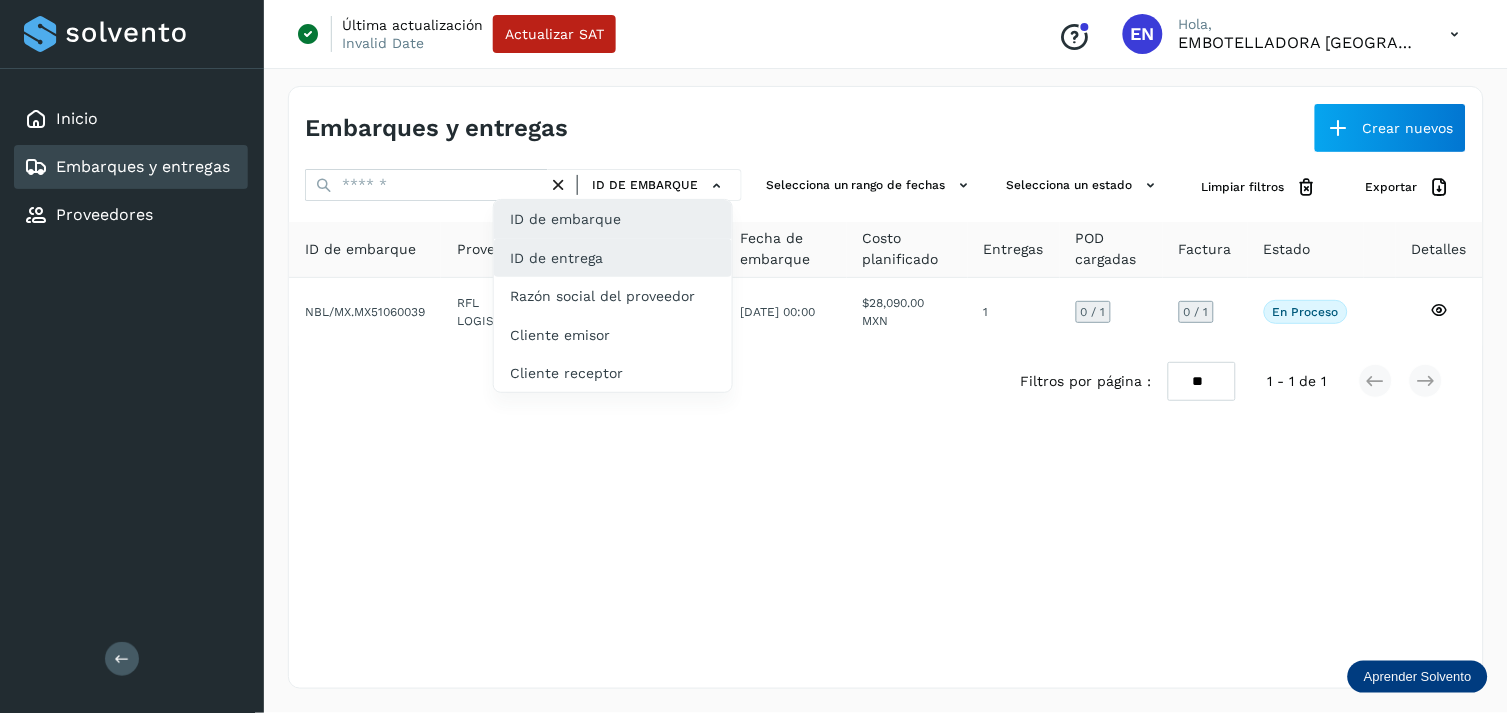 click on "ID de entrega" 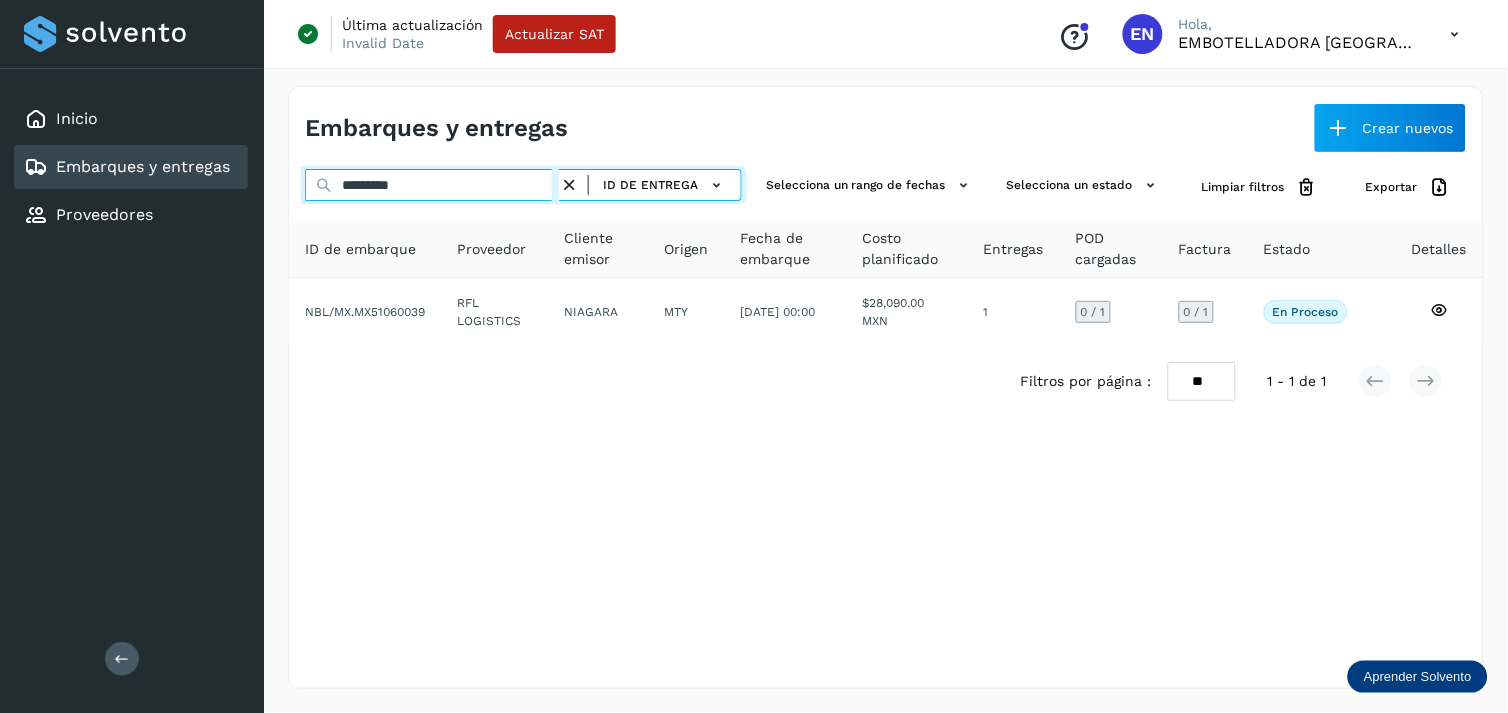 click on "*********" at bounding box center (432, 185) 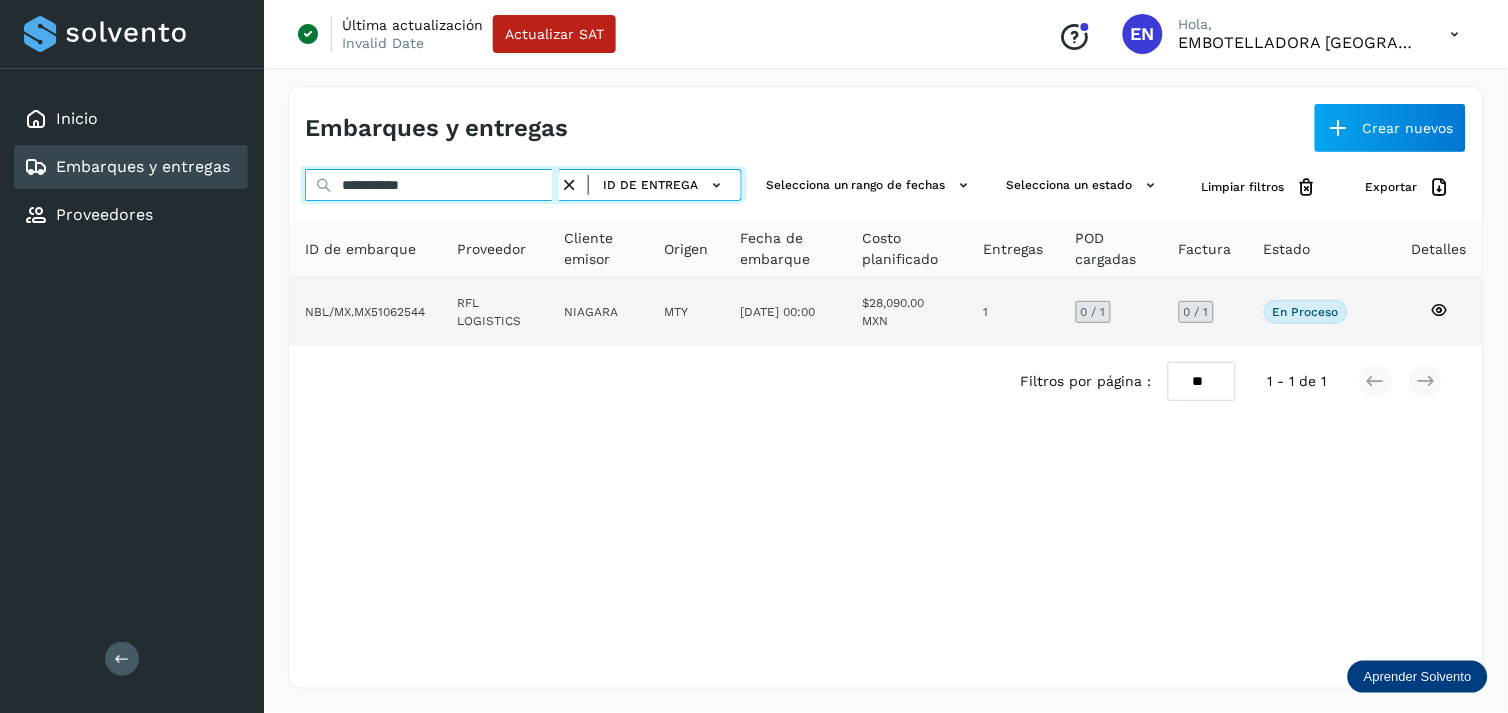type on "**********" 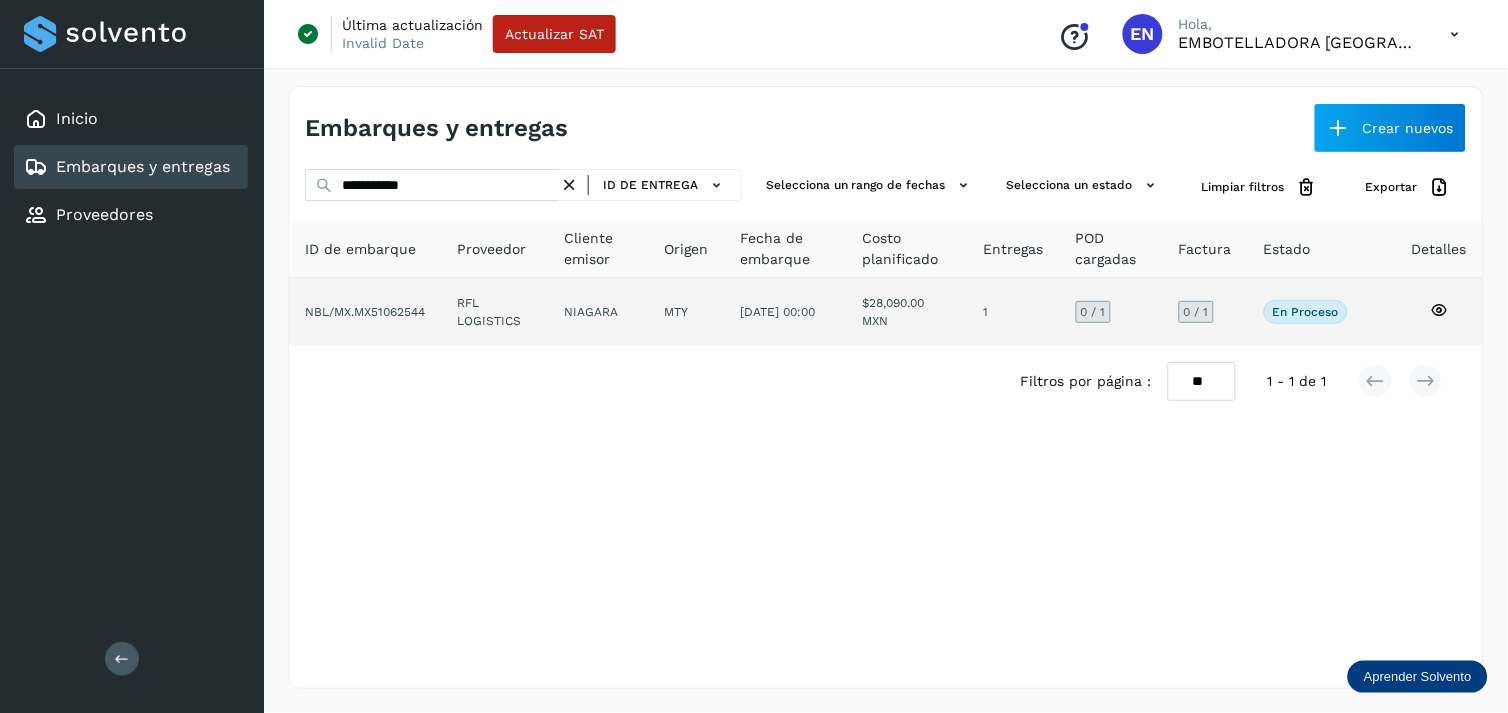 click on "RFL LOGISTICS" 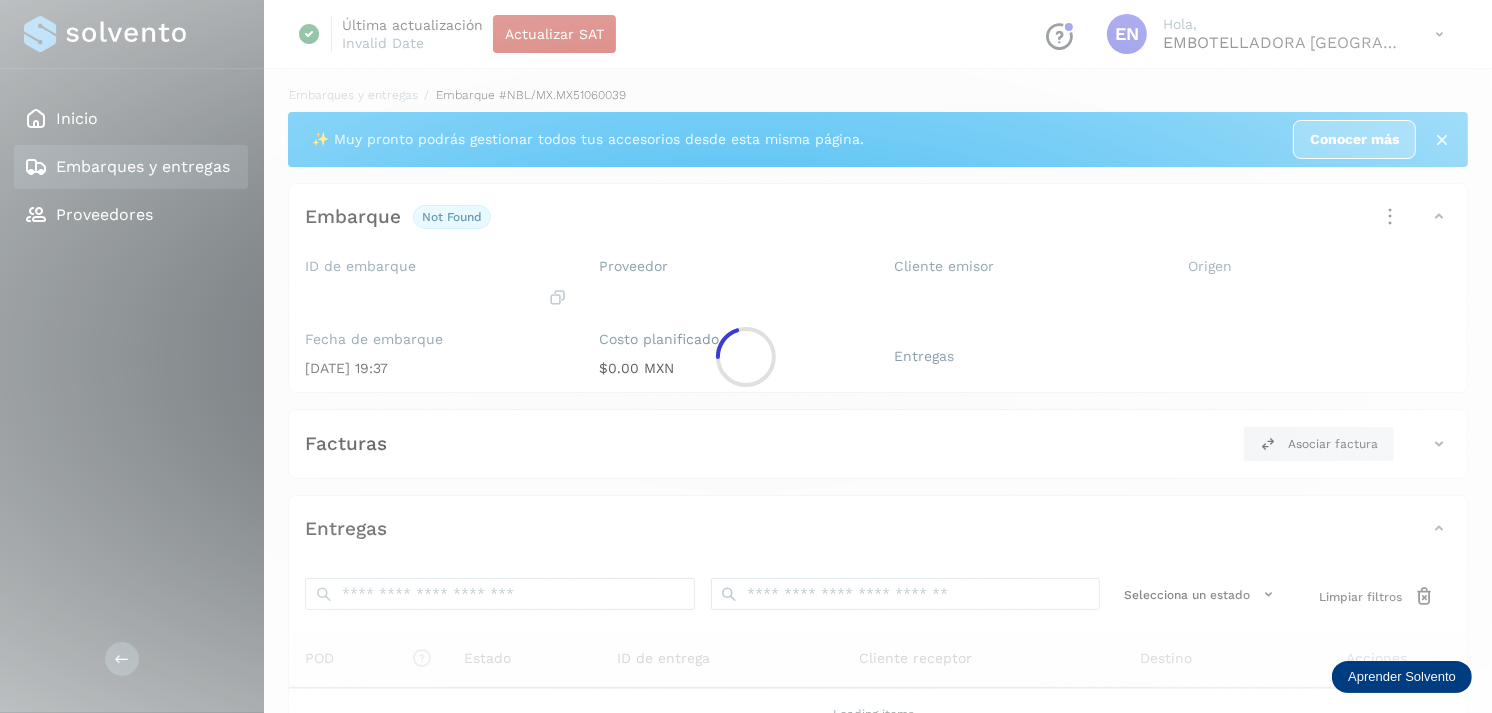 click 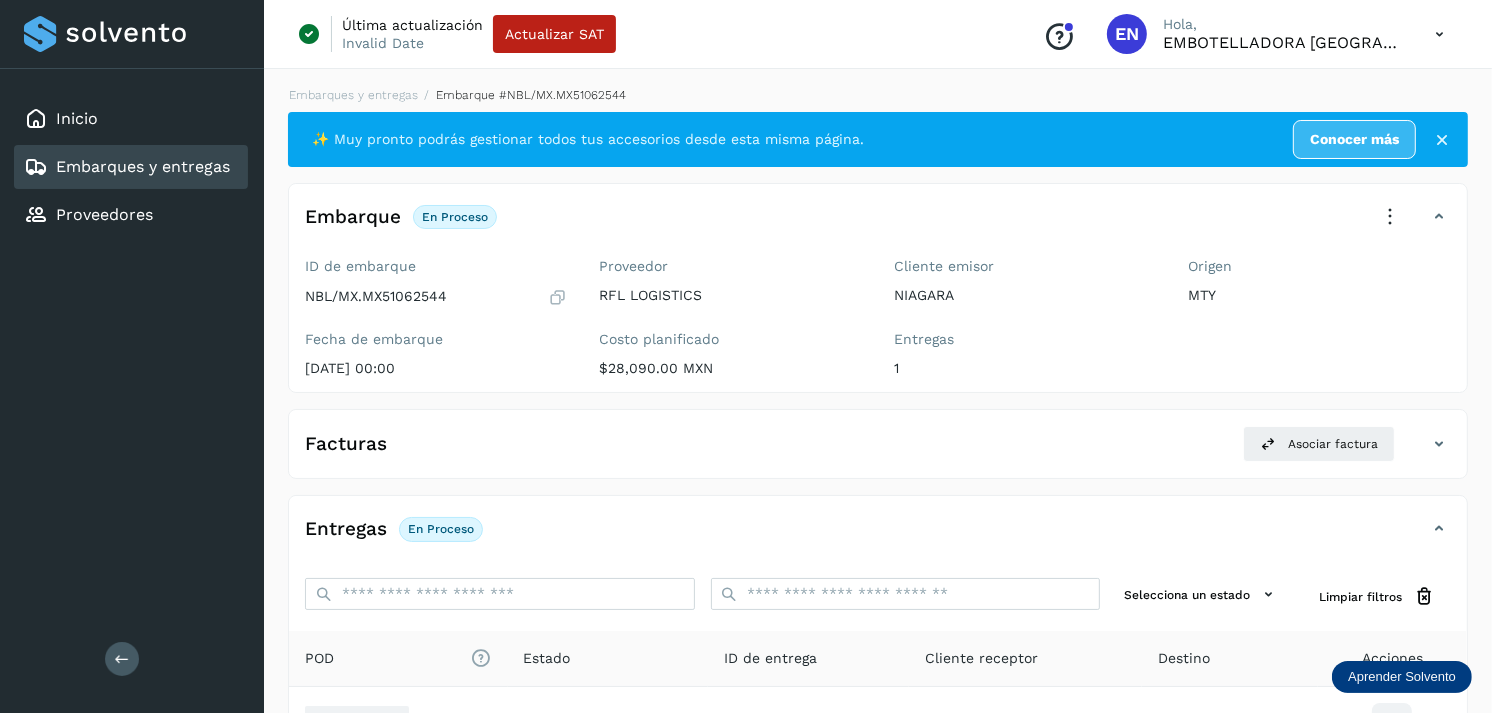 scroll, scrollTop: 243, scrollLeft: 0, axis: vertical 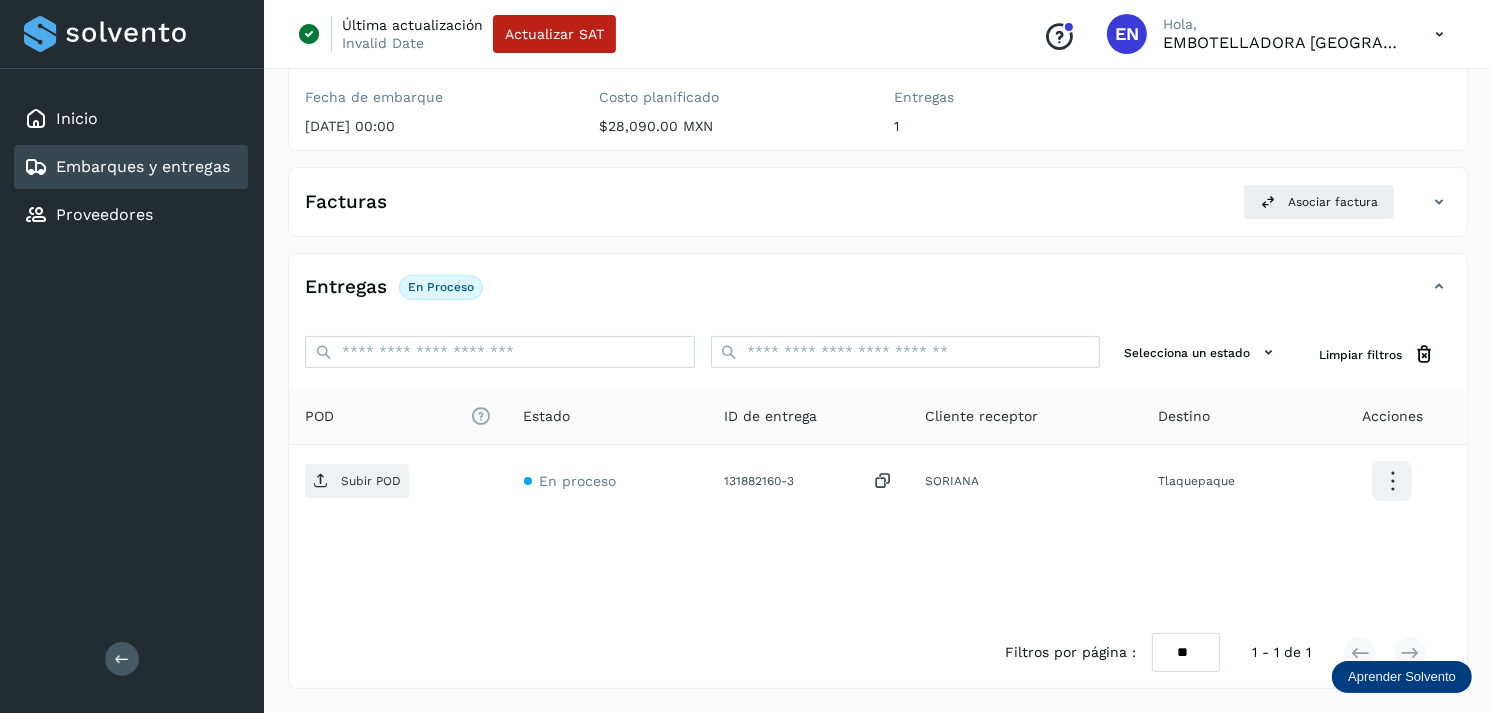 click on "Embarques y entregas" at bounding box center [143, 166] 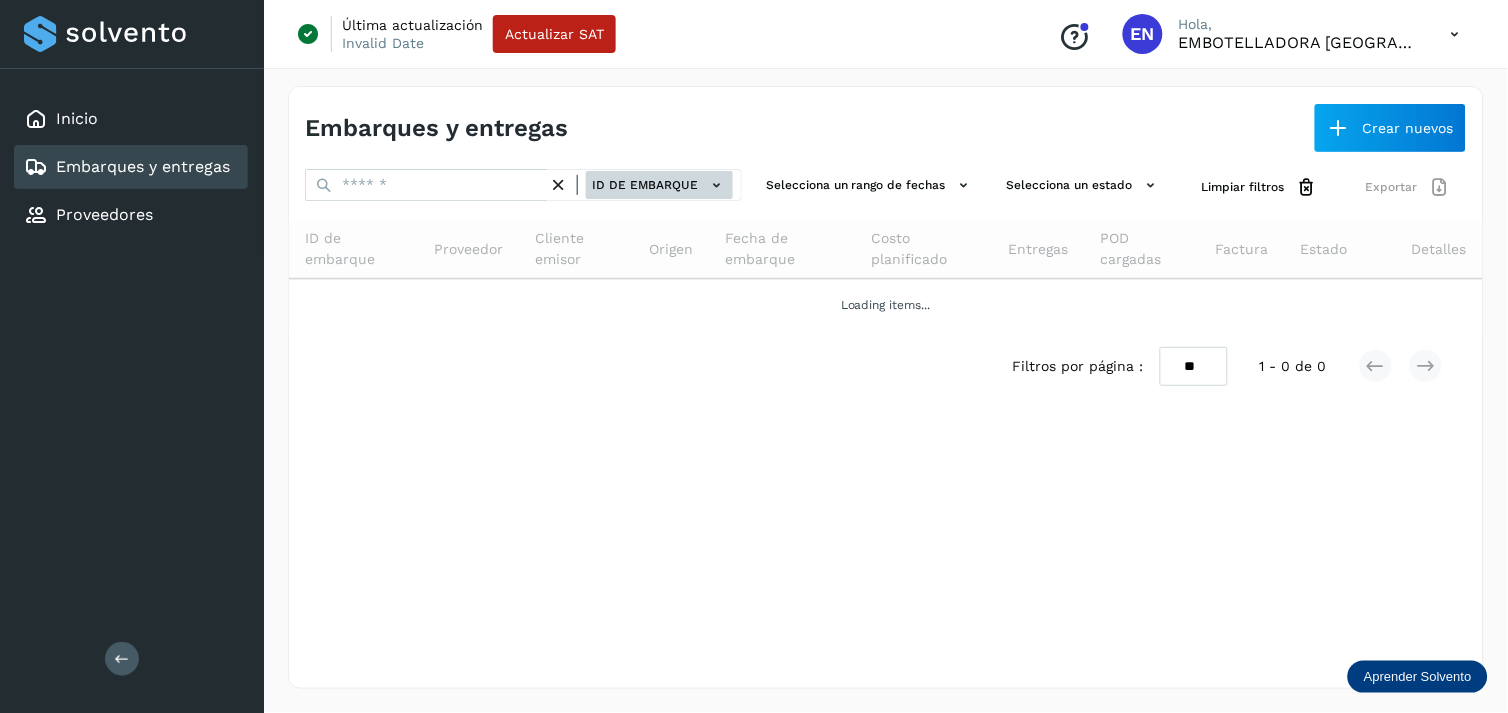 click on "ID de embarque" at bounding box center [659, 185] 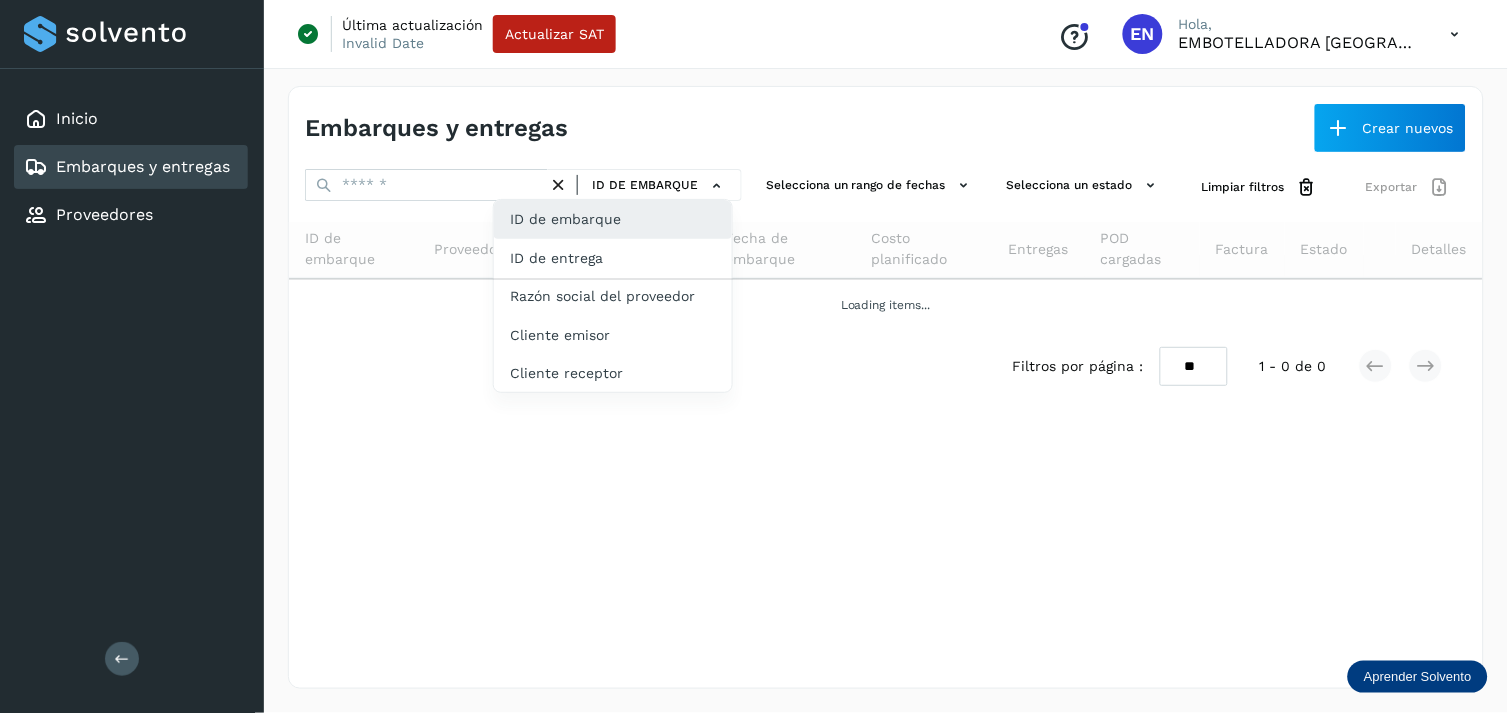 click at bounding box center [754, 356] 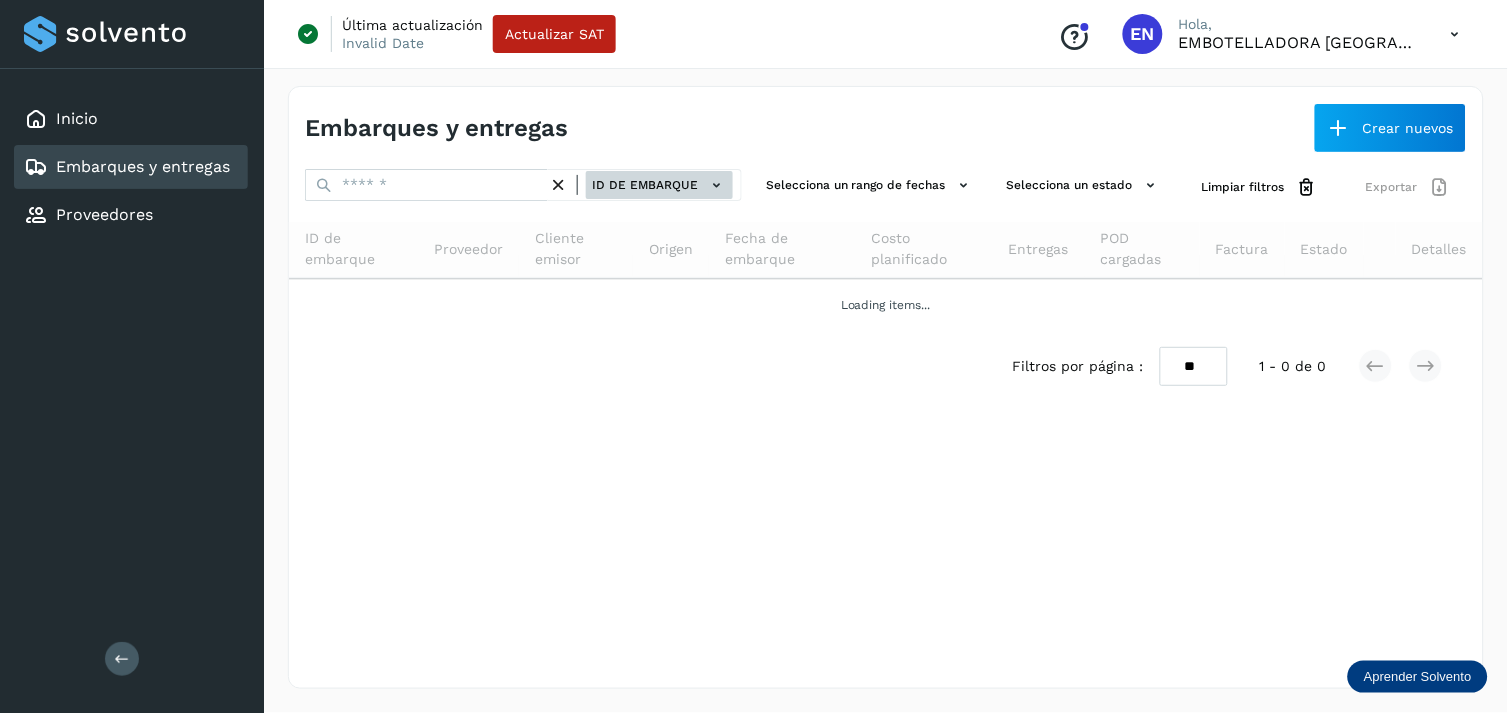 click on "ID de embarque" 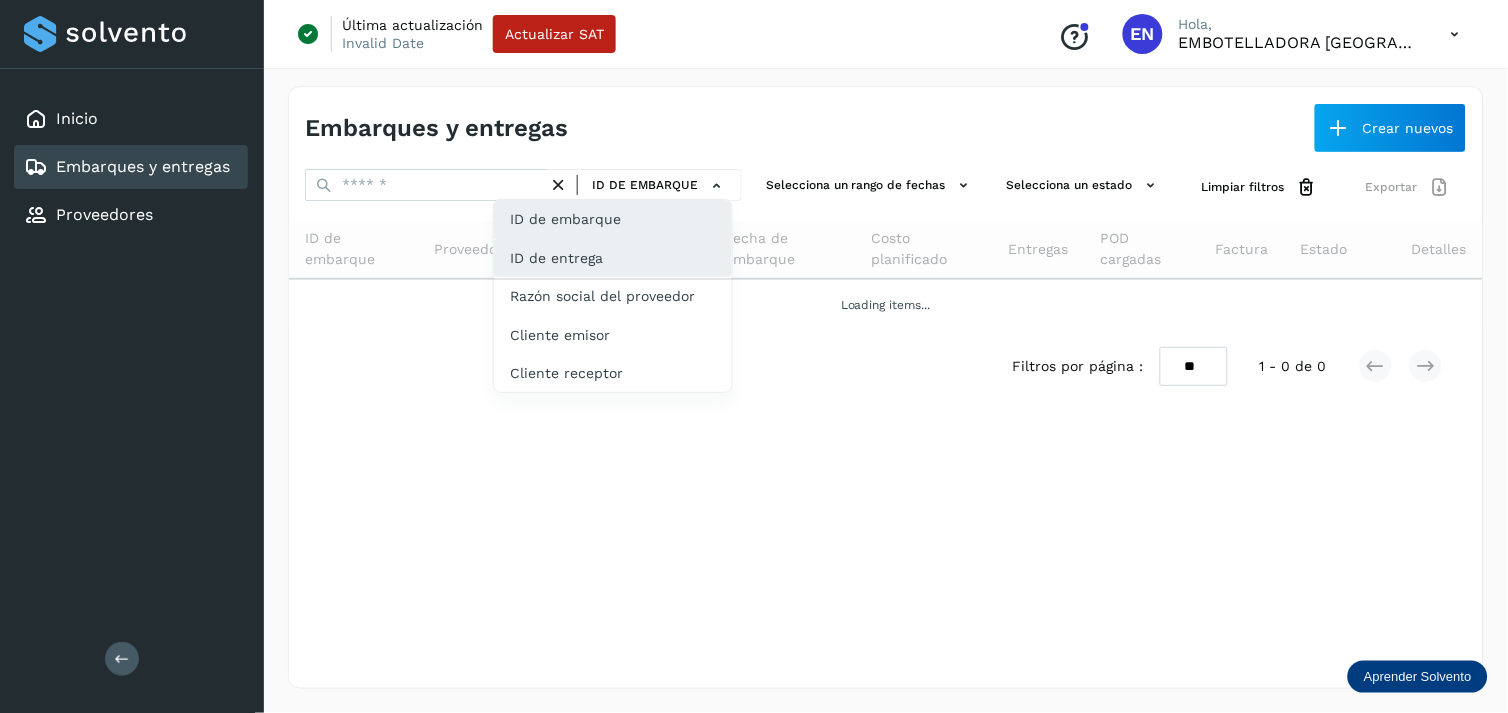 click on "ID de entrega" 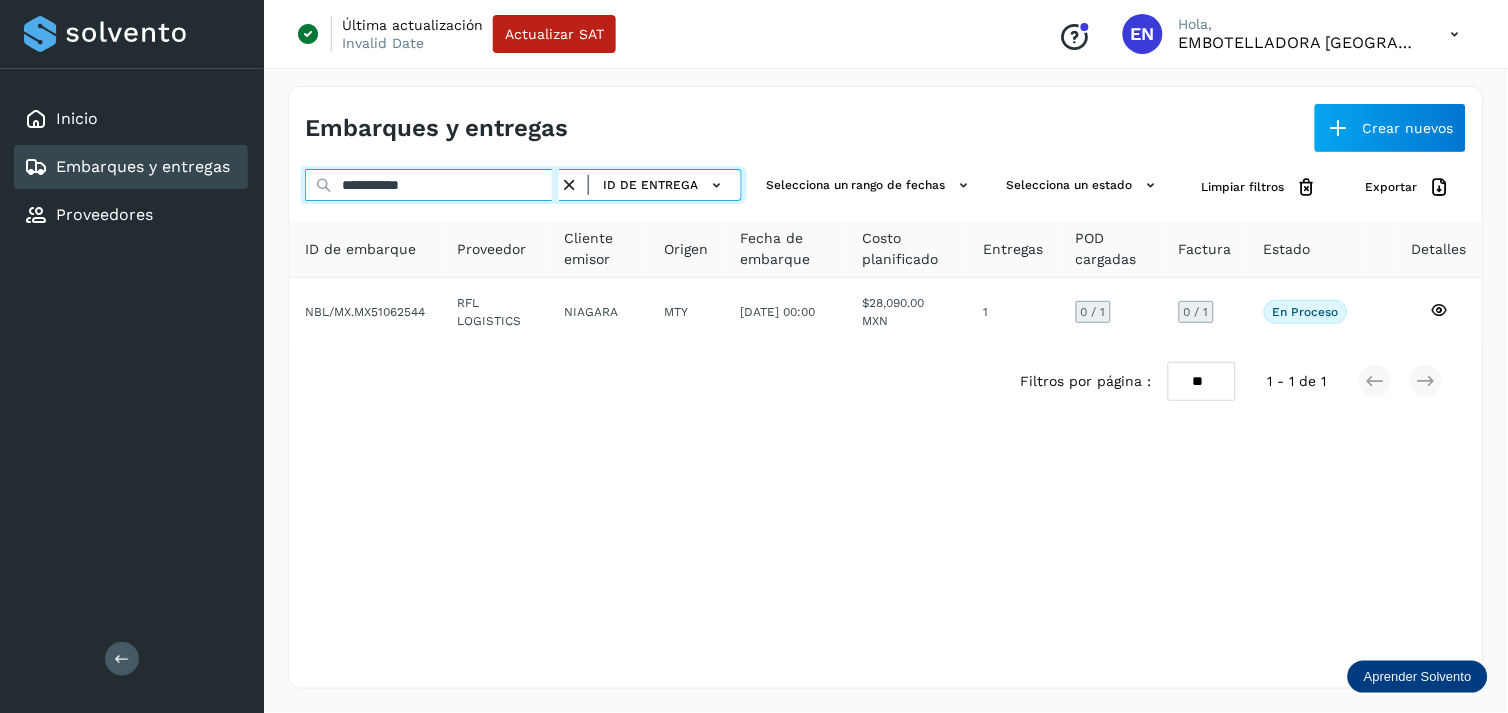 click on "**********" at bounding box center [432, 185] 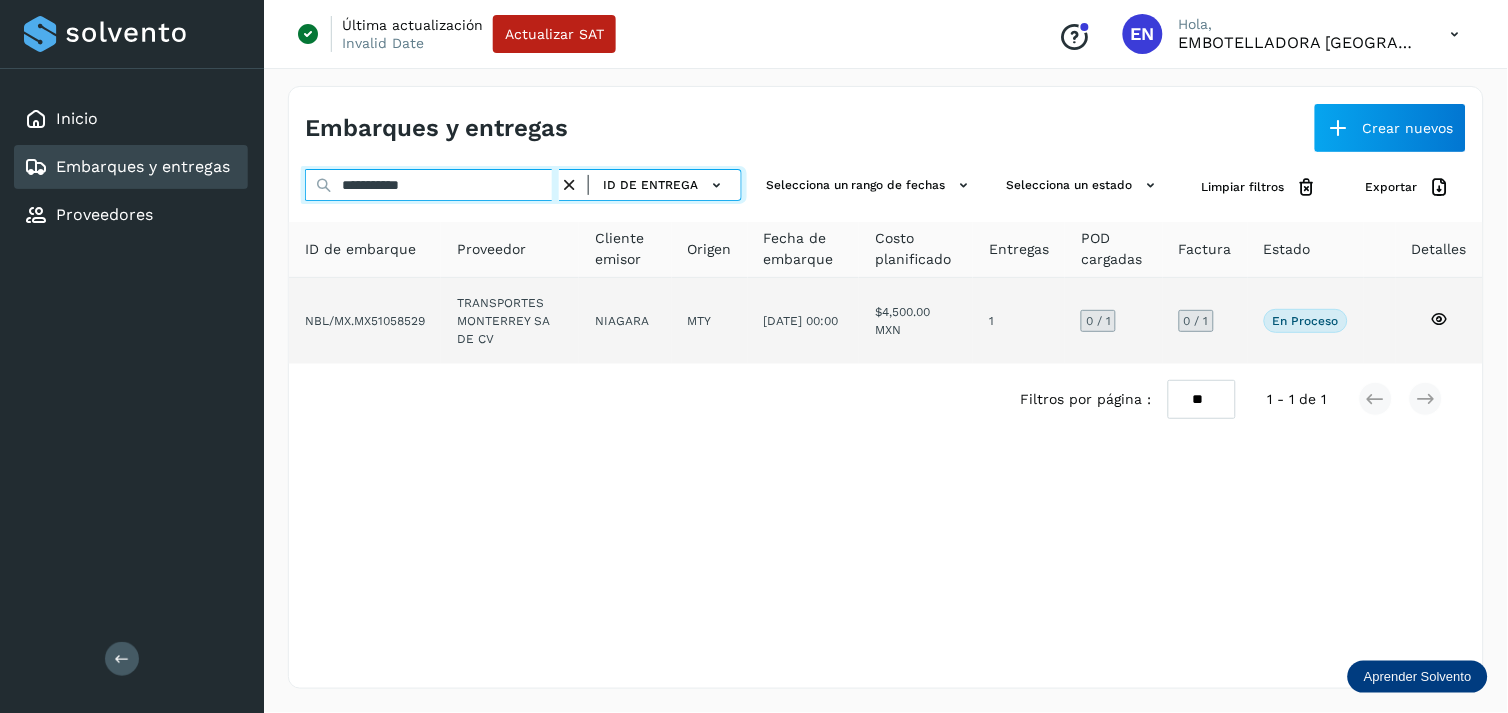 type on "**********" 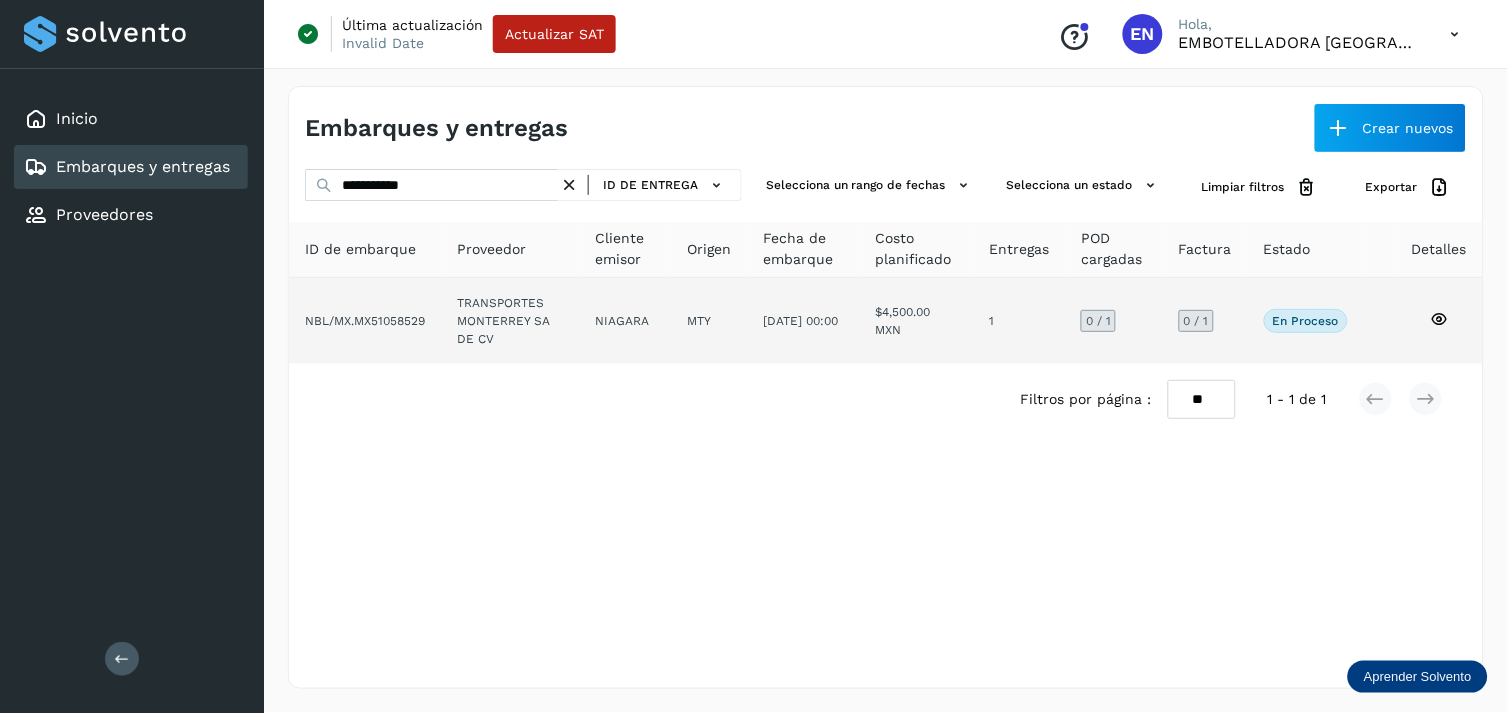 click on "NIAGARA" 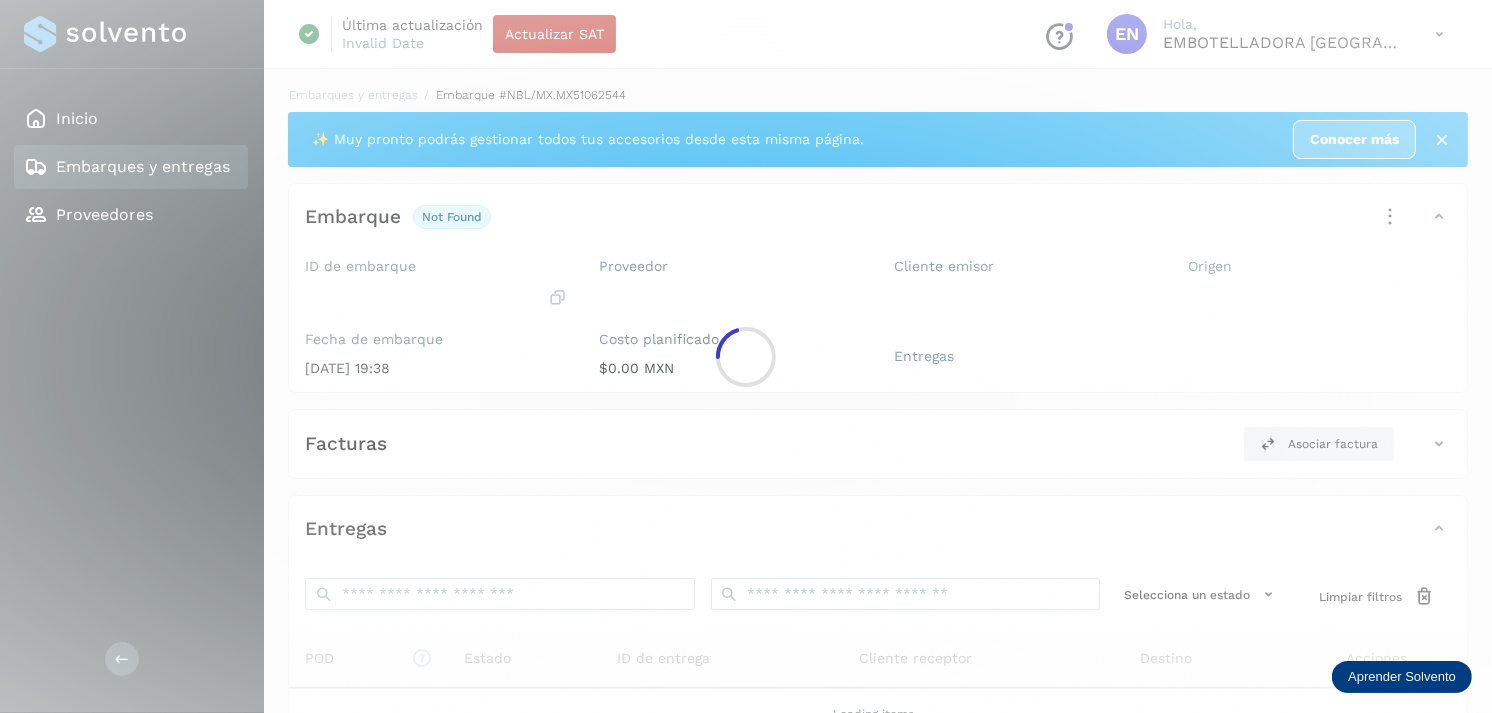 click 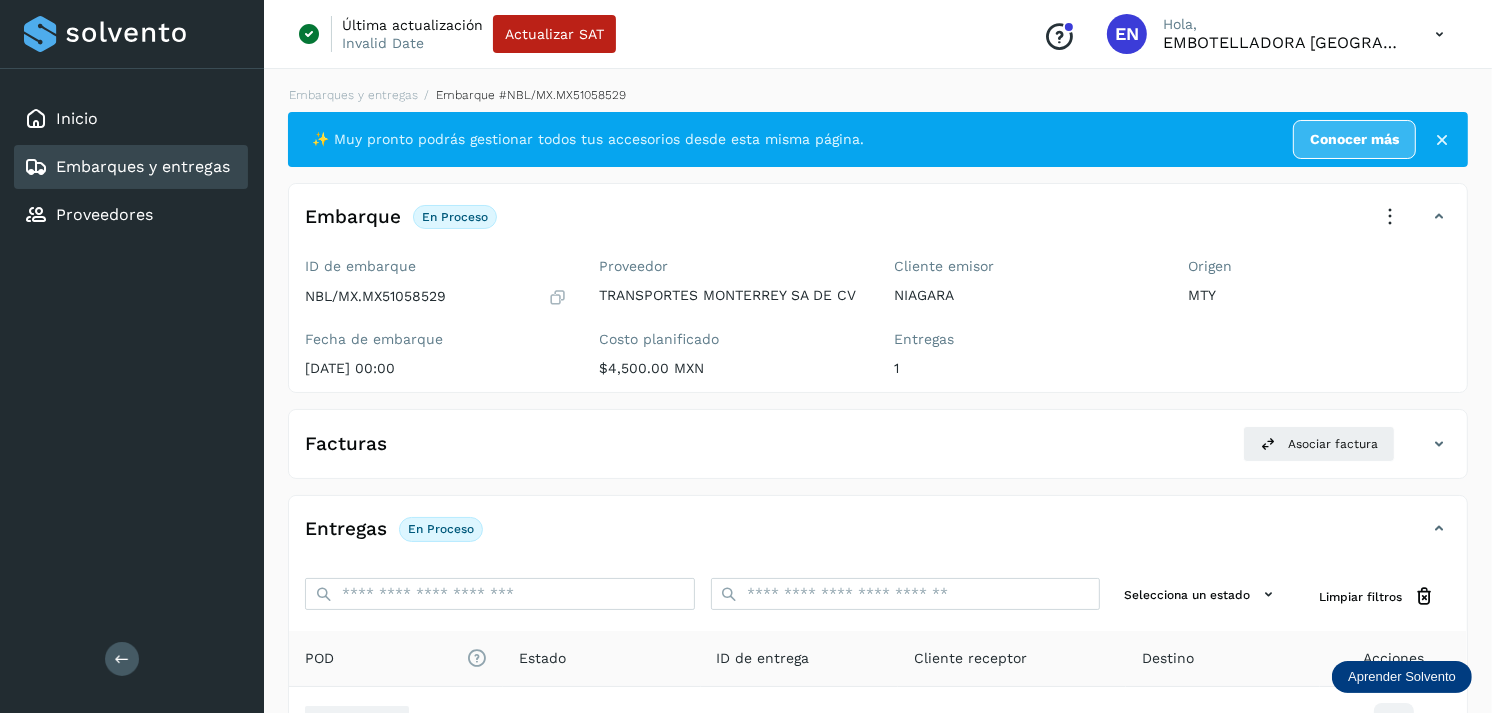 scroll, scrollTop: 243, scrollLeft: 0, axis: vertical 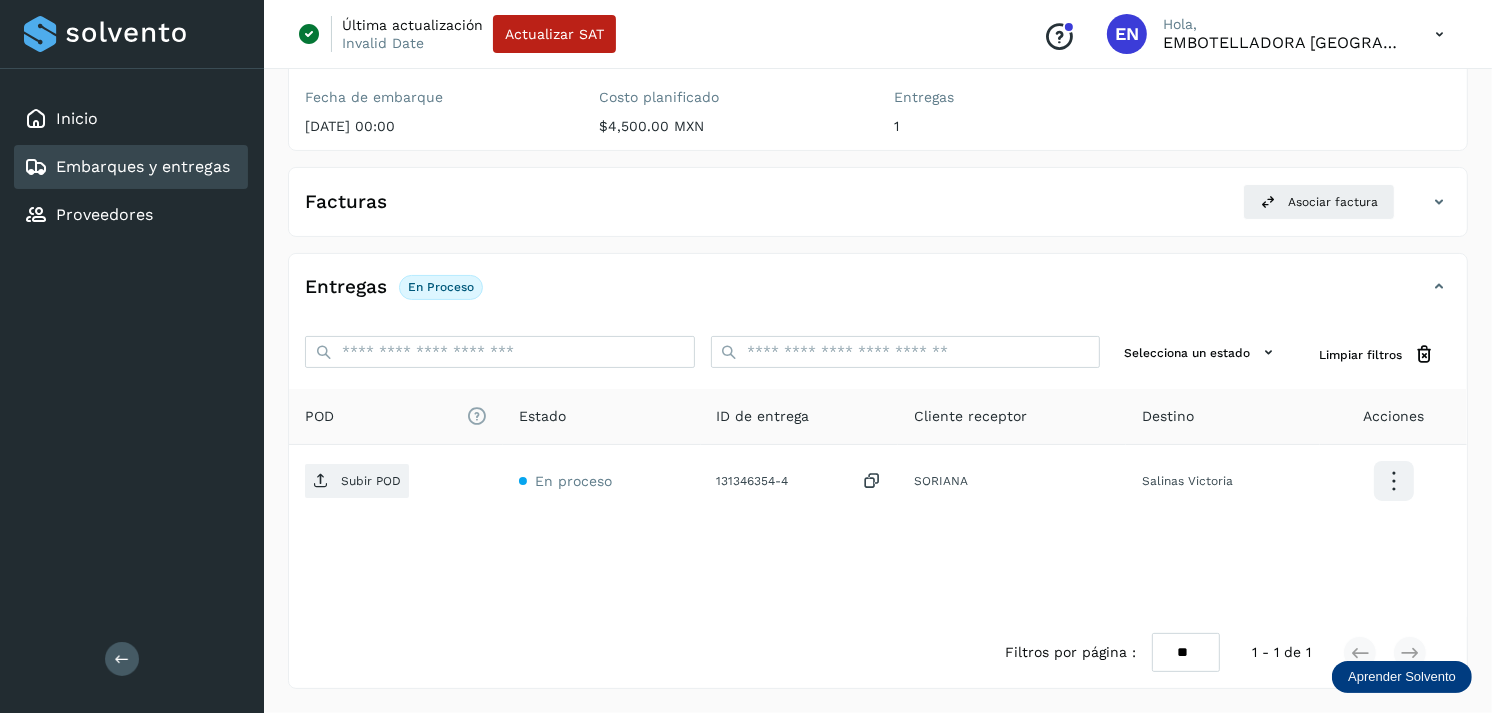 click on "Embarques y entregas" 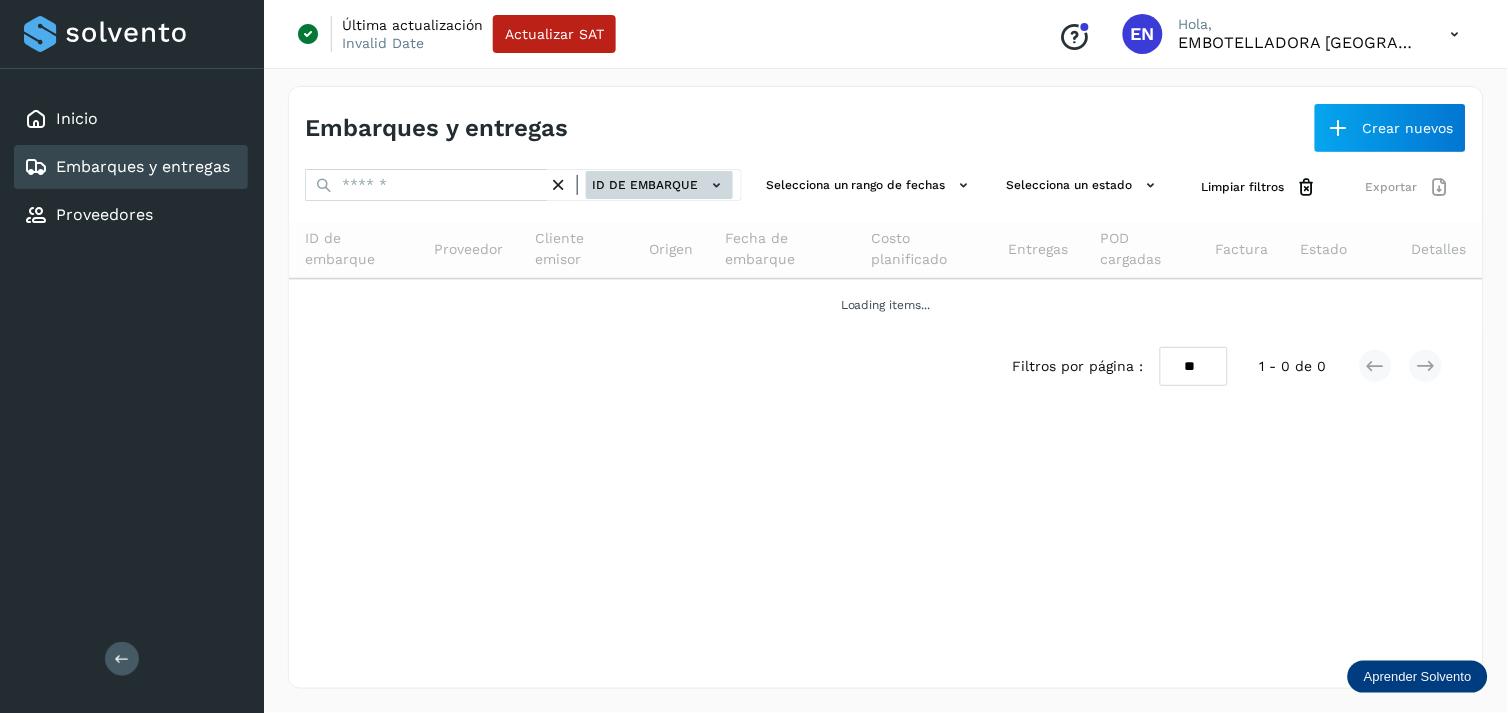 click on "ID de embarque" 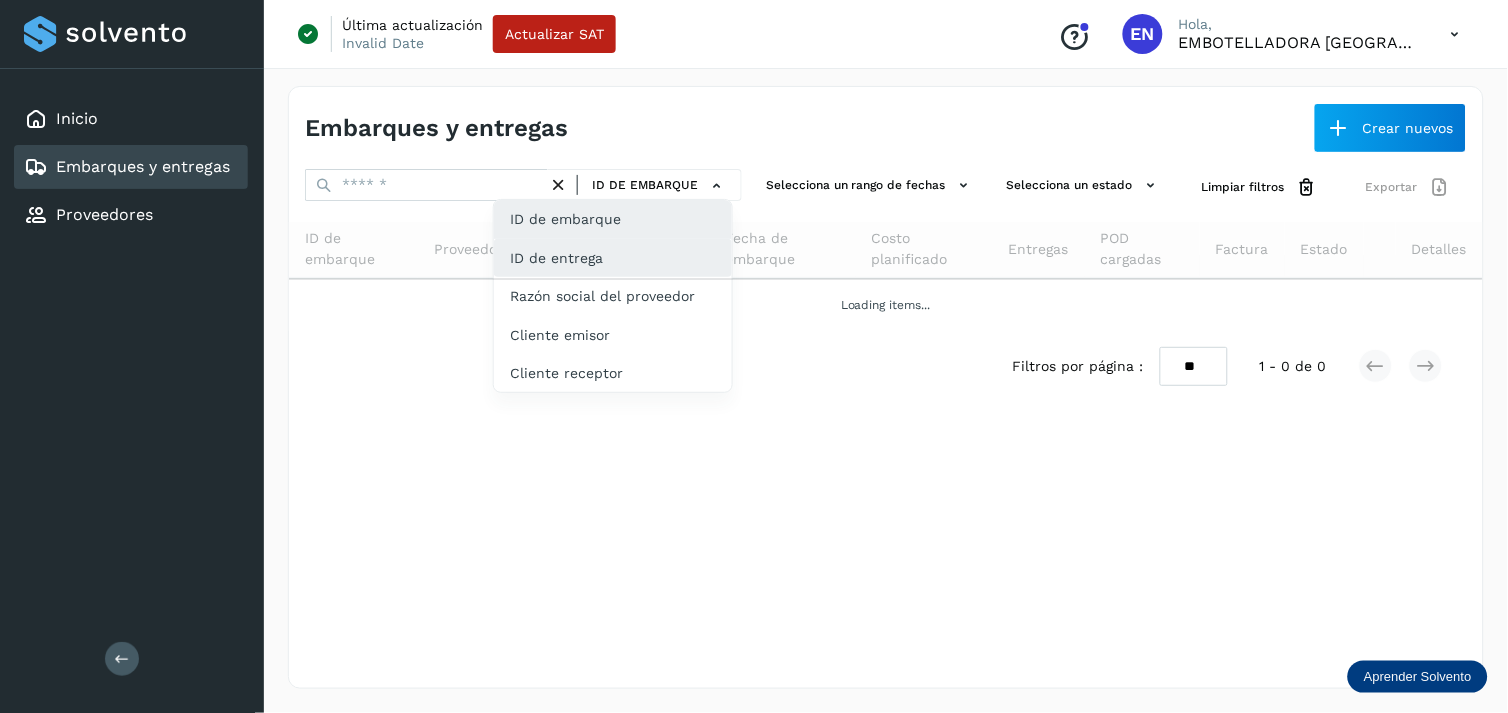 click on "ID de entrega" 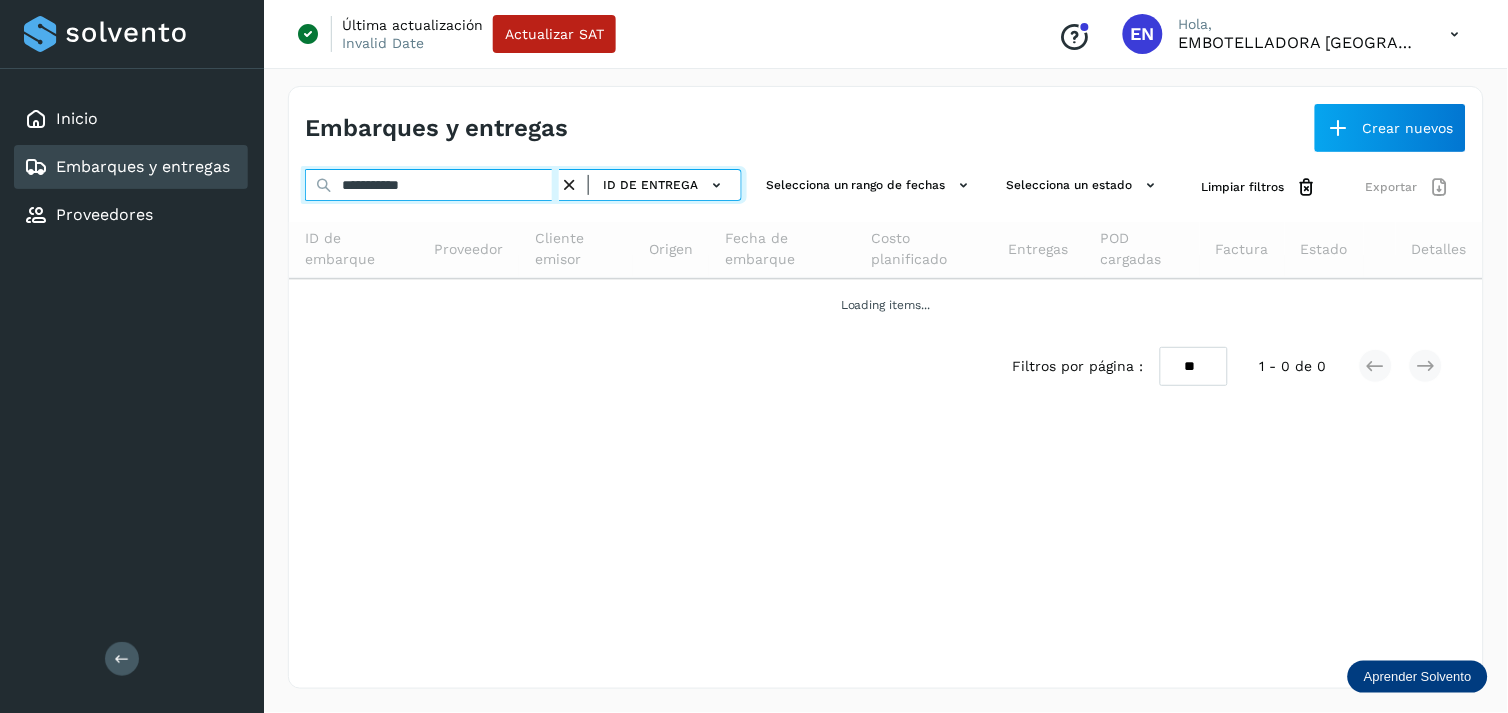 click on "**********" at bounding box center (432, 185) 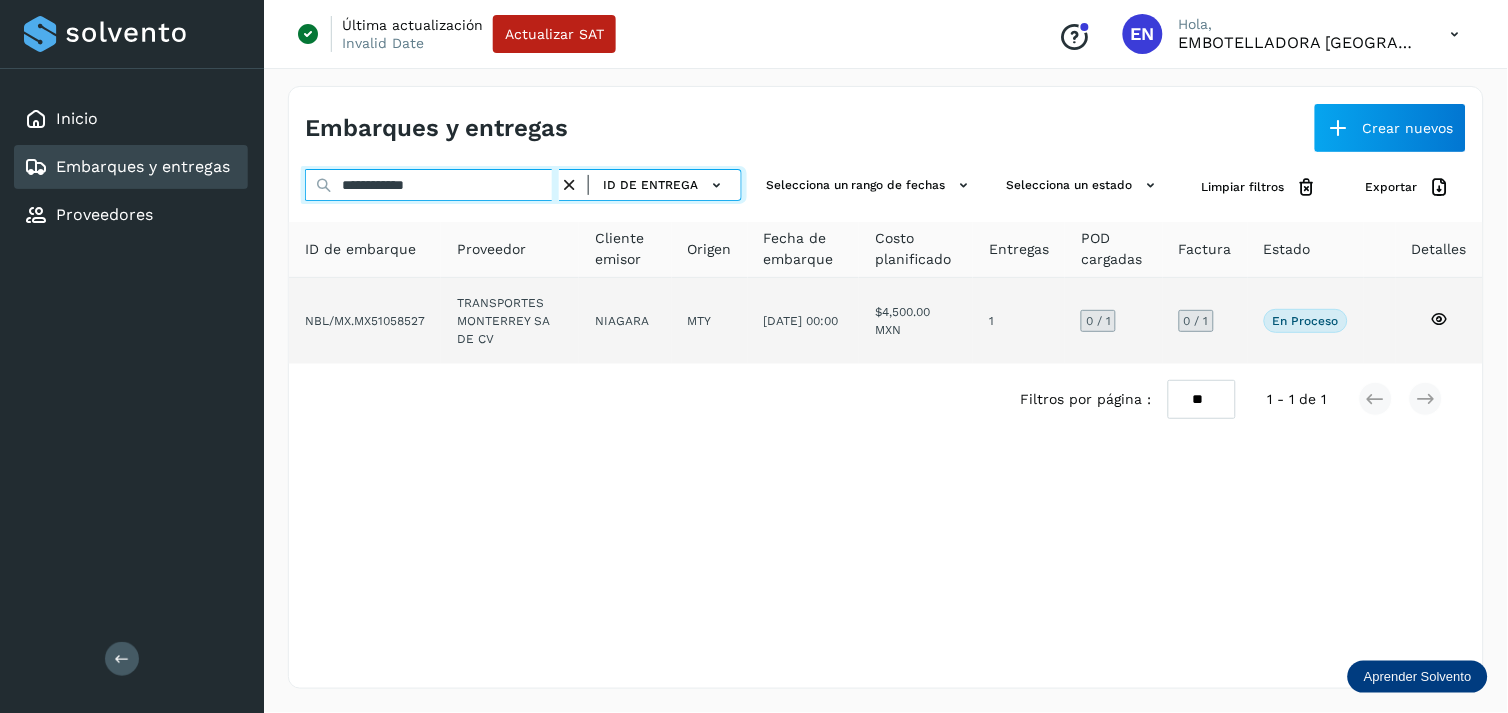 type on "**********" 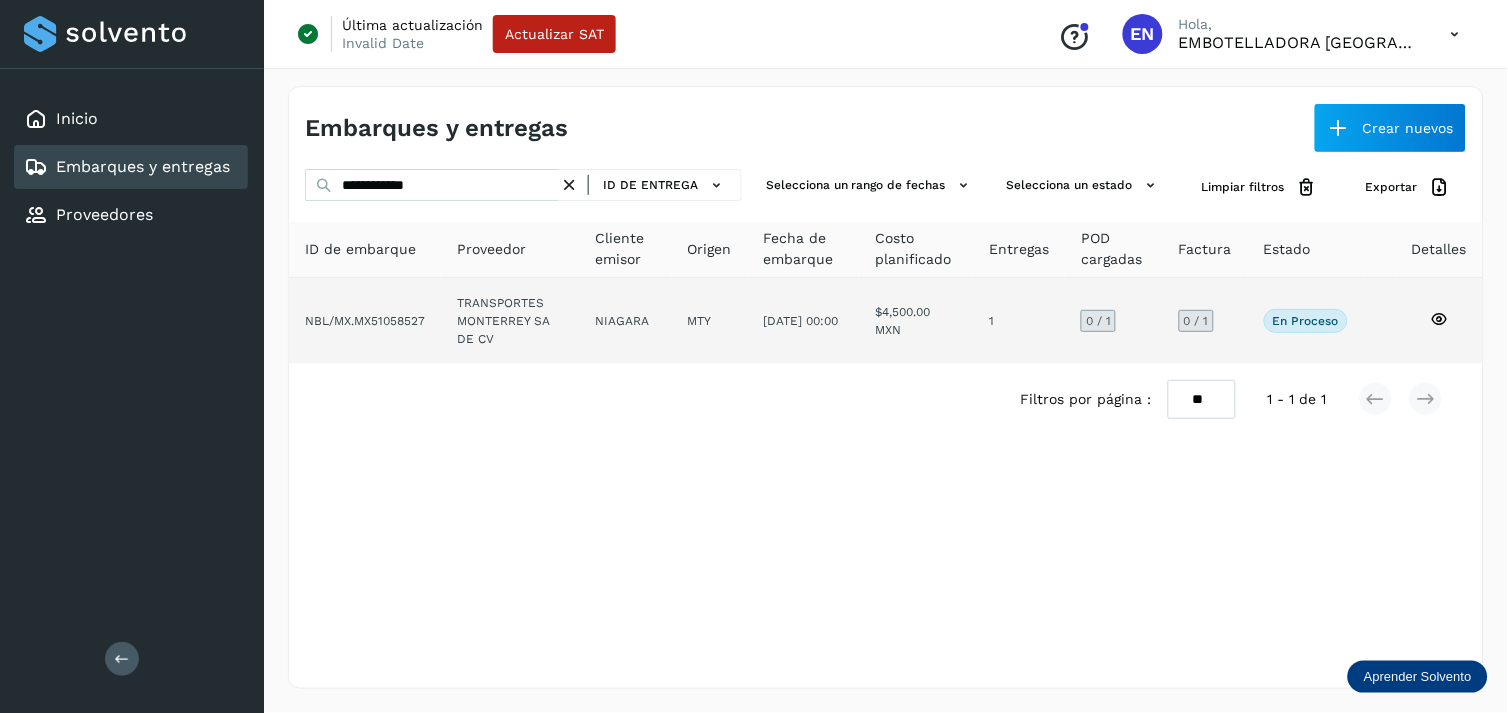 click on "NIAGARA" 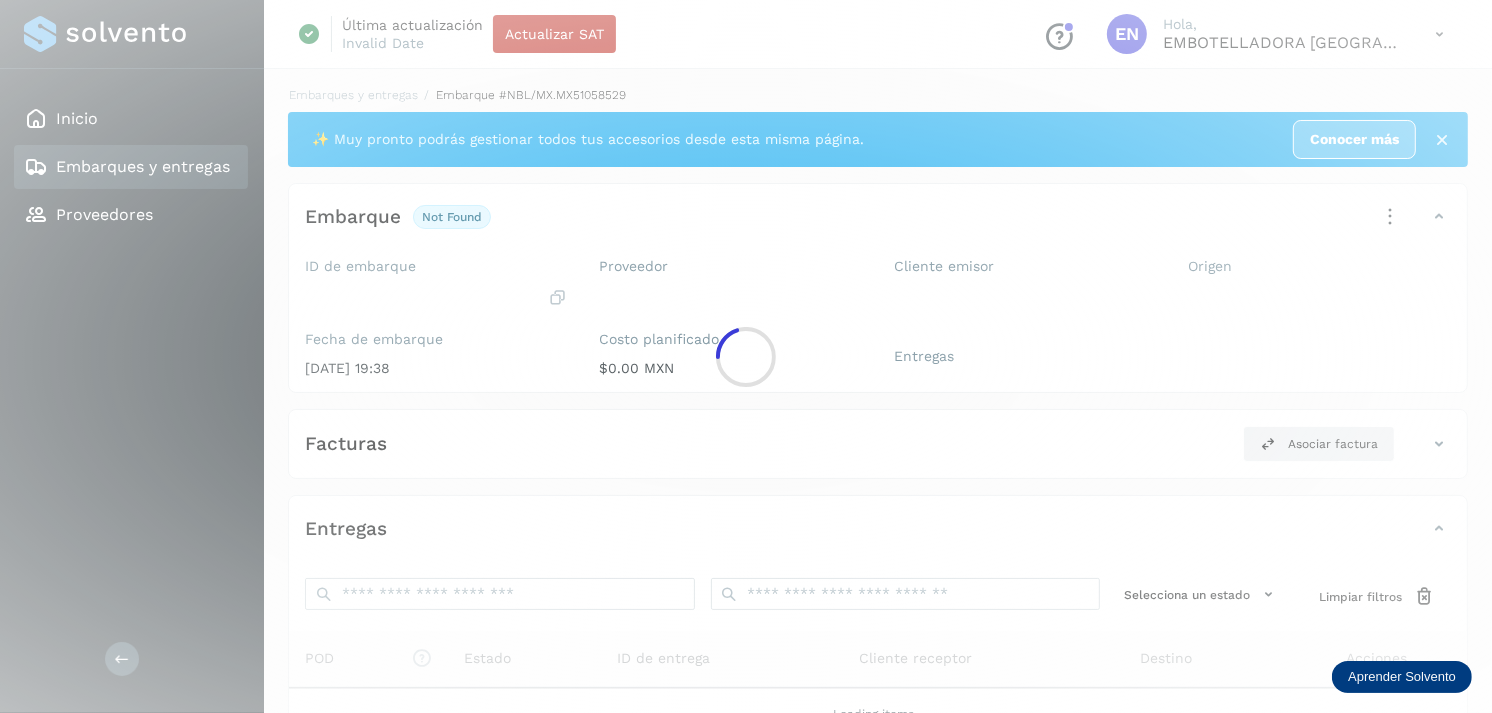 click 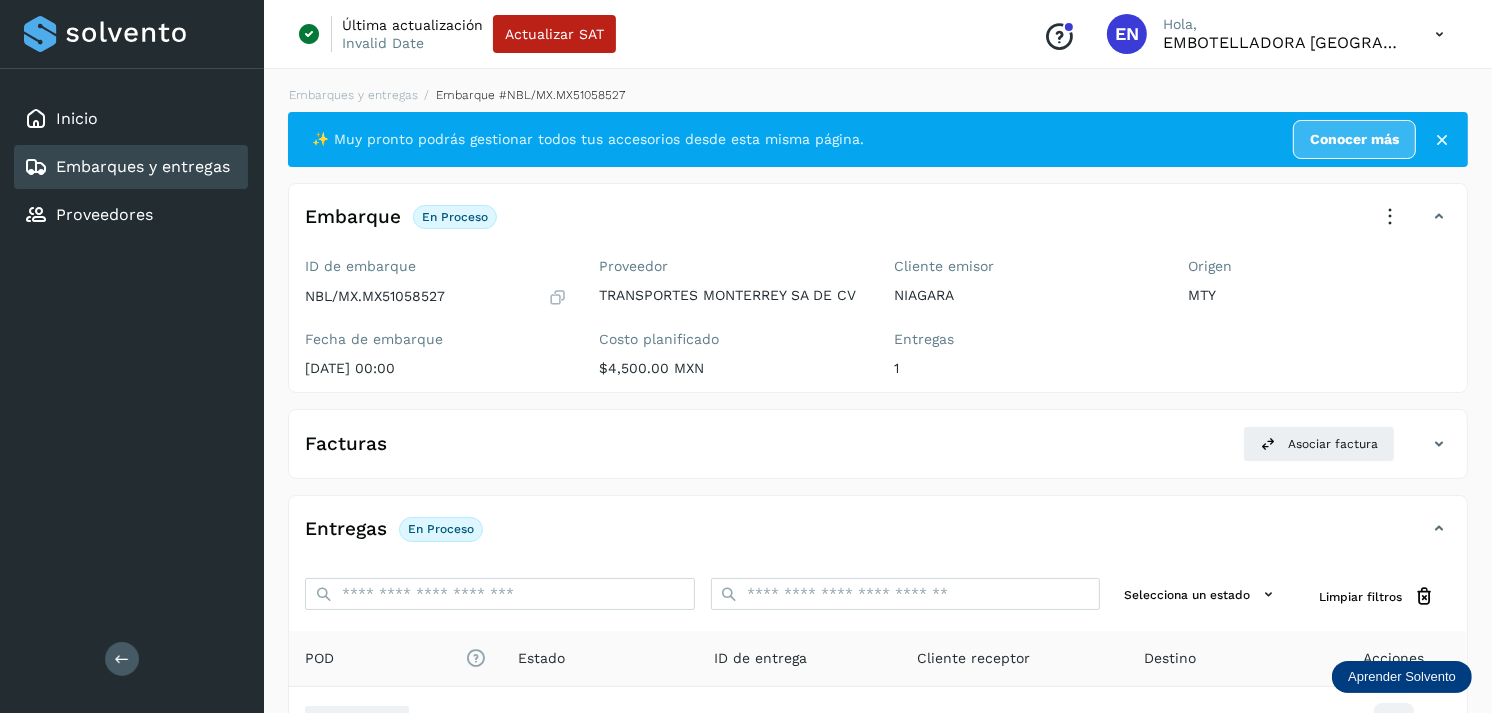 scroll, scrollTop: 243, scrollLeft: 0, axis: vertical 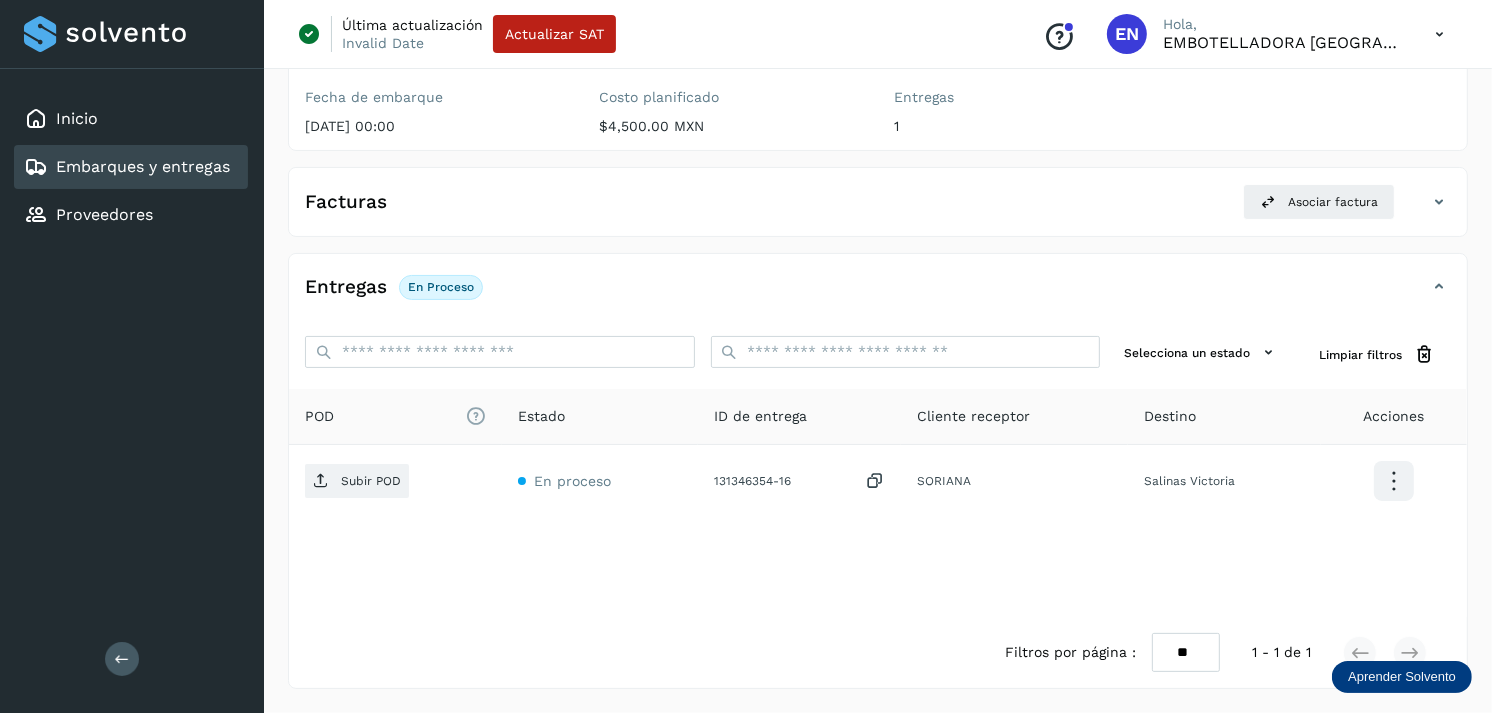 click on "Embarques y entregas" at bounding box center [143, 166] 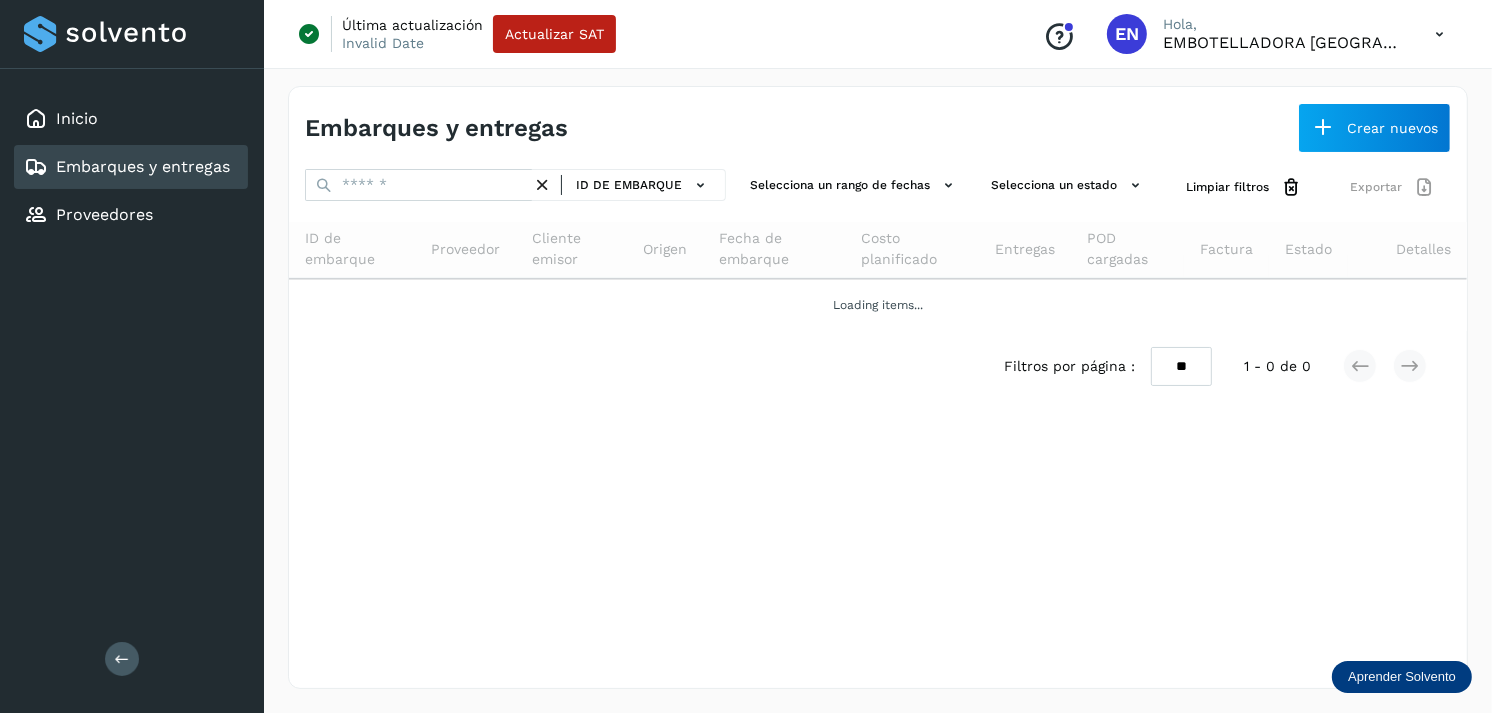 scroll, scrollTop: 0, scrollLeft: 0, axis: both 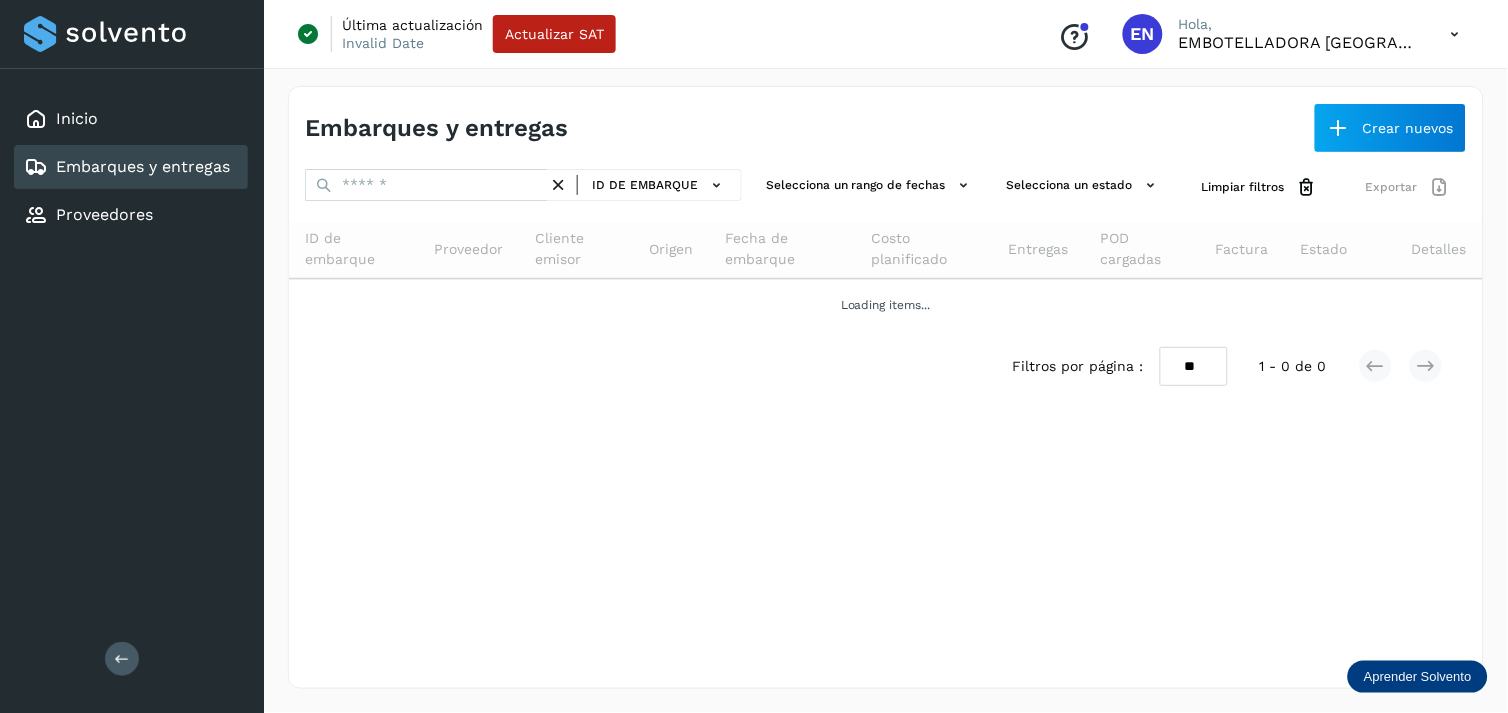click on "Embarques y entregas" at bounding box center (143, 166) 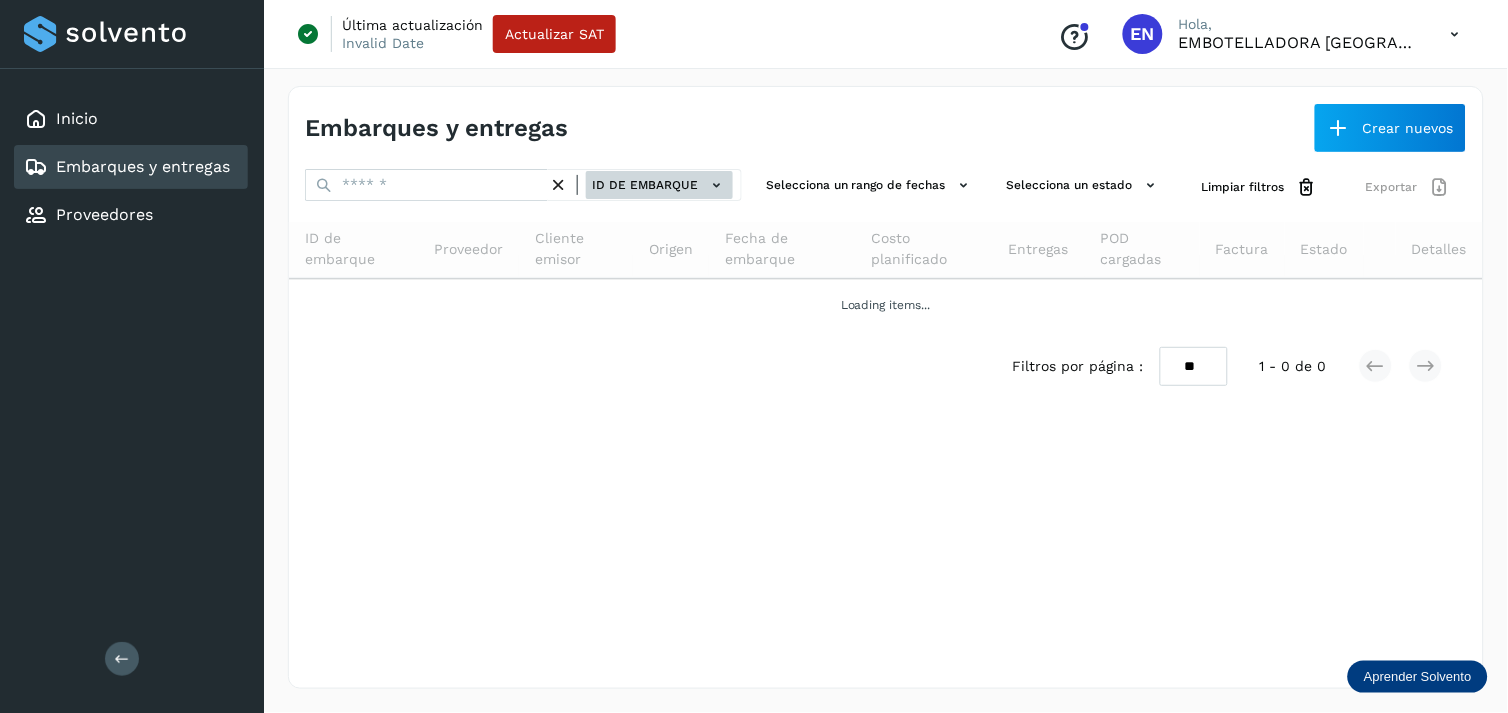 click on "ID de embarque" 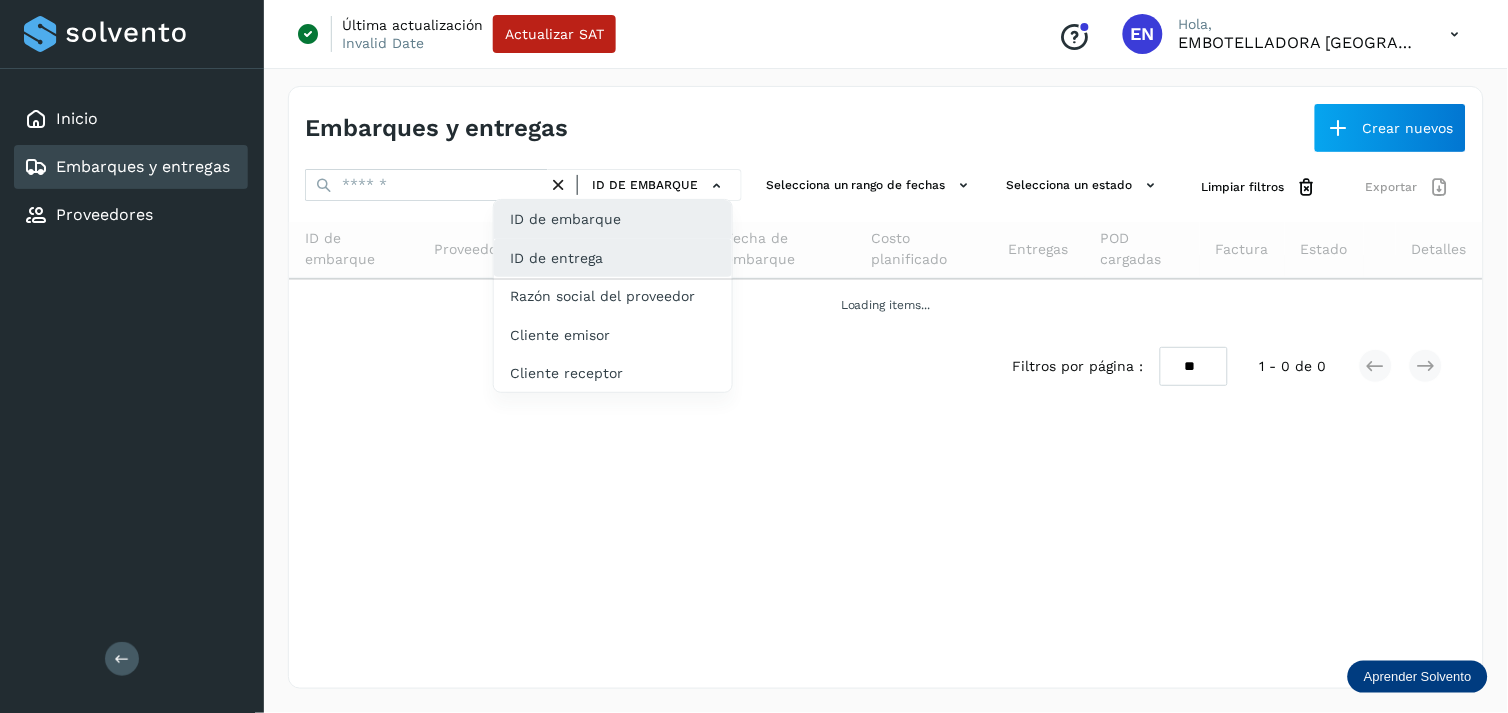 click on "ID de entrega" 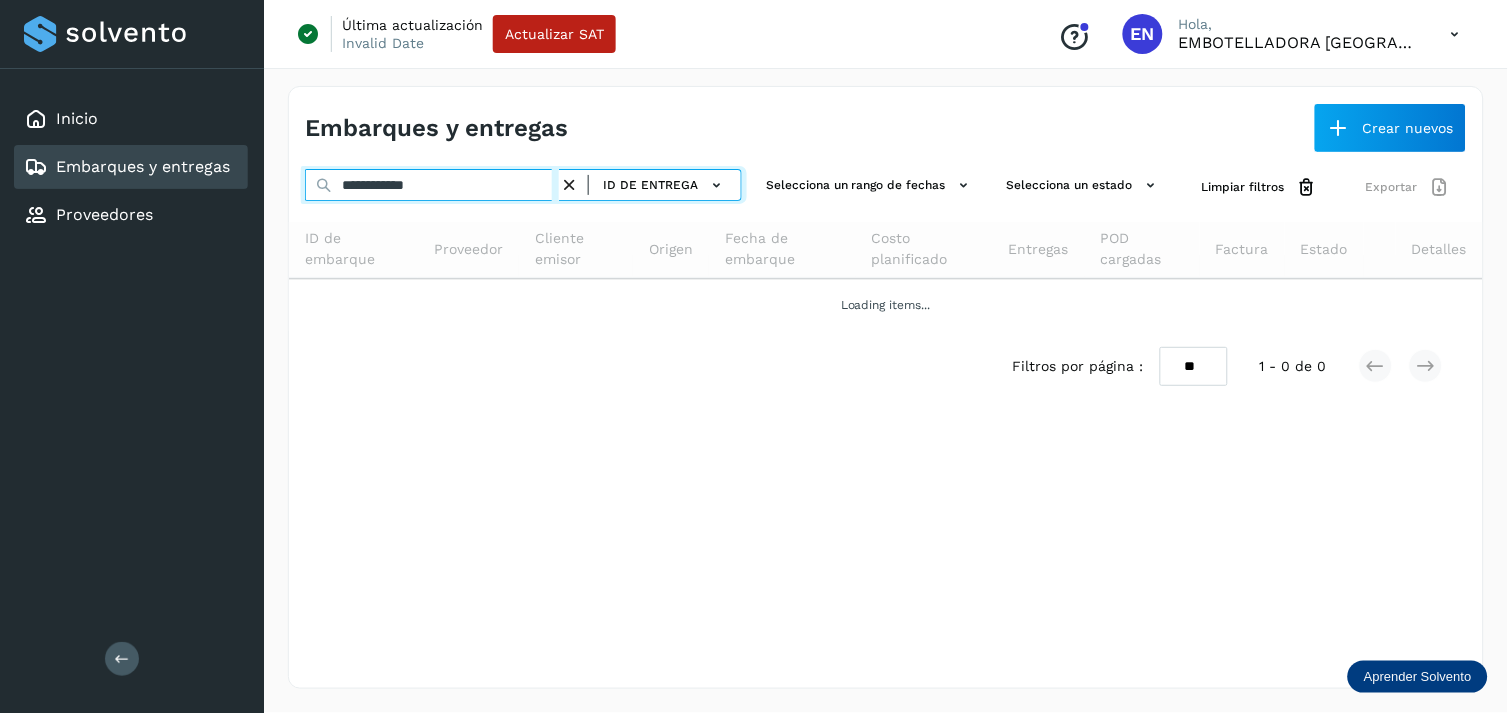 click on "**********" at bounding box center [432, 185] 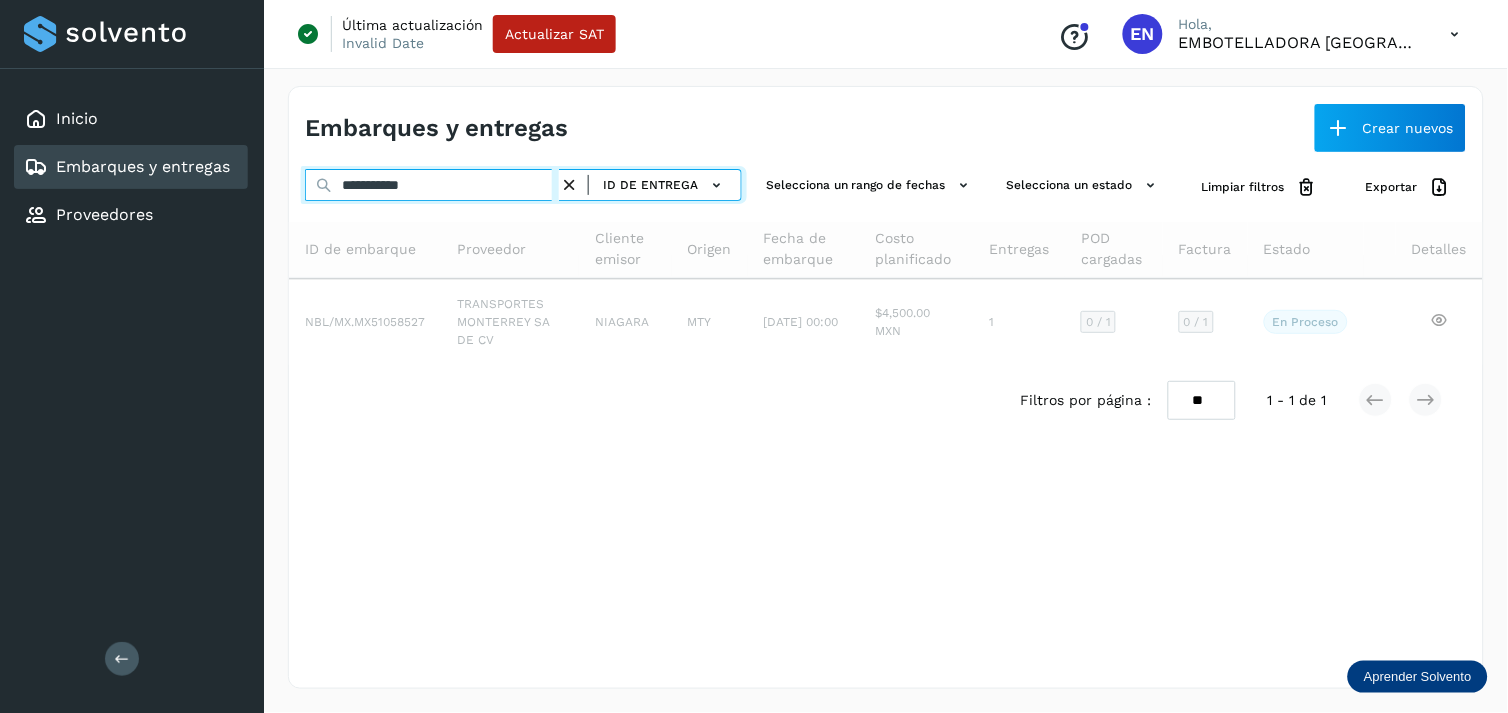 type on "**********" 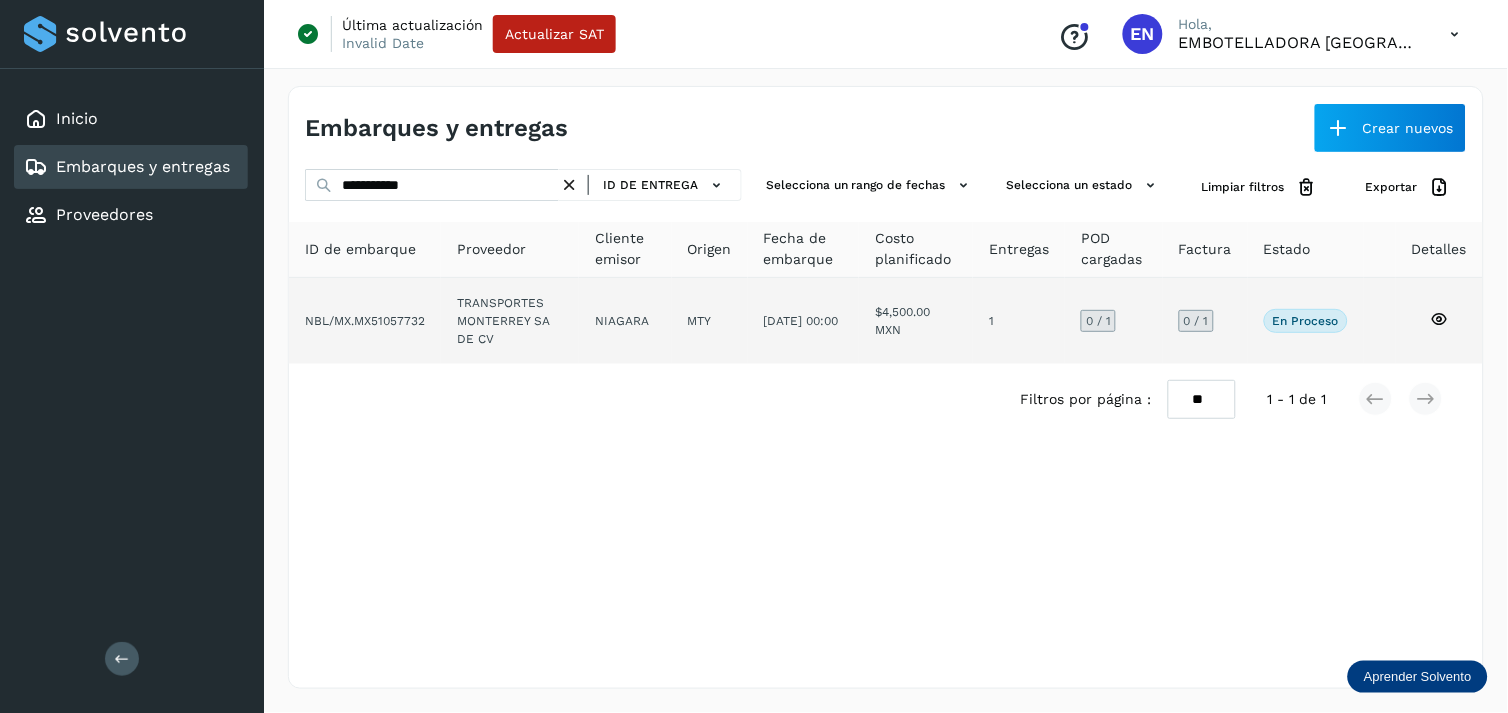 click on "$4,500.00 MXN" 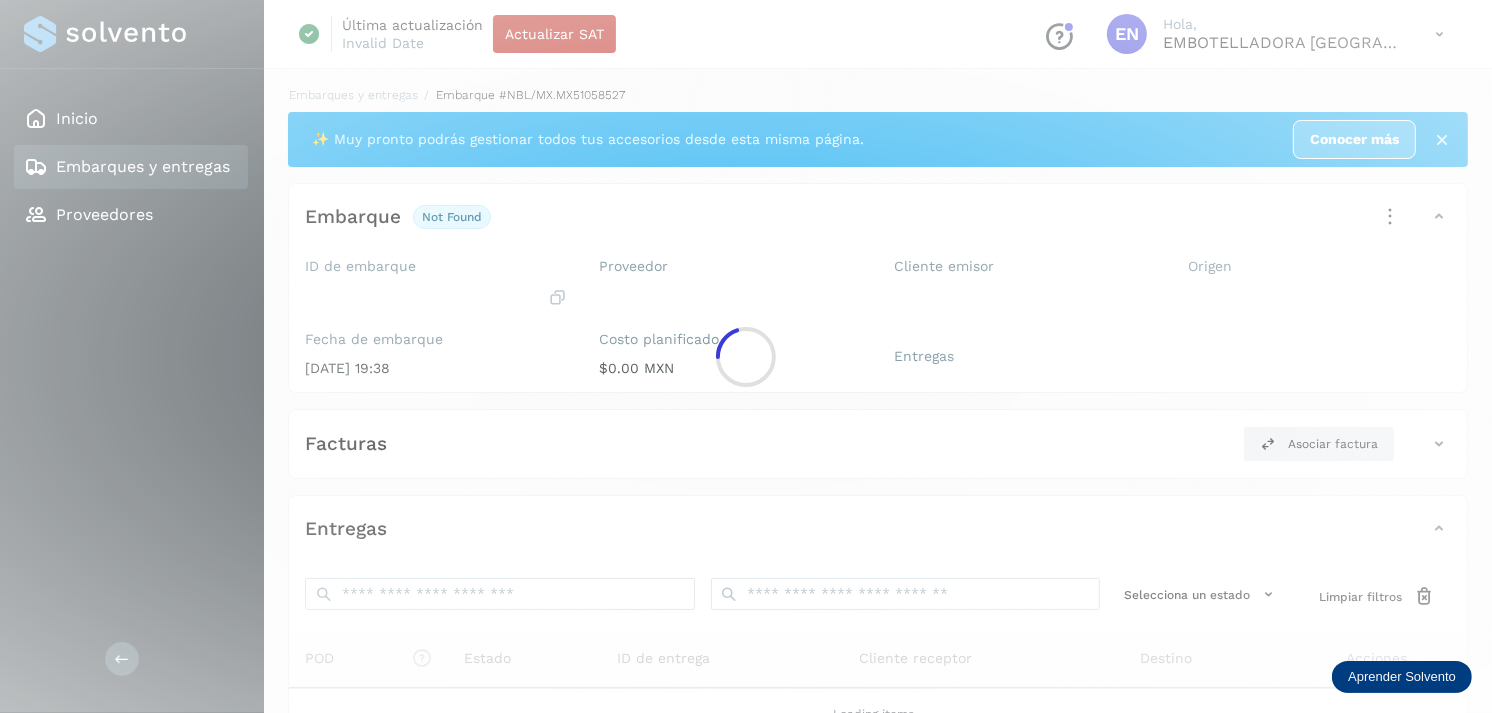 click 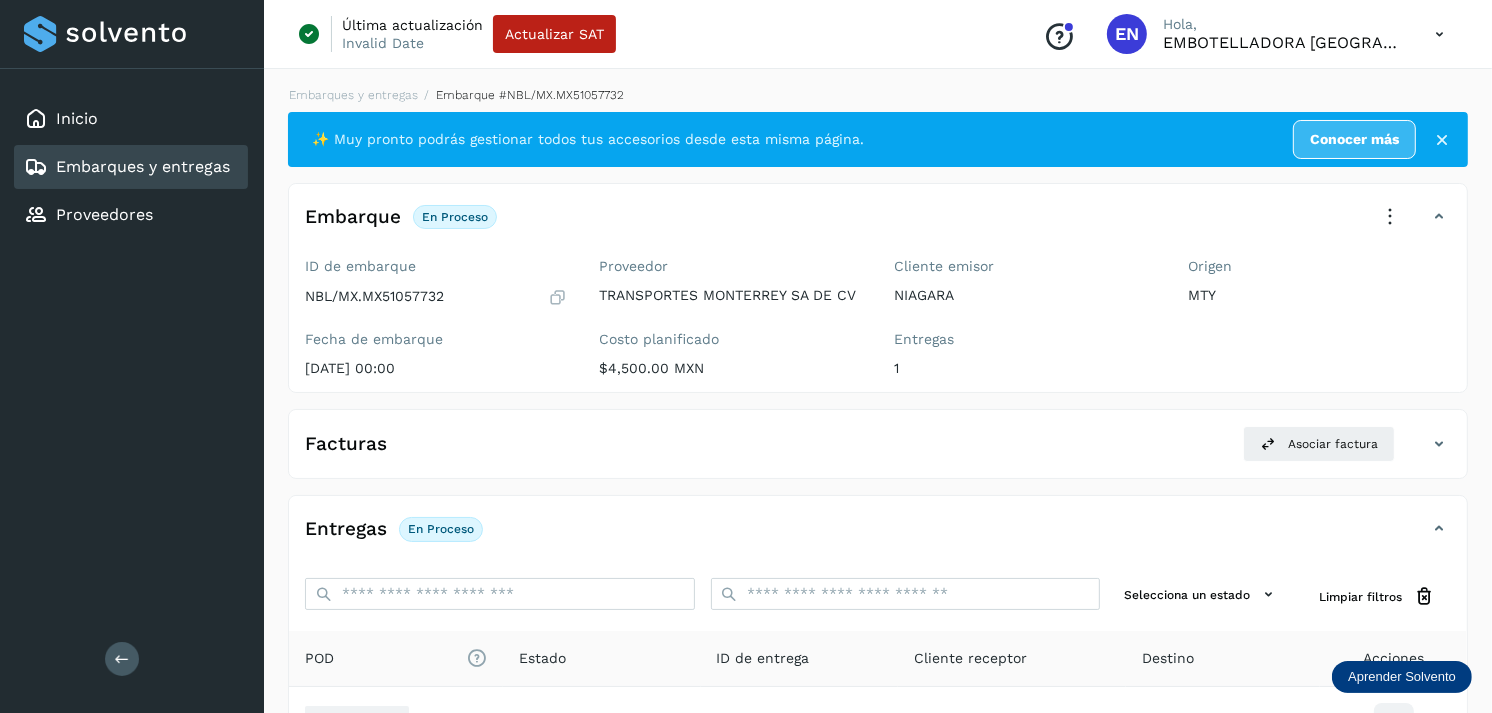 scroll, scrollTop: 243, scrollLeft: 0, axis: vertical 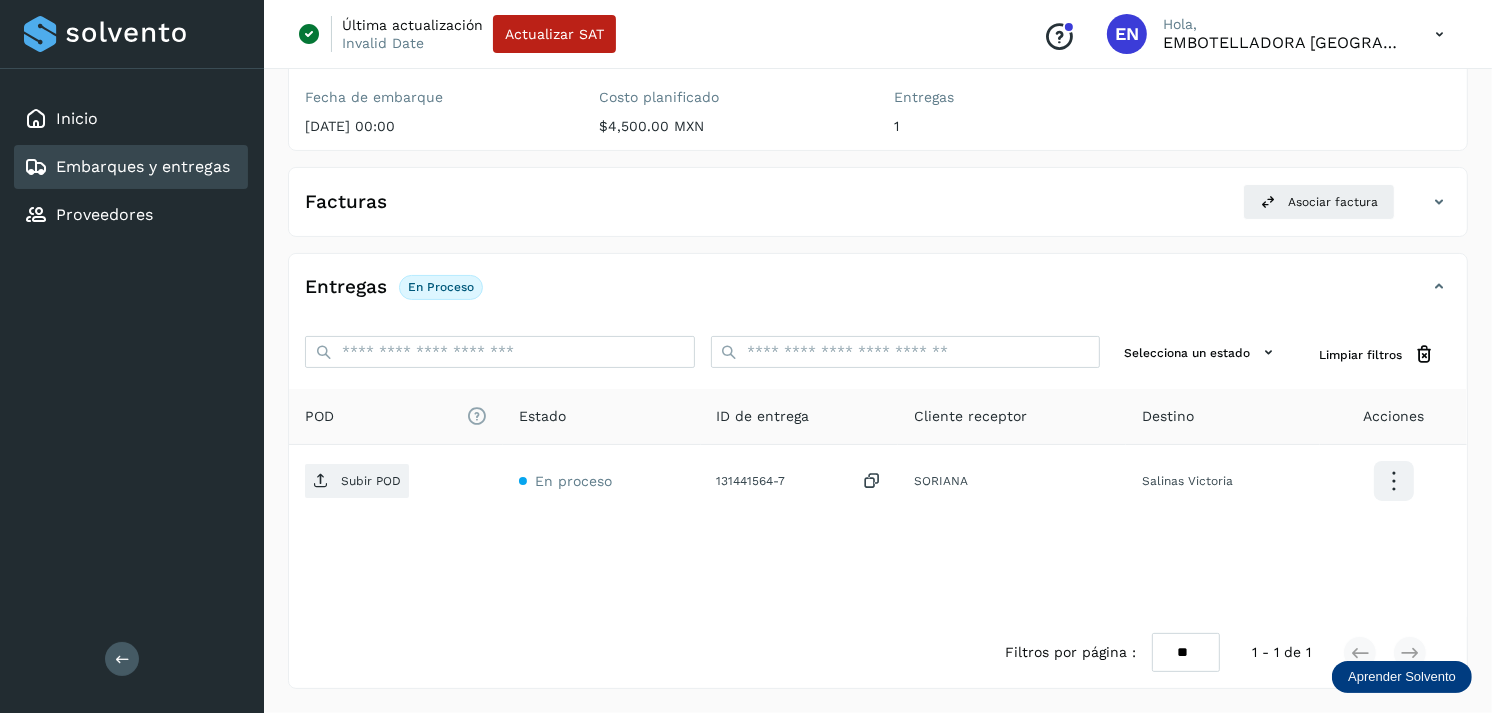 click on "Embarques y entregas" at bounding box center (143, 166) 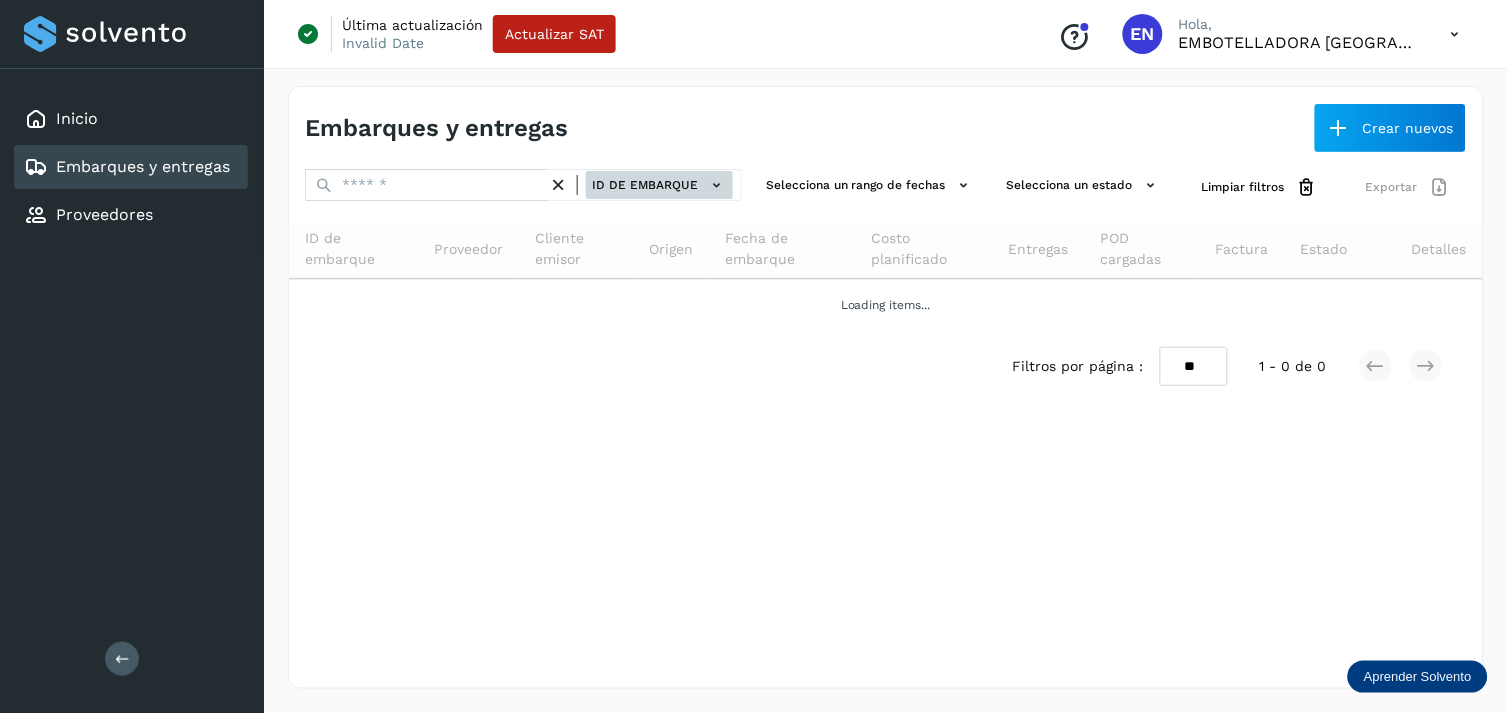 drag, startPoint x: 692, startPoint y: 156, endPoint x: 650, endPoint y: 182, distance: 49.396355 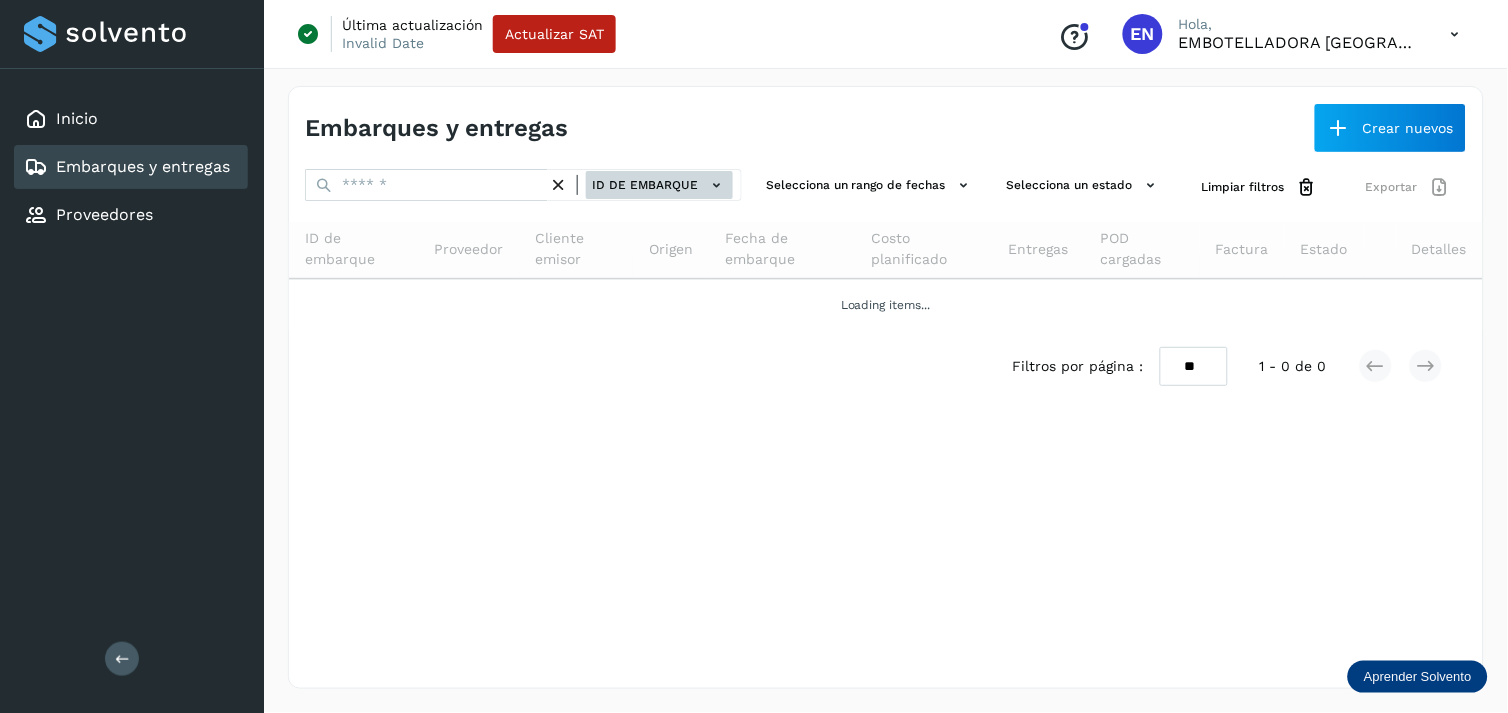 click on "Embarques y entregas Crear nuevos ID de embarque Selecciona un rango de fechas  Selecciona un estado Limpiar filtros Exportar ID de embarque Proveedor Cliente emisor Origen Fecha de embarque Costo planificado Entregas POD cargadas Factura Estado Detalles Loading items... Filtros por página : ** ** ** 1 - 0 de 0" at bounding box center [886, 387] 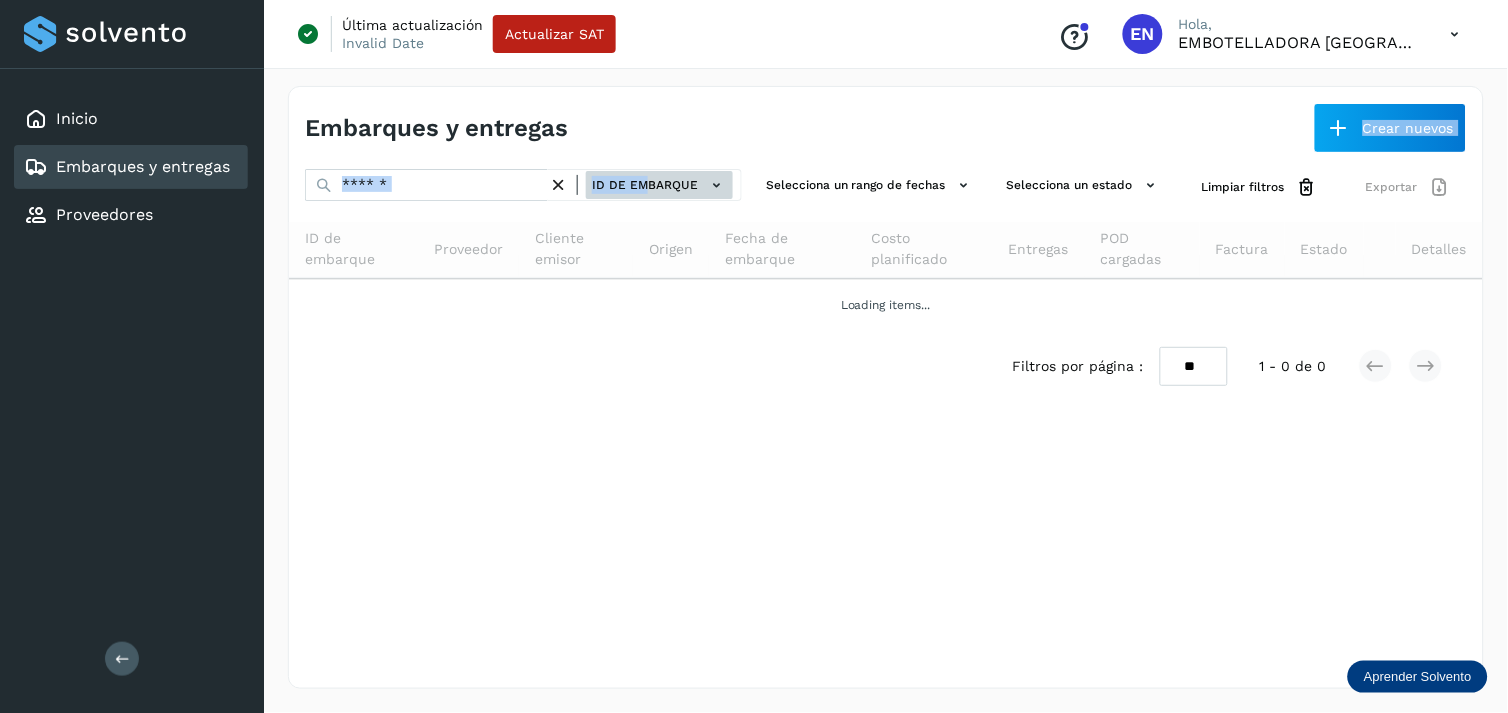 click on "ID de embarque" 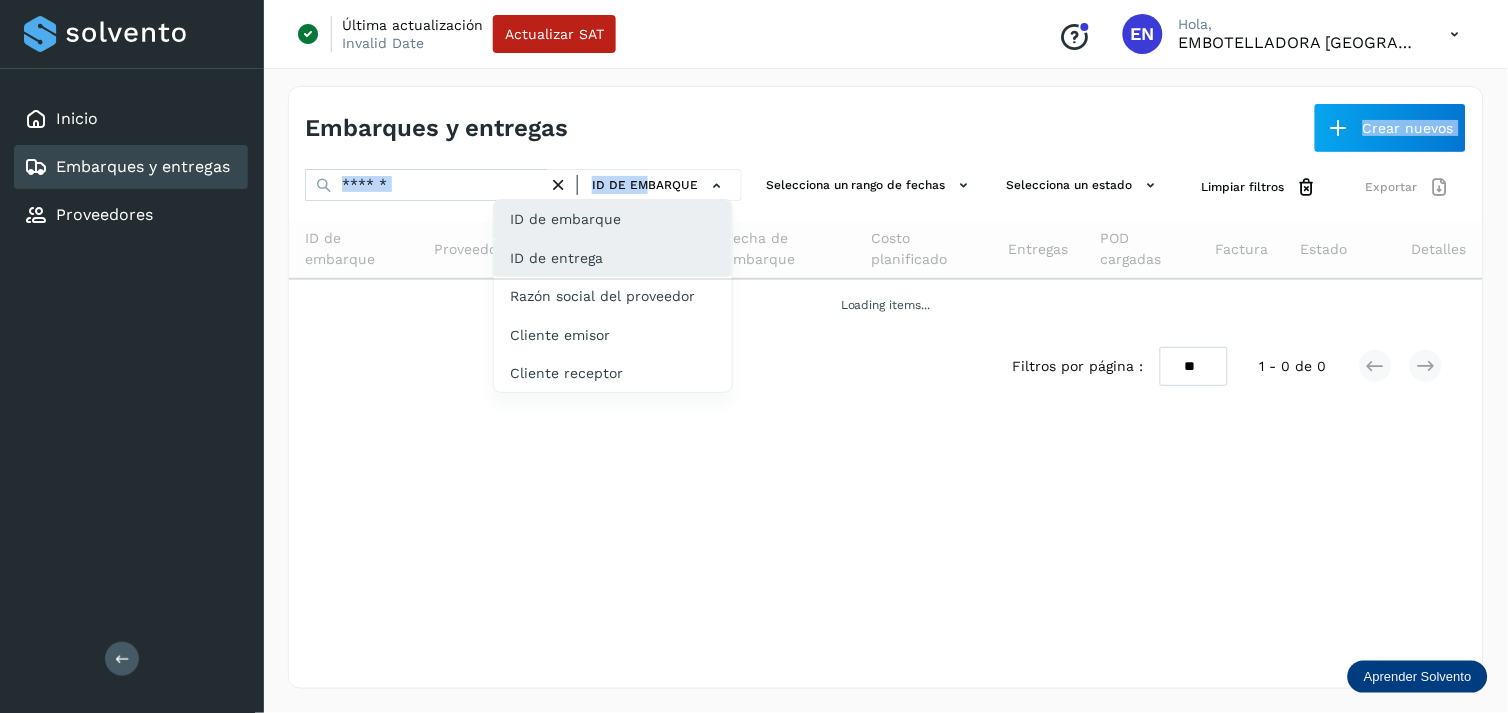 click on "ID de entrega" 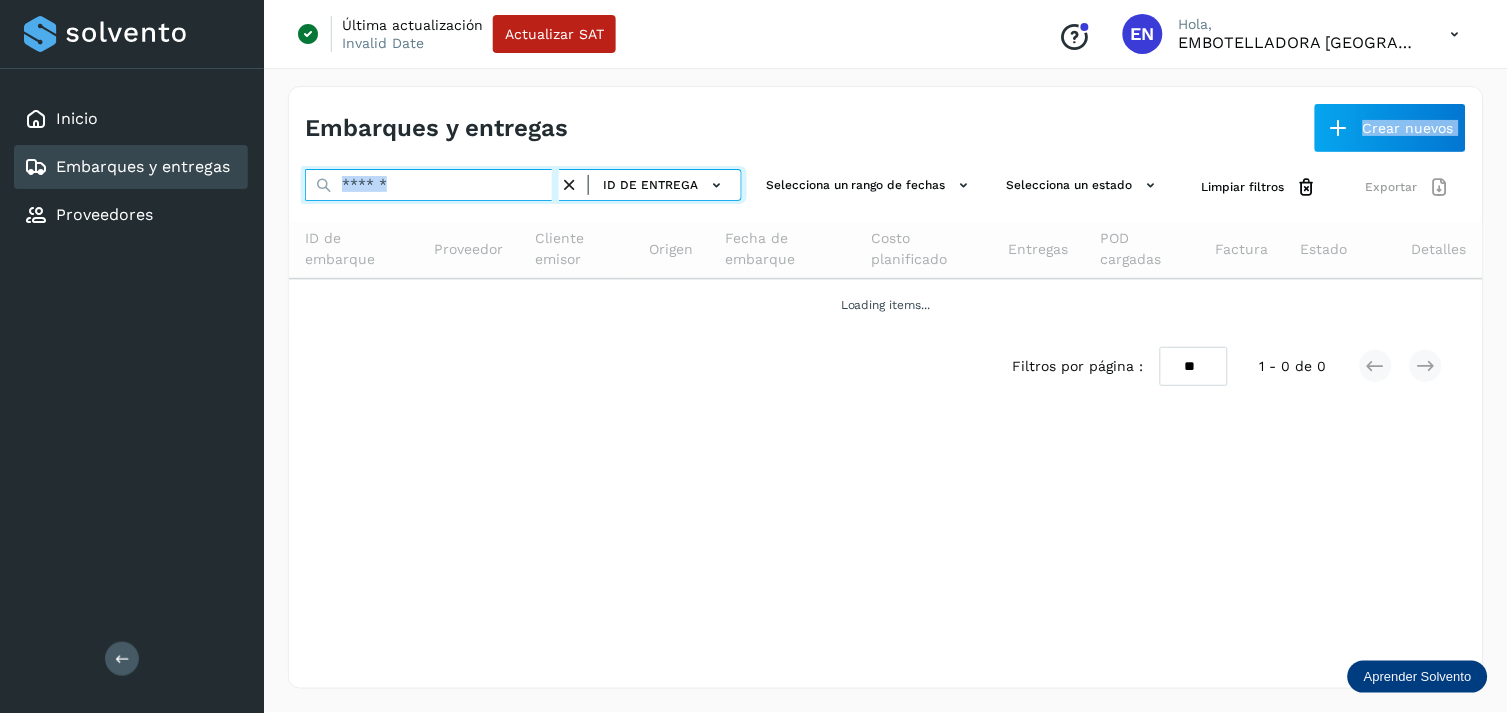 click at bounding box center [432, 185] 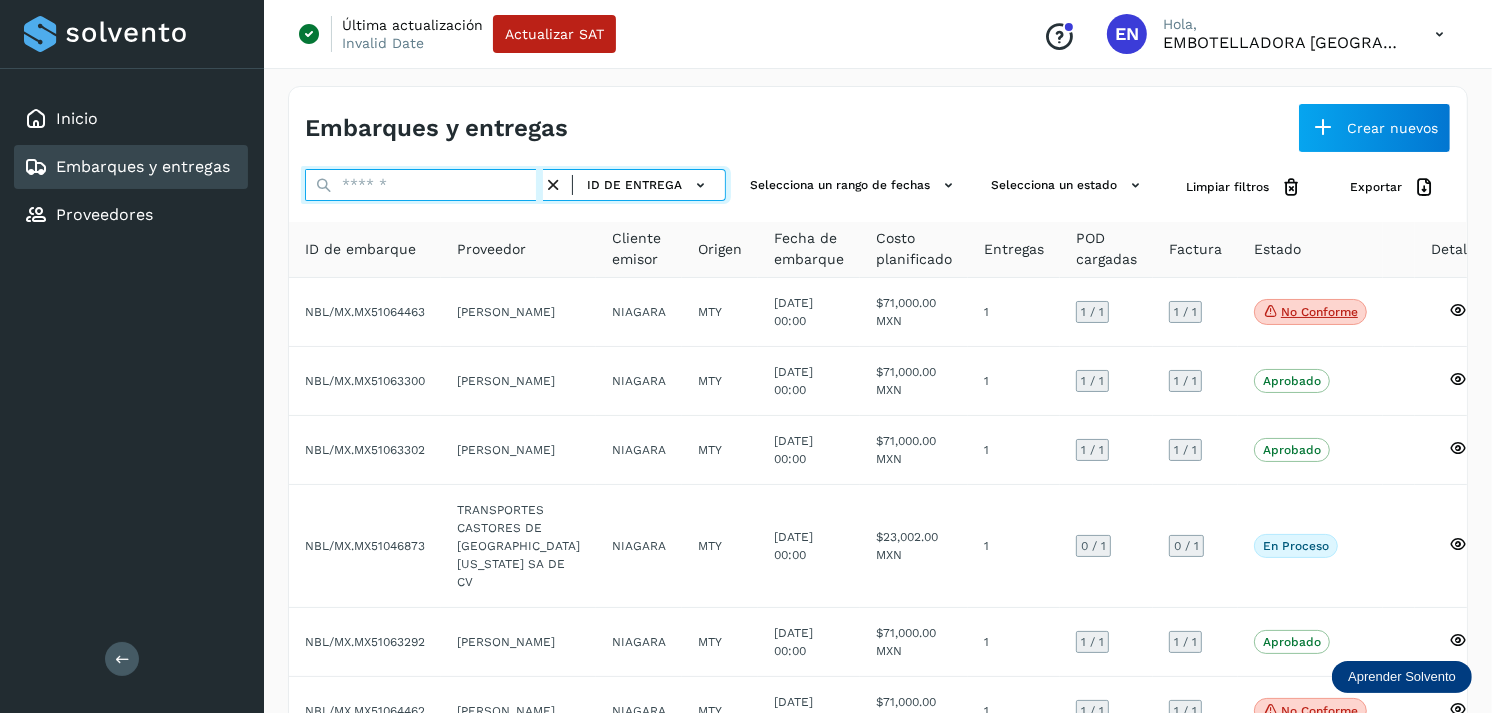 paste on "**********" 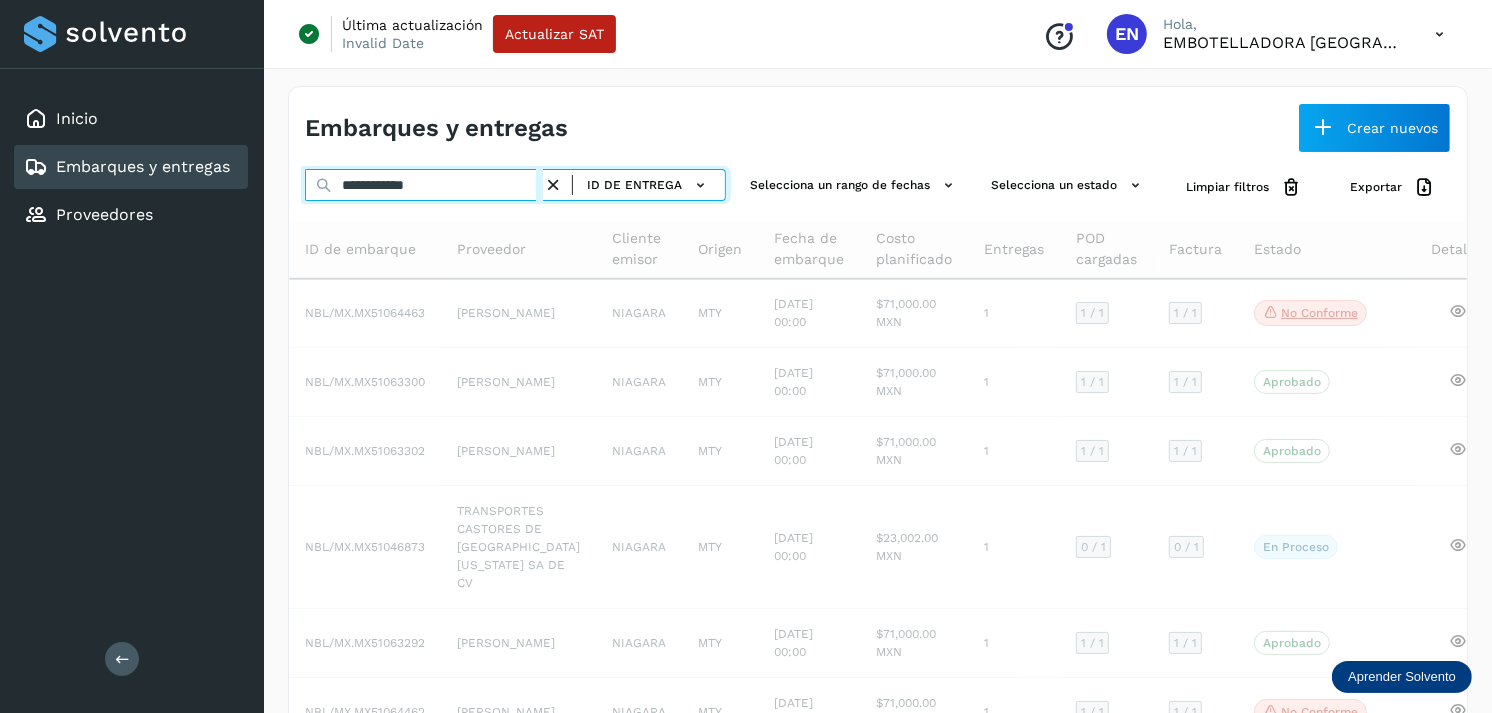 type on "**********" 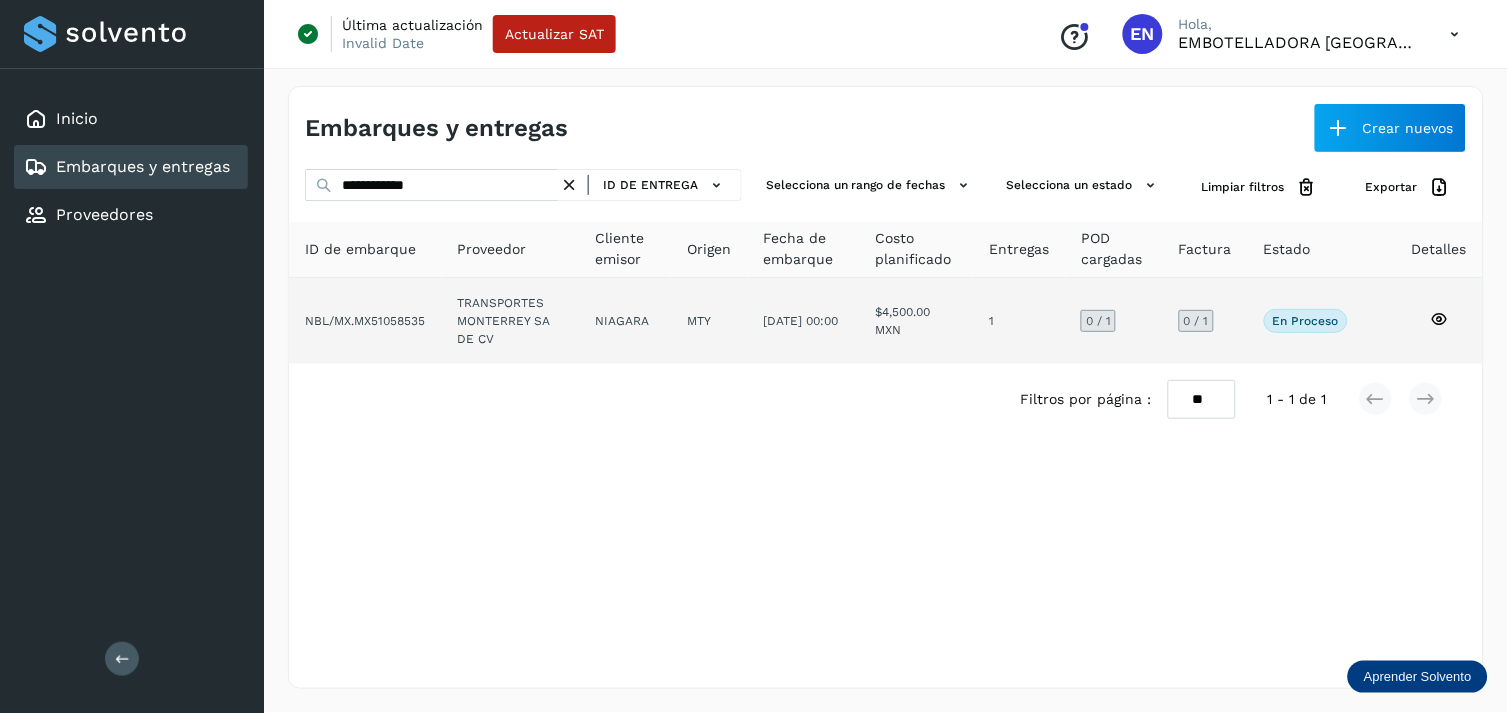click on "$4,500.00 MXN" 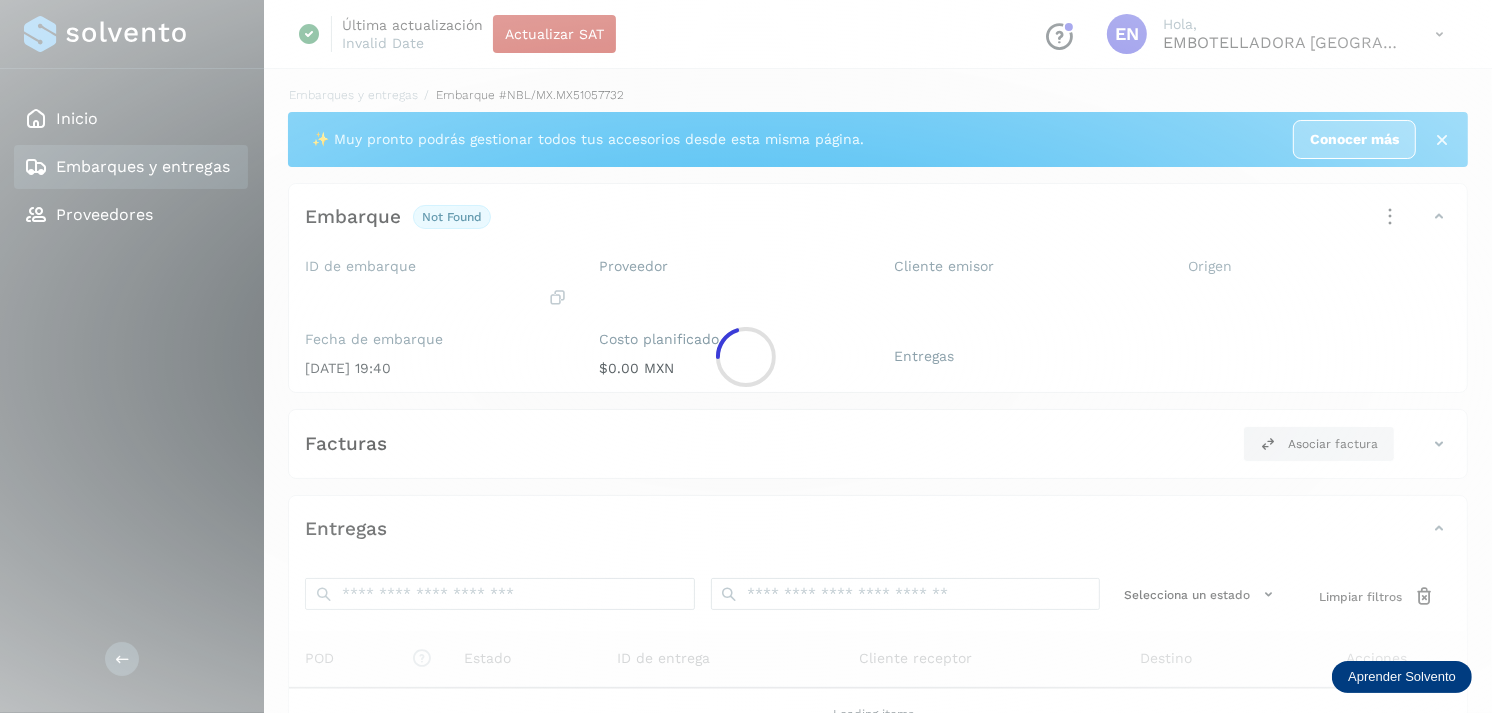 click 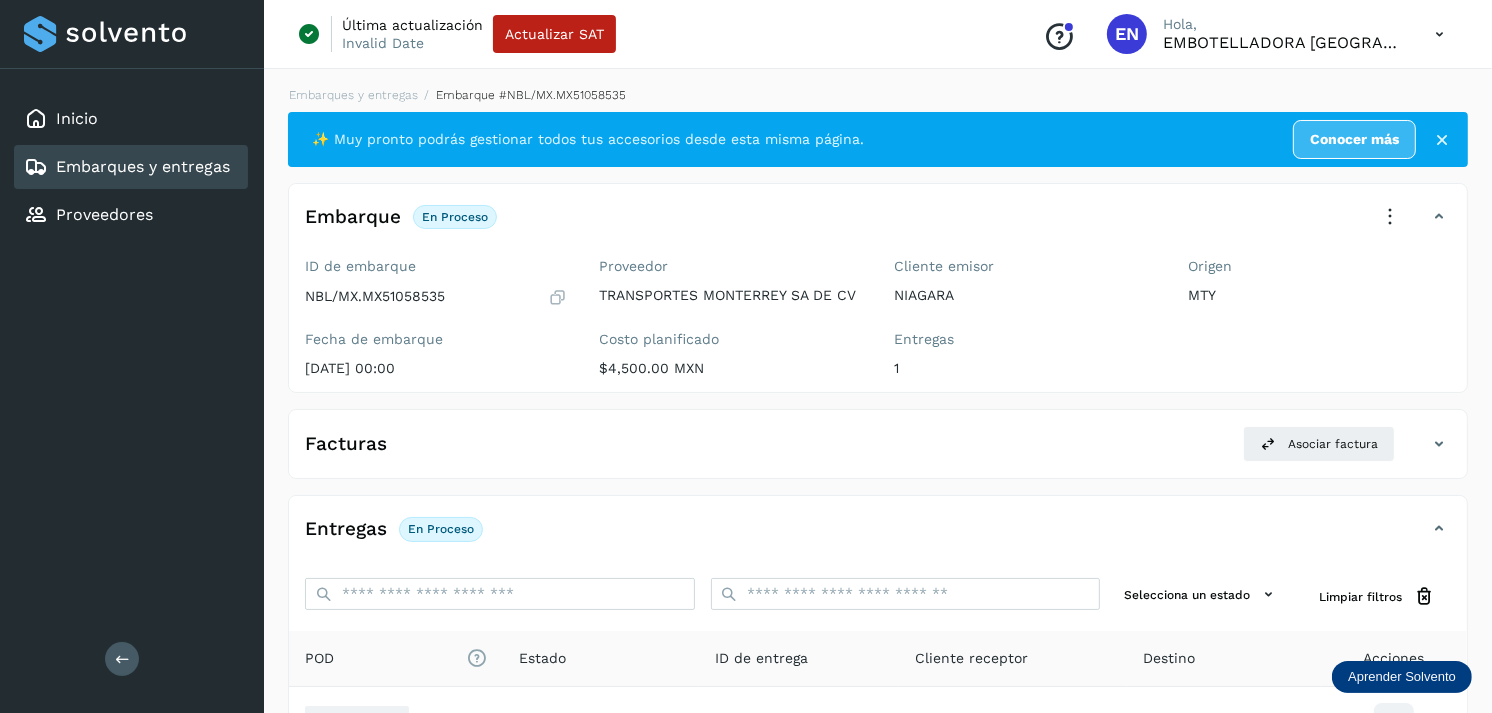 scroll, scrollTop: 243, scrollLeft: 0, axis: vertical 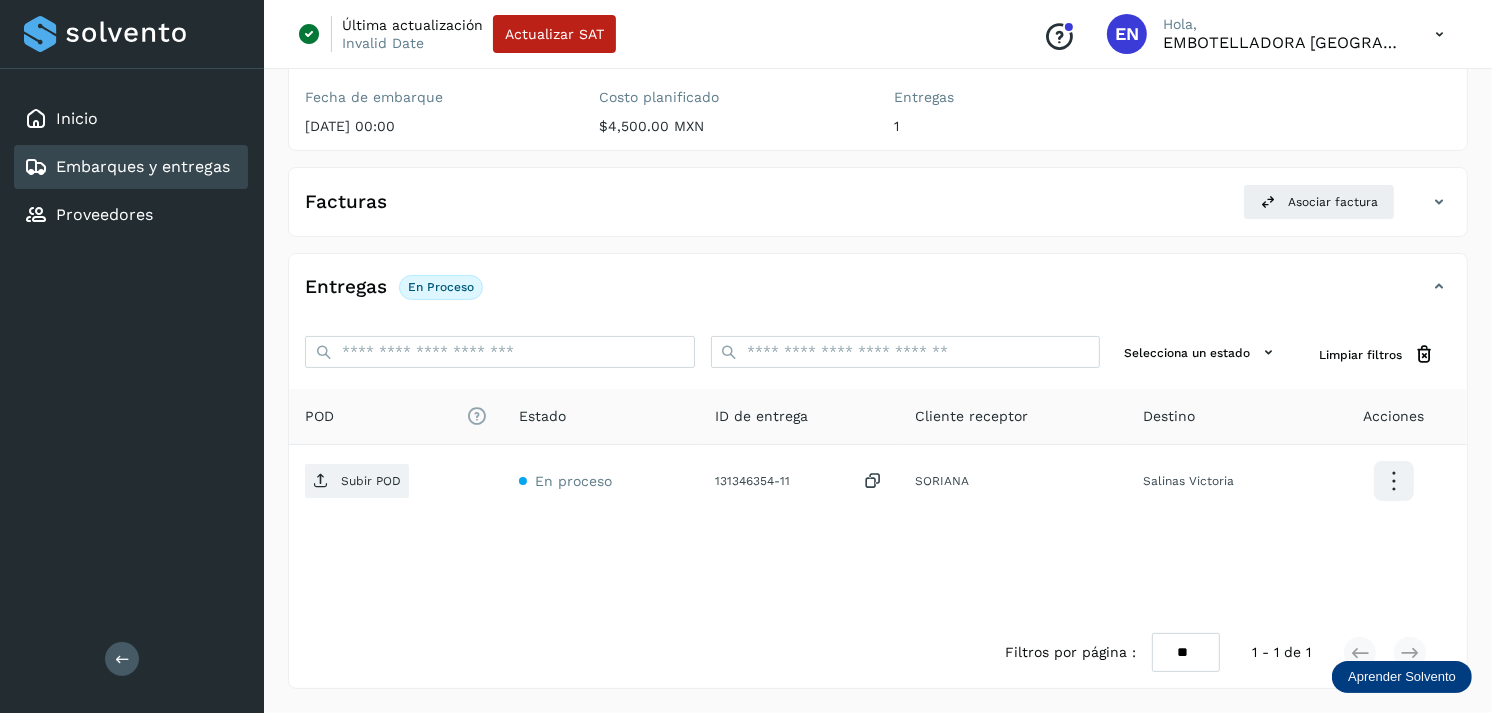 click on "Embarques y entregas" at bounding box center (143, 166) 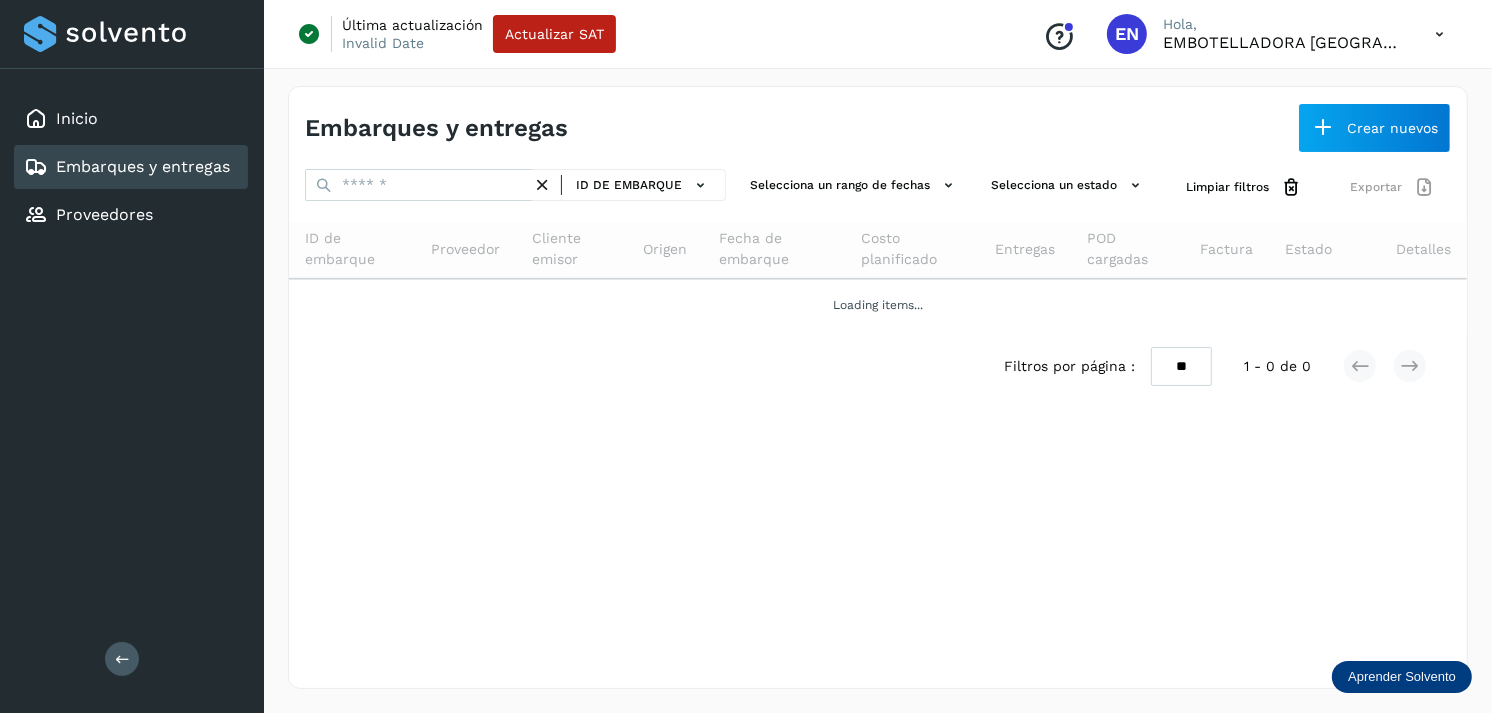 scroll, scrollTop: 0, scrollLeft: 0, axis: both 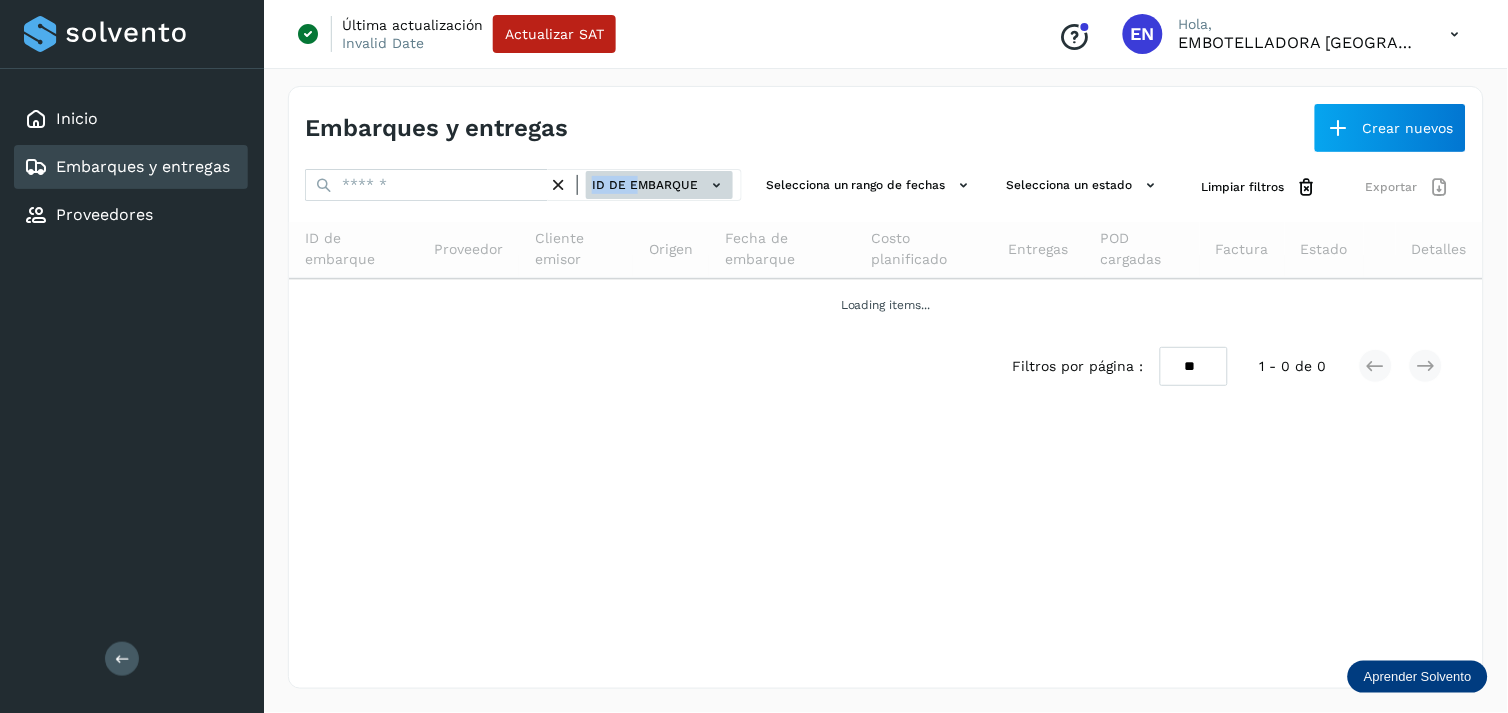 drag, startPoint x: 588, startPoint y: 186, endPoint x: 651, endPoint y: 177, distance: 63.63961 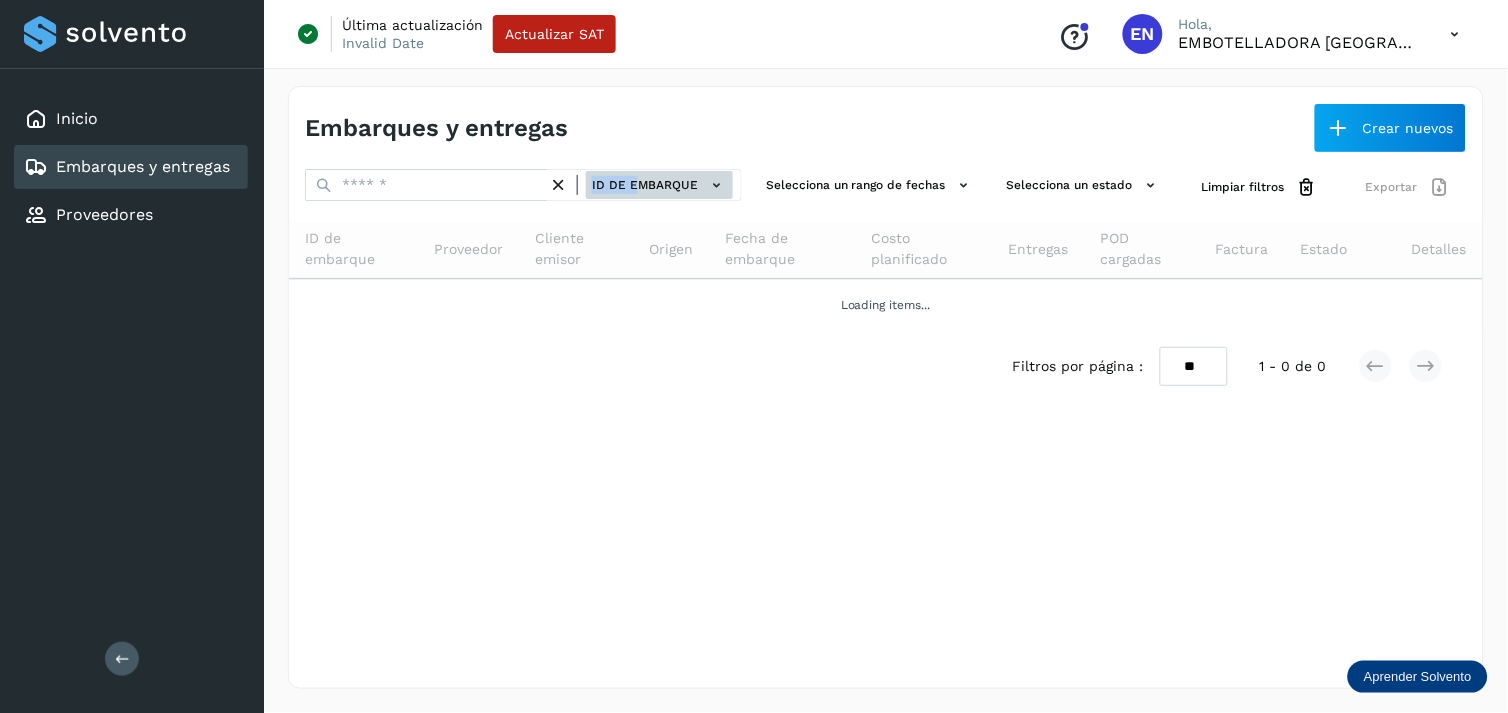 click on "ID de embarque" 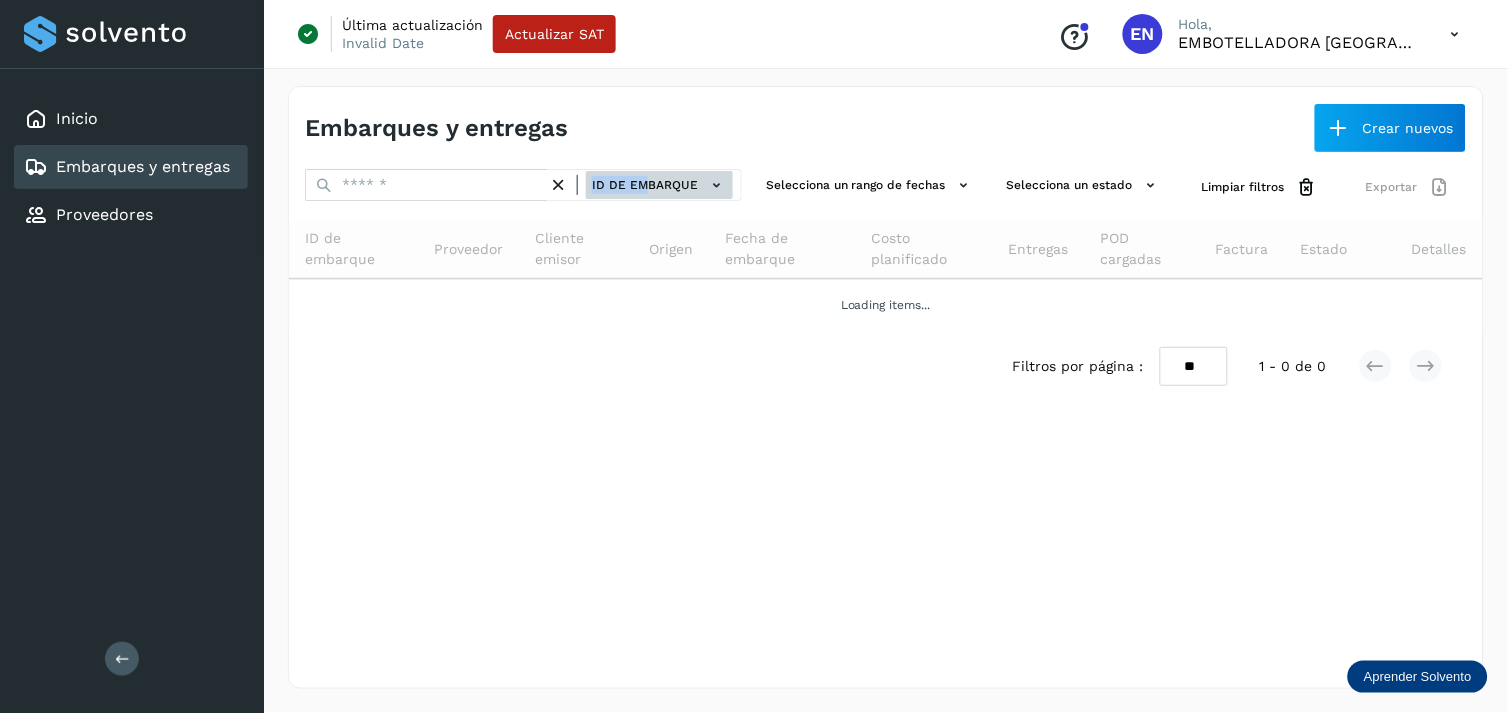 click on "ID de embarque" 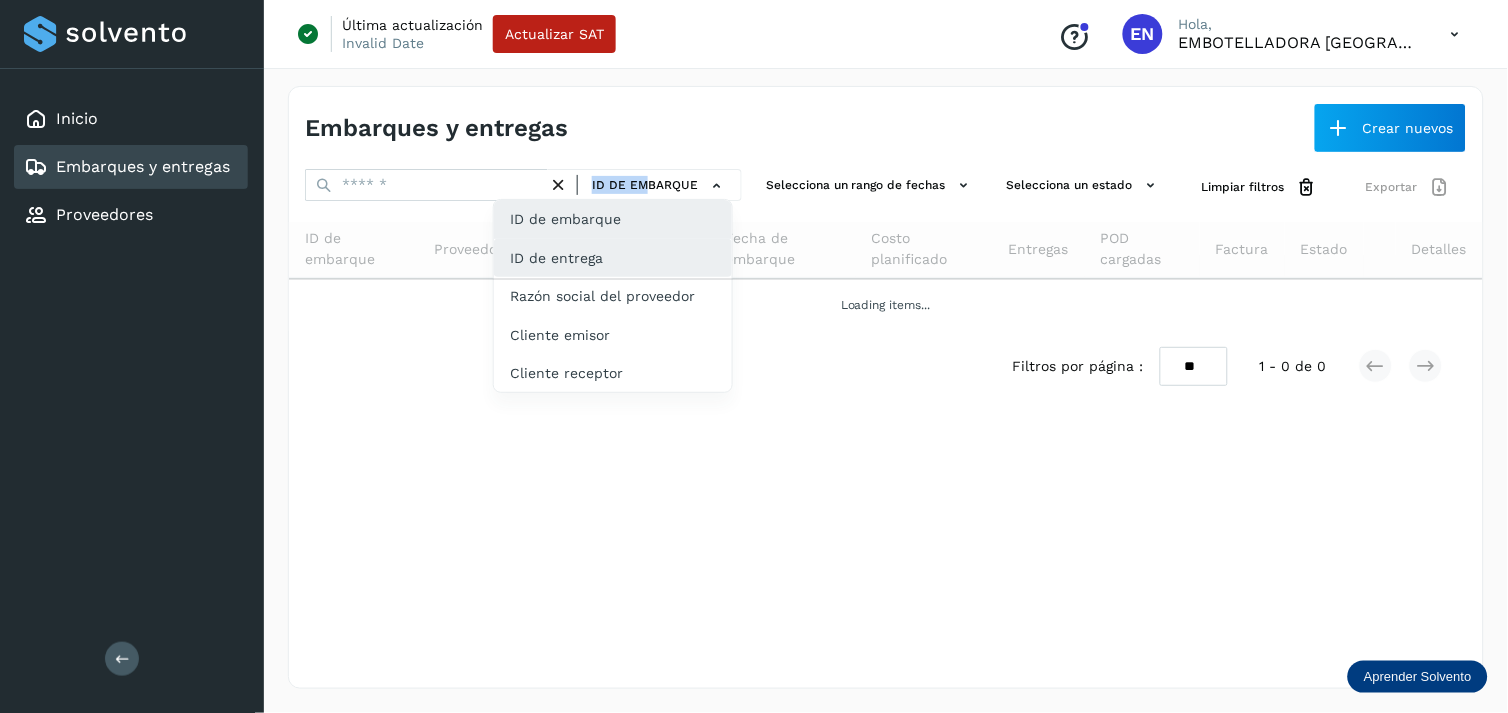 click on "ID de entrega" 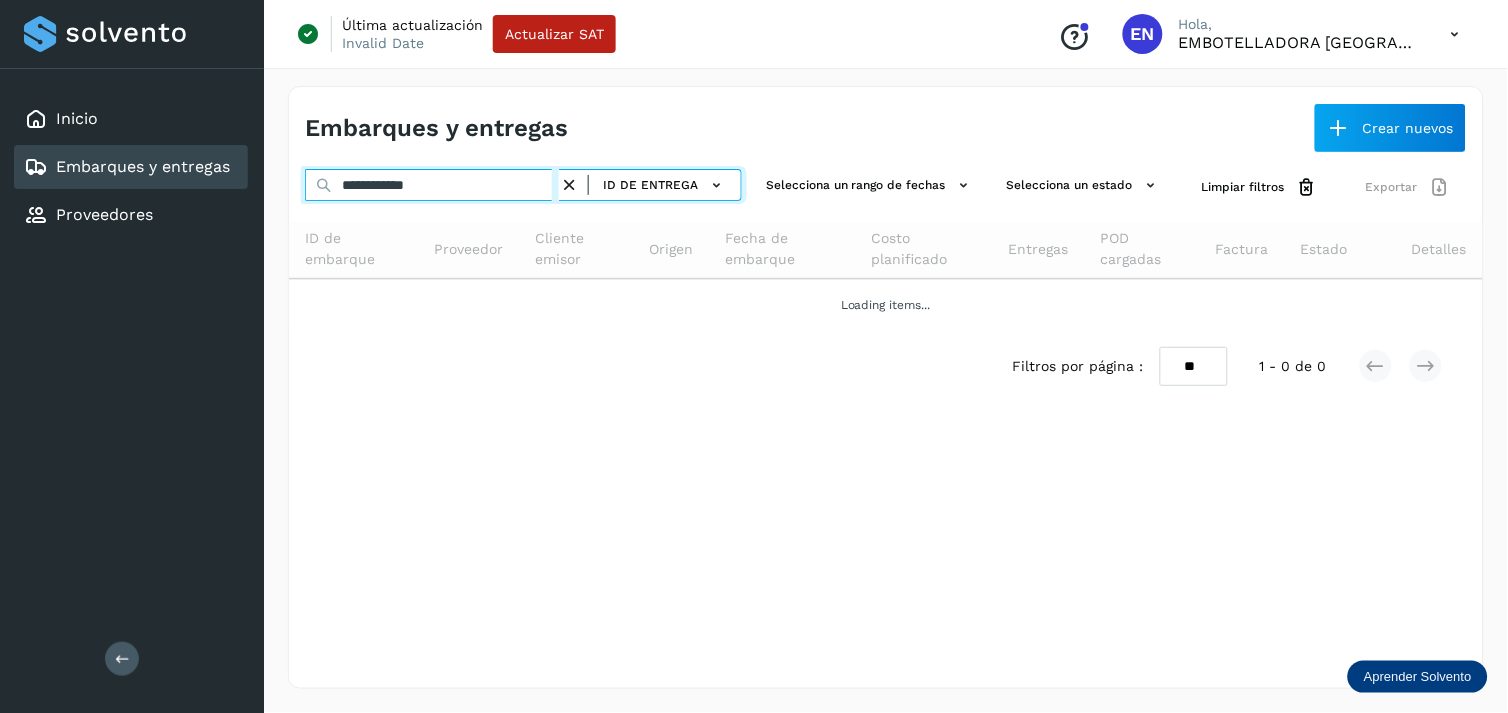 click on "**********" at bounding box center [432, 185] 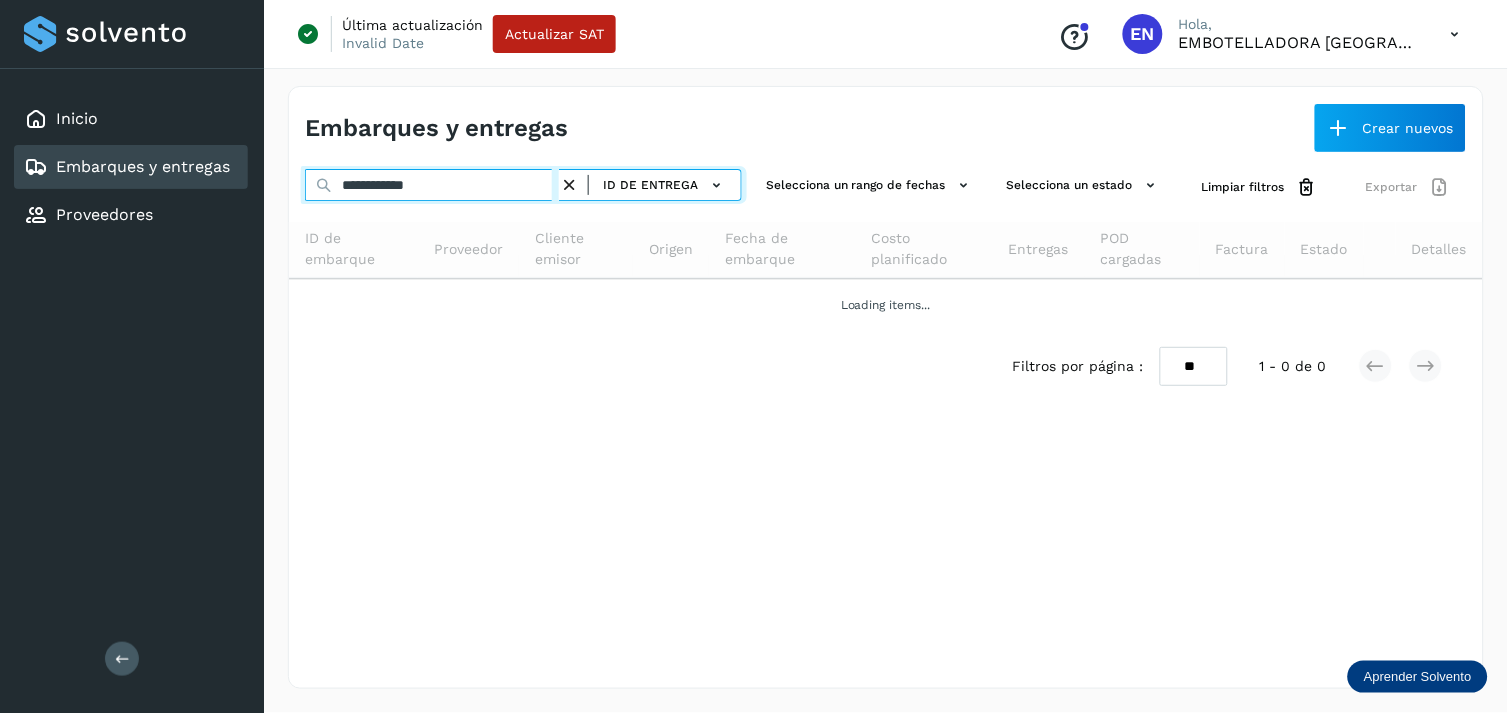 click on "**********" at bounding box center (432, 185) 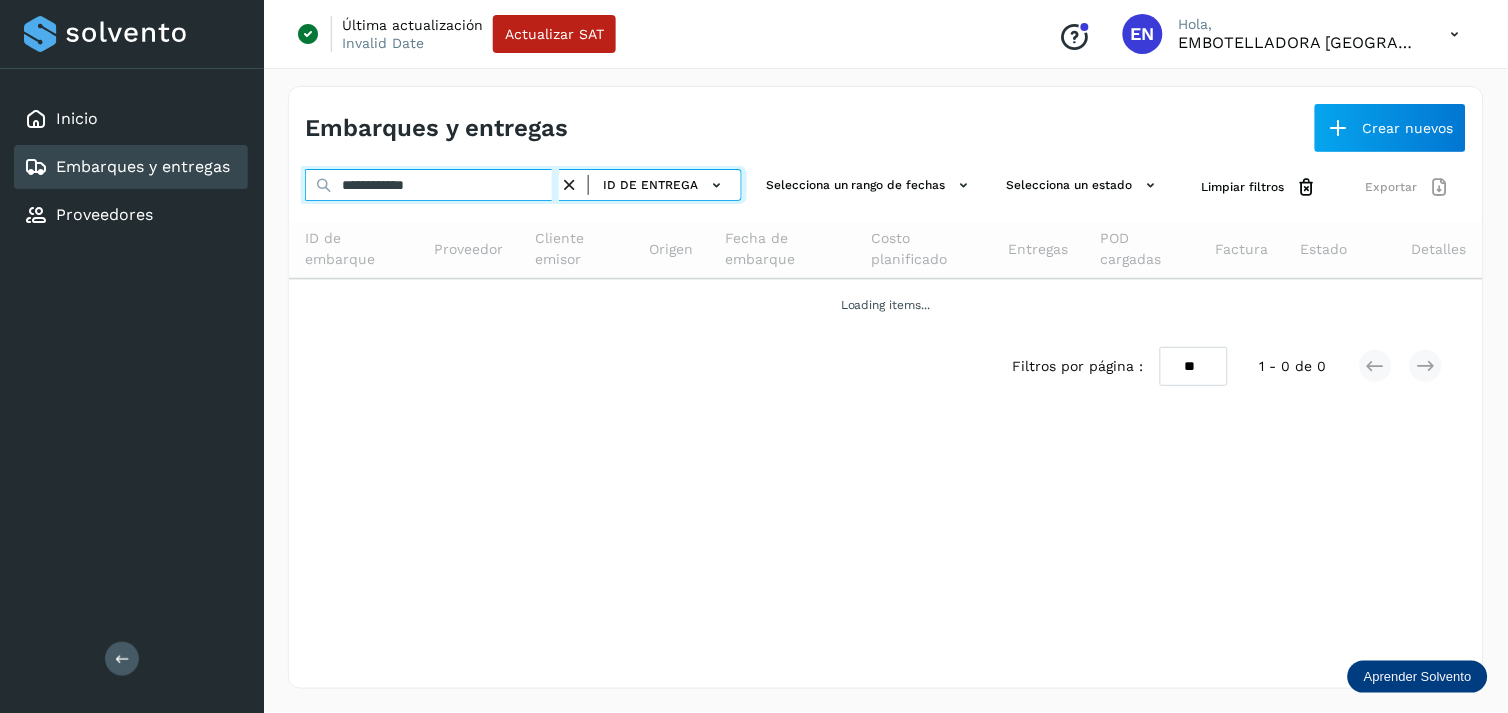 click on "**********" at bounding box center [432, 185] 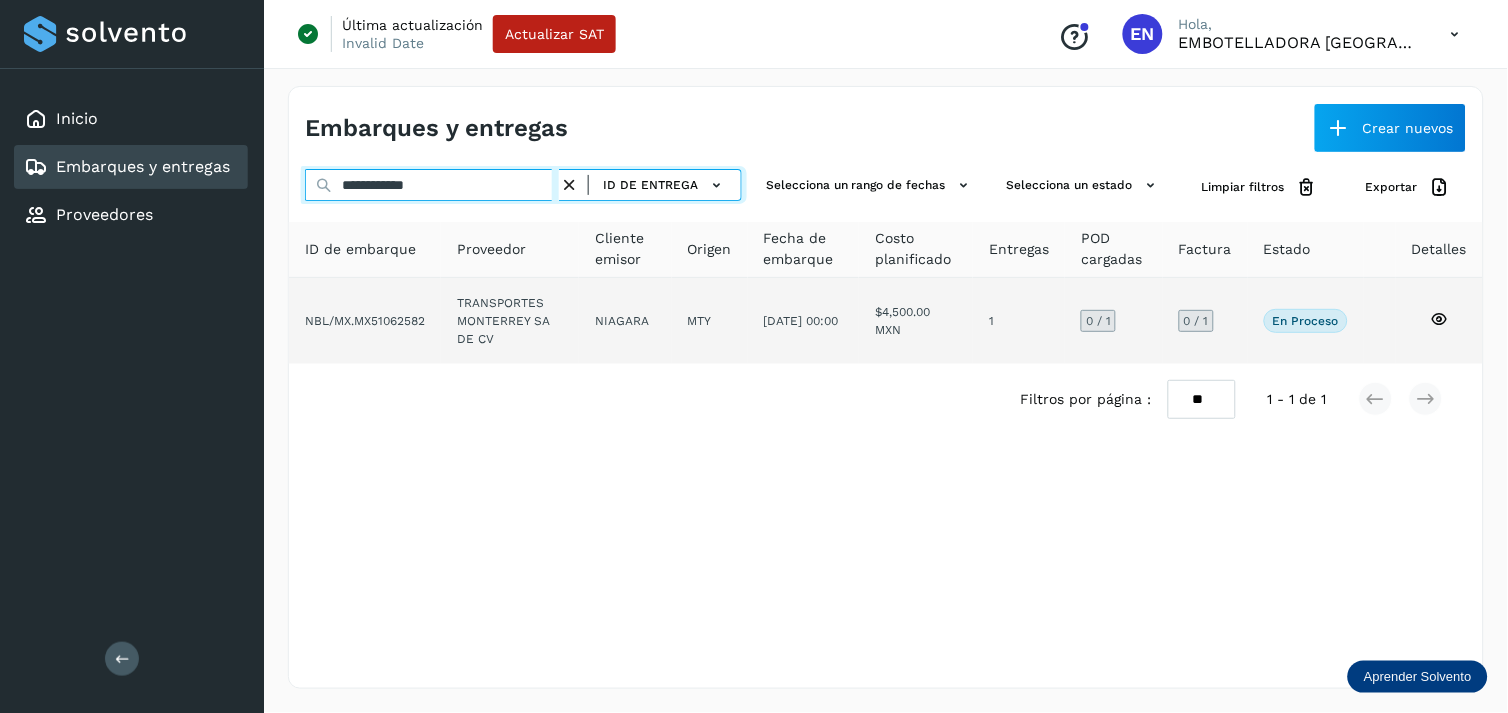 type on "**********" 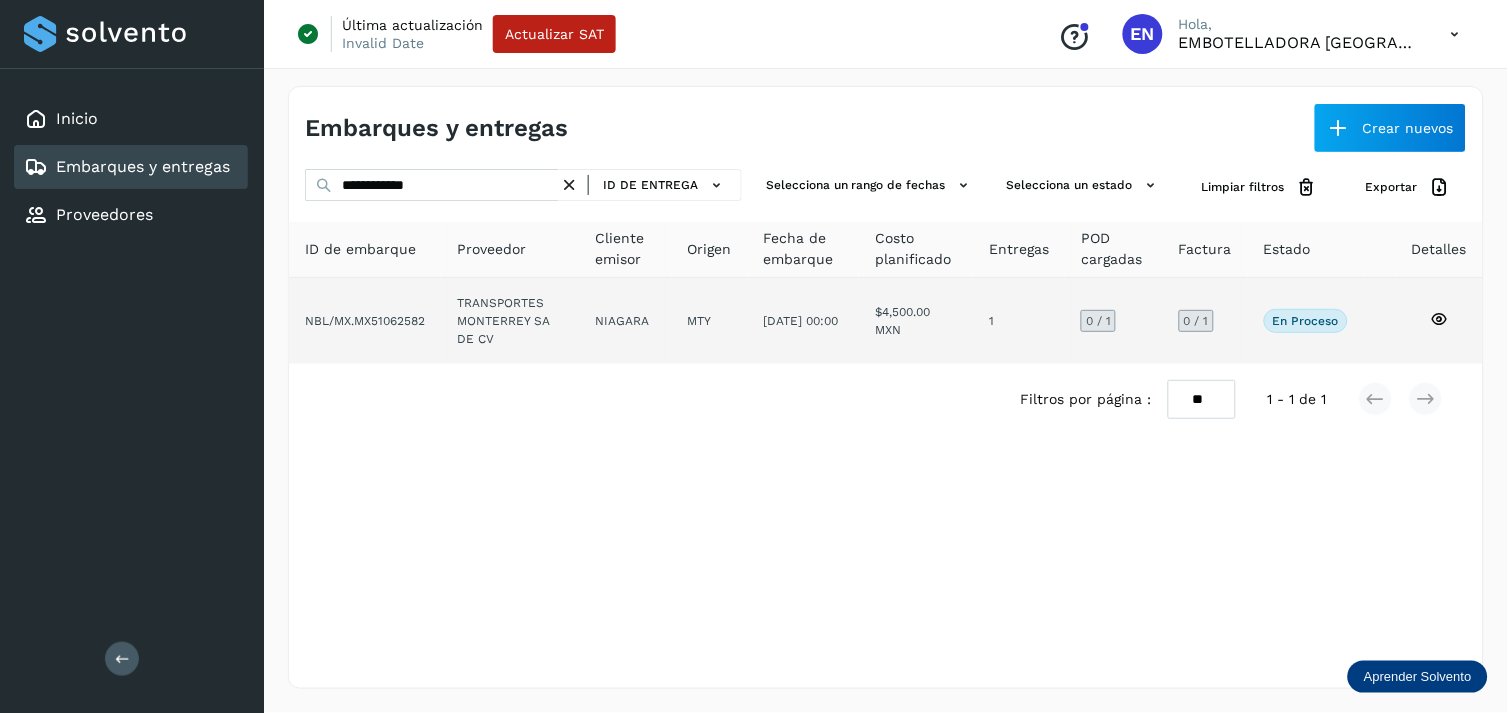 click on "NIAGARA" 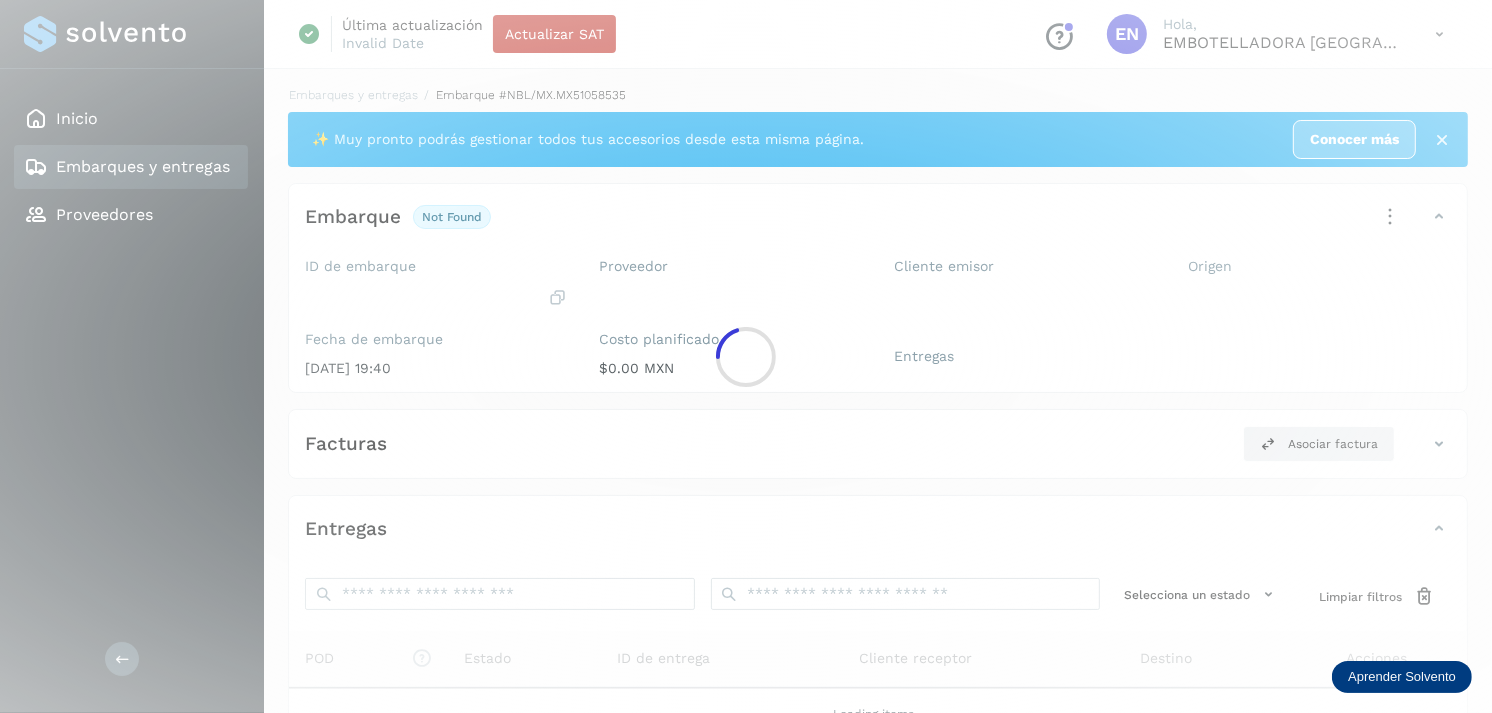 click 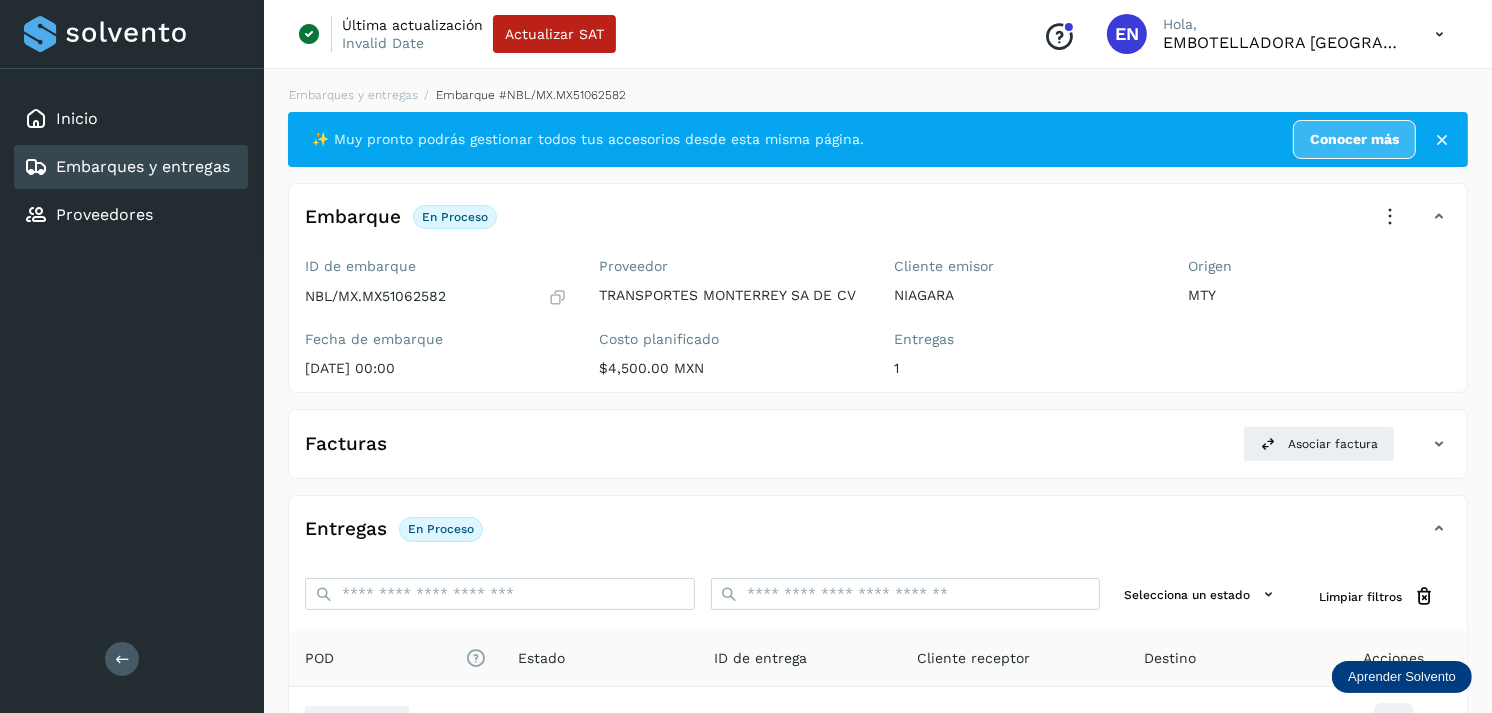 scroll, scrollTop: 243, scrollLeft: 0, axis: vertical 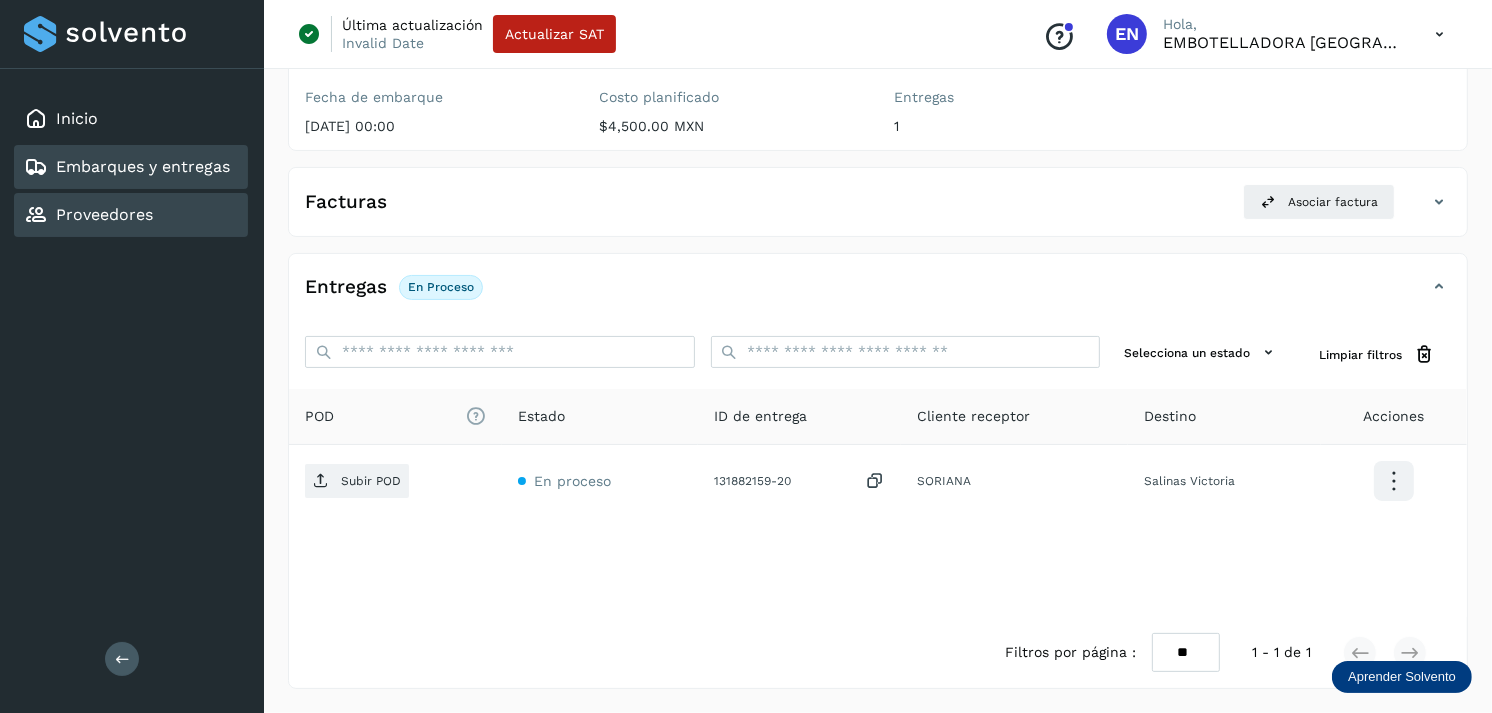 click on "Proveedores" 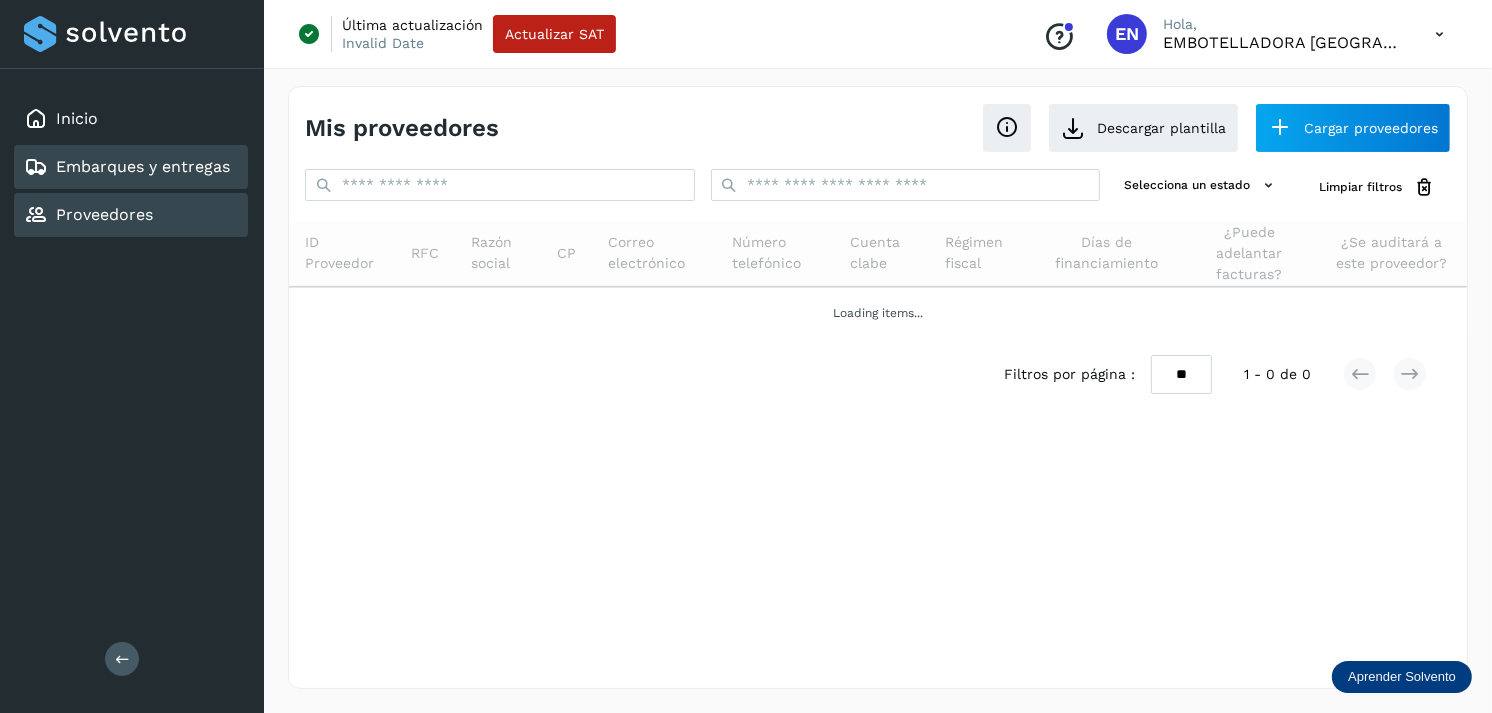 scroll, scrollTop: 0, scrollLeft: 0, axis: both 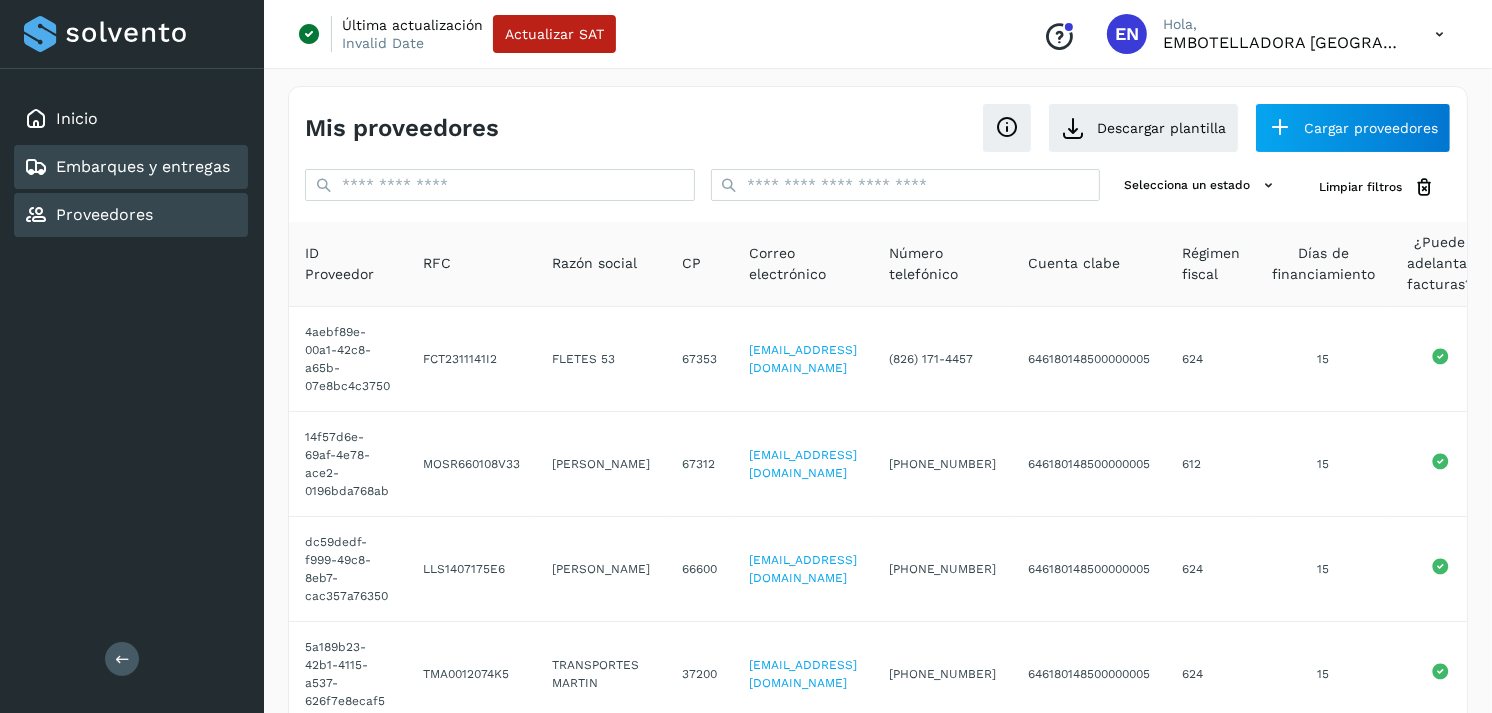 click on "Embarques y entregas" at bounding box center [143, 166] 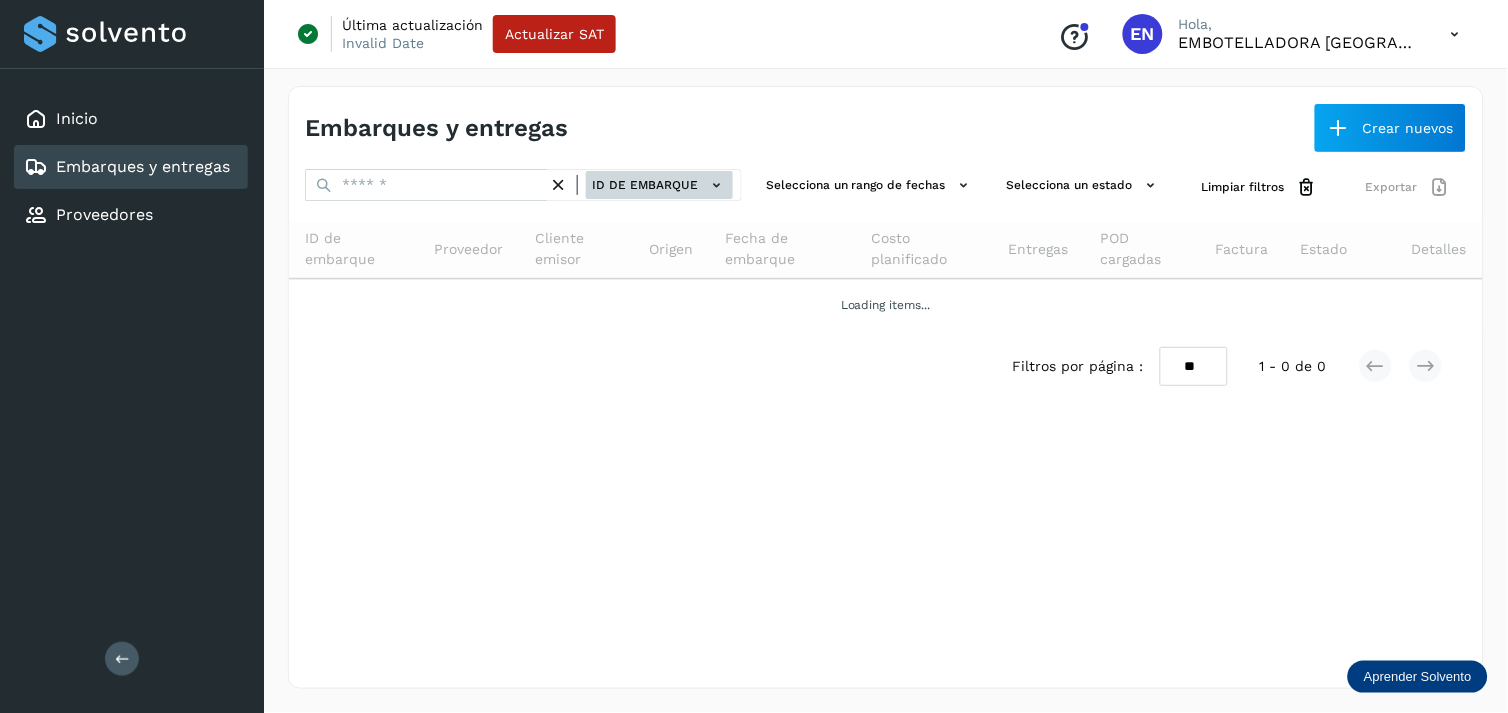 click on "ID de embarque" 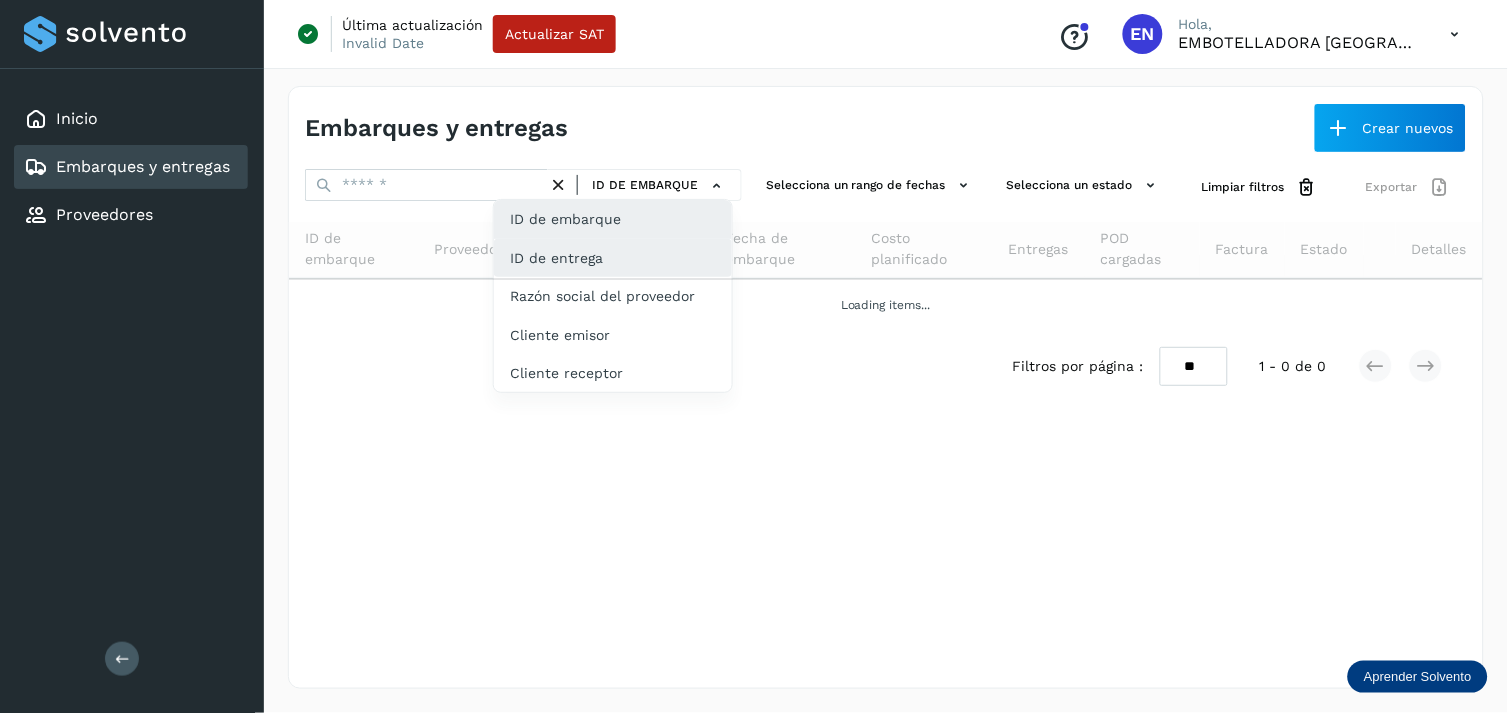 drag, startPoint x: 605, startPoint y: 234, endPoint x: 593, endPoint y: 274, distance: 41.761227 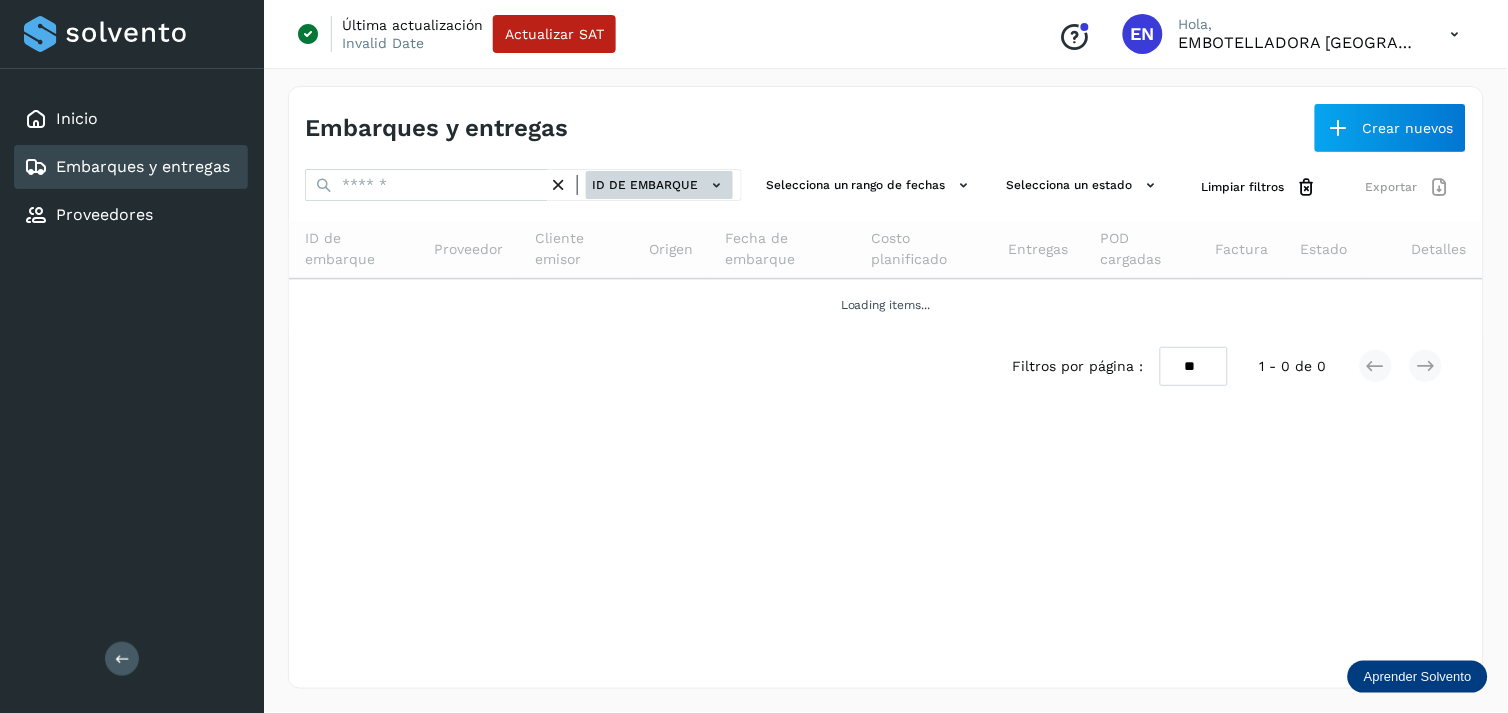 click on "ID de embarque" at bounding box center (659, 185) 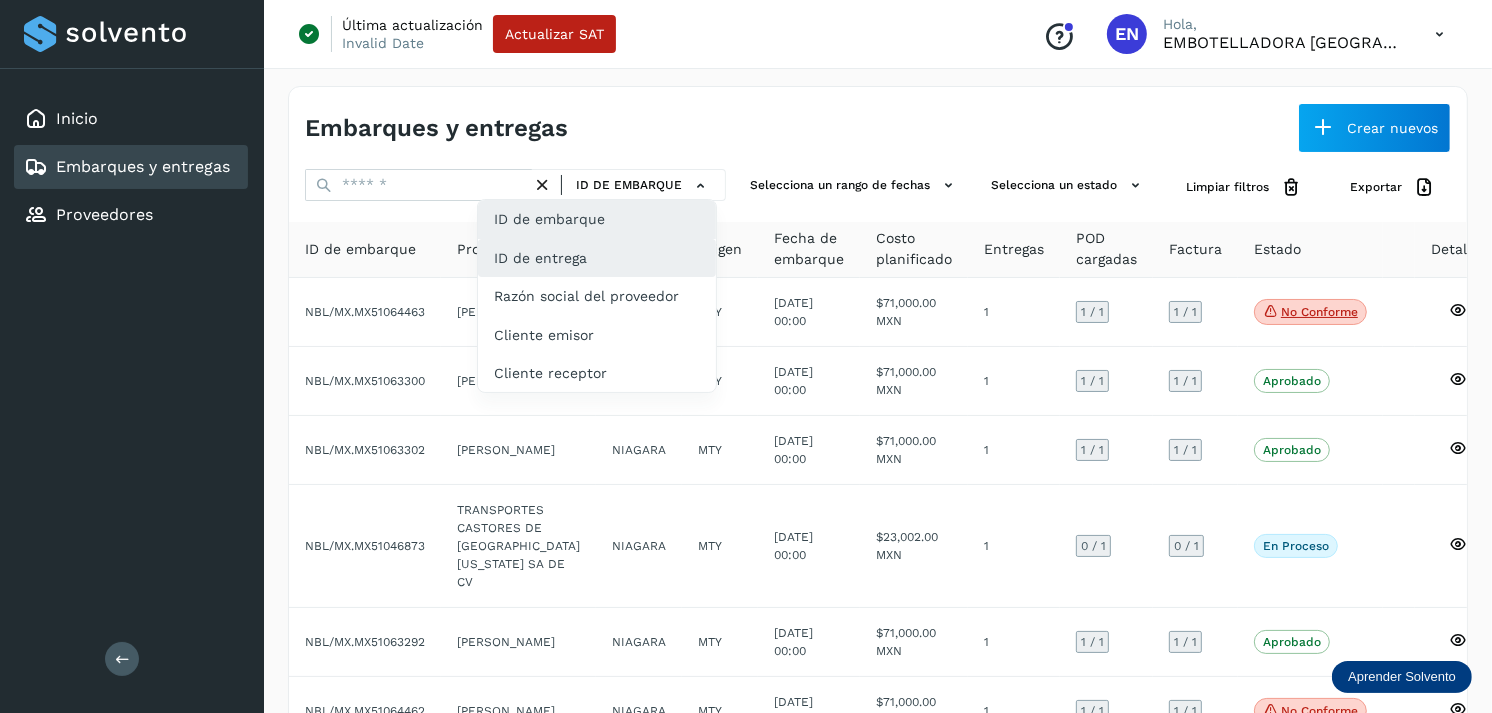 click on "ID de entrega" 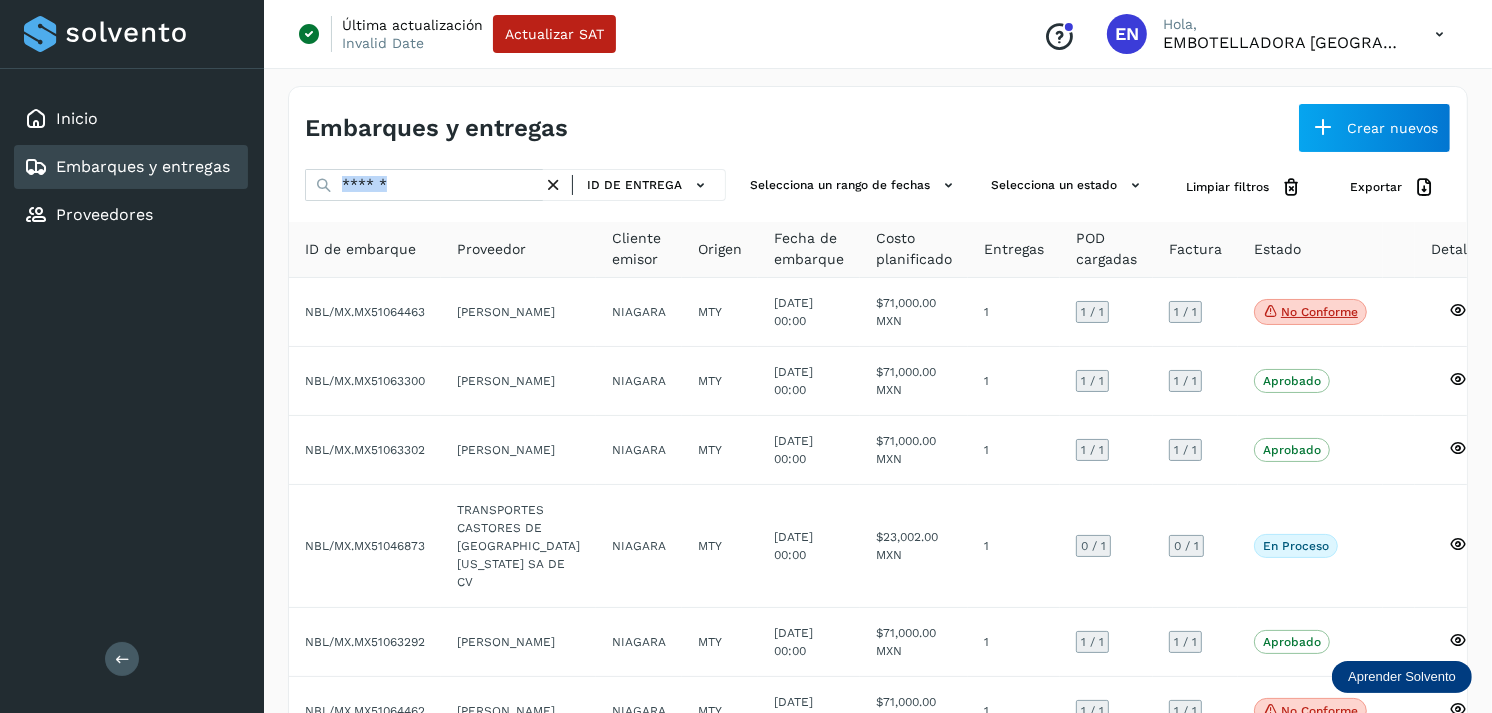 drag, startPoint x: 467, startPoint y: 203, endPoint x: 428, endPoint y: 176, distance: 47.434166 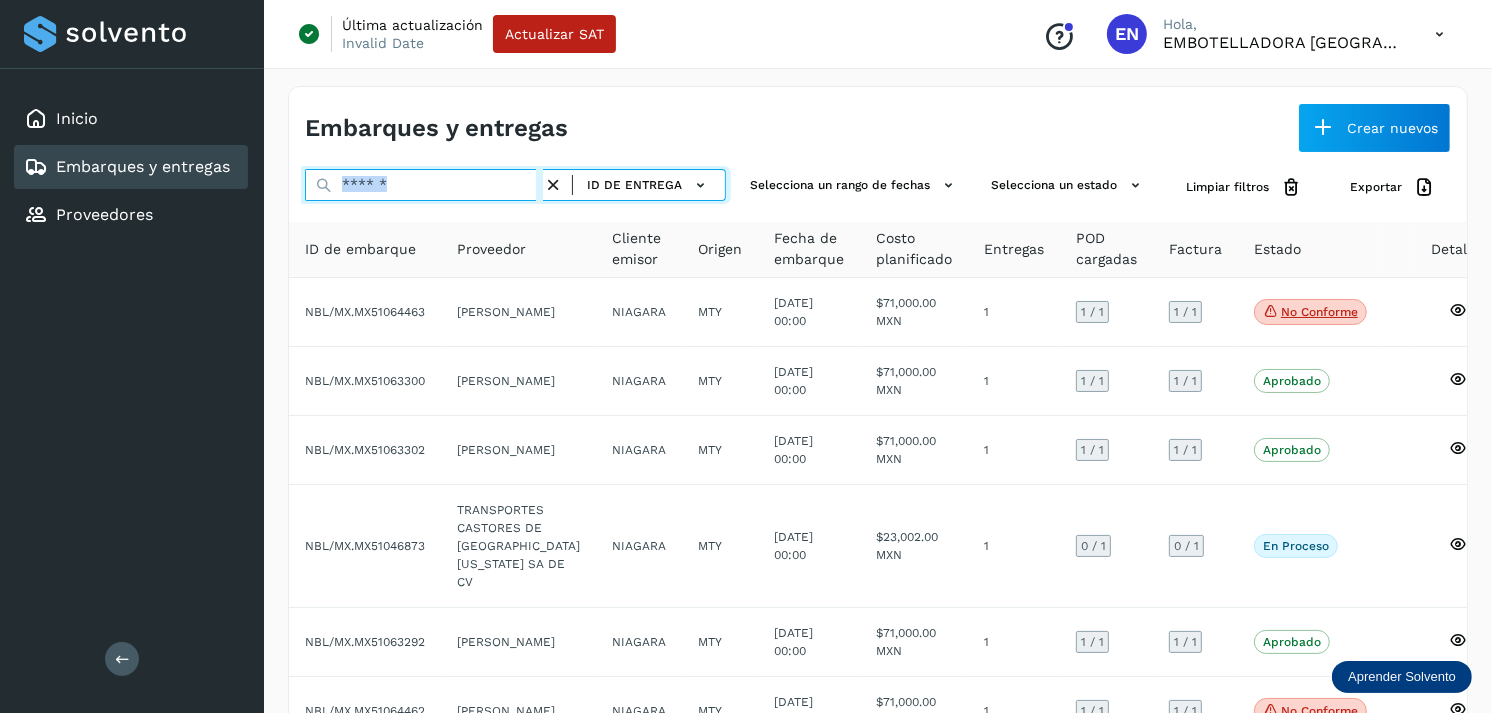 click at bounding box center [424, 185] 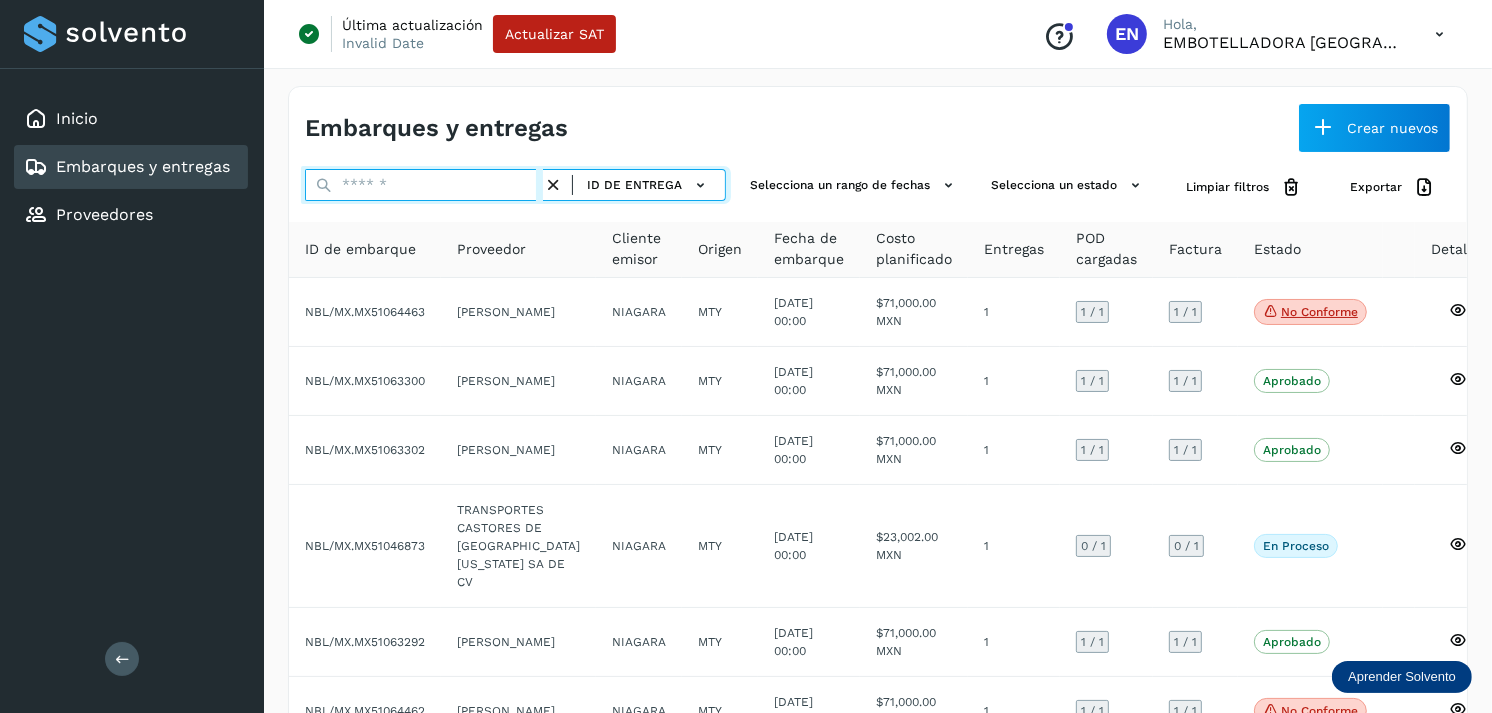 paste on "**********" 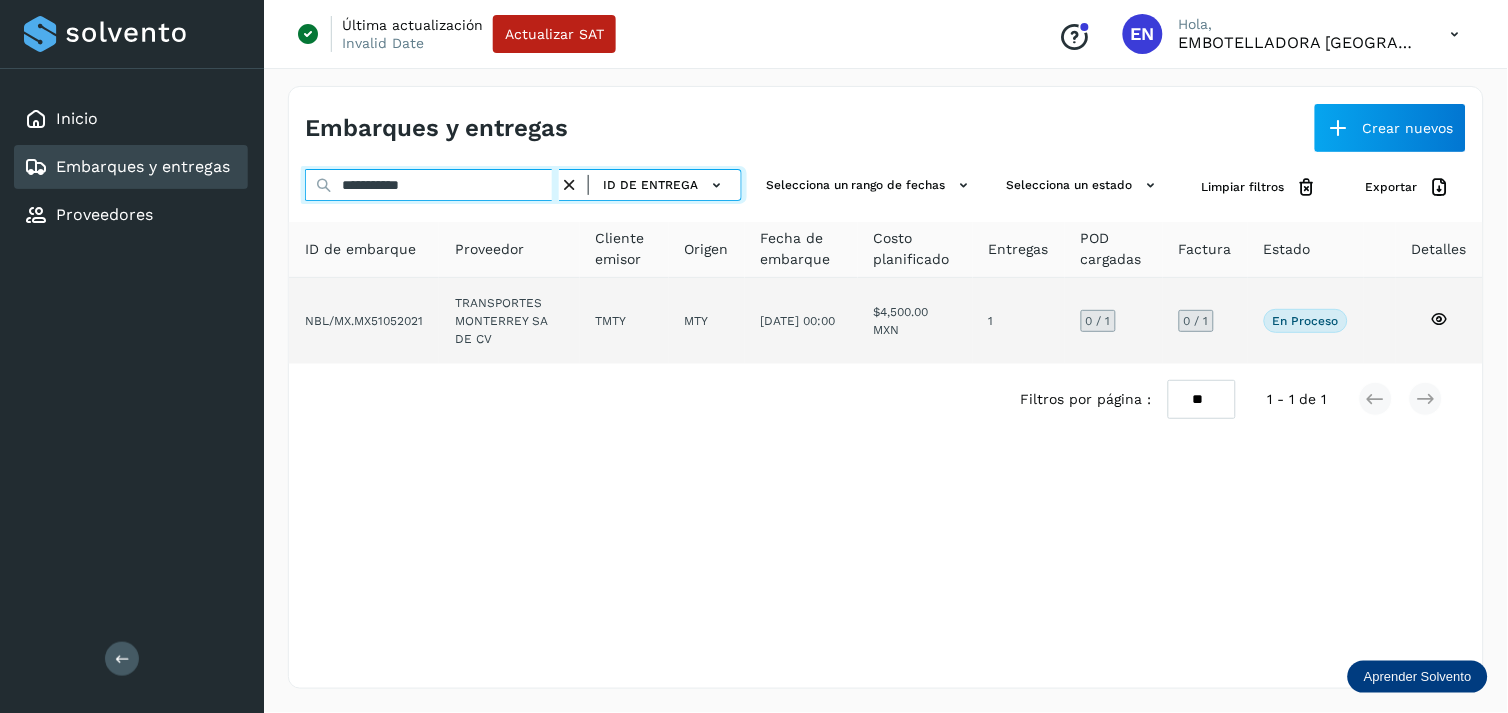 type on "**********" 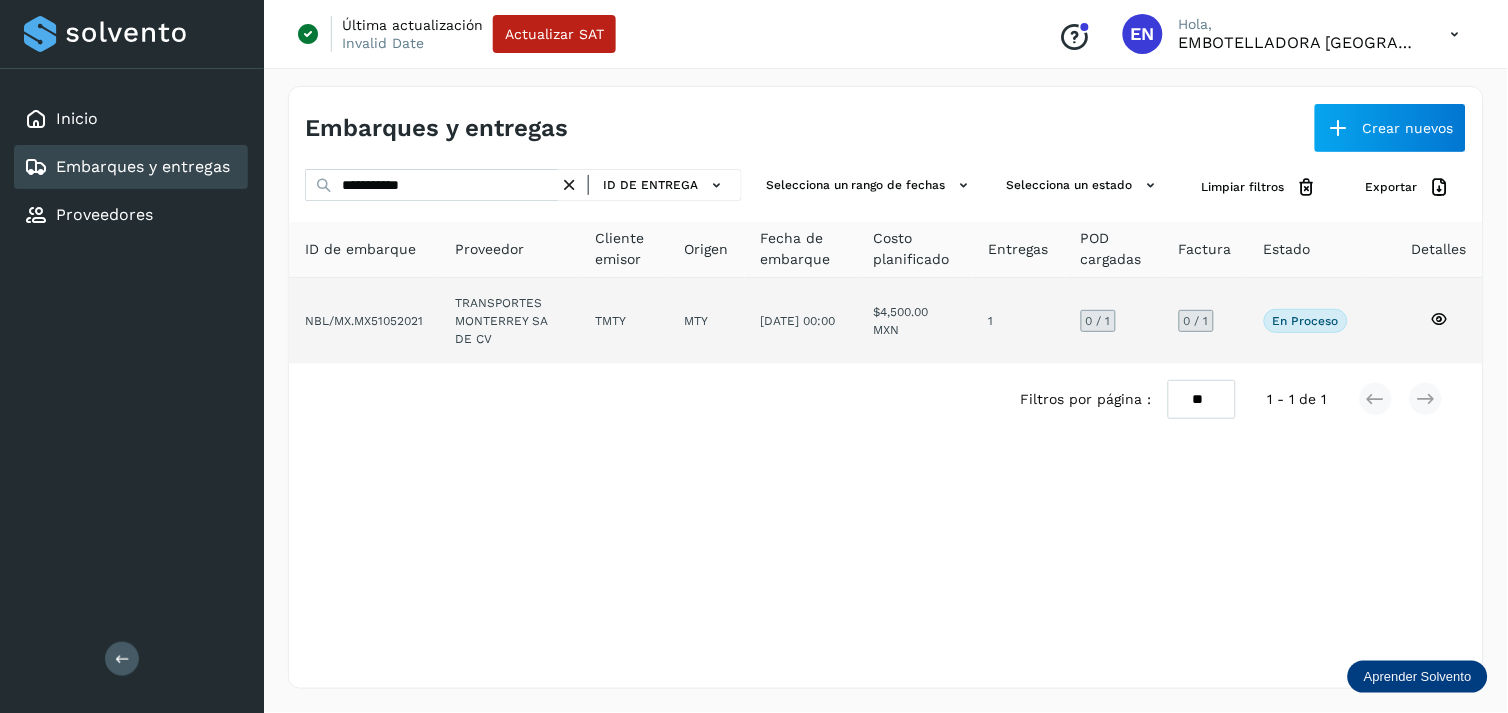 click on "TRANSPORTES MONTERREY SA DE CV" 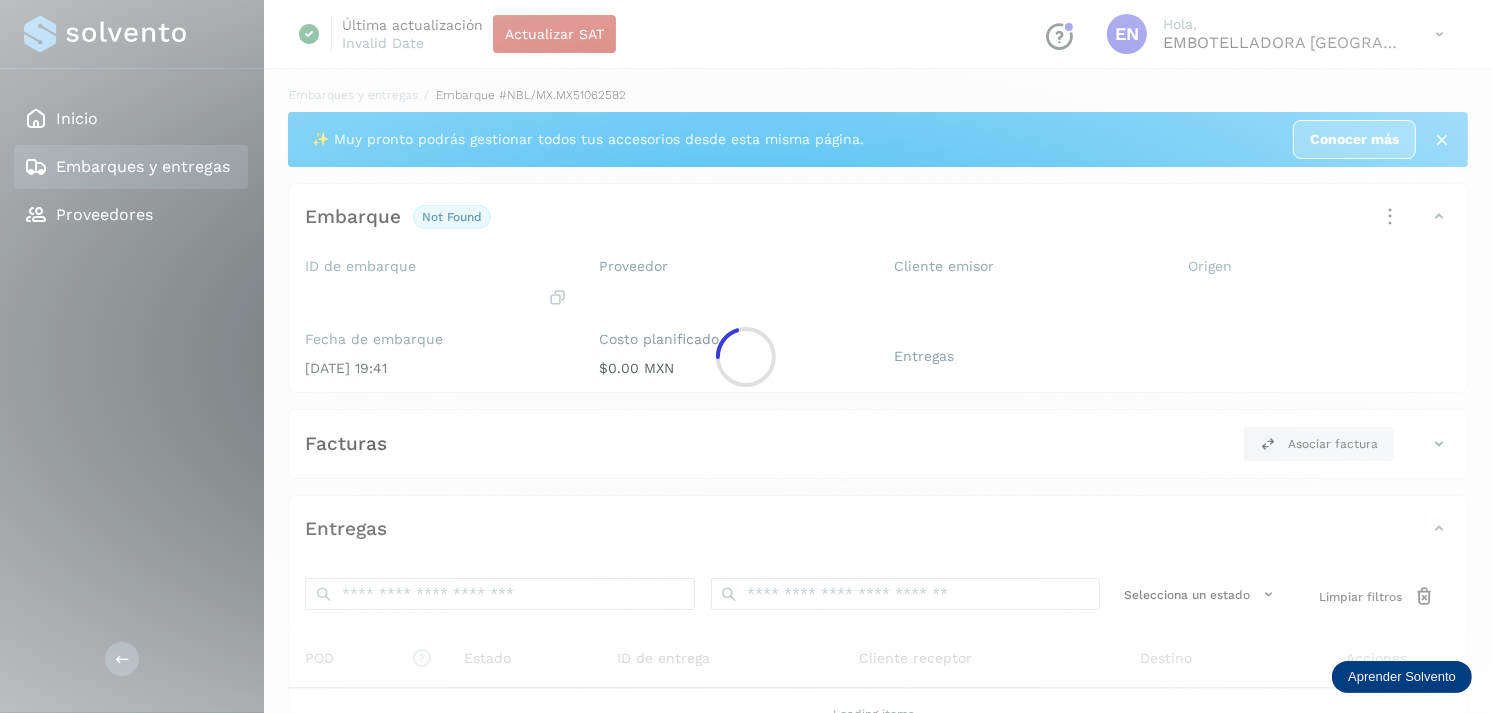 click 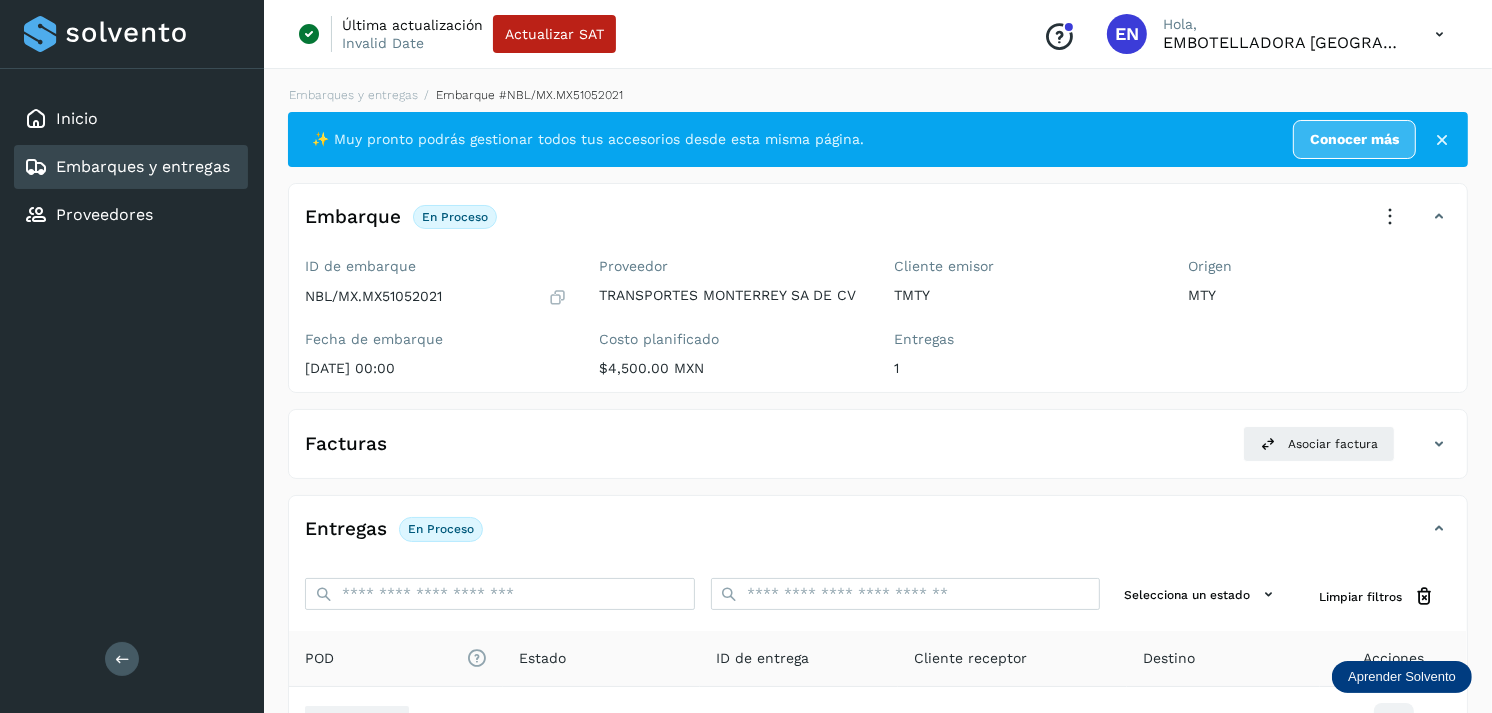 scroll, scrollTop: 243, scrollLeft: 0, axis: vertical 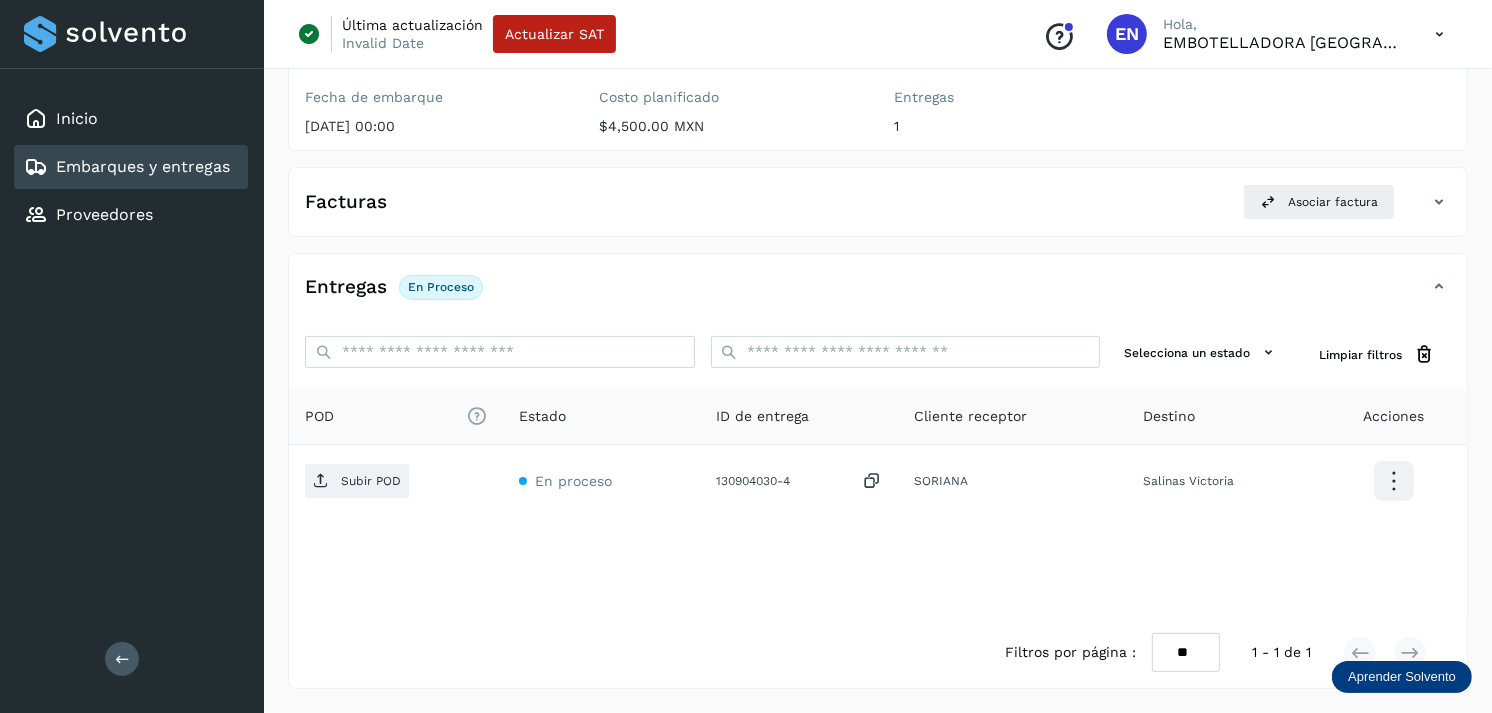click on "Embarques y entregas" at bounding box center (143, 166) 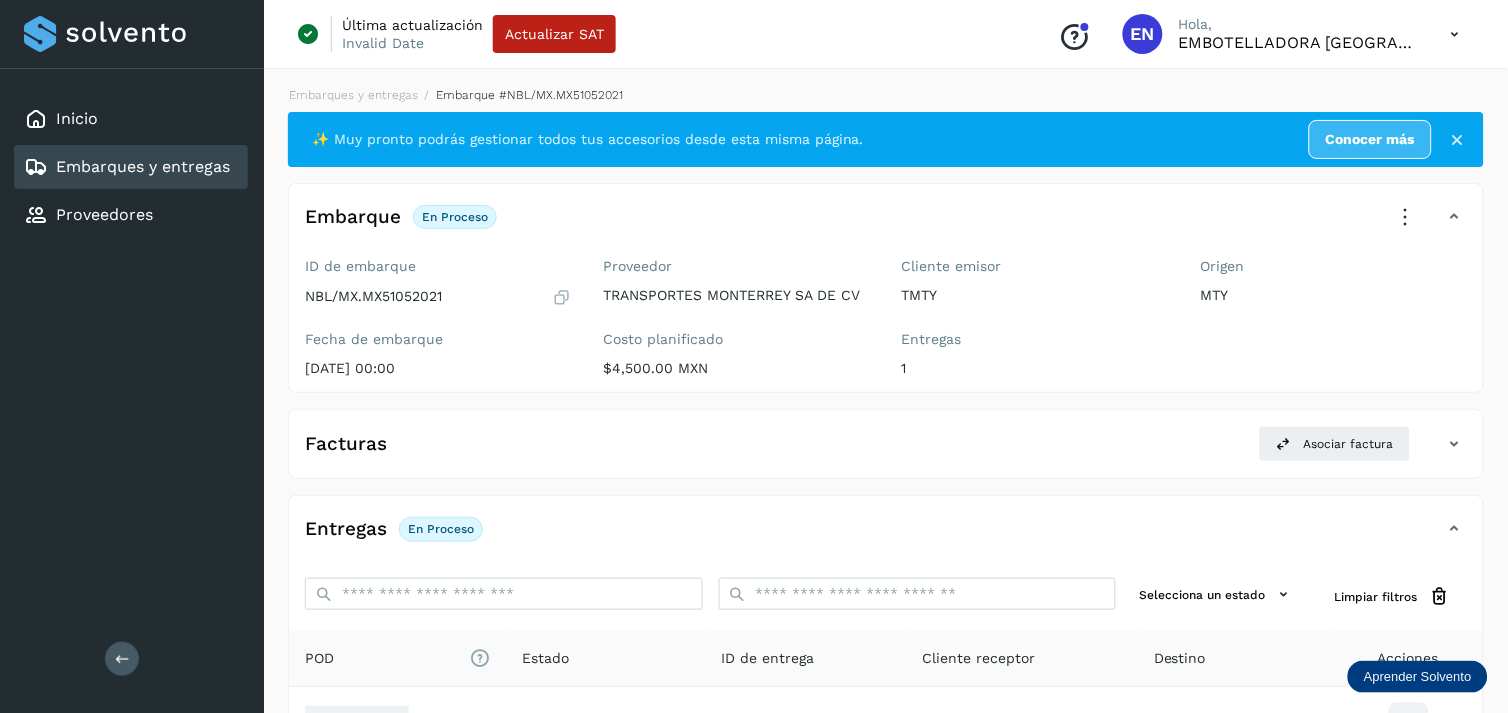 click on "Embarques y entregas" at bounding box center [143, 166] 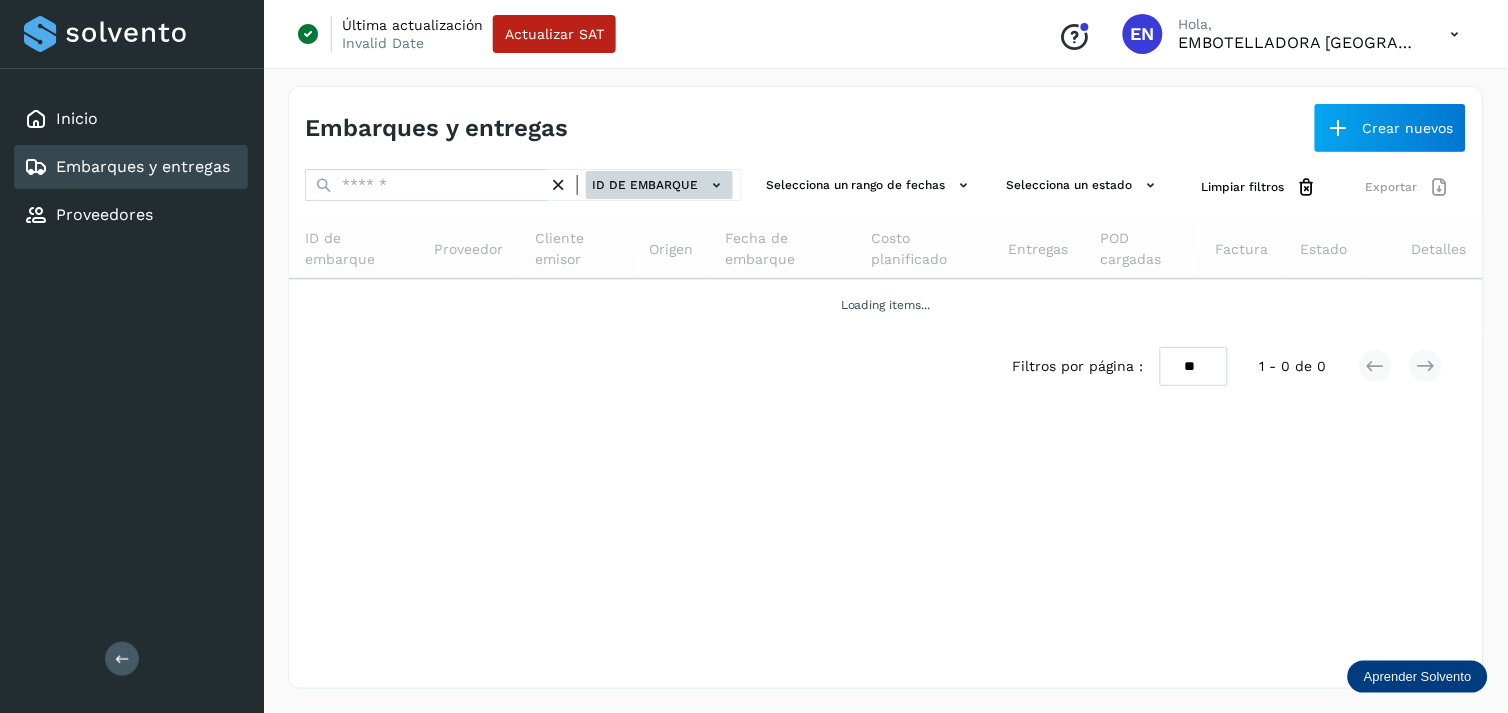 click on "ID de embarque" 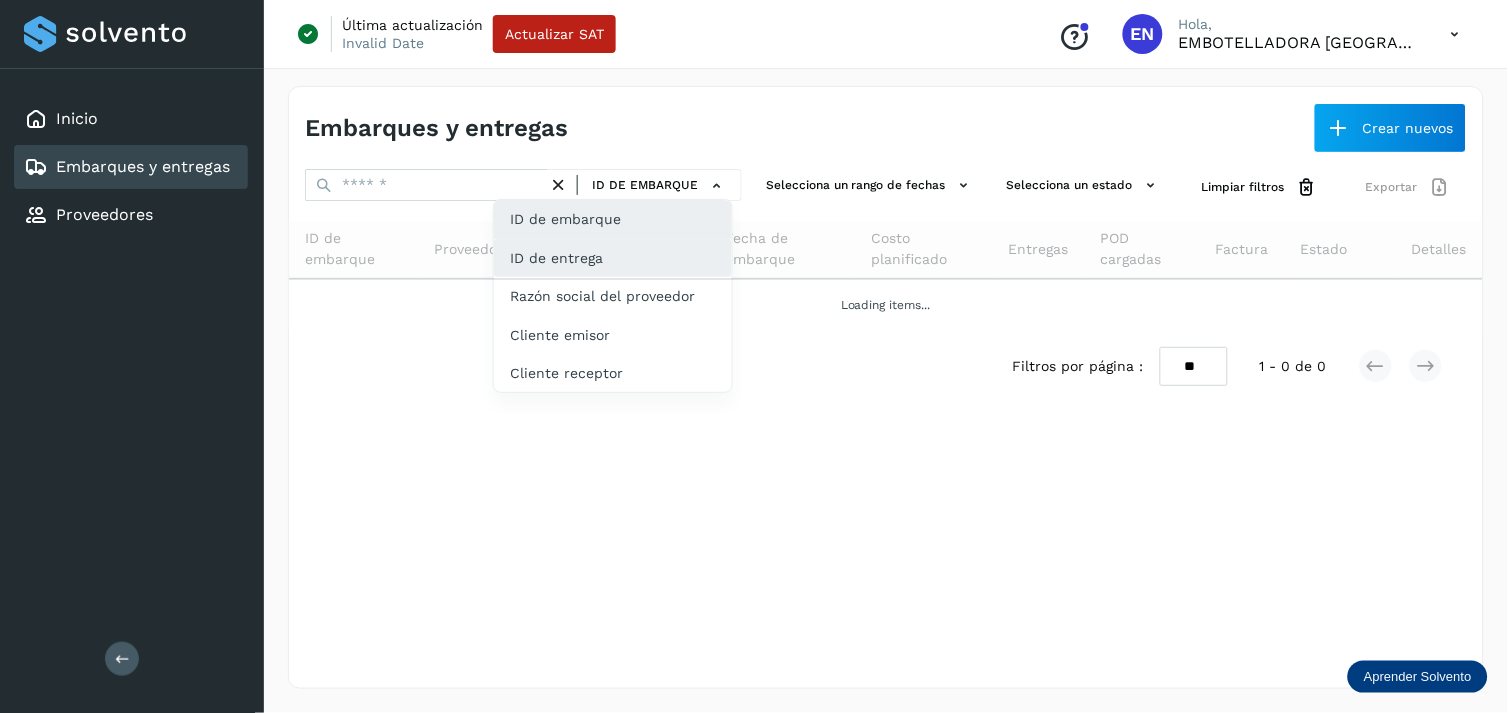 click on "ID de entrega" 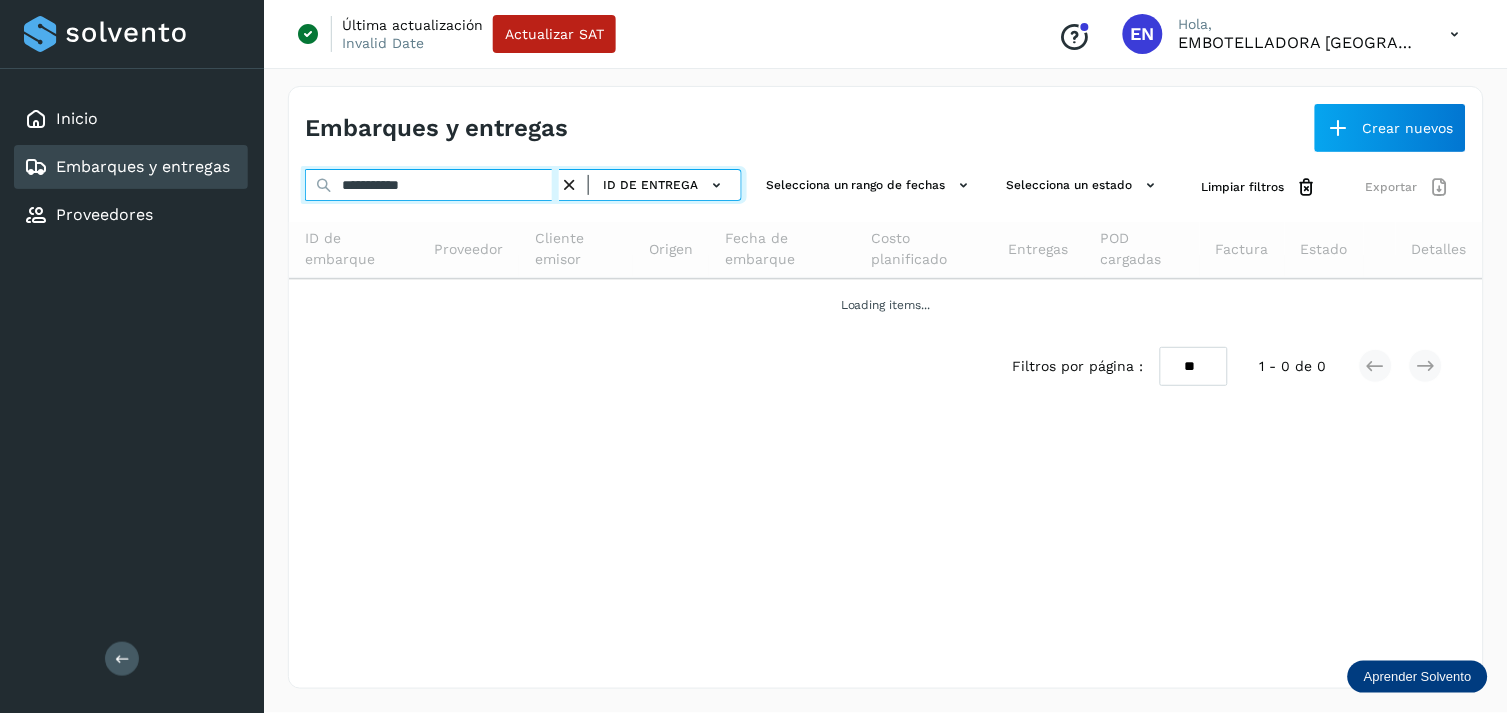 click on "**********" at bounding box center [432, 185] 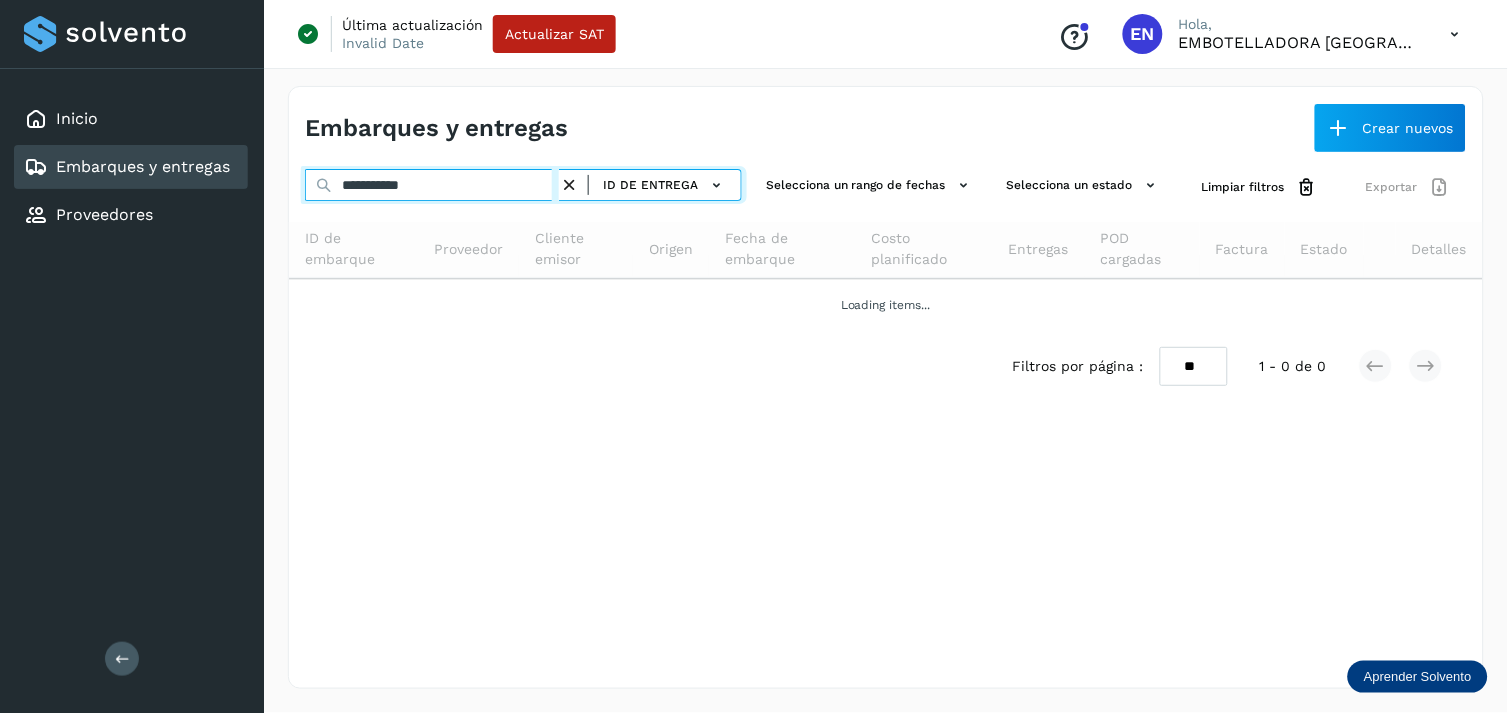 click on "**********" at bounding box center [432, 185] 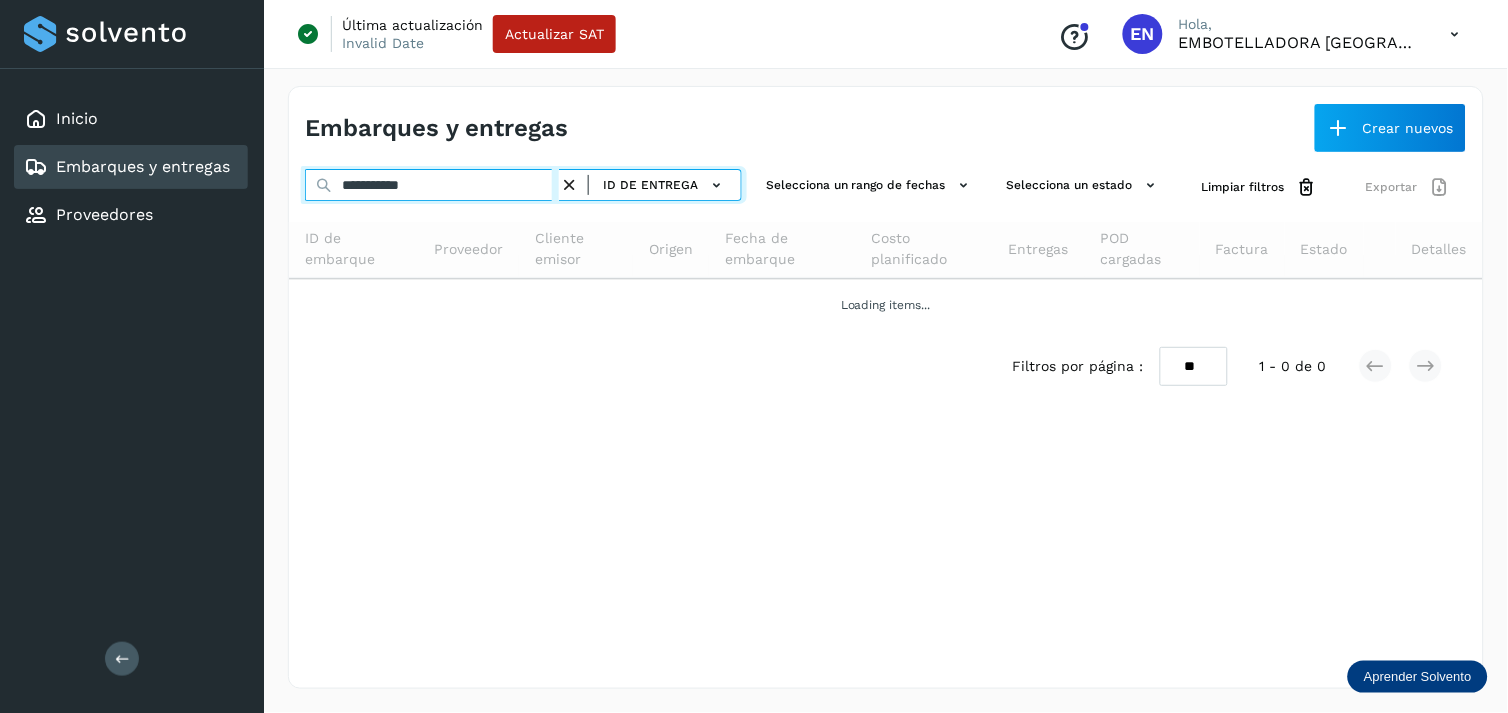 click on "**********" at bounding box center (432, 185) 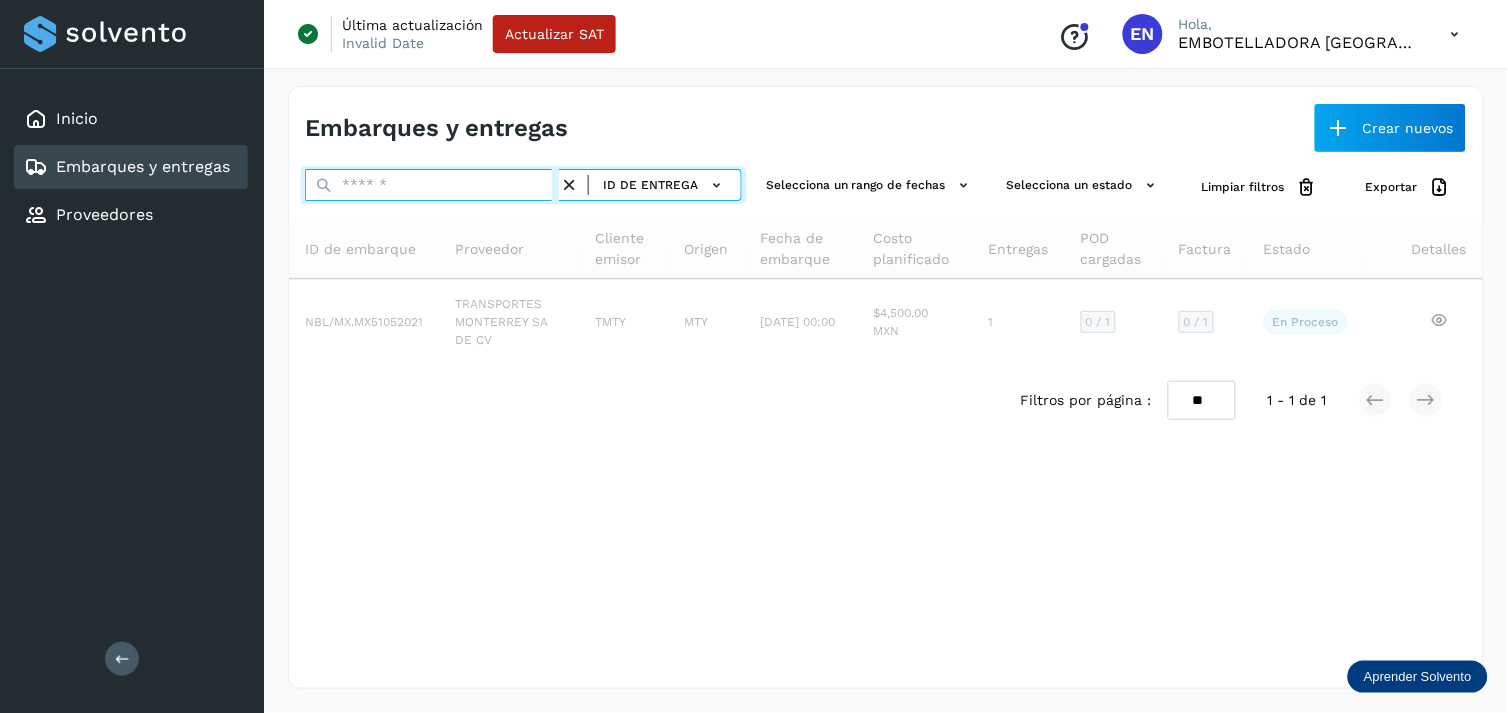 paste on "*********" 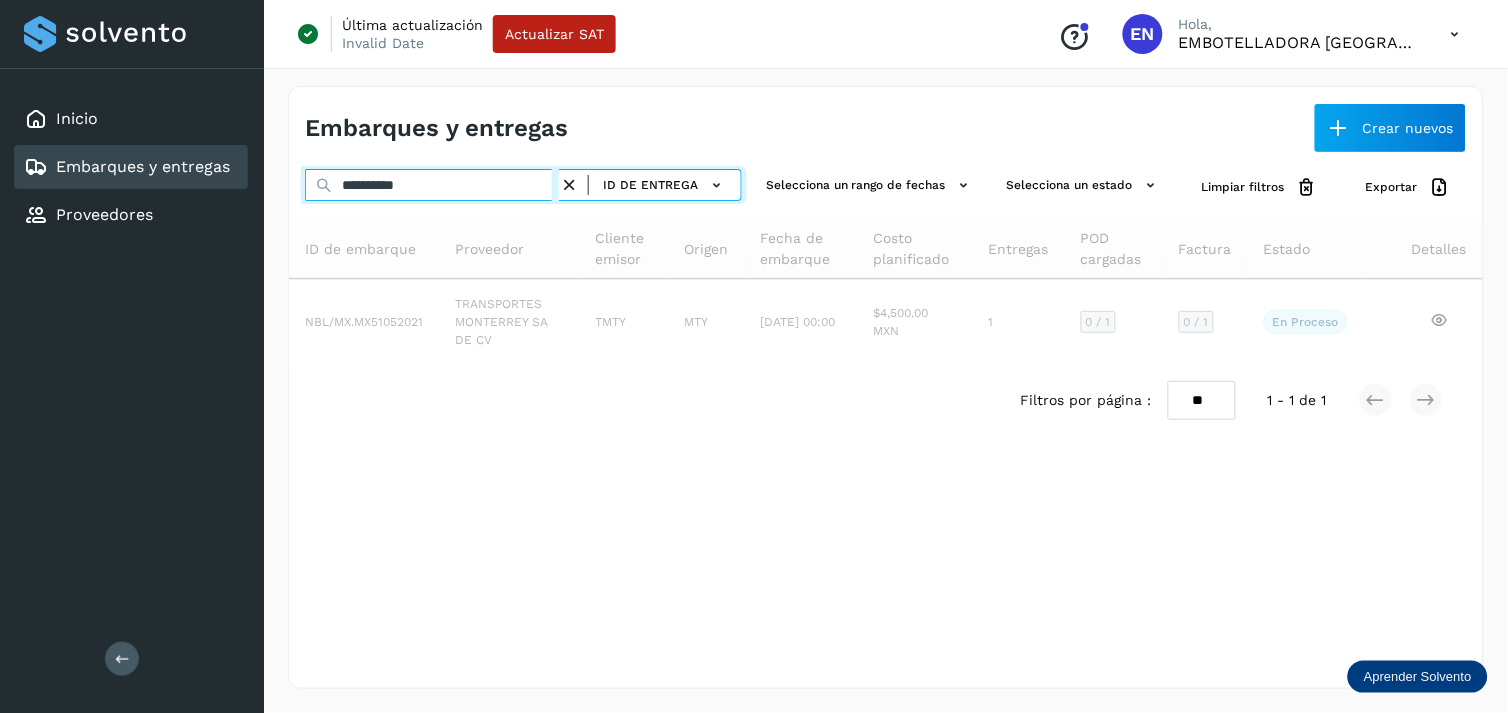paste on "**********" 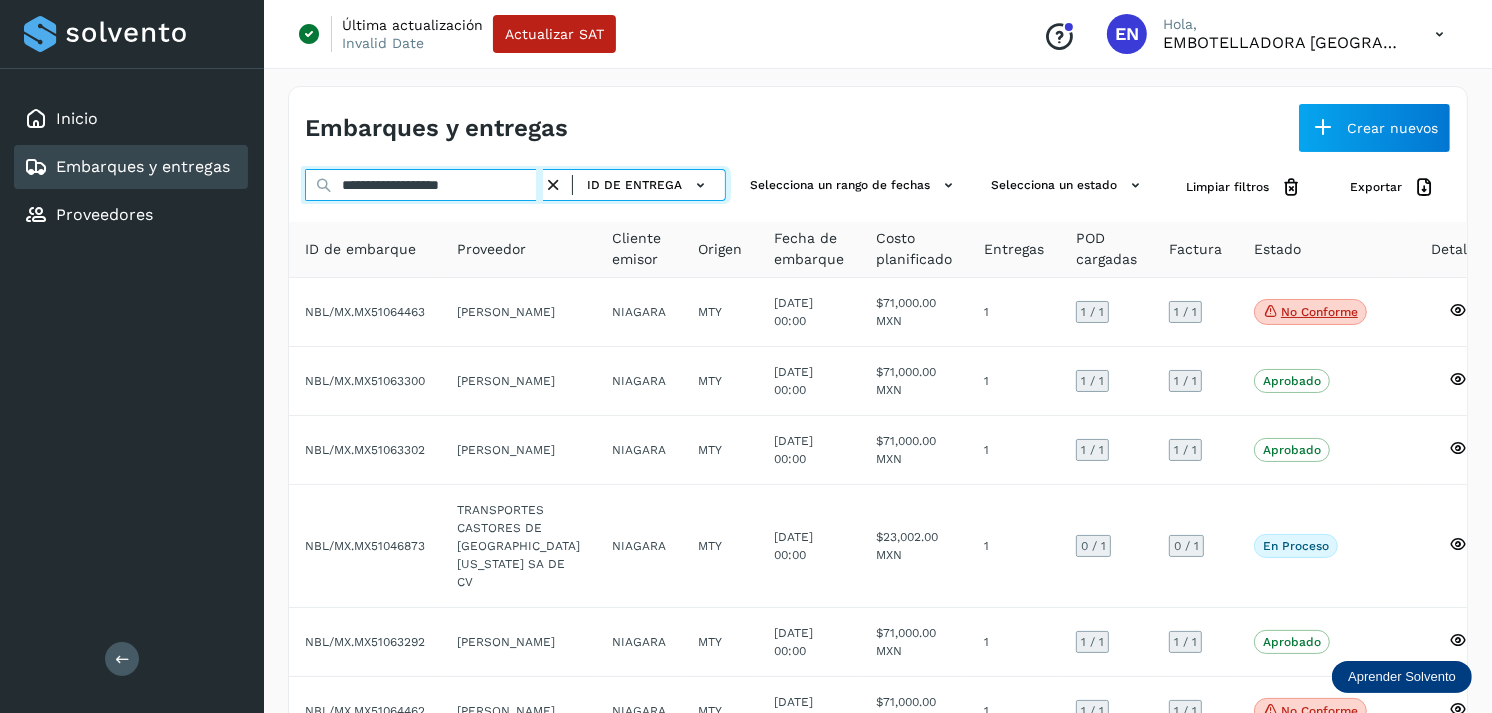 paste on "*********" 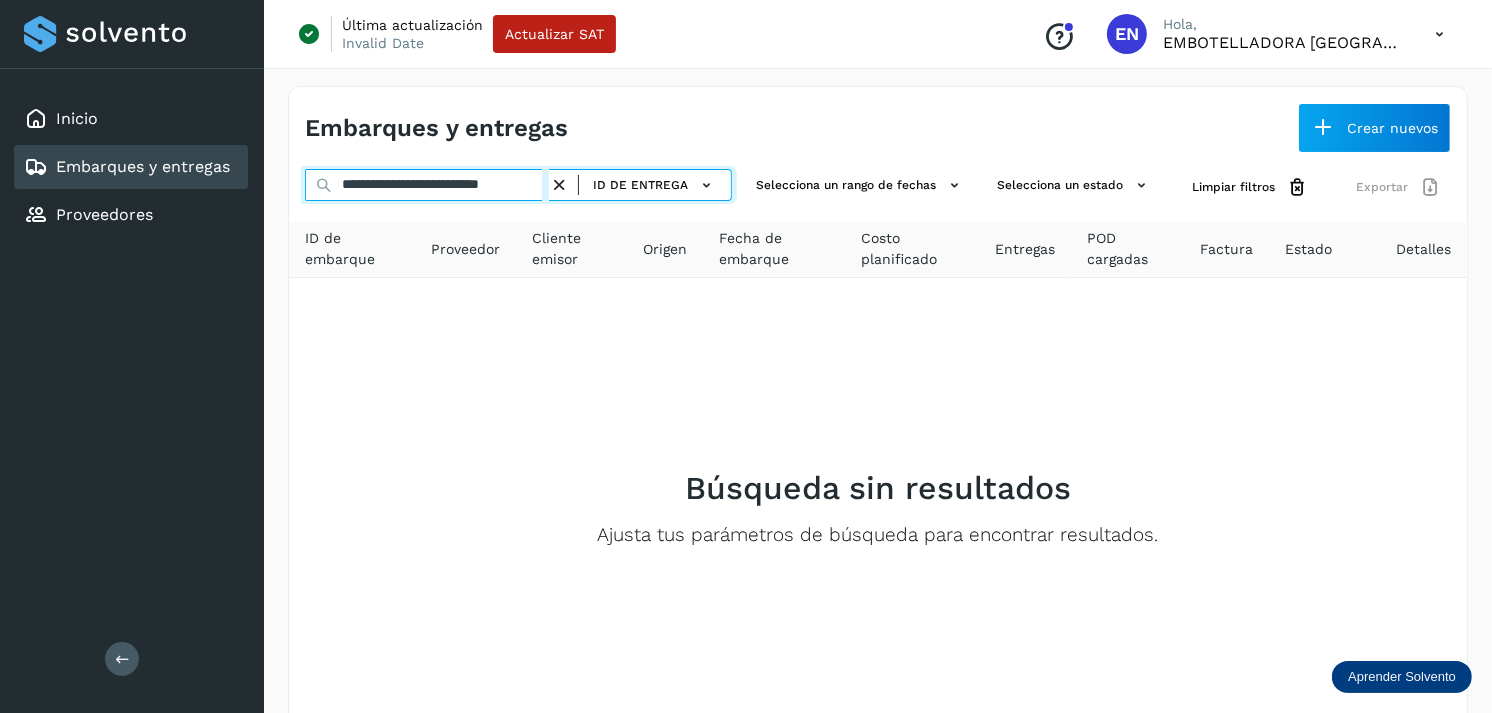 scroll, scrollTop: 0, scrollLeft: 0, axis: both 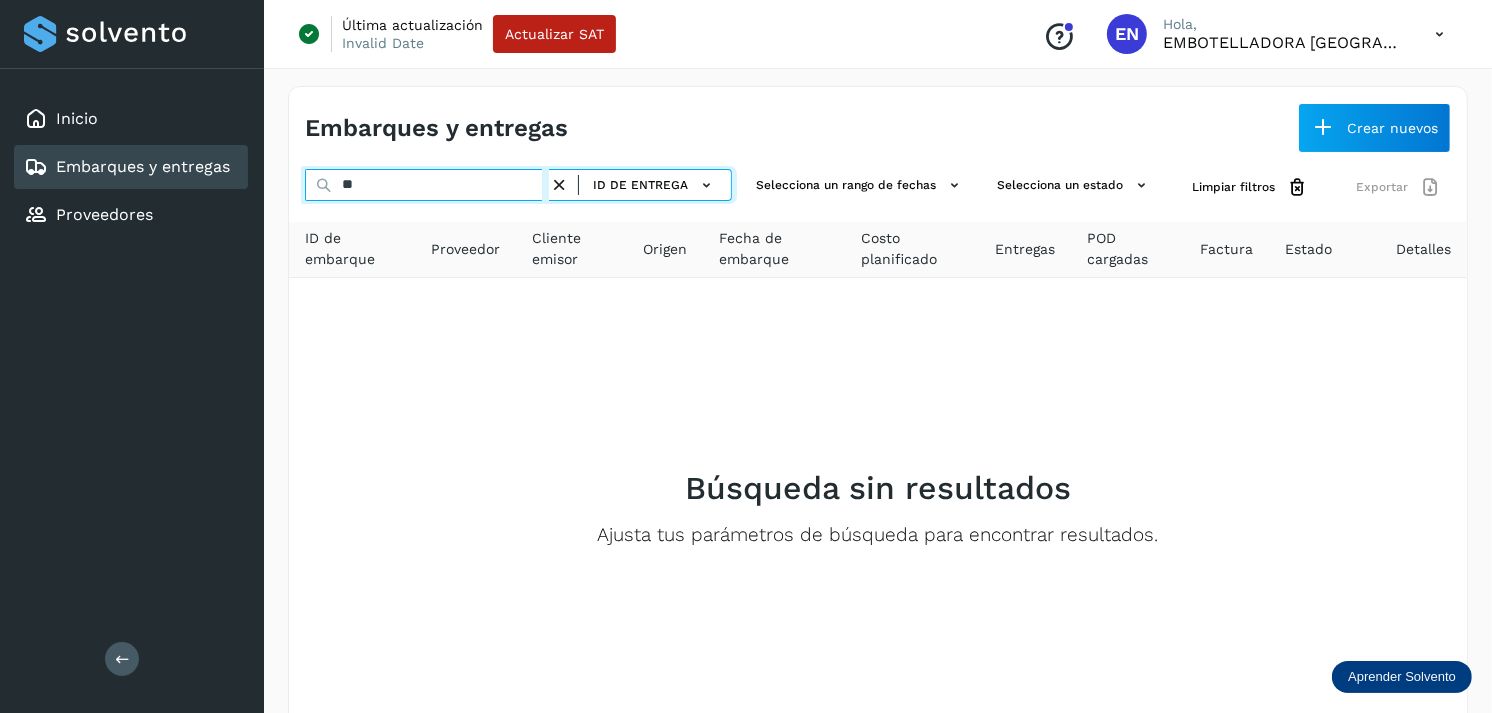 type on "*" 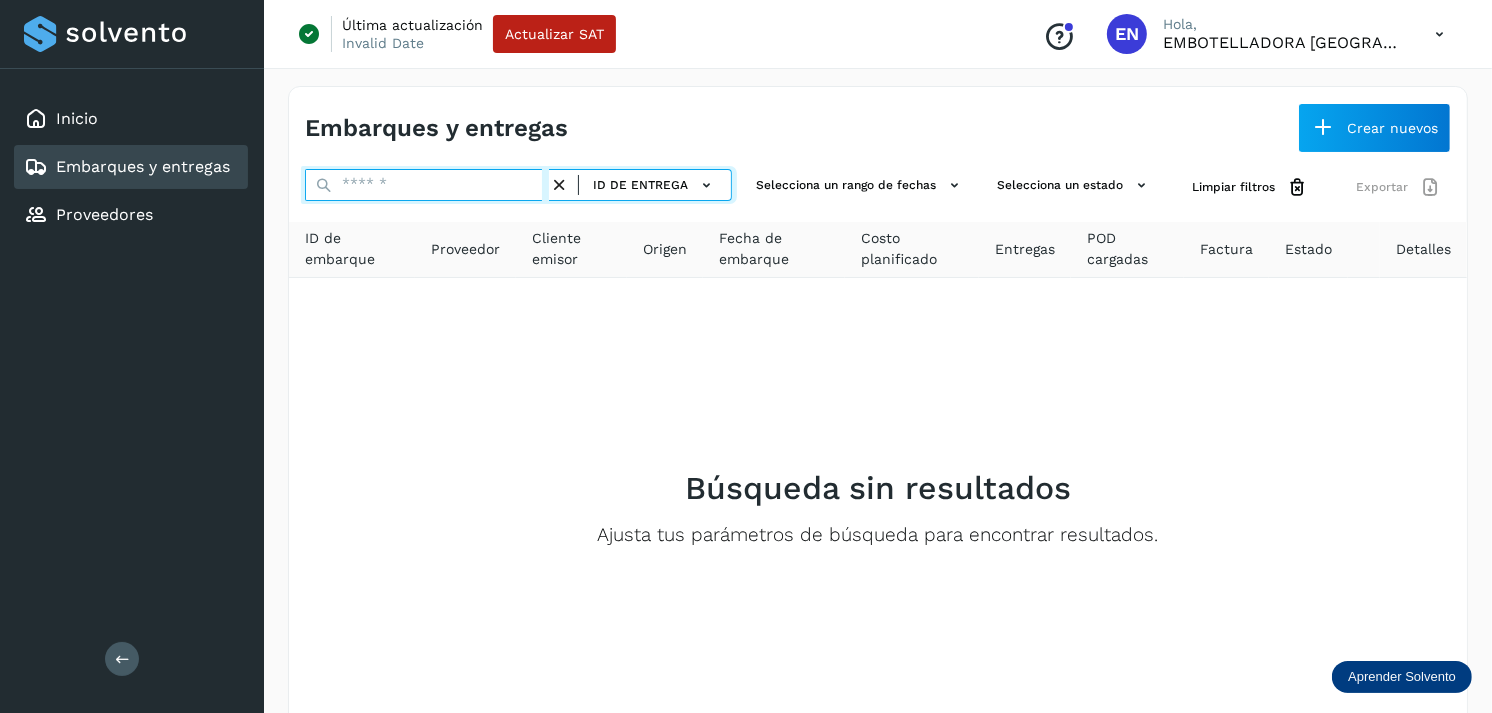 paste on "*********" 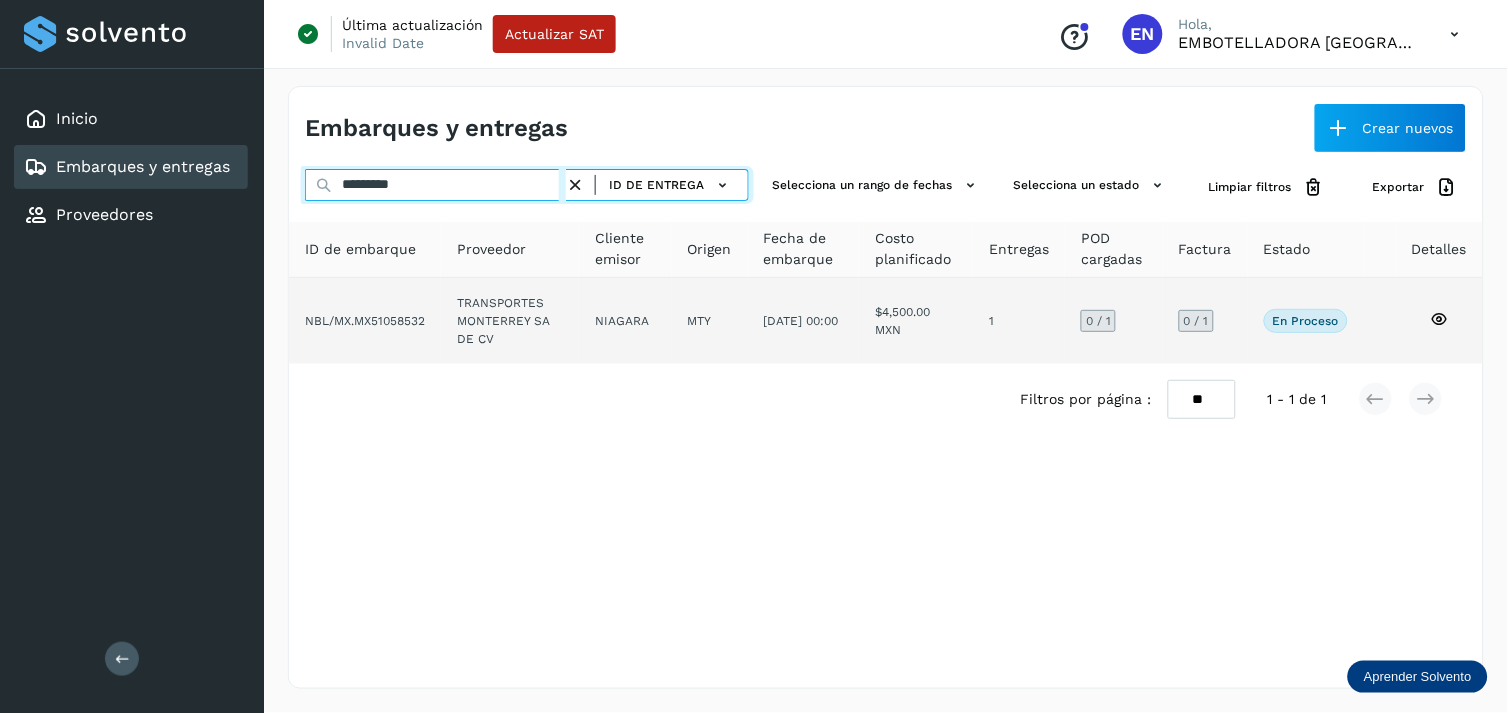 type on "*********" 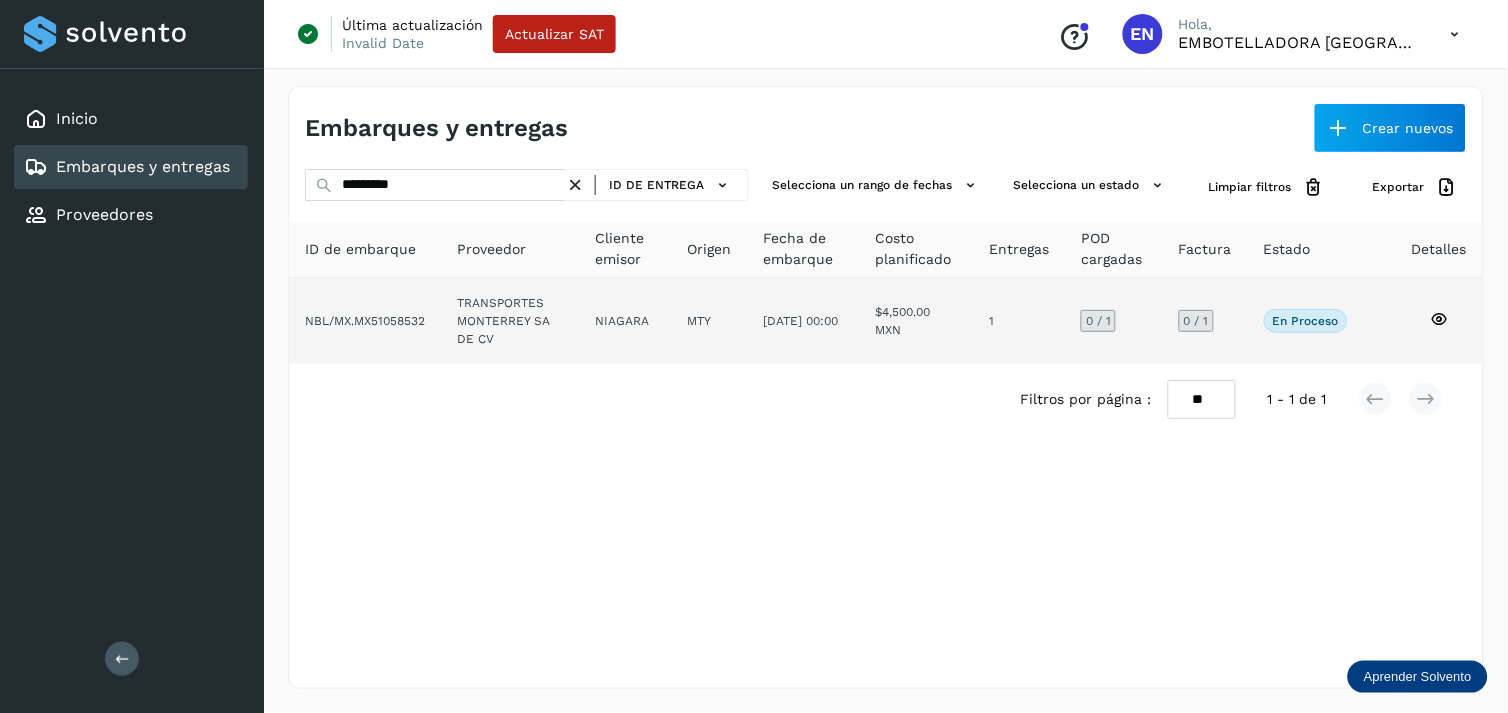 click on "TRANSPORTES MONTERREY SA DE CV" 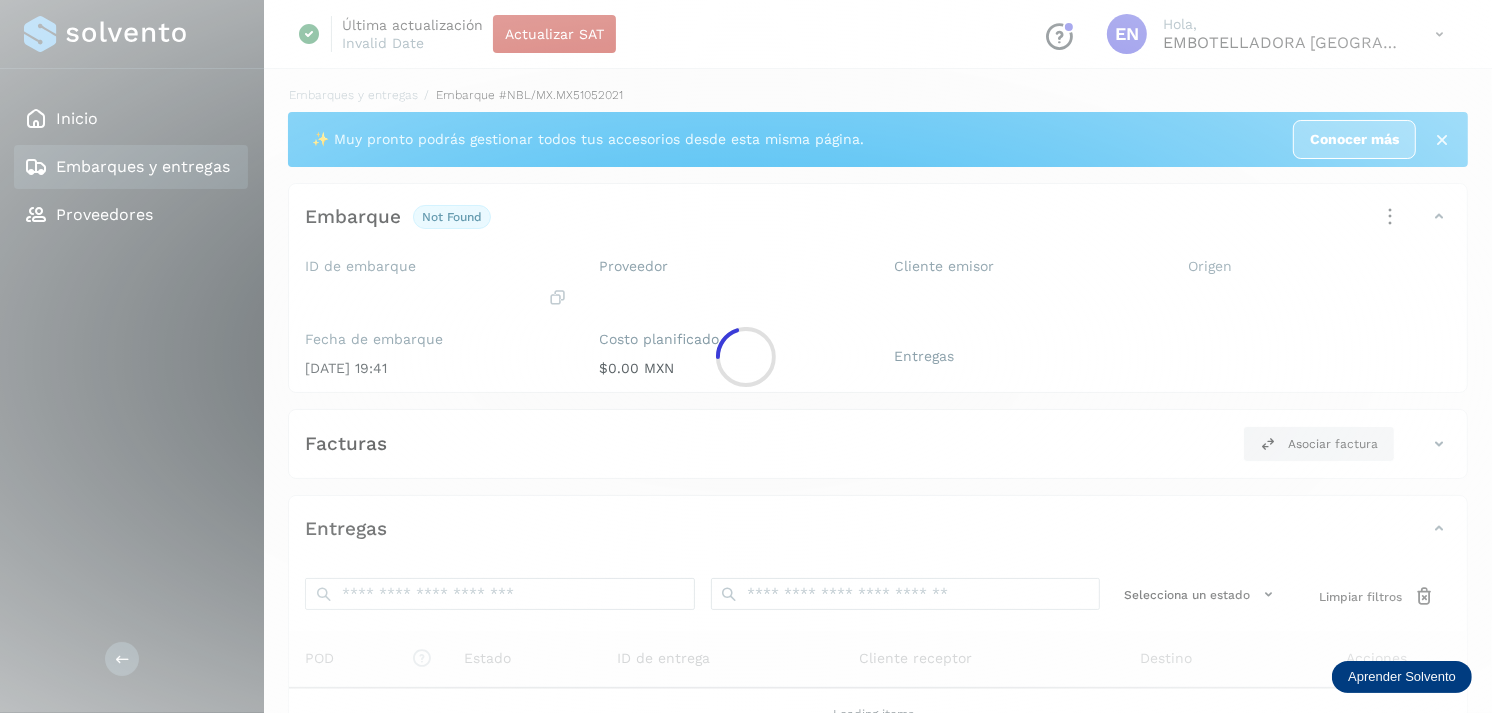 click 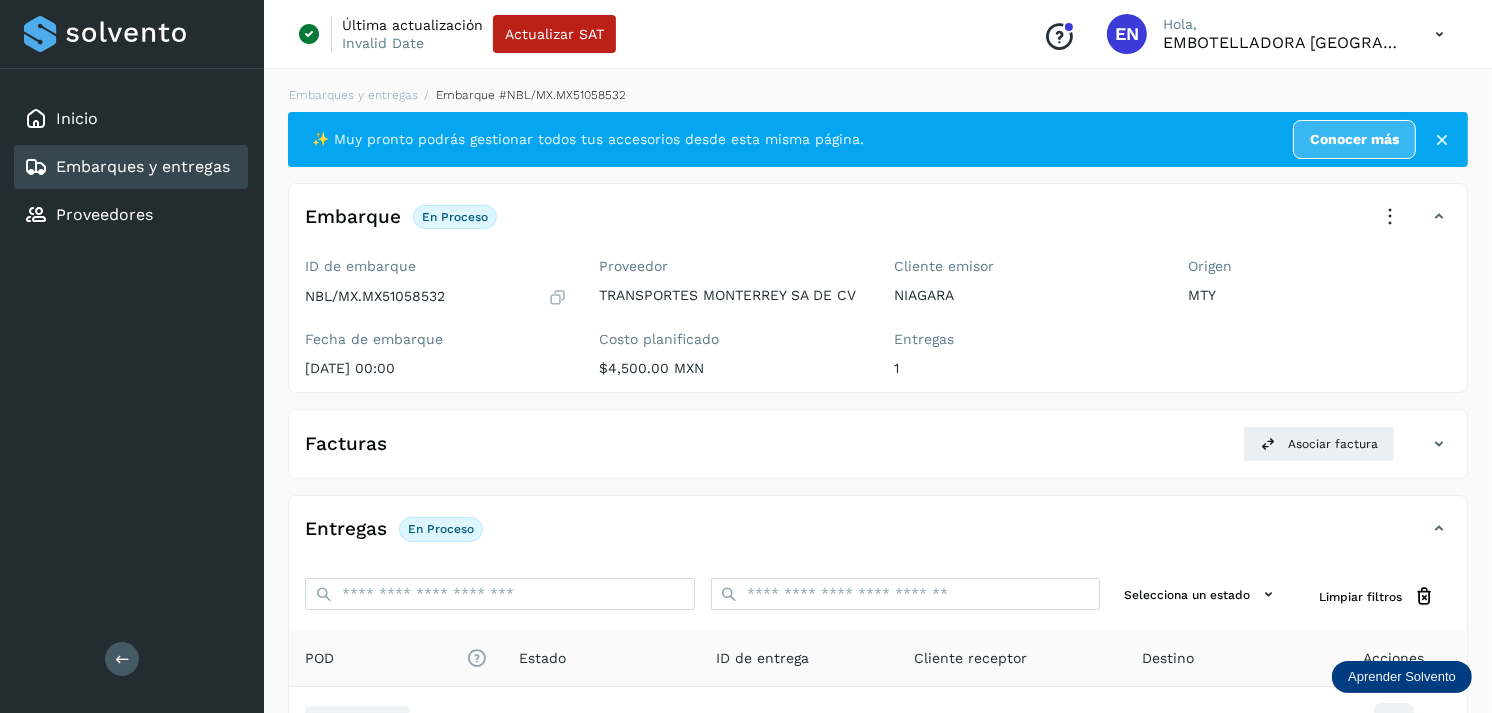 scroll, scrollTop: 243, scrollLeft: 0, axis: vertical 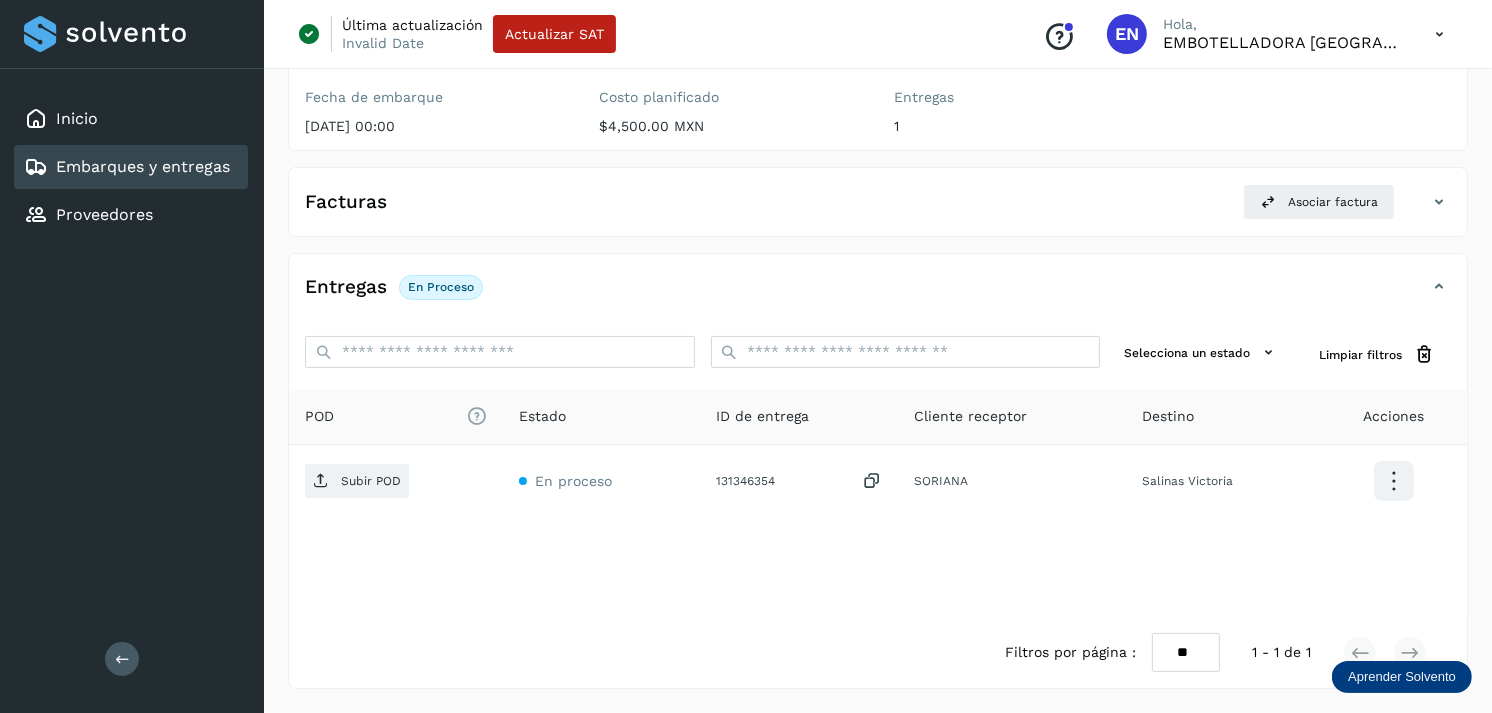 click on "Embarques y entregas" at bounding box center [143, 166] 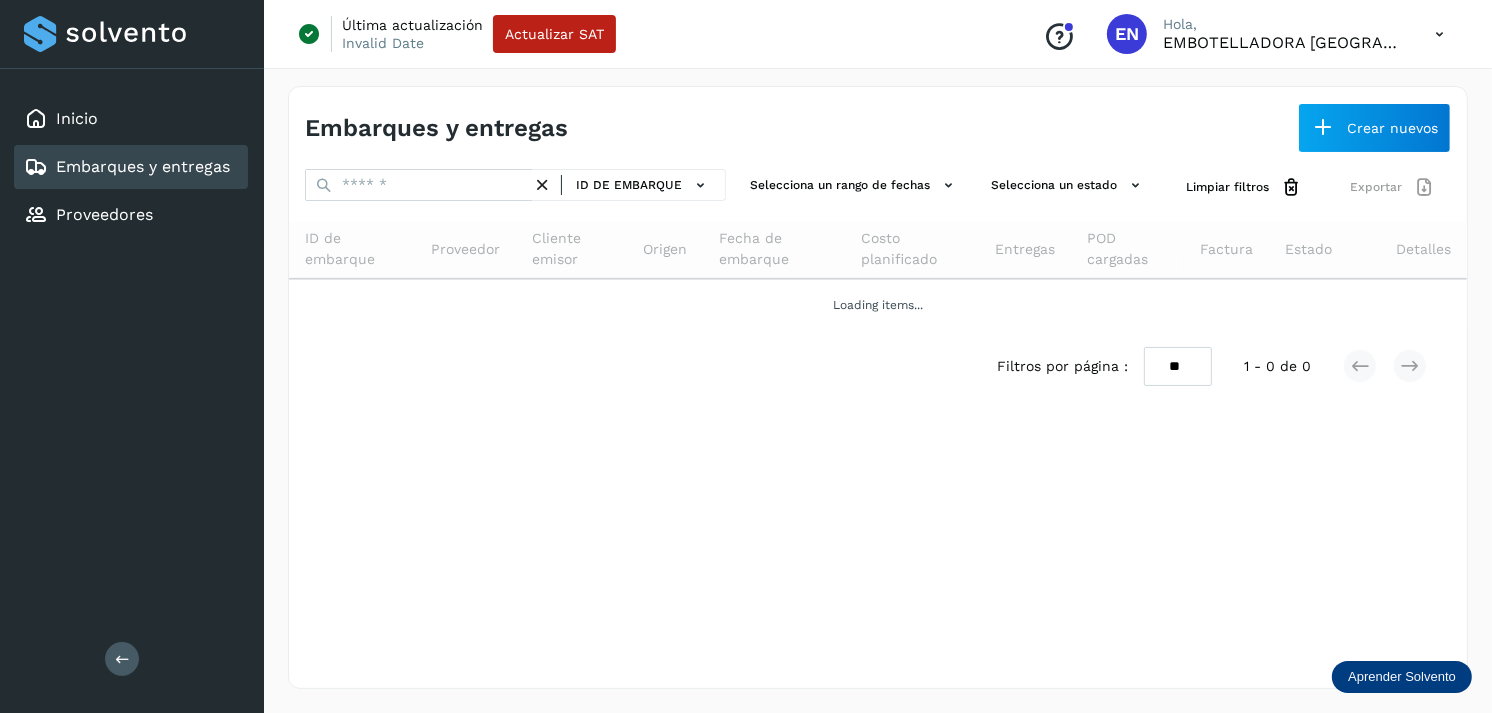 scroll, scrollTop: 0, scrollLeft: 0, axis: both 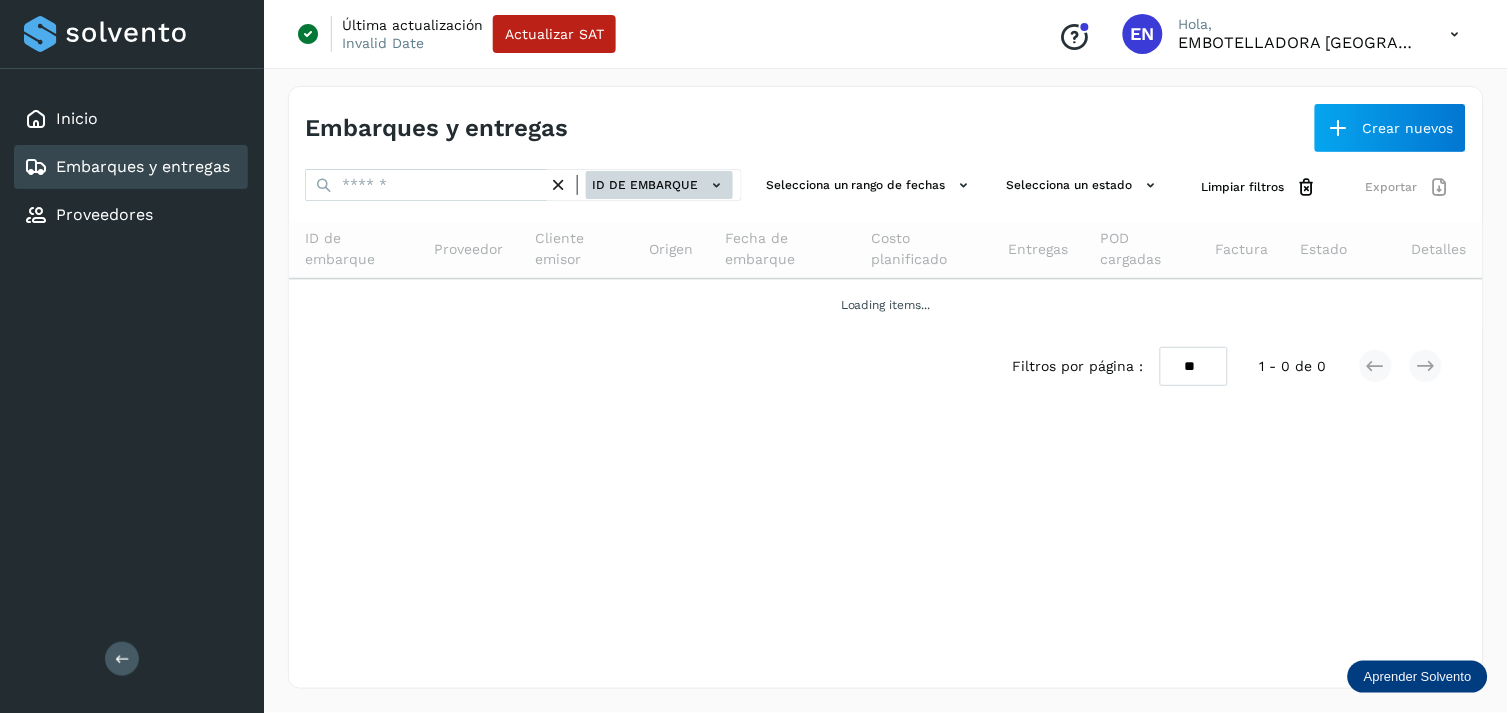 click on "ID de embarque" 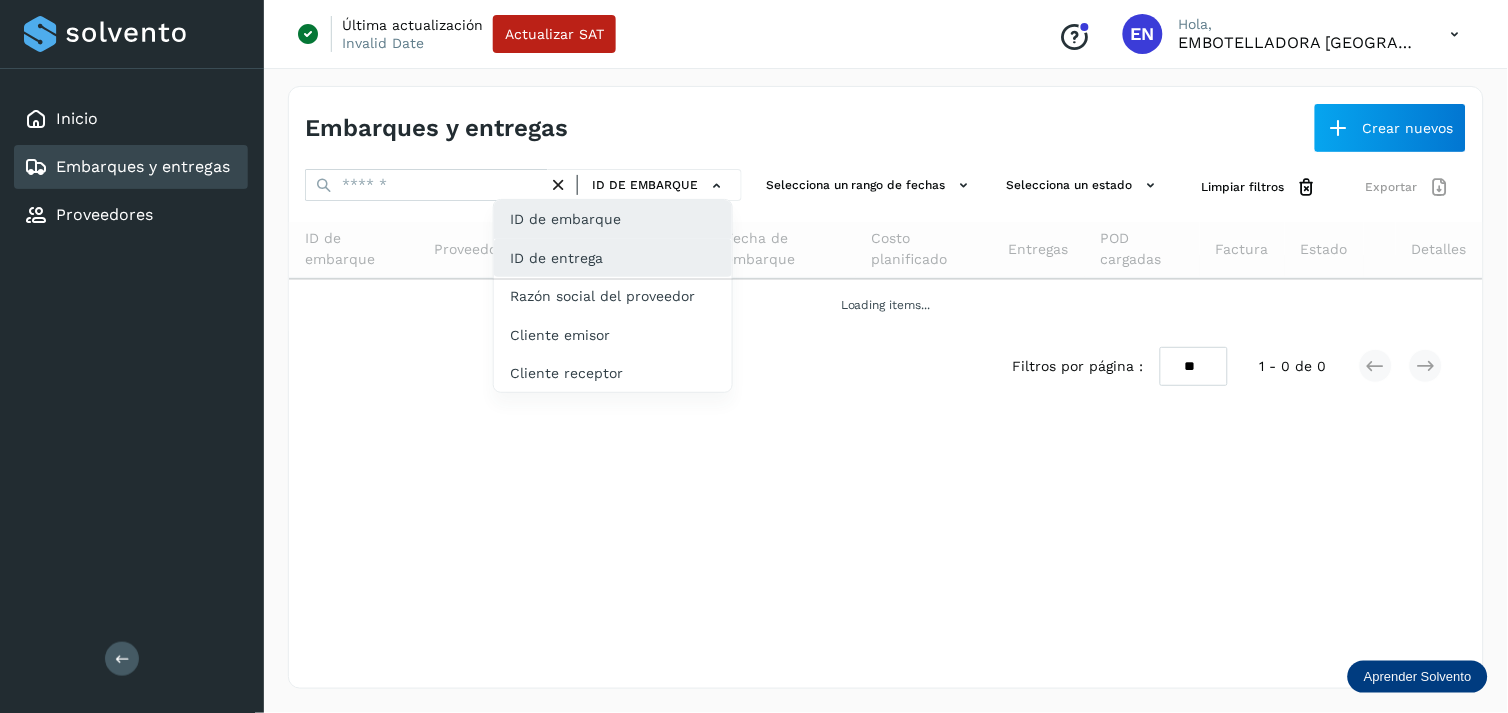 click on "ID de entrega" 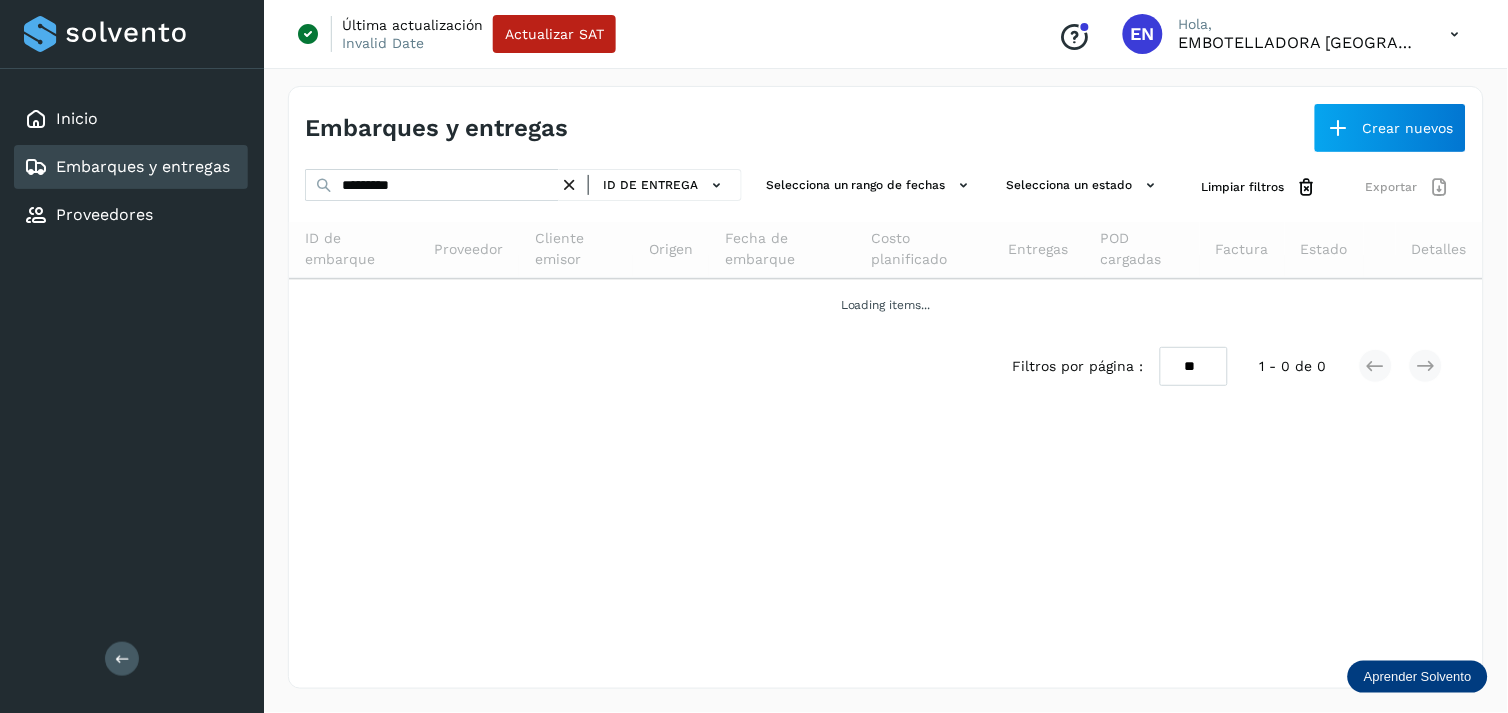 drag, startPoint x: 523, startPoint y: 203, endPoint x: 498, endPoint y: 190, distance: 28.178005 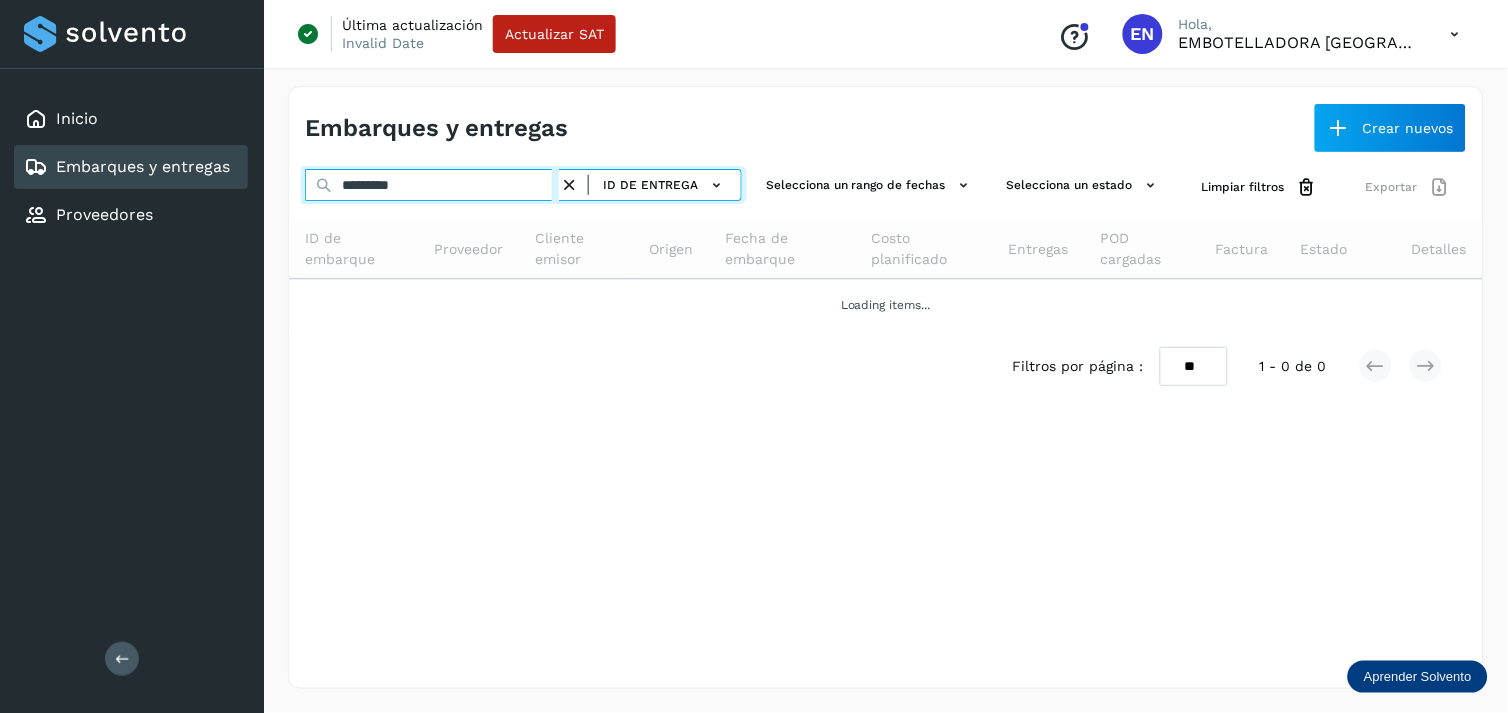 click on "*********" at bounding box center (432, 185) 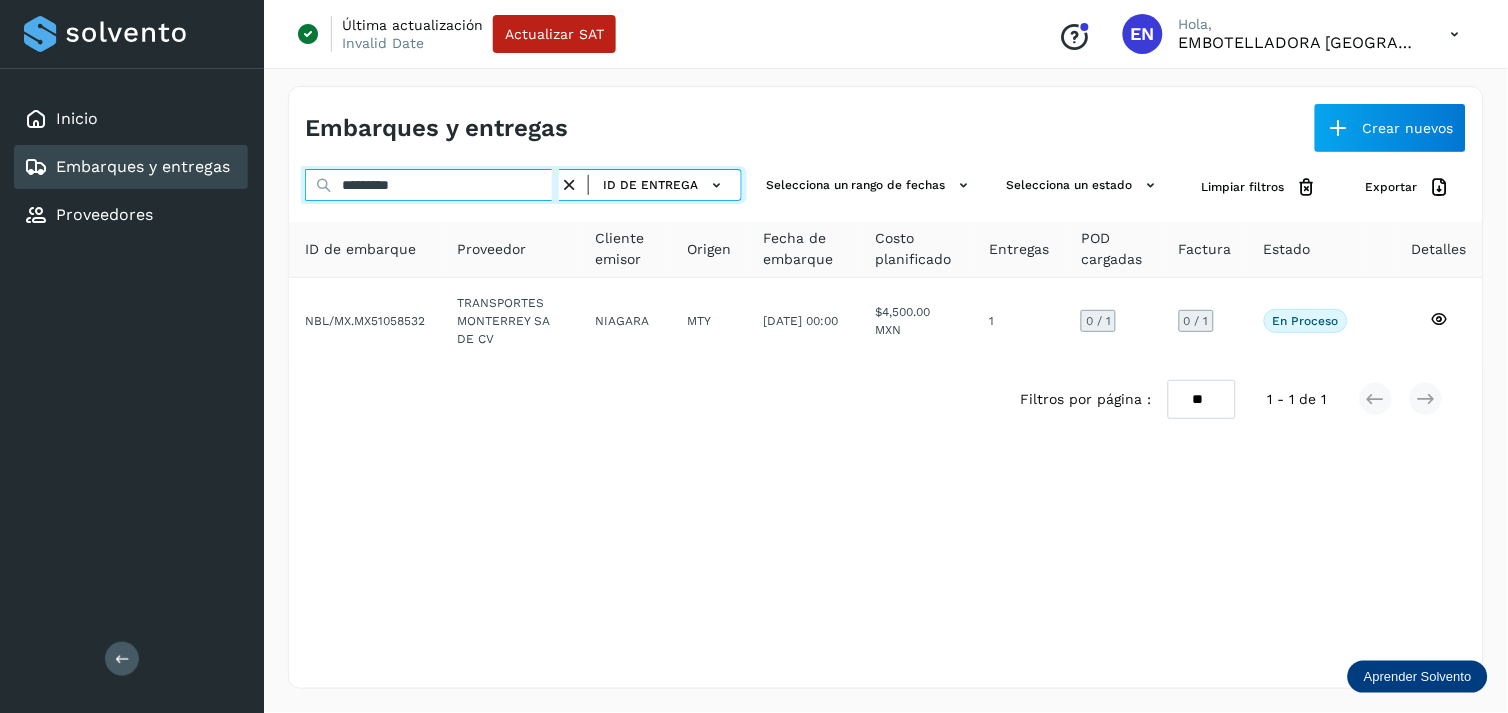 click on "*********" at bounding box center [432, 185] 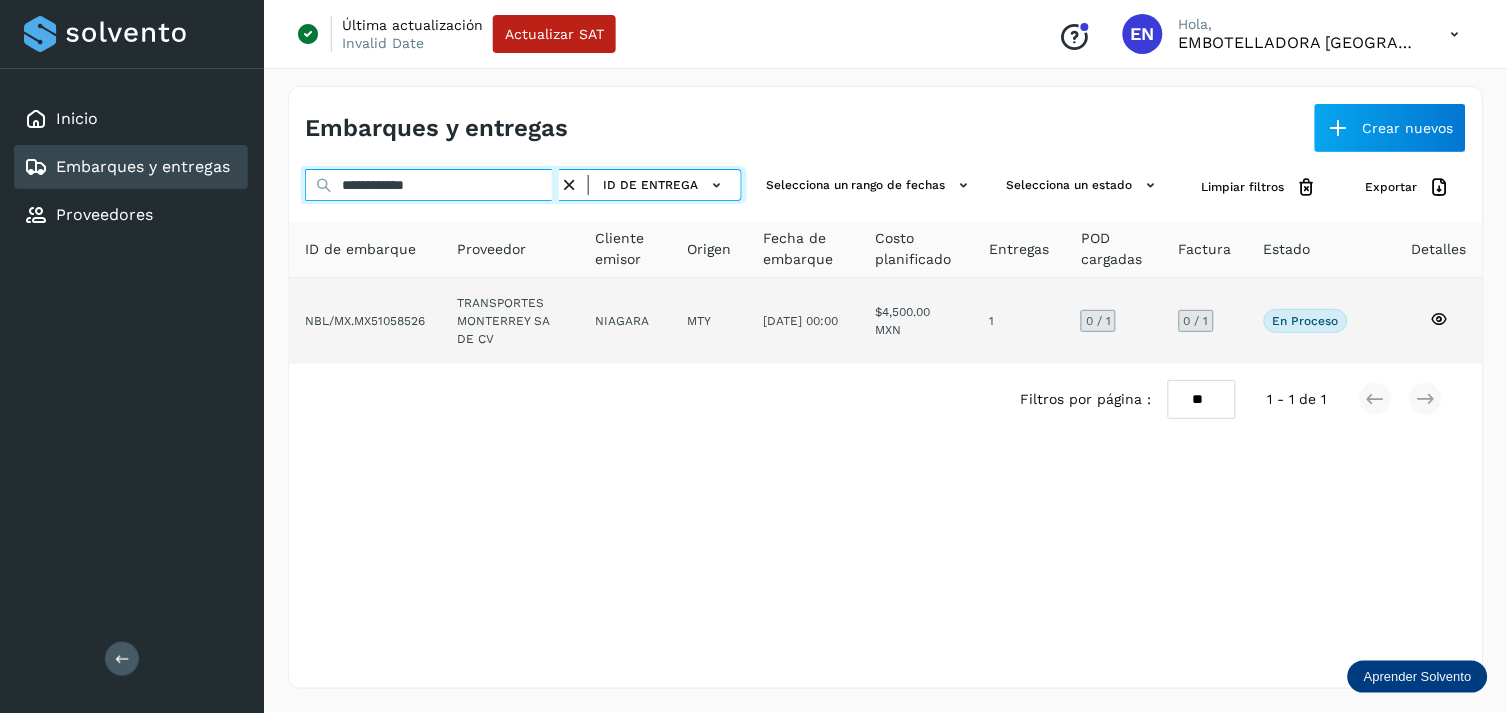 type on "**********" 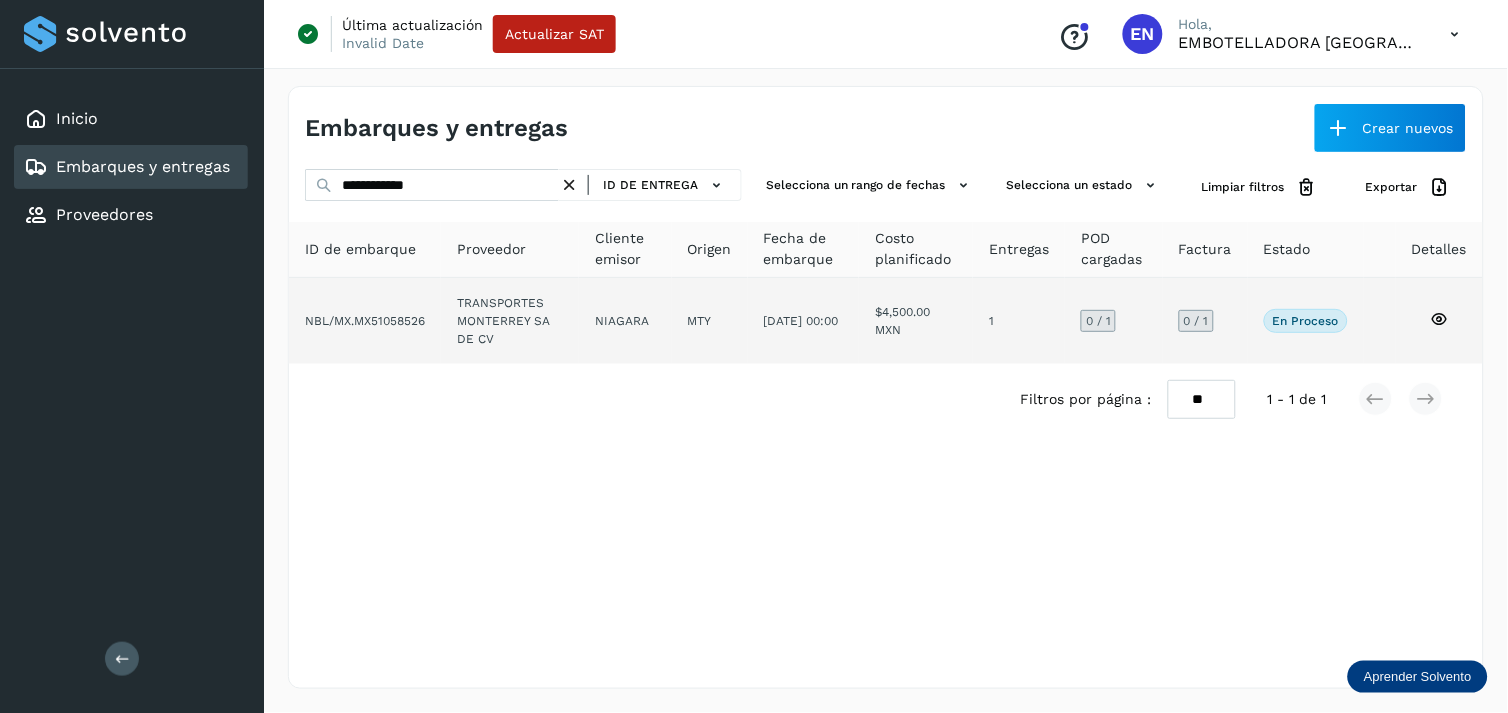 click on "TRANSPORTES MONTERREY SA DE CV" 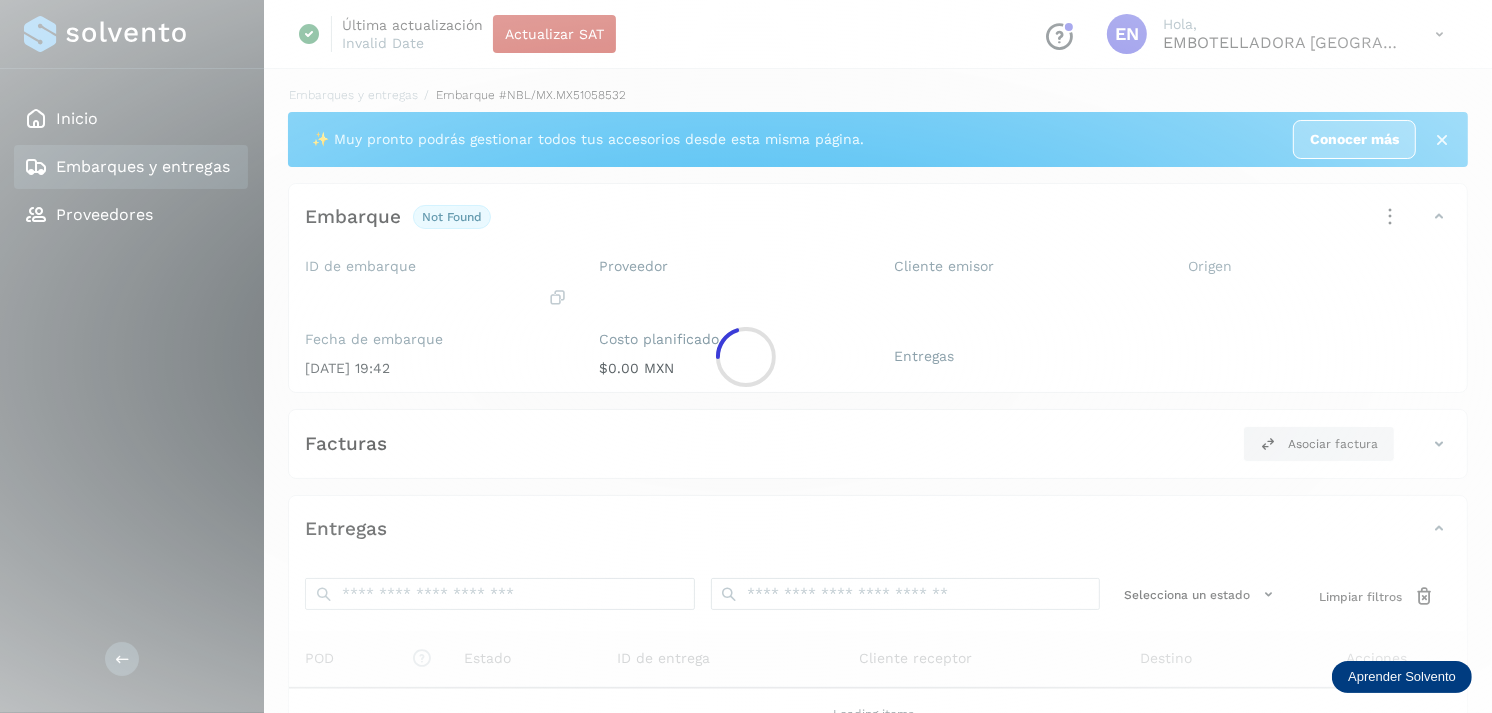 click 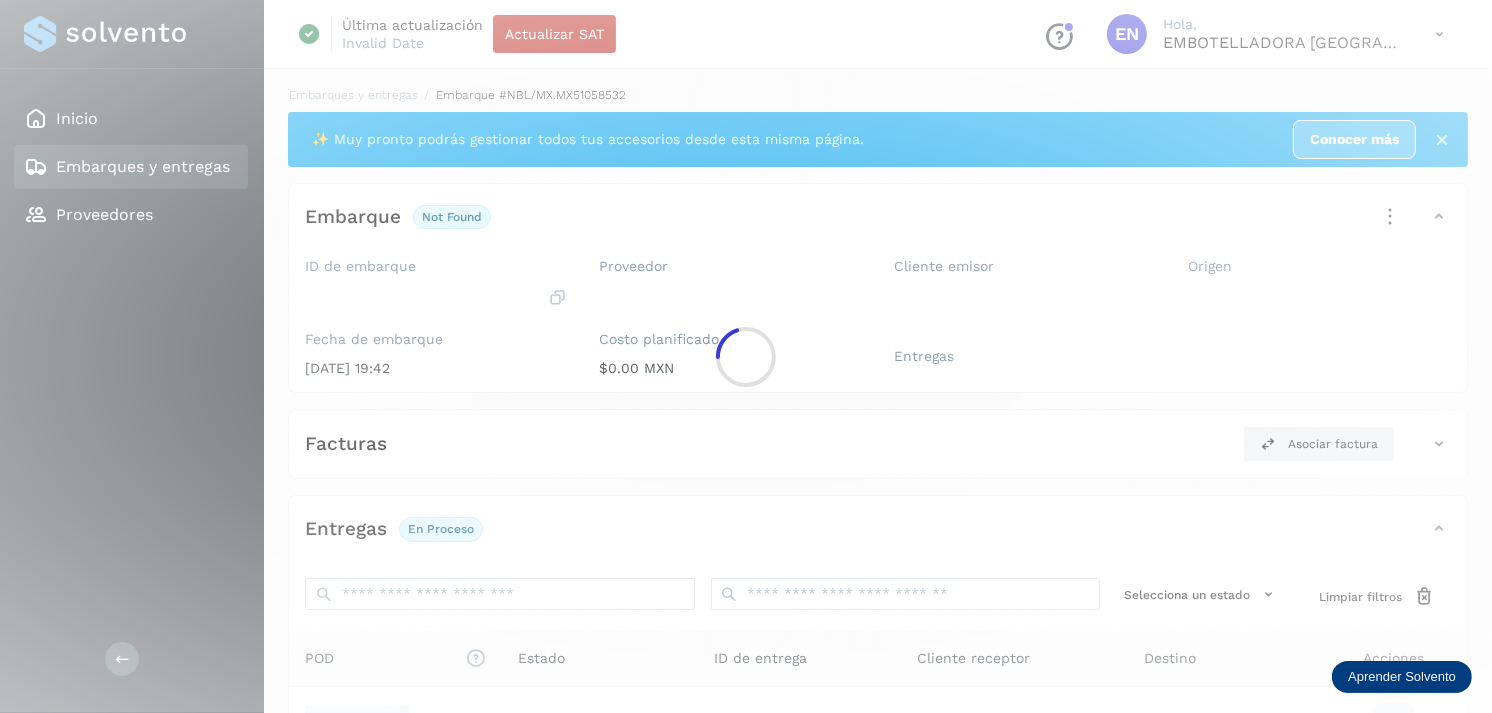 scroll, scrollTop: 243, scrollLeft: 0, axis: vertical 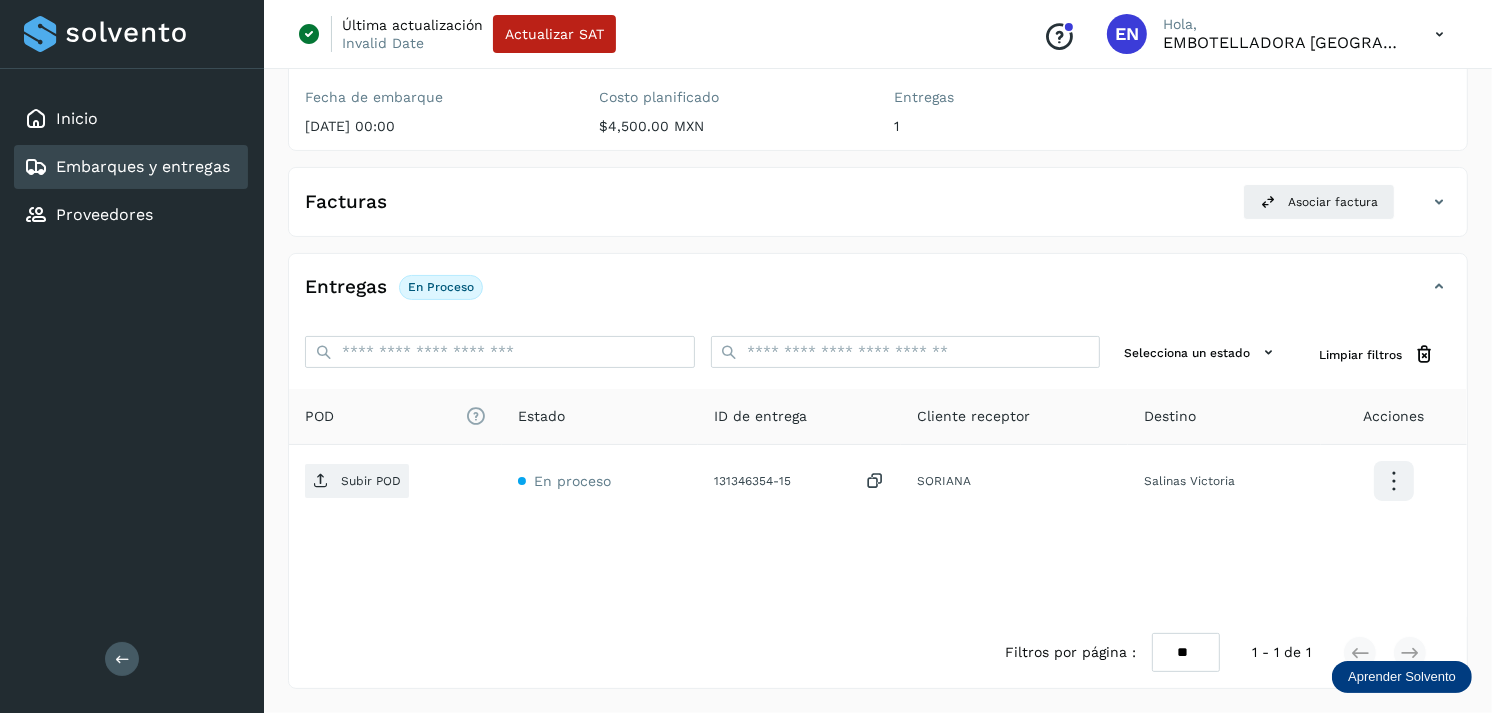 click on "Embarques y entregas" at bounding box center (143, 166) 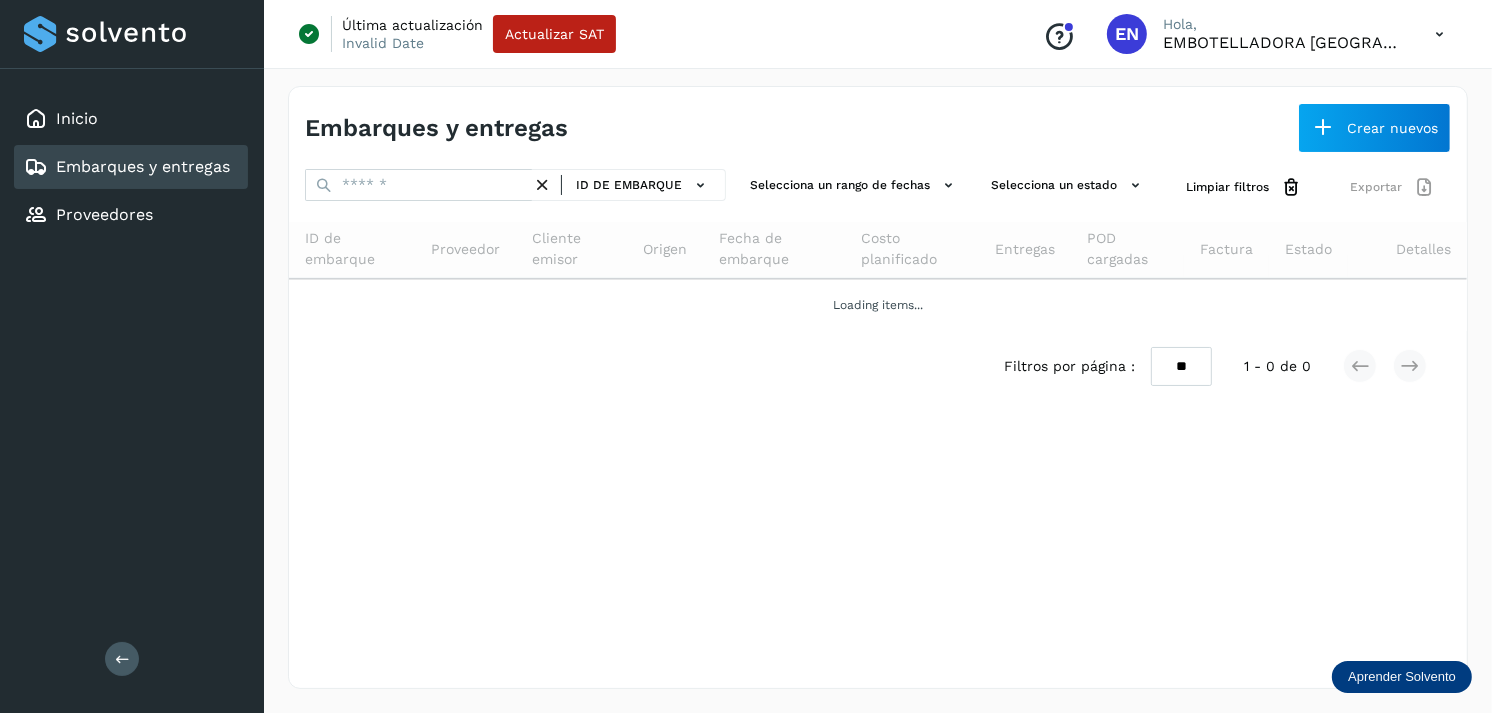 scroll, scrollTop: 0, scrollLeft: 0, axis: both 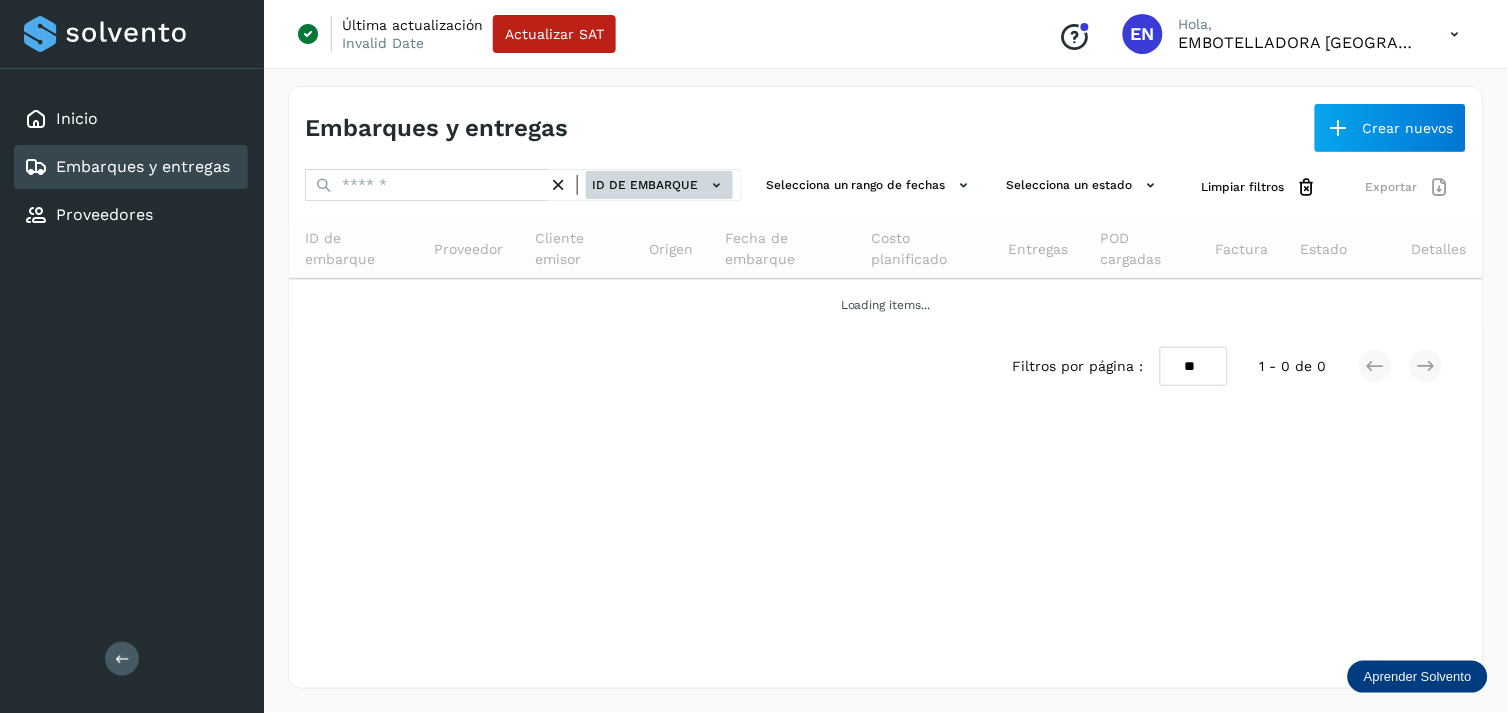 click on "ID de embarque" at bounding box center (659, 185) 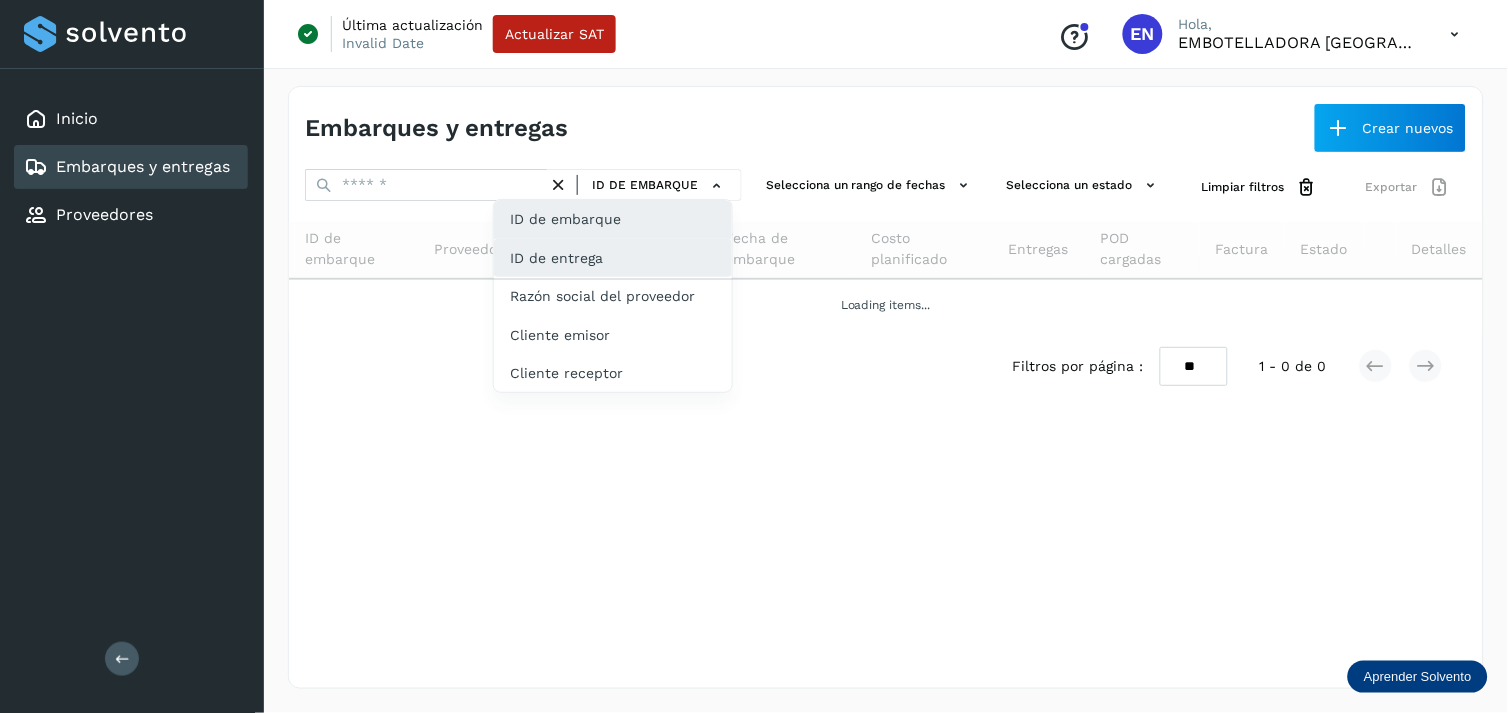 click on "ID de entrega" 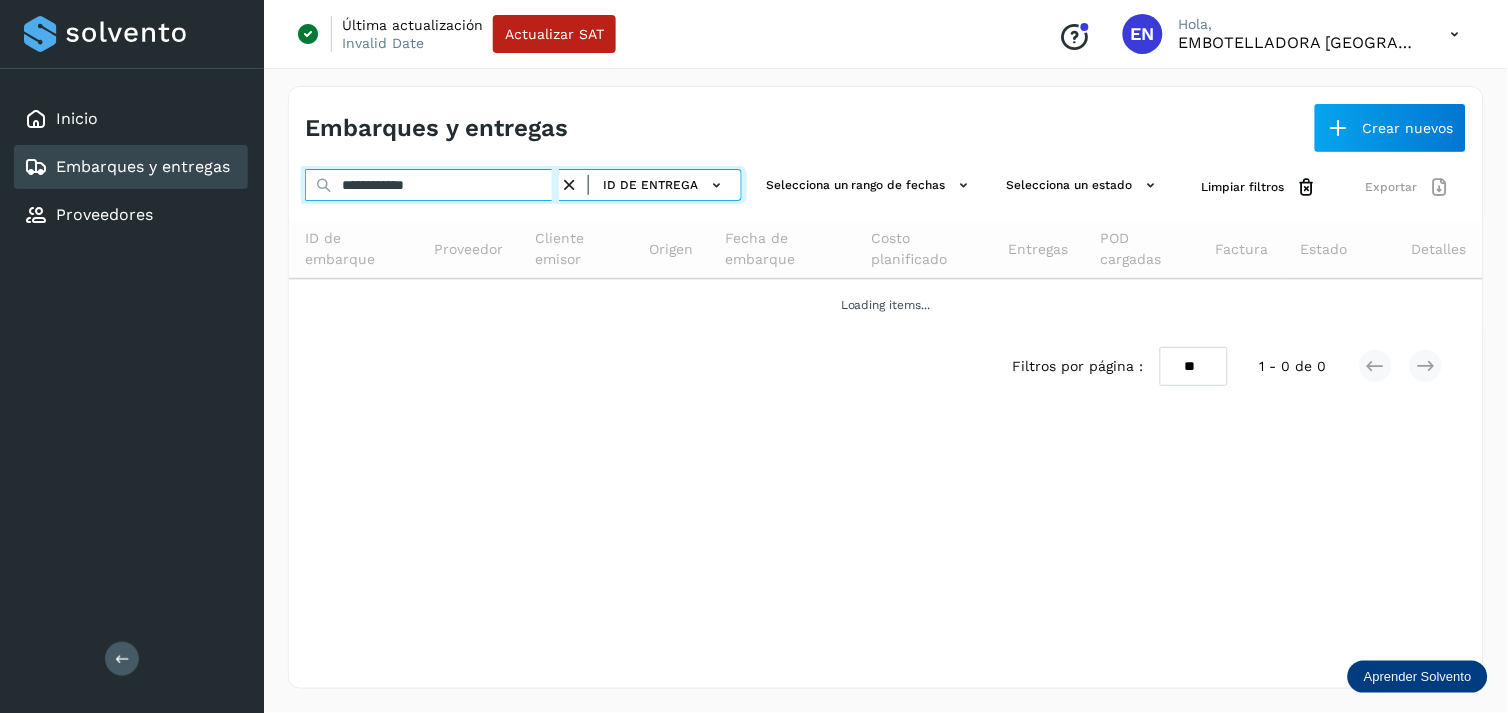 click on "**********" at bounding box center (432, 185) 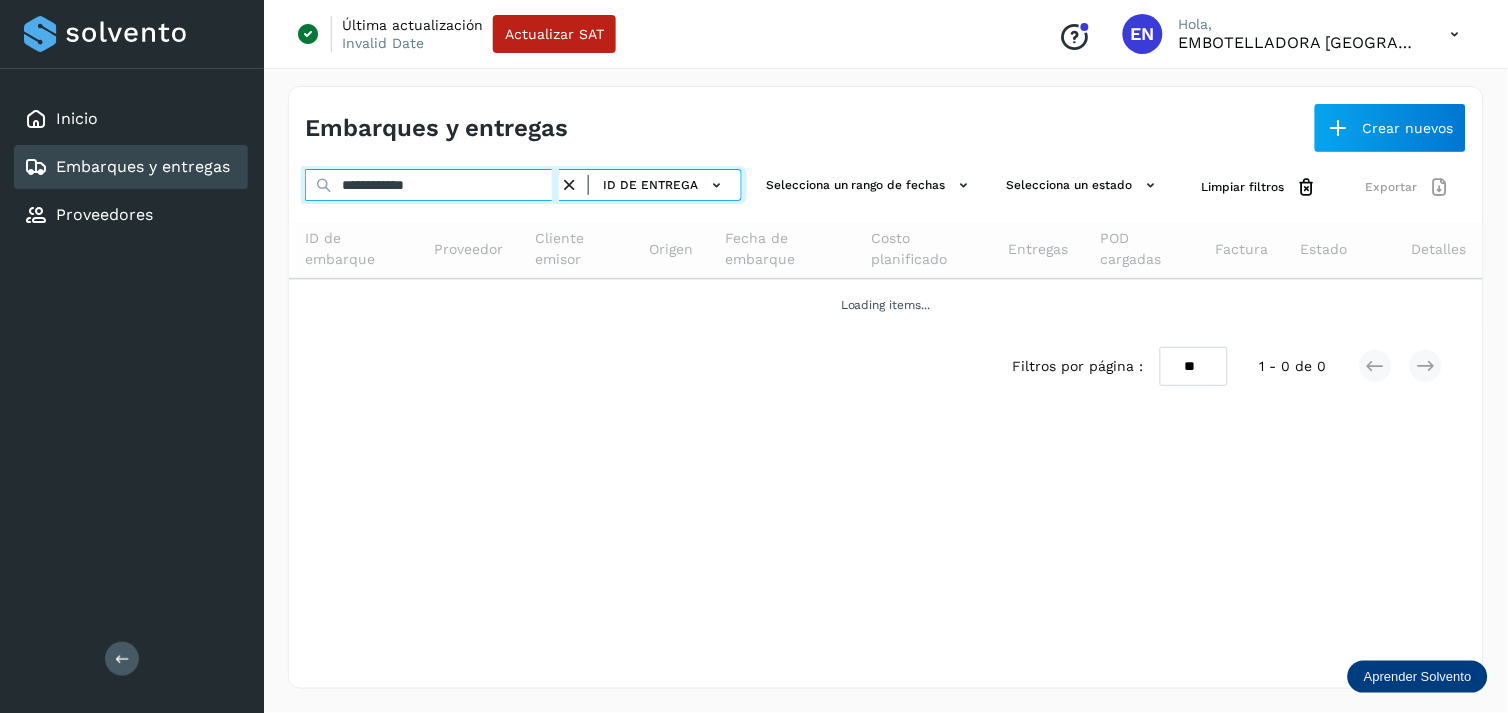 click on "**********" at bounding box center (432, 185) 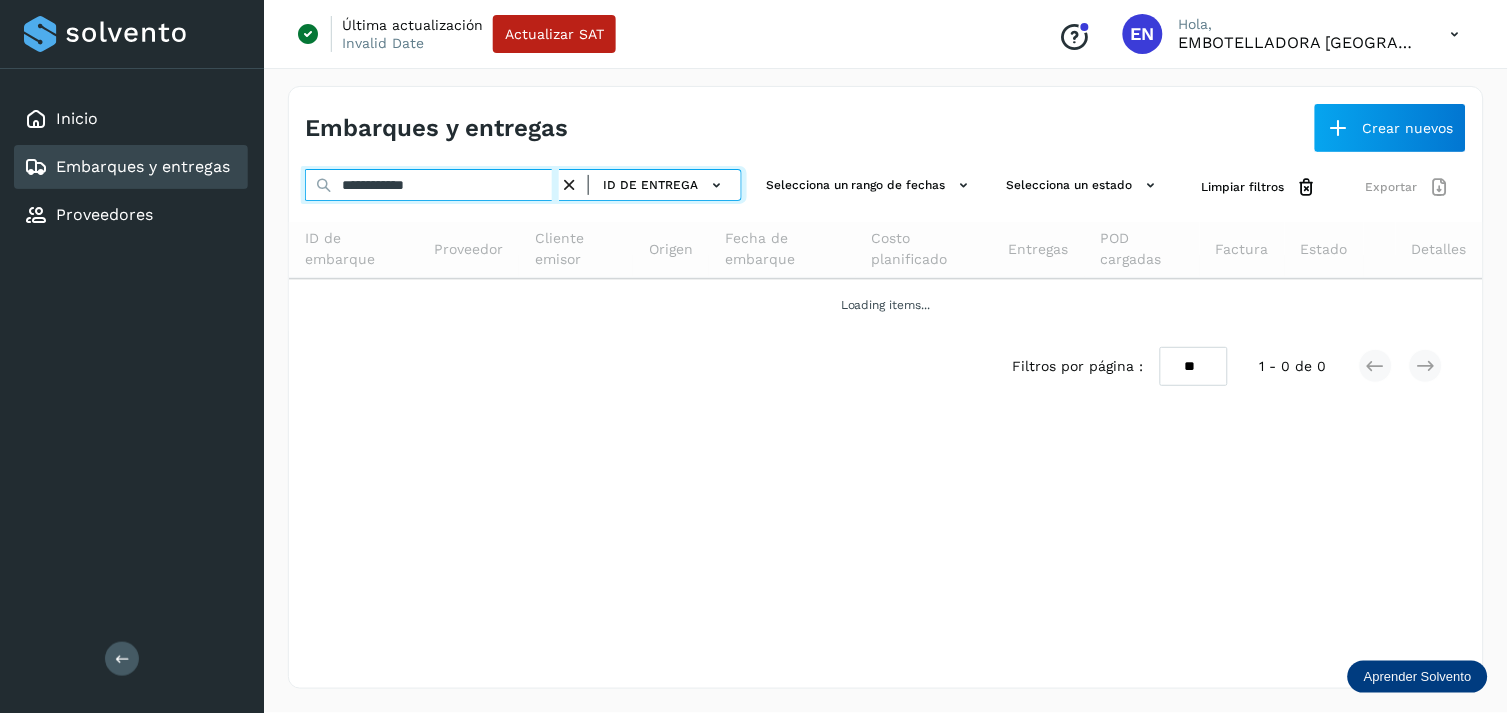 paste 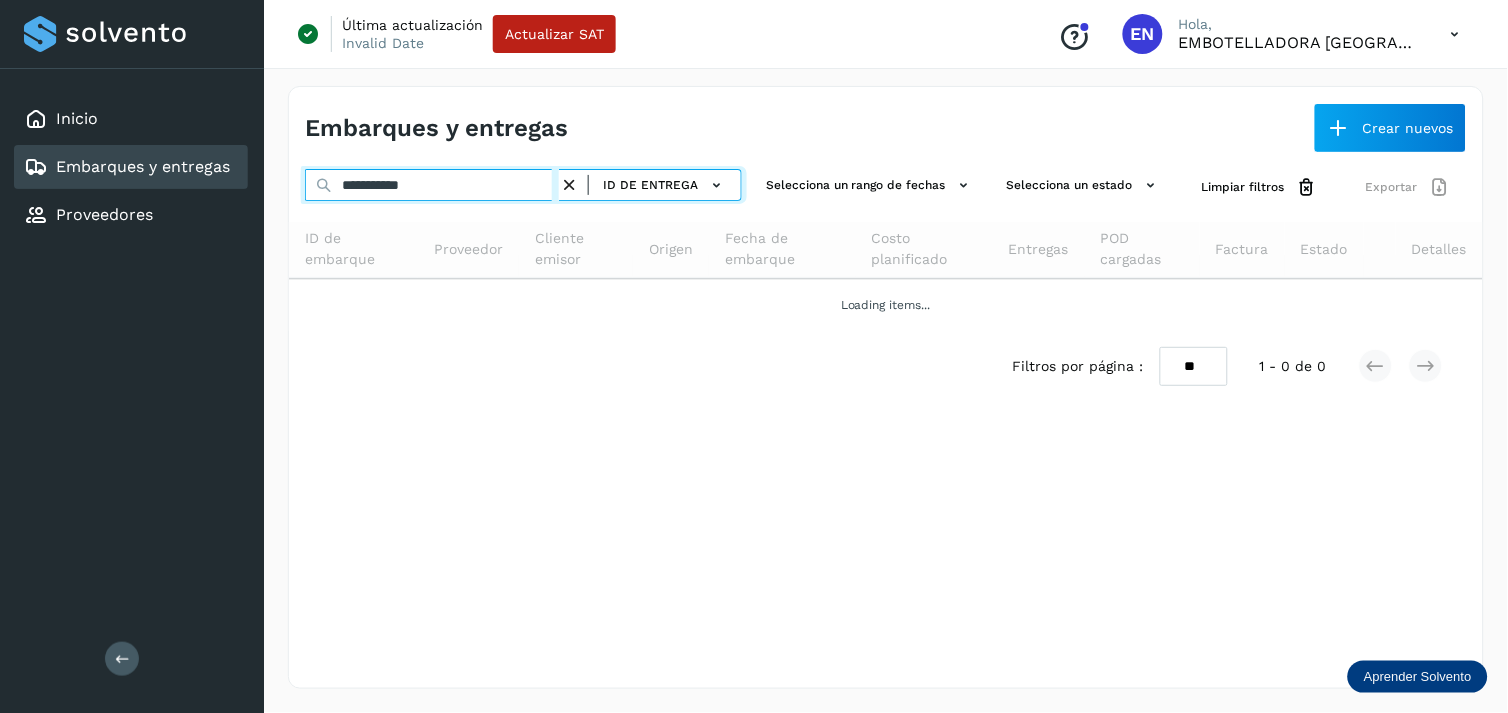 click on "**********" at bounding box center (432, 185) 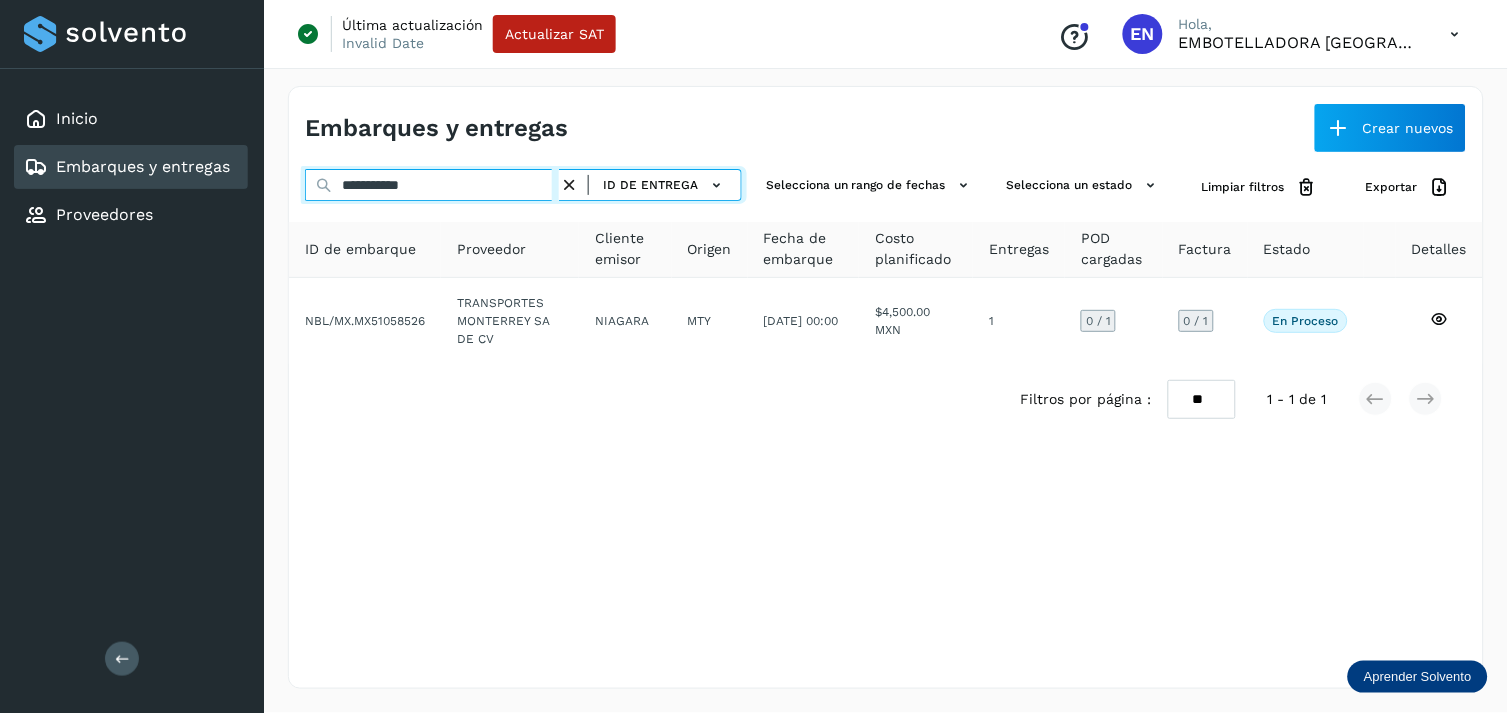 type on "**********" 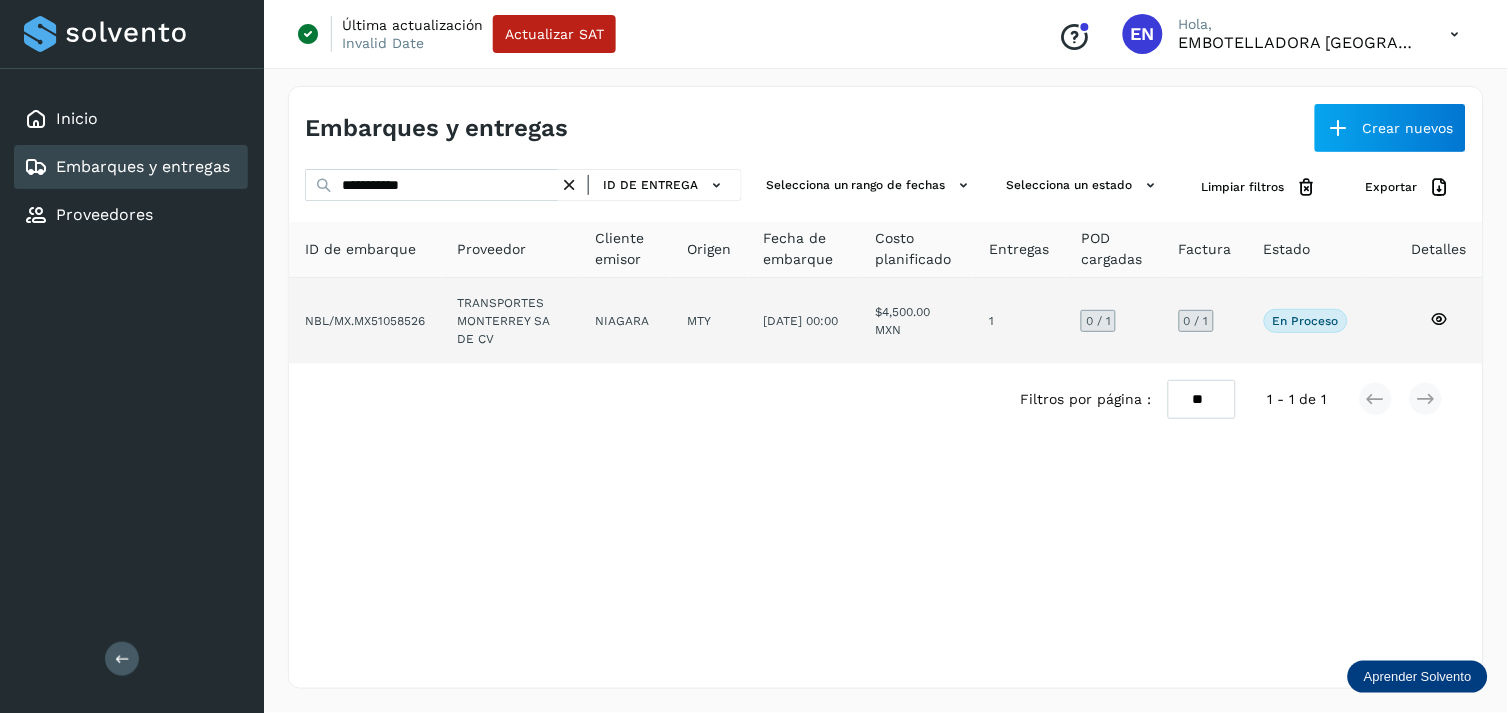 drag, startPoint x: 528, startPoint y: 251, endPoint x: 508, endPoint y: 318, distance: 69.92139 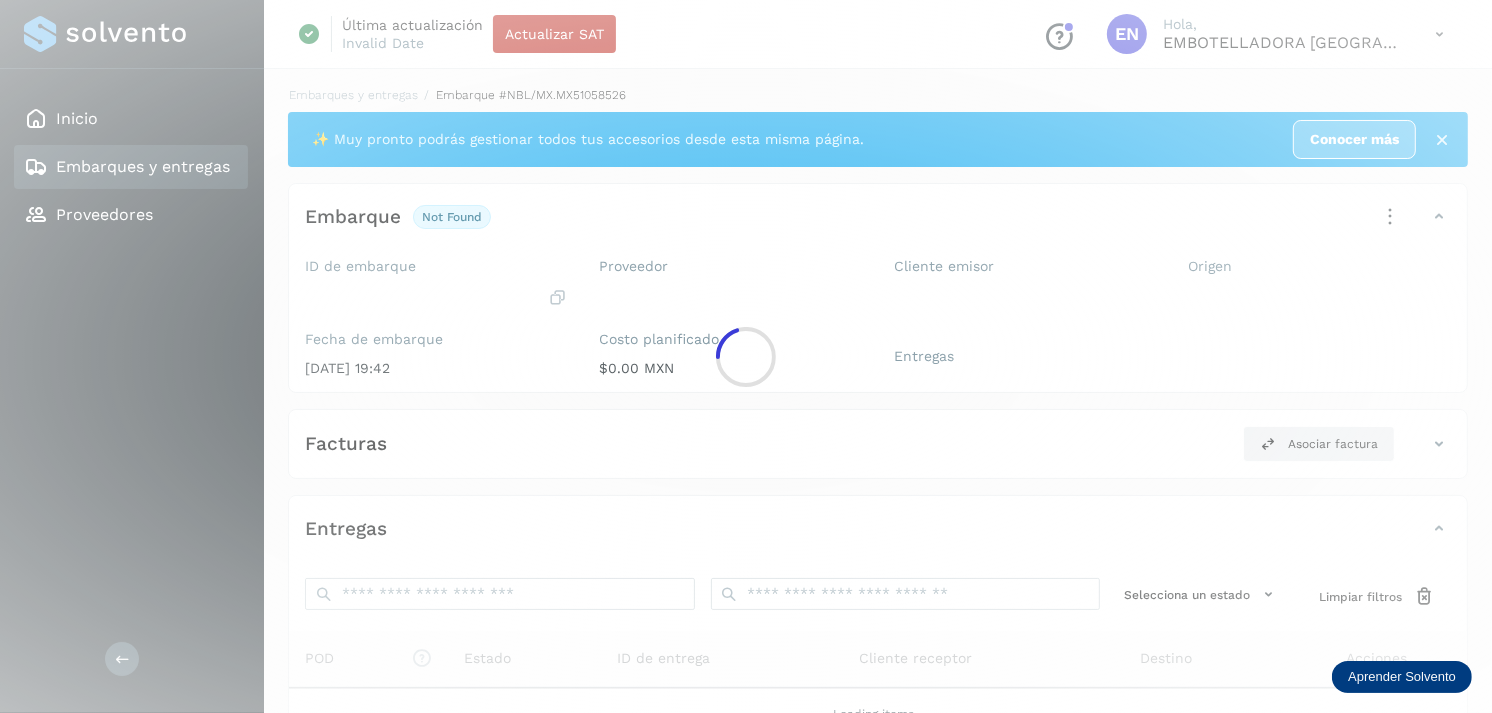 click 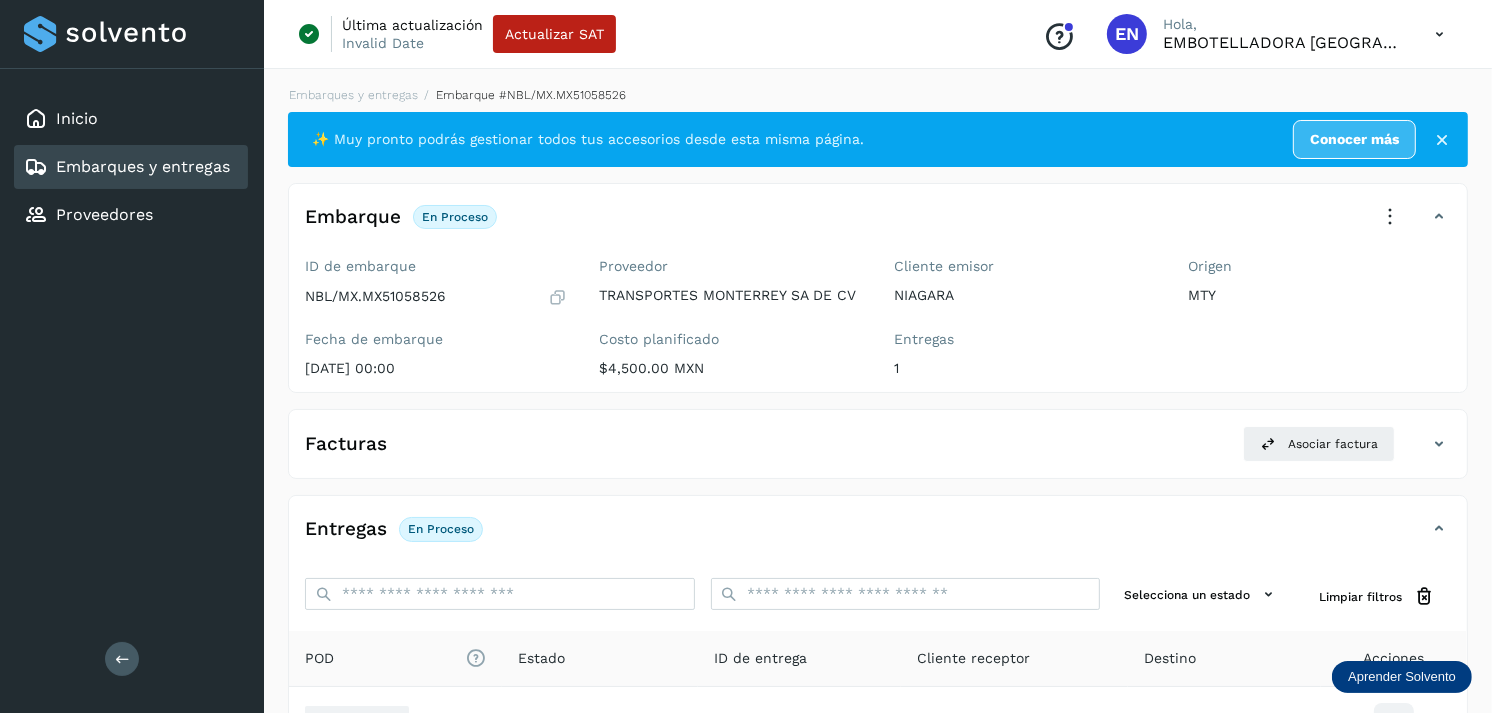scroll, scrollTop: 243, scrollLeft: 0, axis: vertical 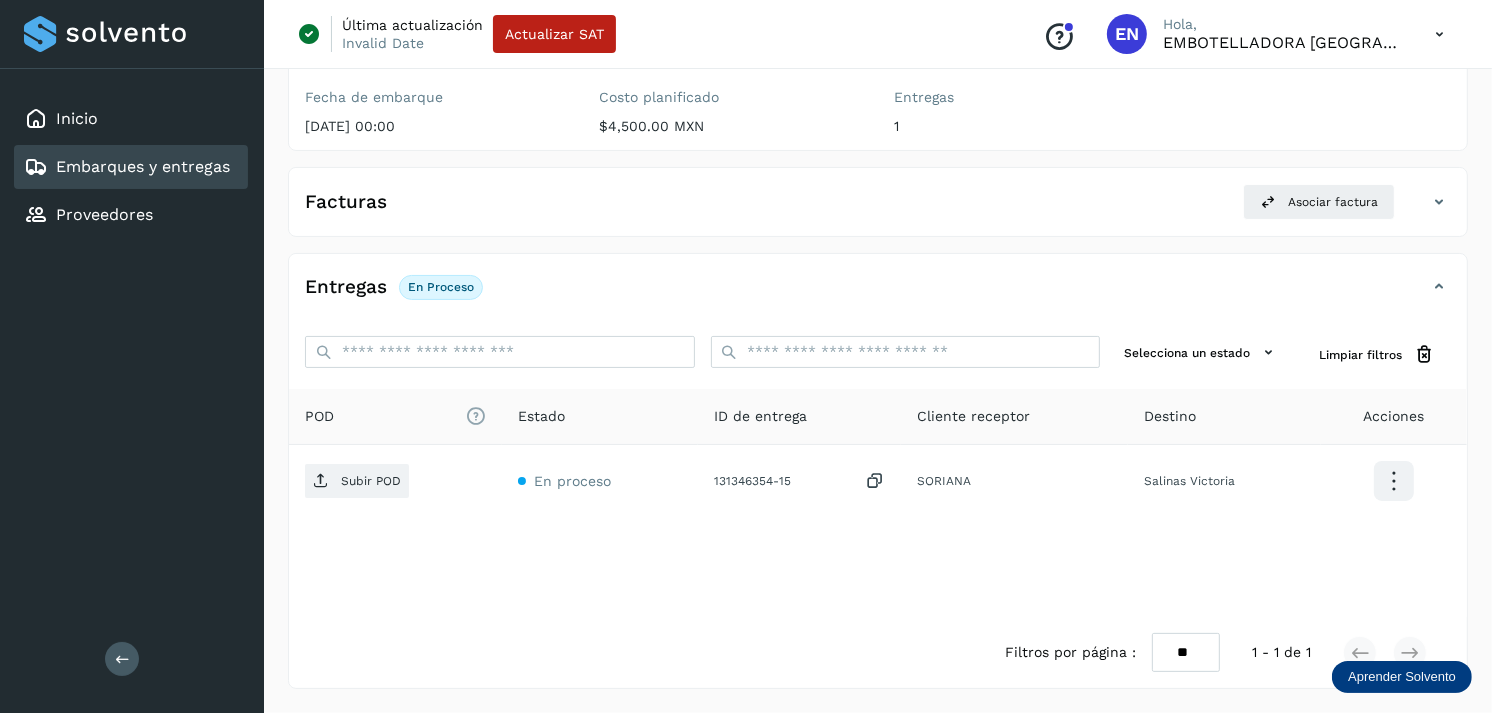 click on "Embarques y entregas" 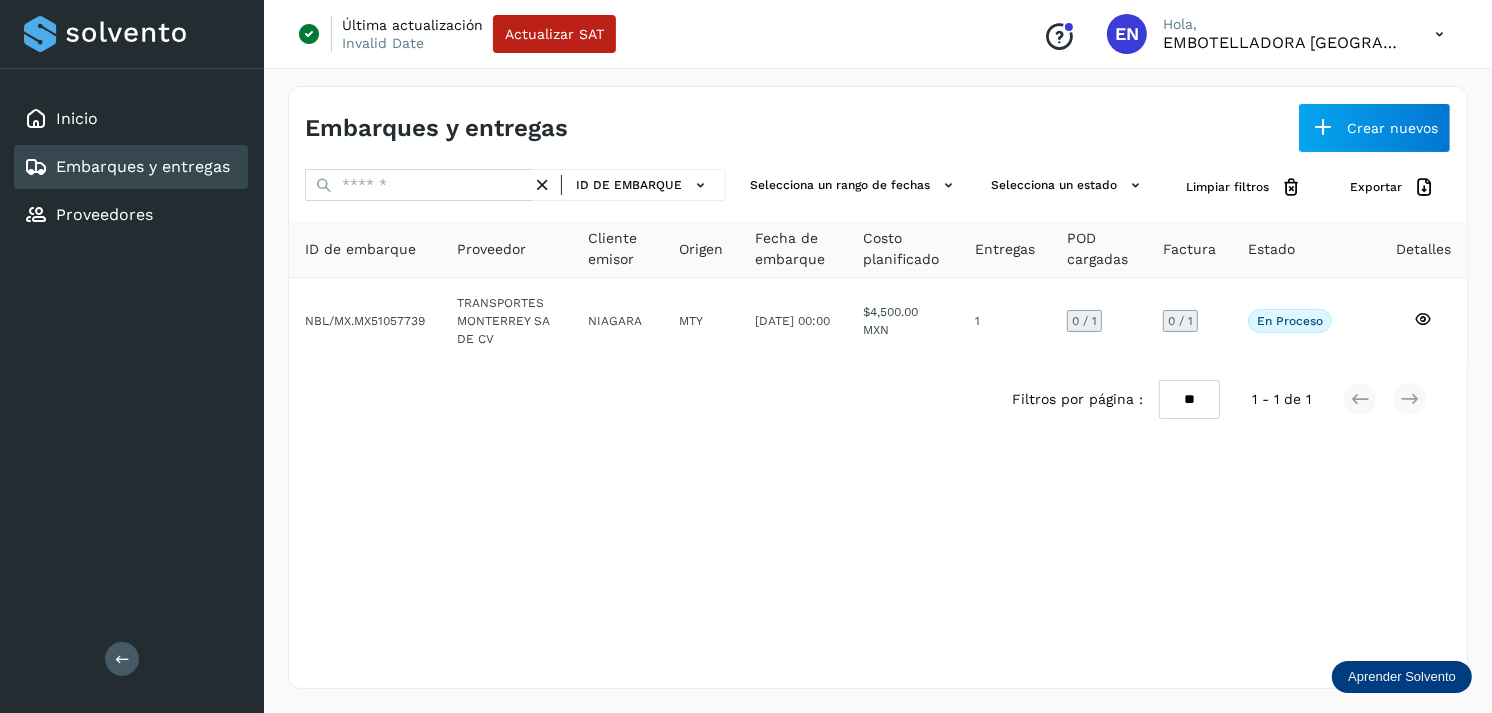 scroll, scrollTop: 0, scrollLeft: 0, axis: both 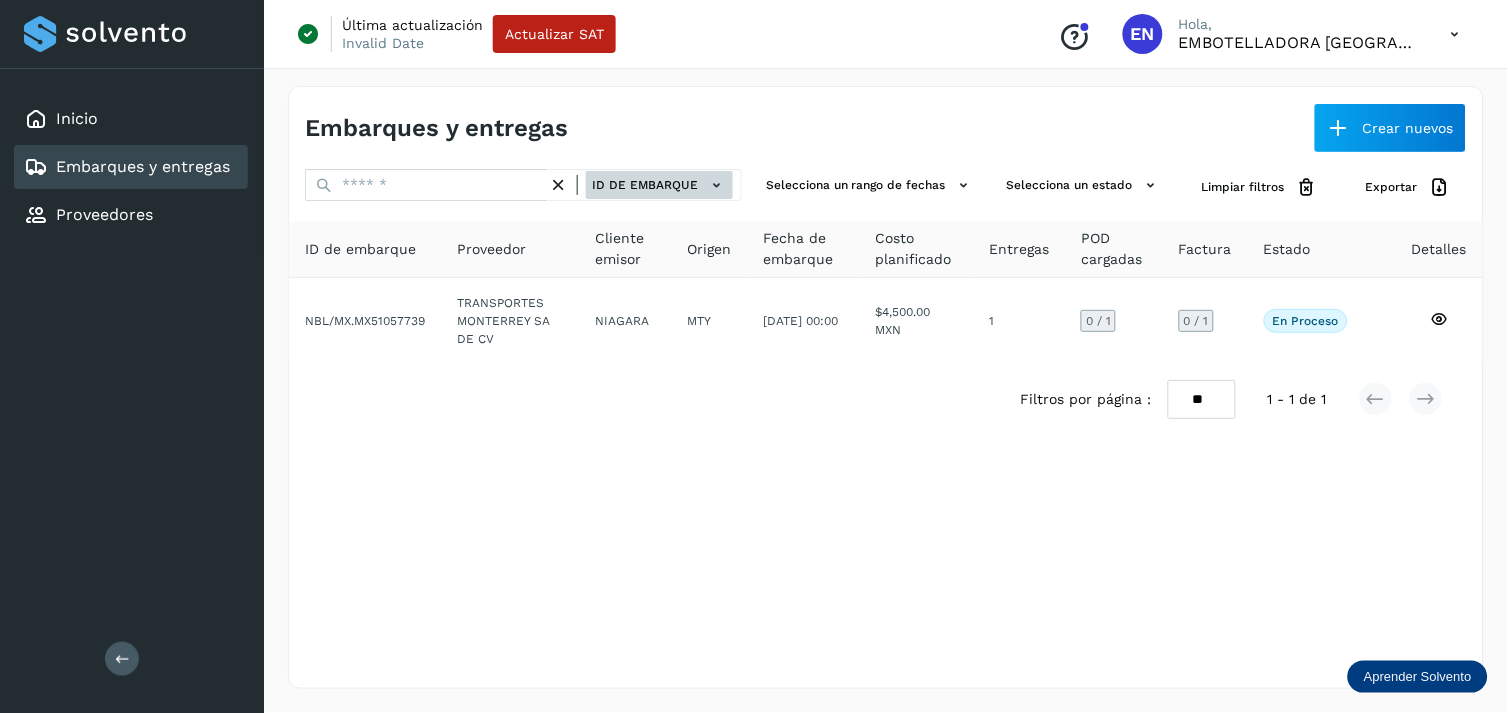 click on "ID de embarque" at bounding box center (659, 185) 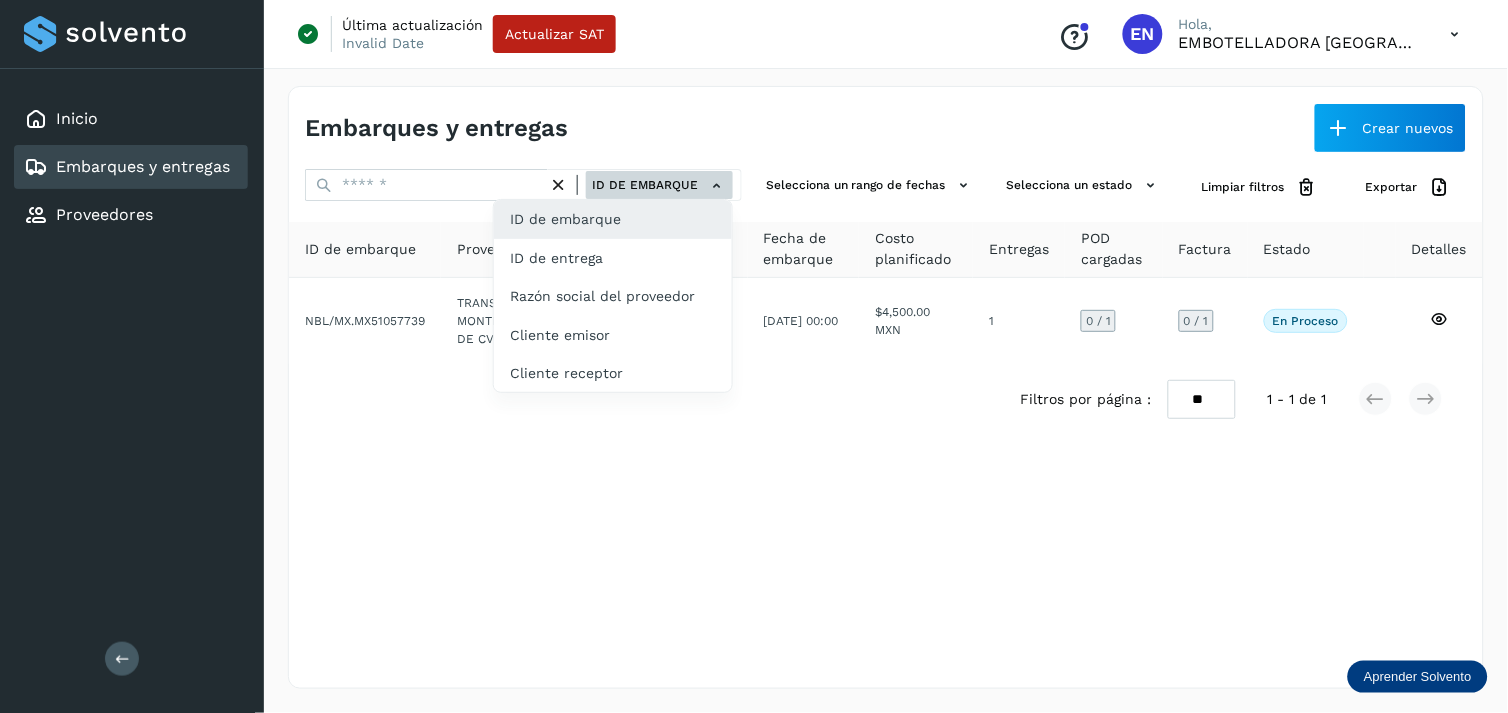 click on "ID de entrega" 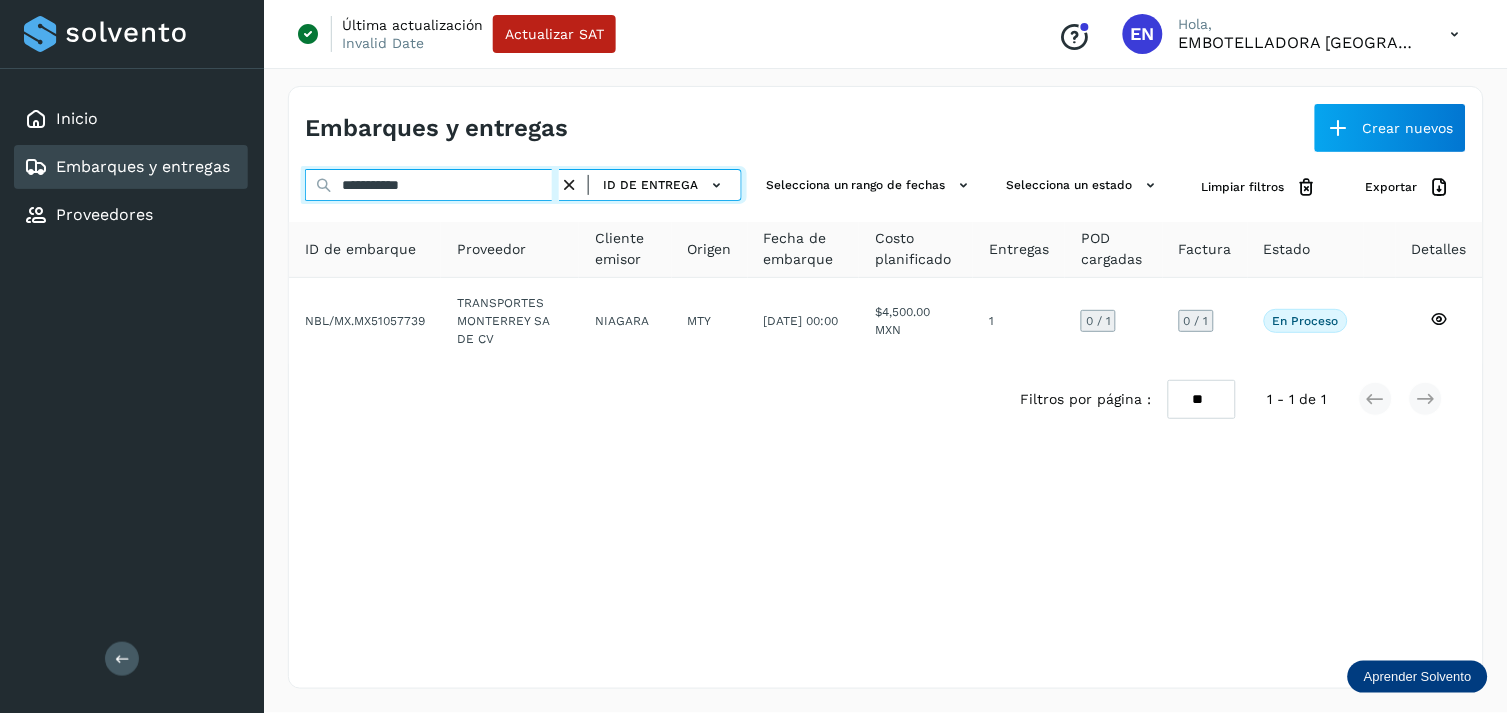 click on "**********" at bounding box center (432, 185) 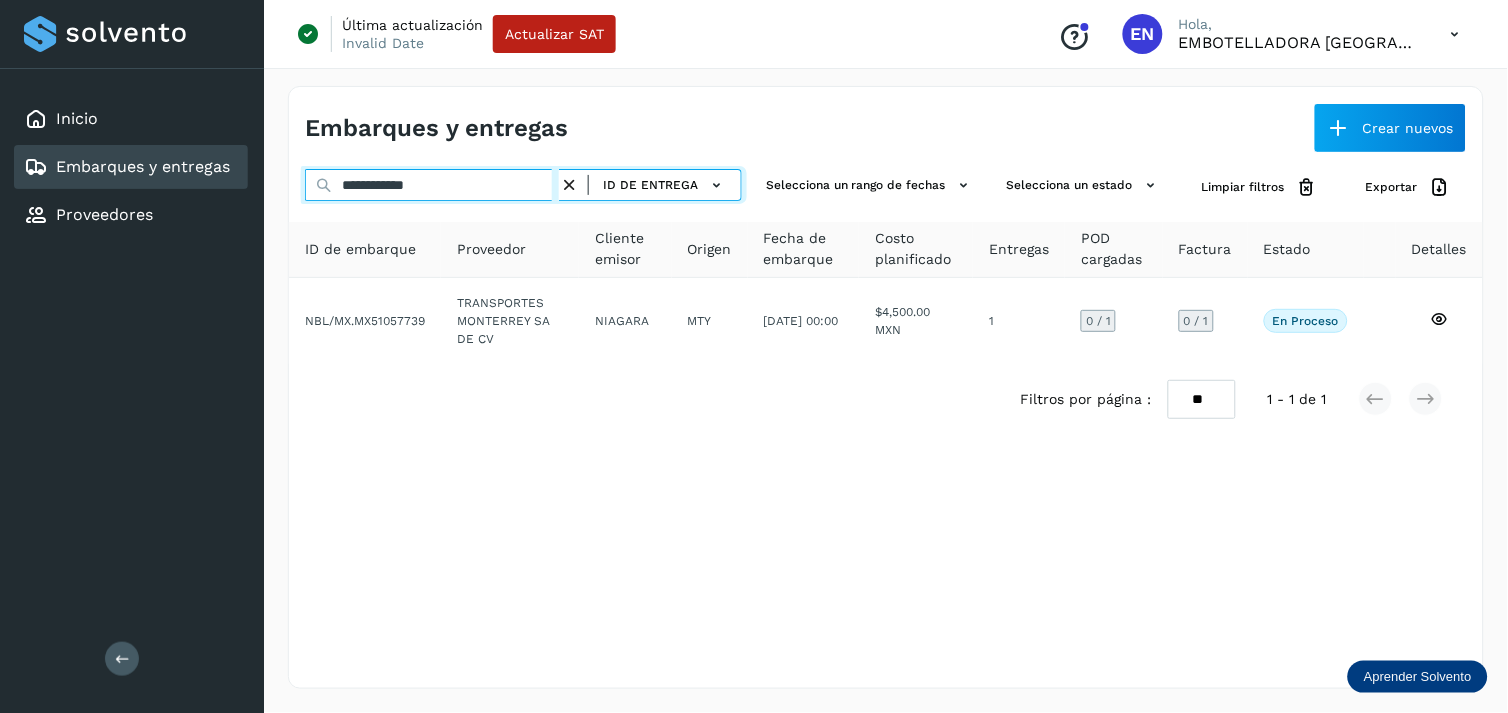 type on "**********" 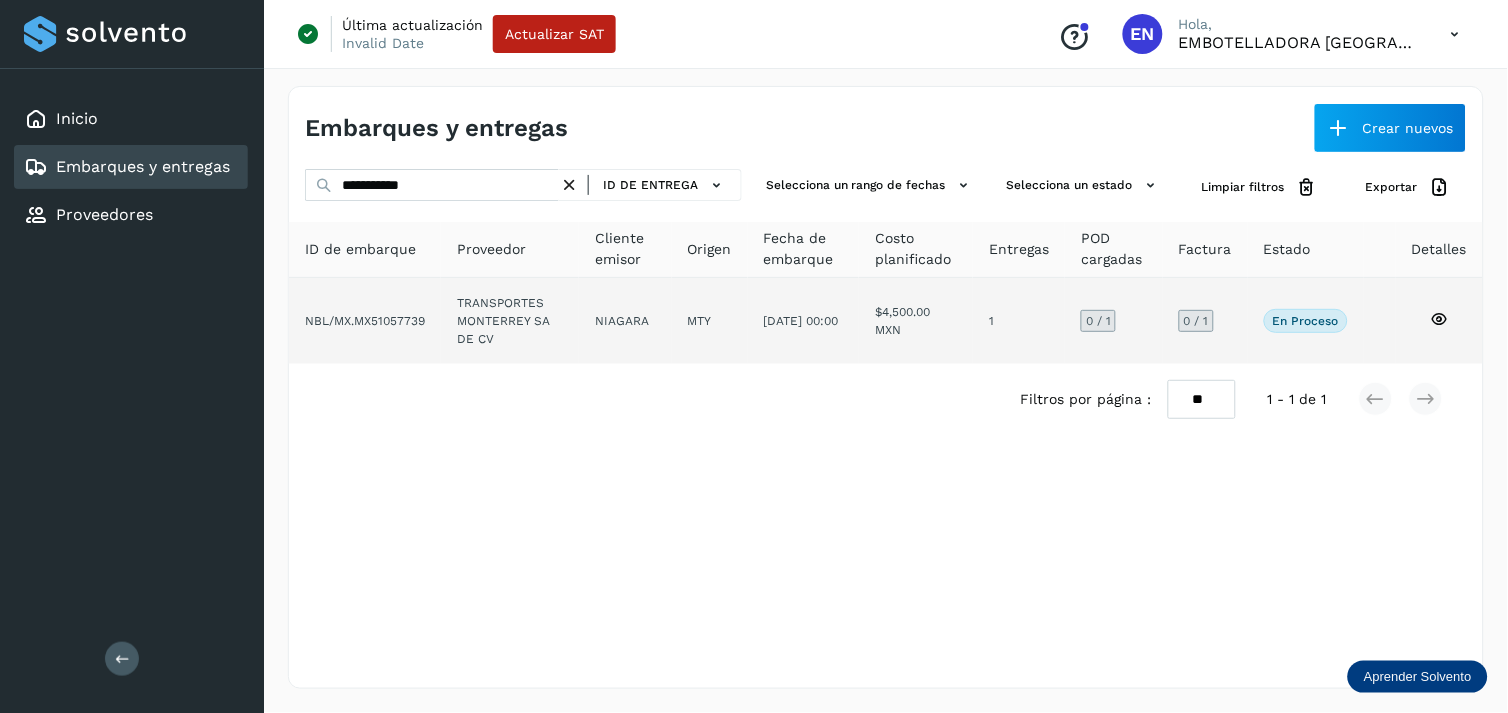 click on "TRANSPORTES MONTERREY SA DE CV" 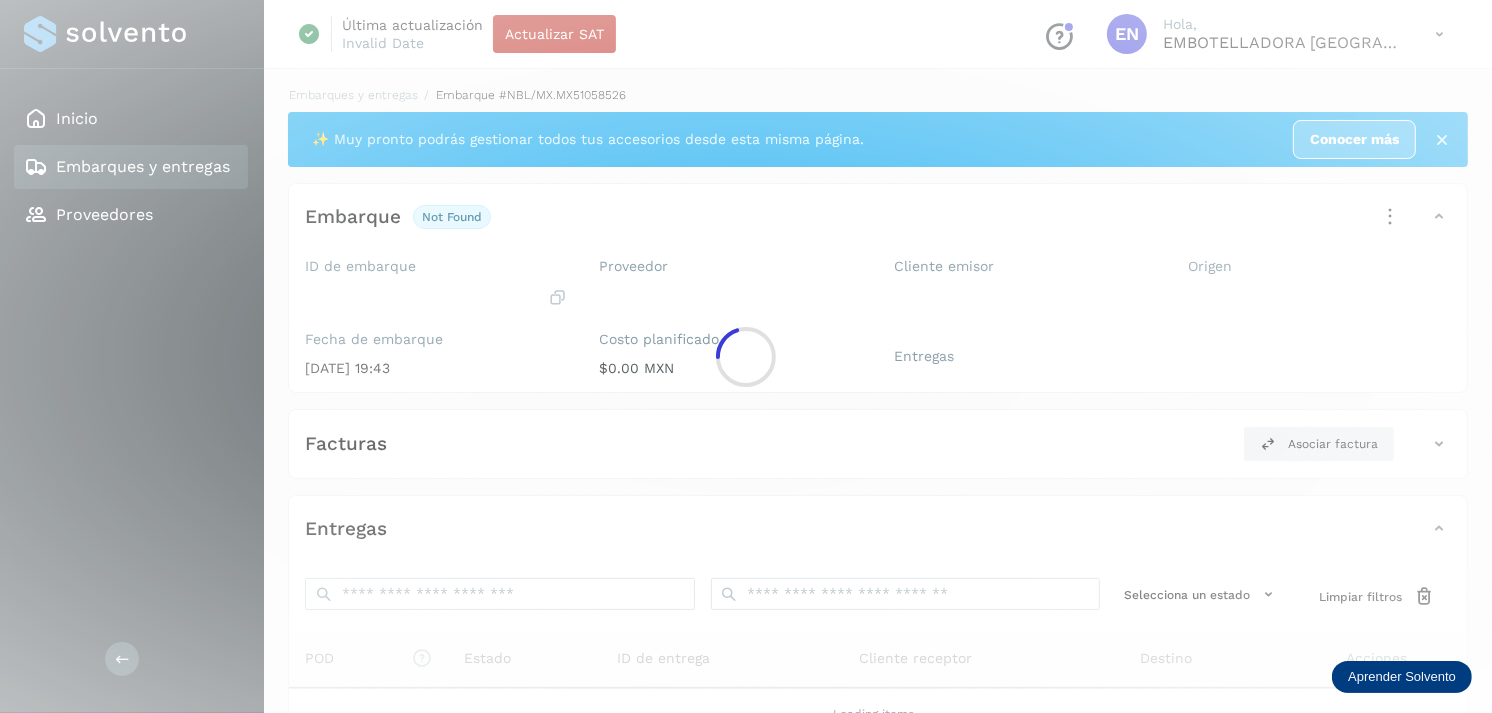 click 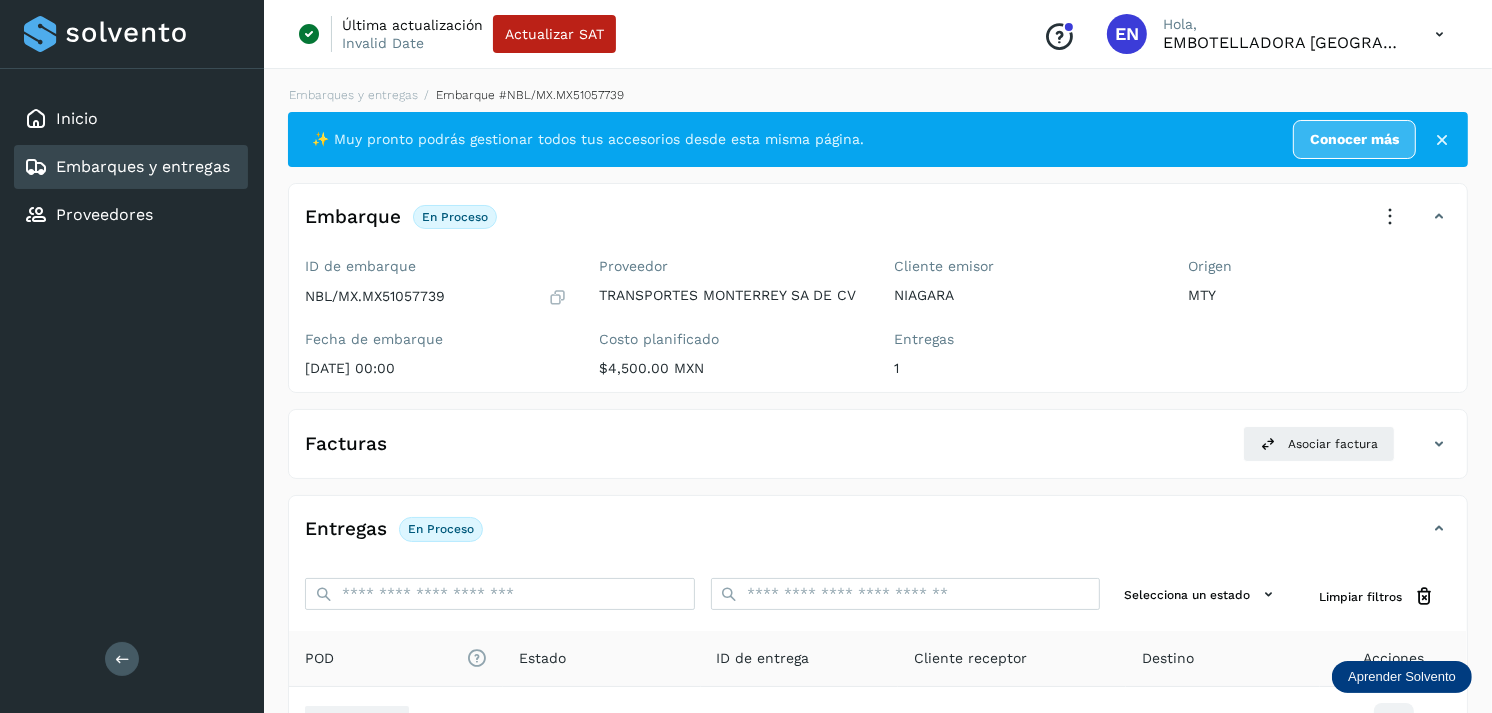scroll, scrollTop: 243, scrollLeft: 0, axis: vertical 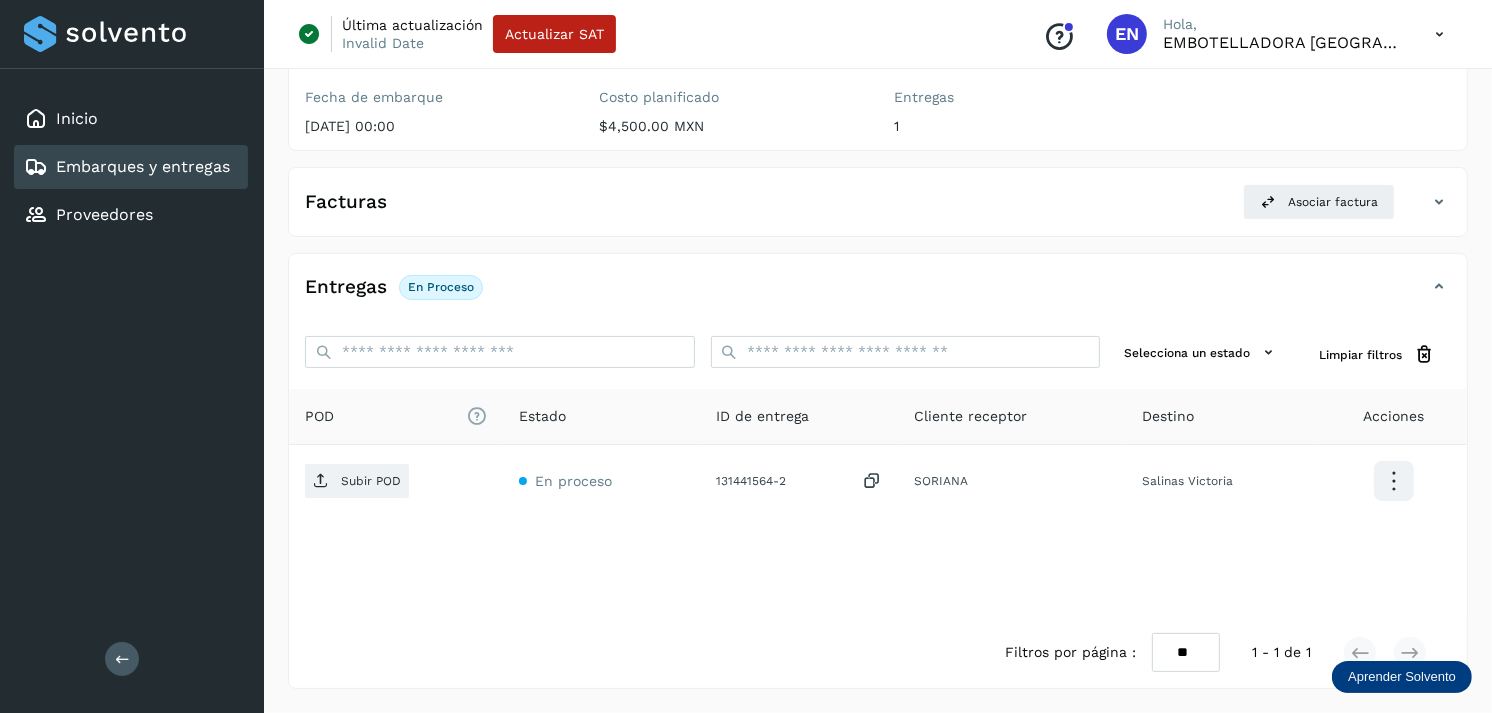 click on "Embarques y entregas" at bounding box center (143, 166) 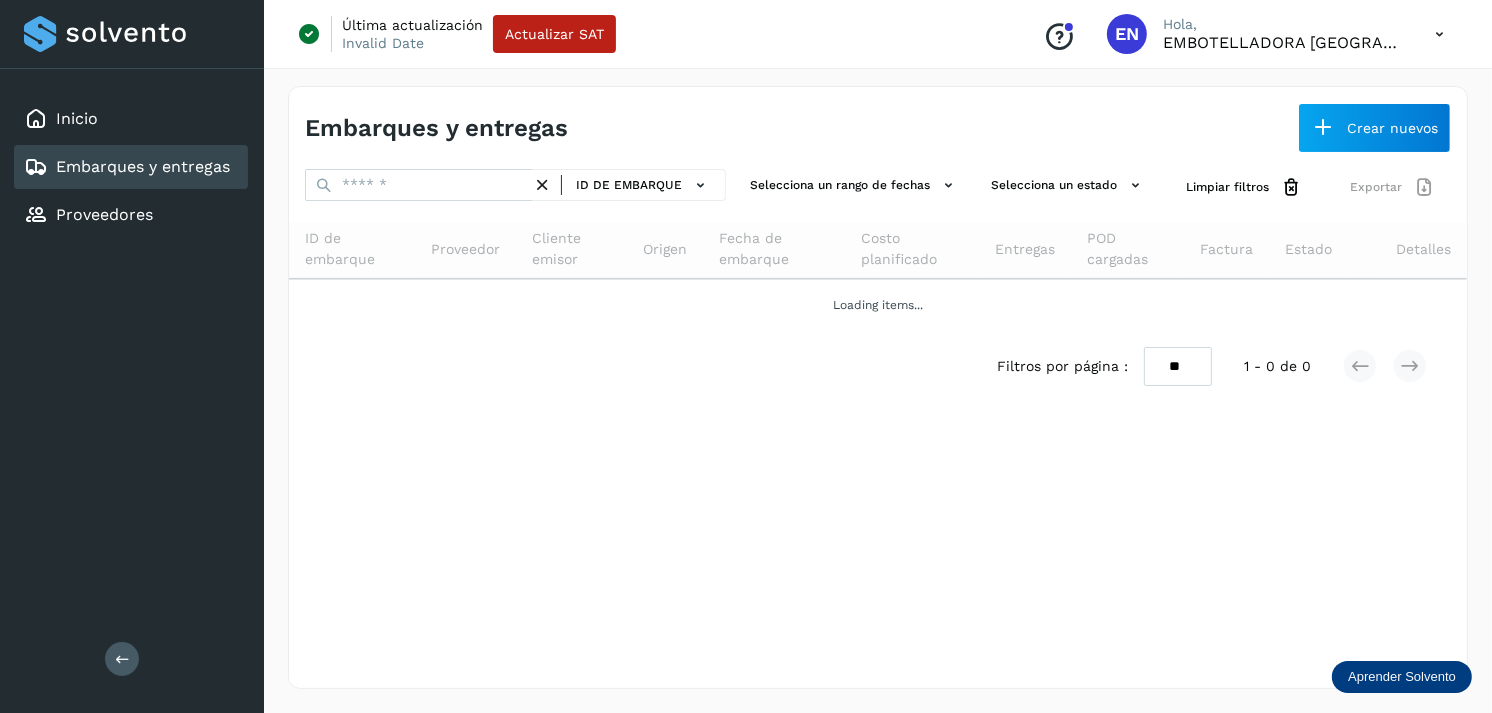 scroll, scrollTop: 0, scrollLeft: 0, axis: both 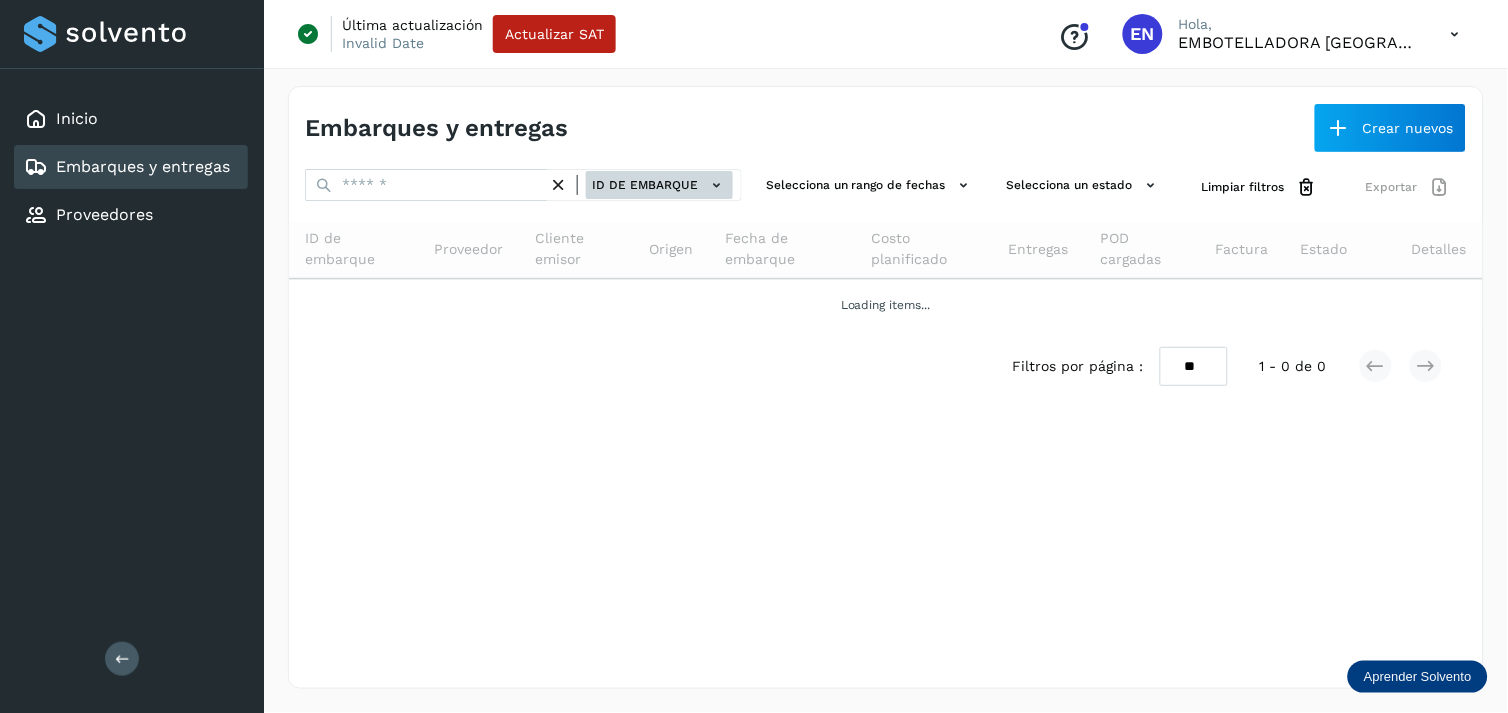 click on "ID de embarque" at bounding box center (659, 185) 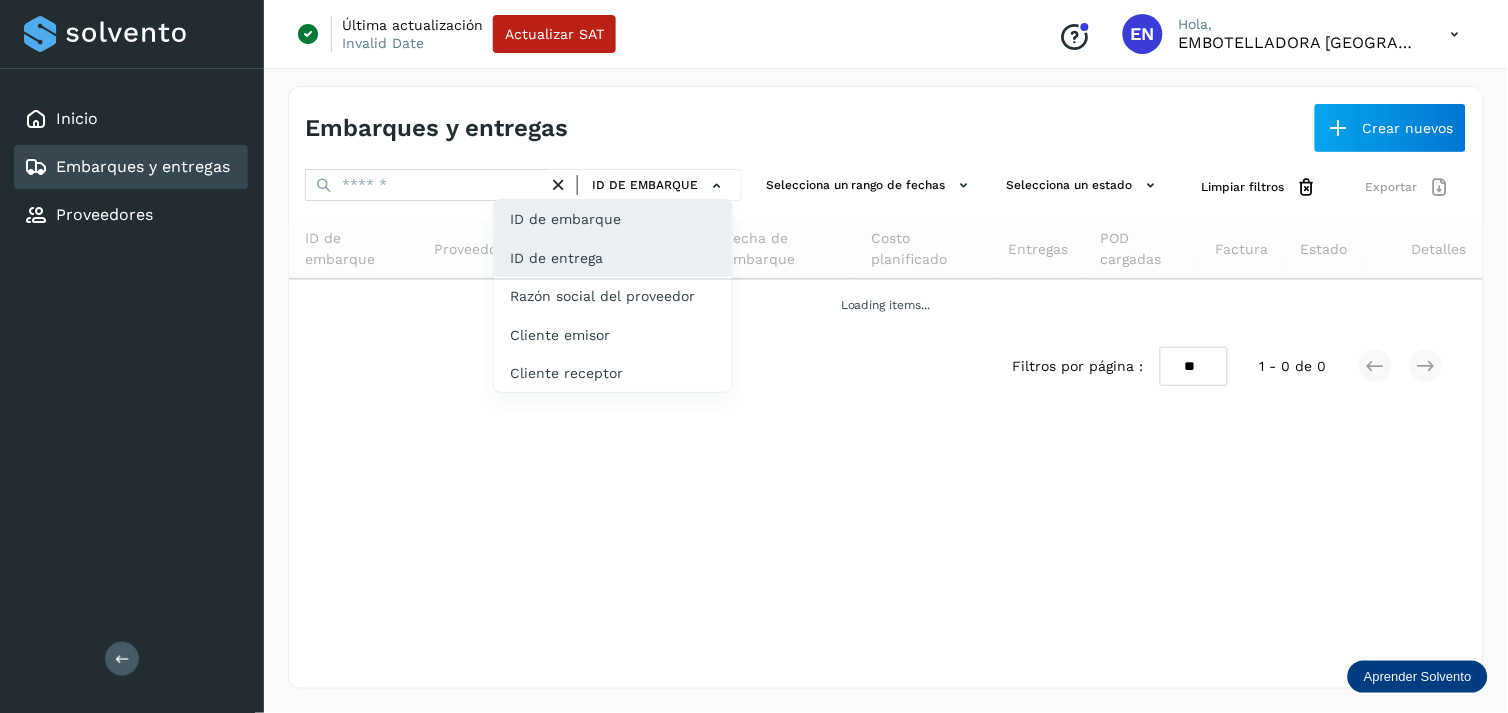 drag, startPoint x: 596, startPoint y: 234, endPoint x: 583, endPoint y: 241, distance: 14.764823 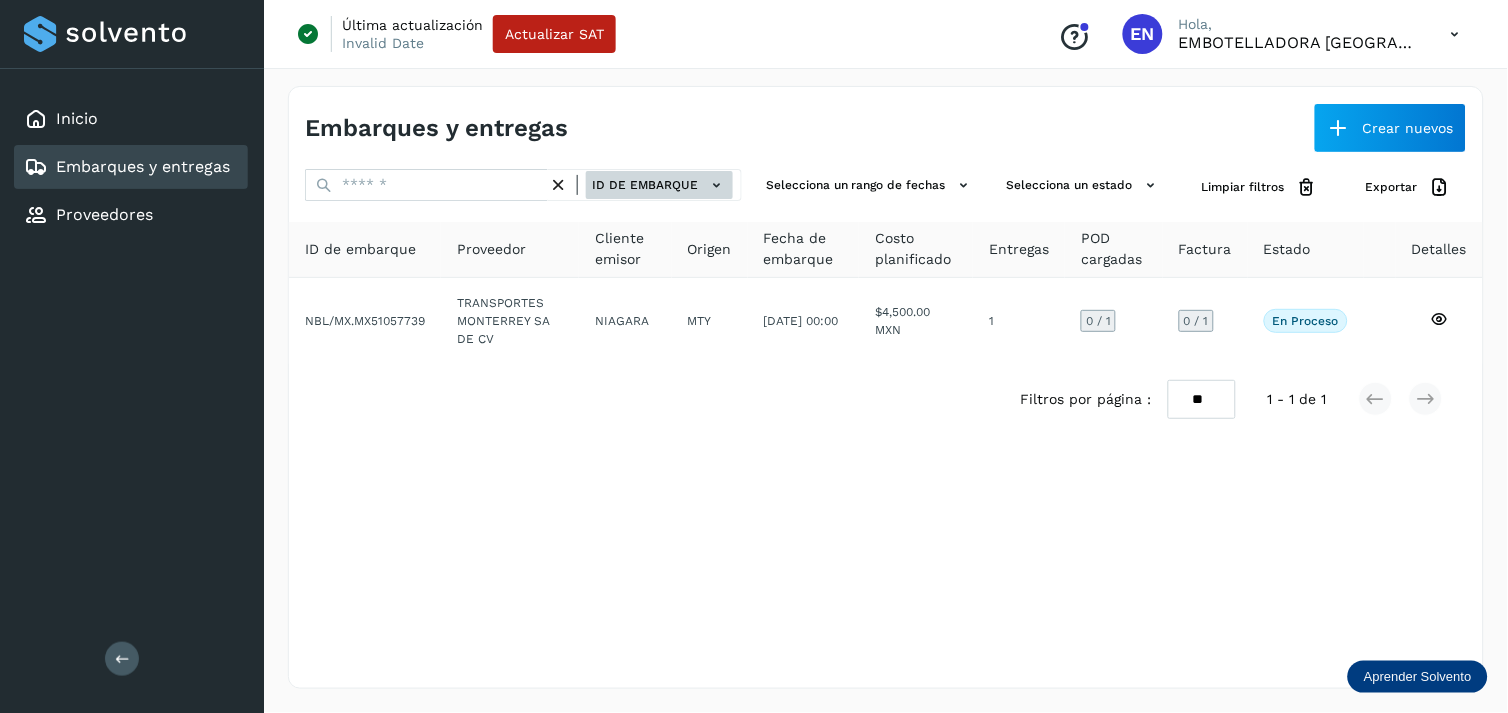 drag, startPoint x: 651, startPoint y: 202, endPoint x: 664, endPoint y: 193, distance: 15.811388 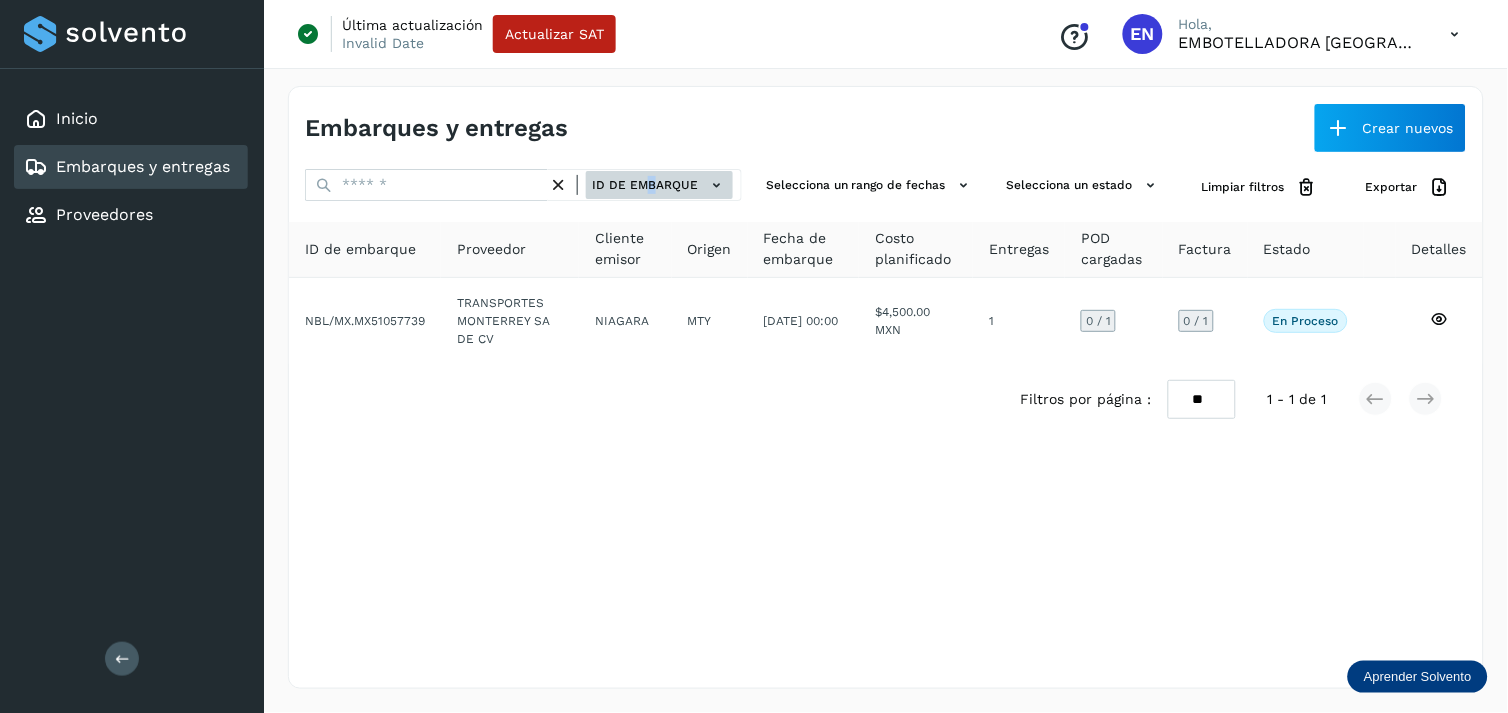 click on "ID de embarque" 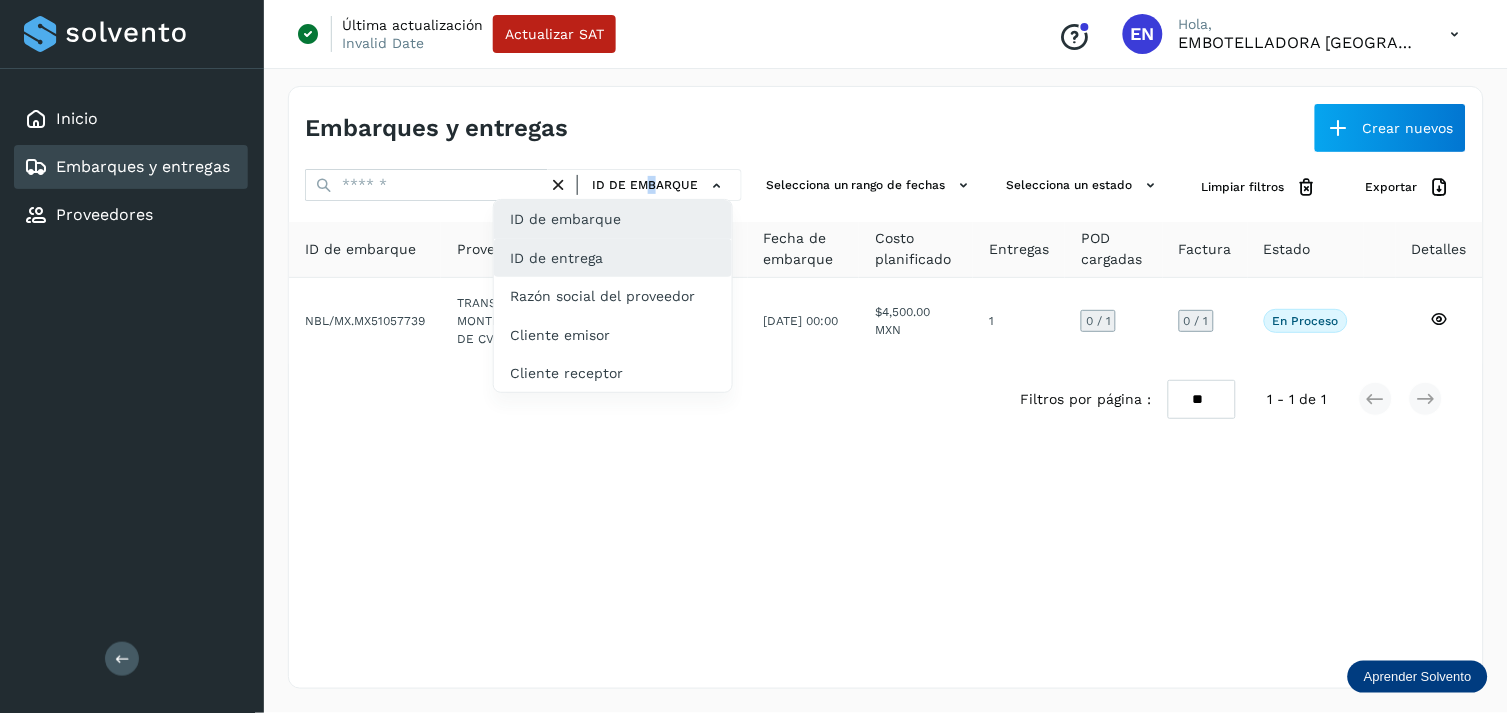 click on "ID de entrega" 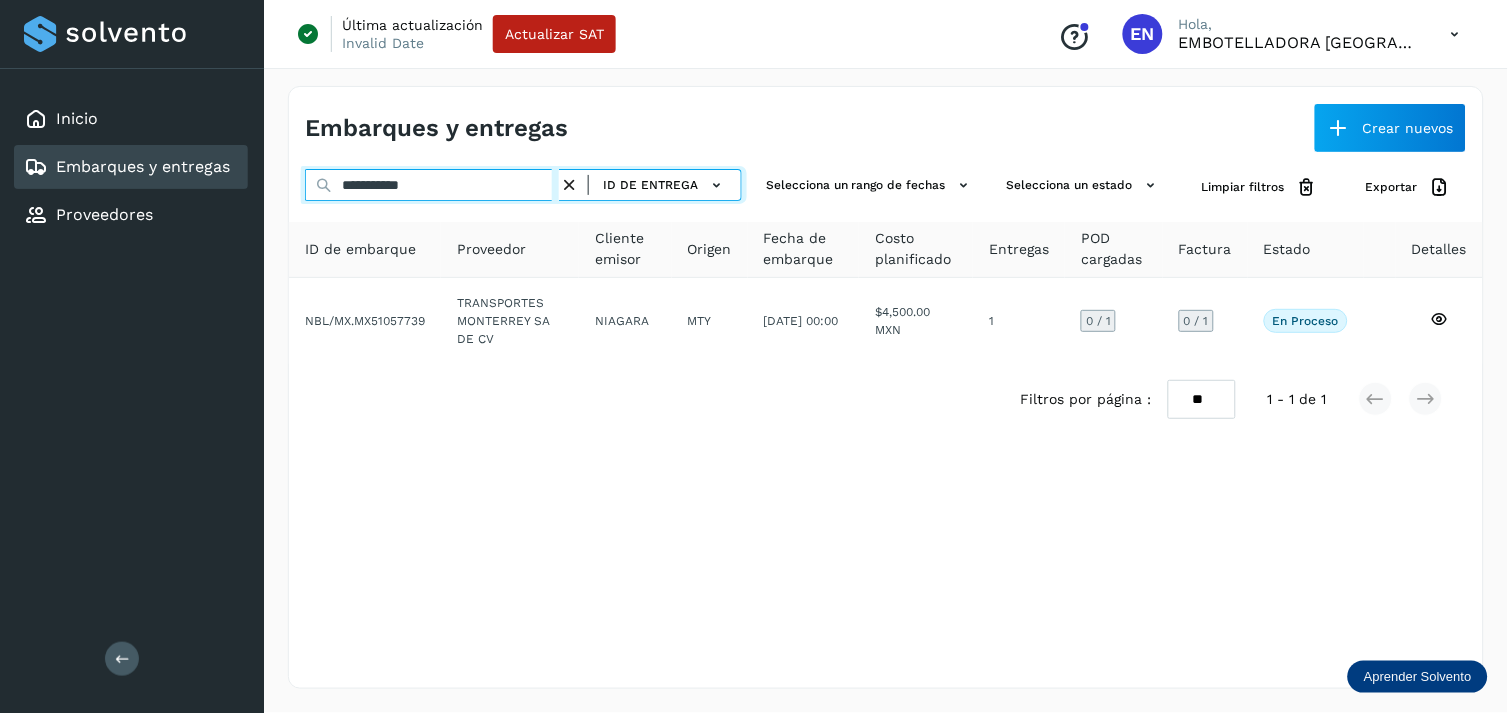 click on "**********" at bounding box center [432, 185] 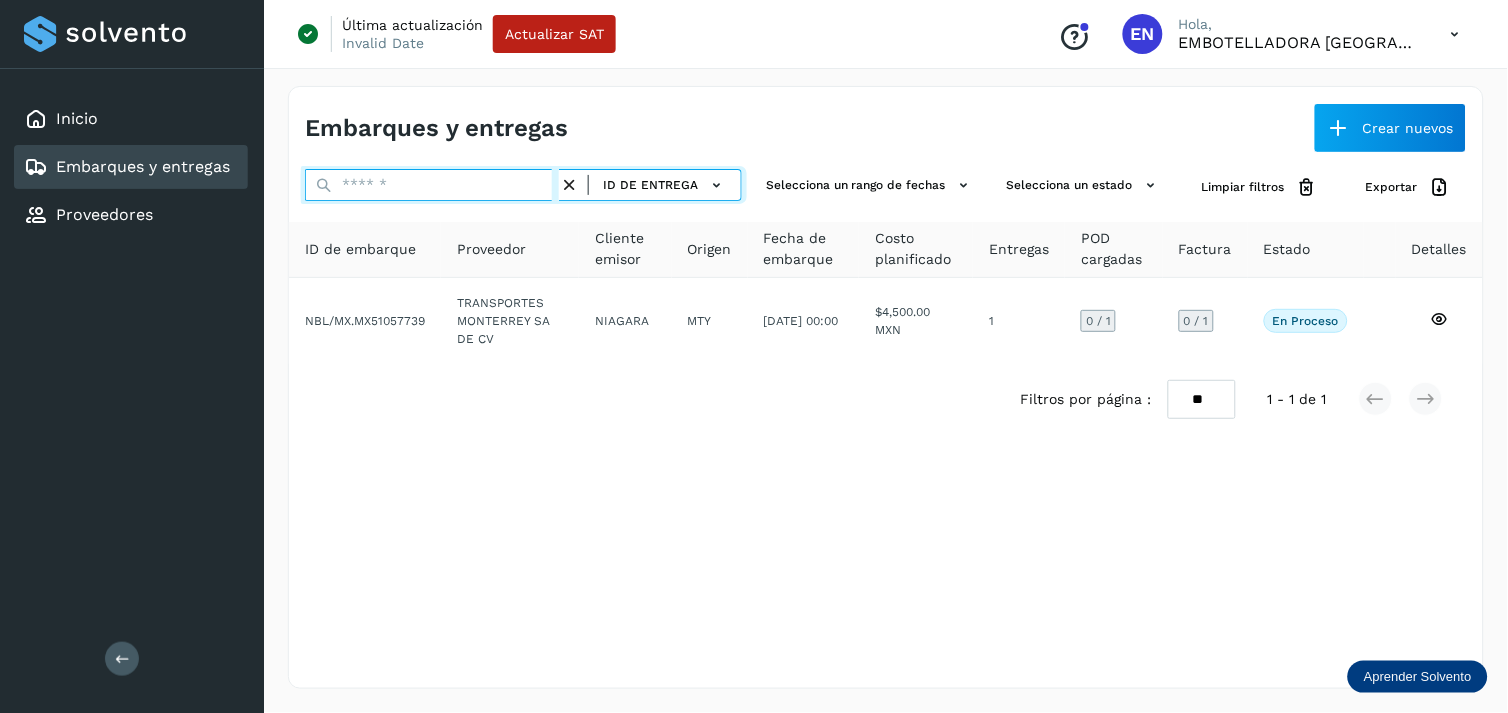 click at bounding box center [432, 185] 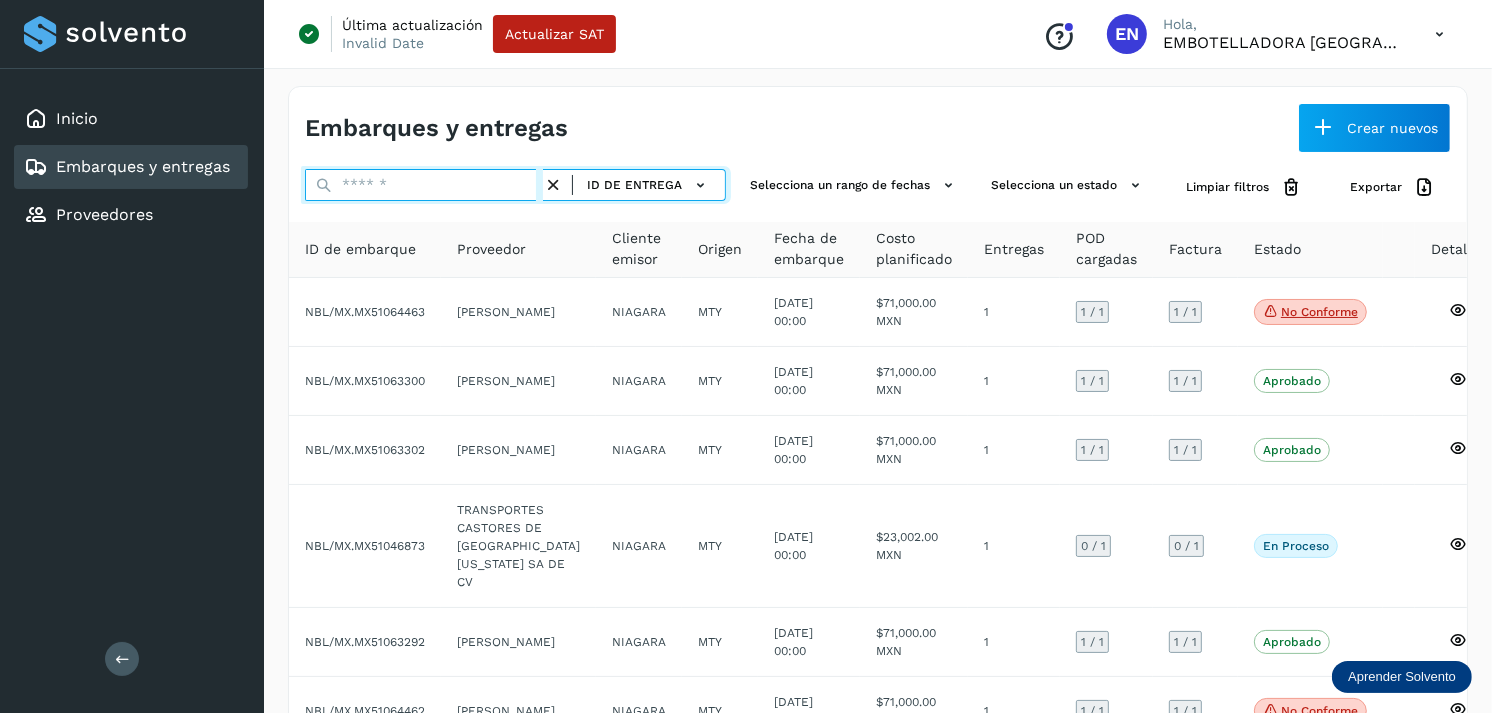 paste on "**********" 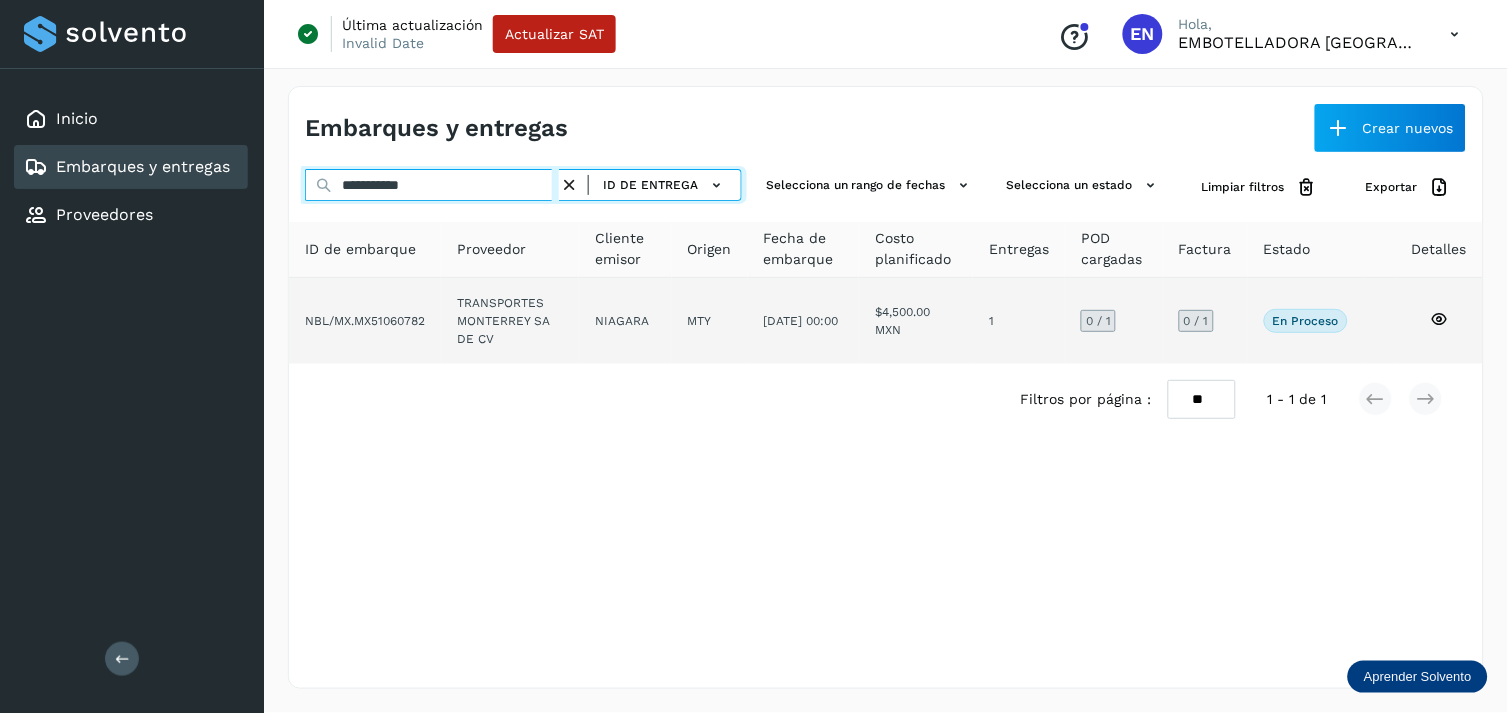 type on "**********" 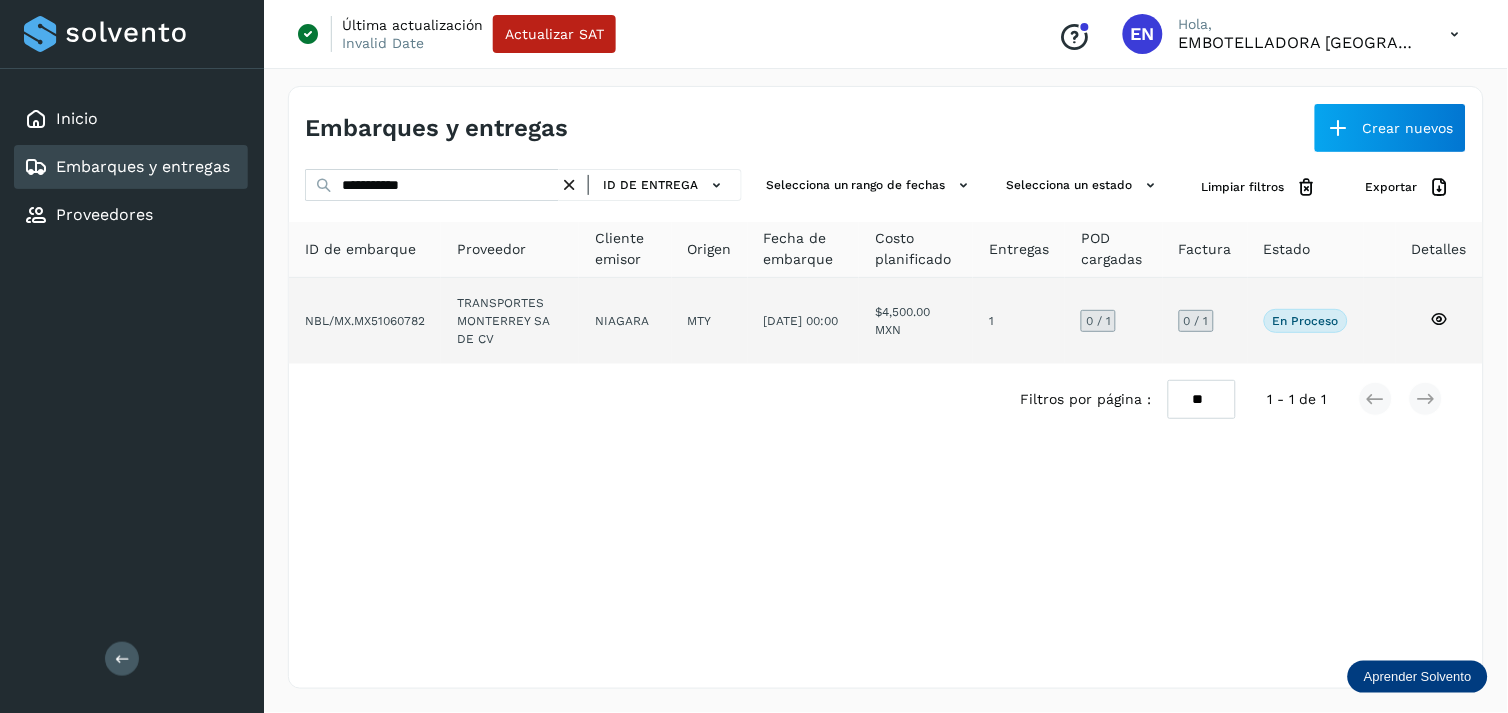click on "TRANSPORTES MONTERREY SA DE CV" 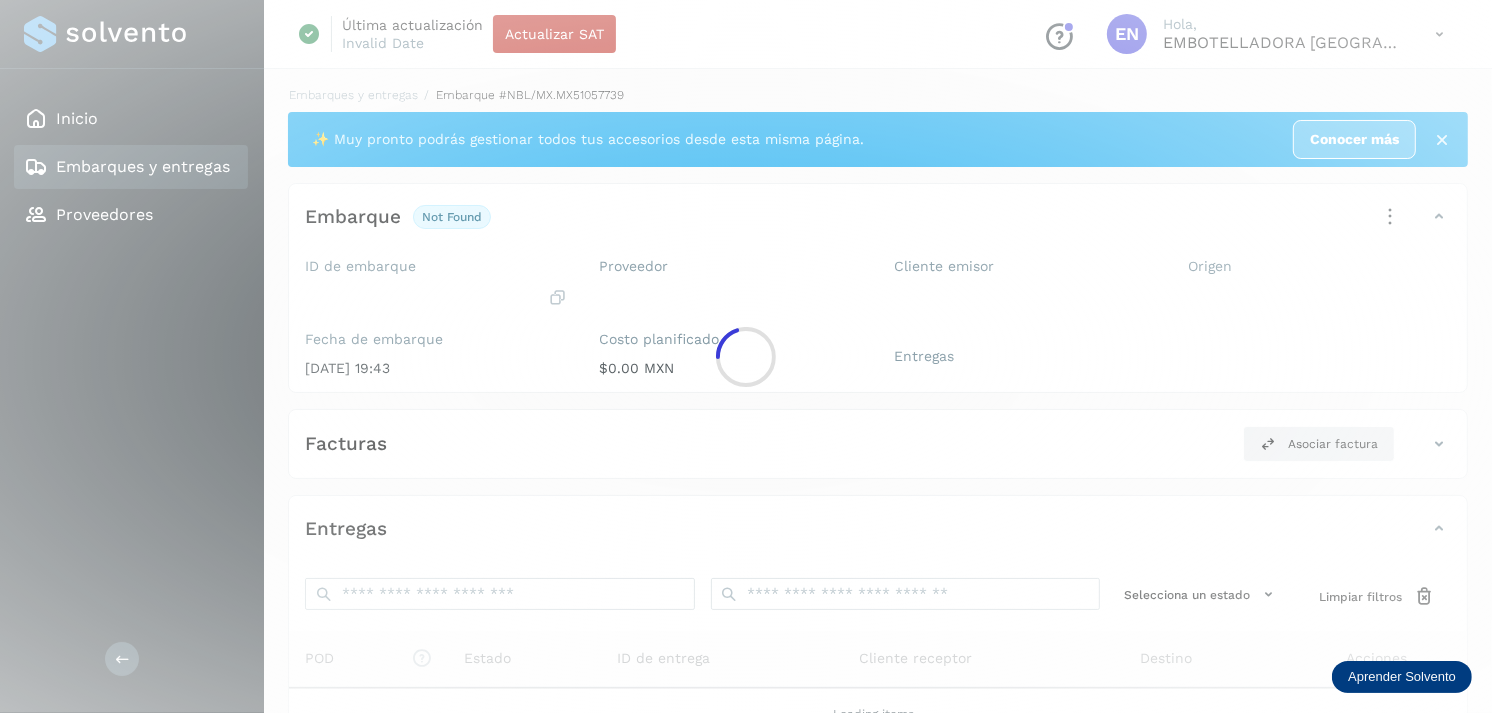 click 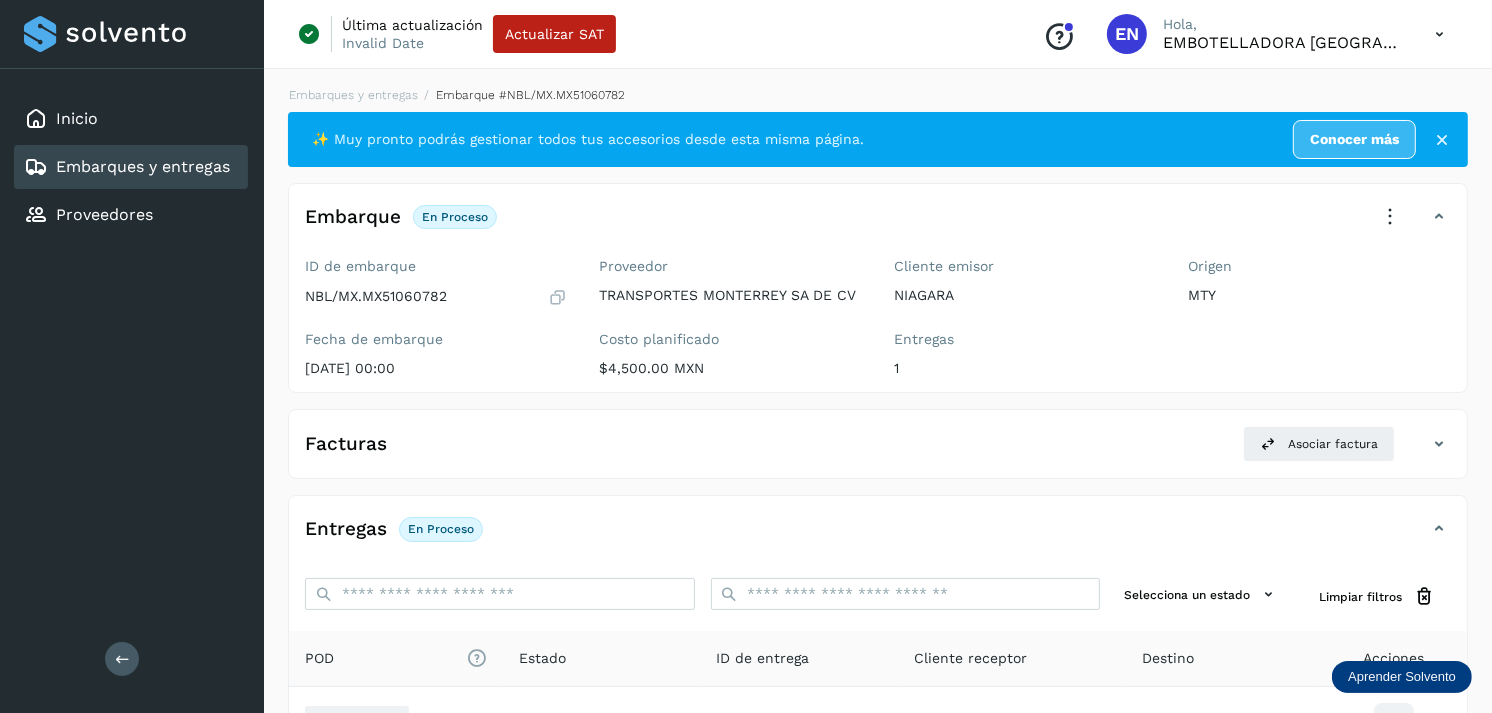 scroll, scrollTop: 243, scrollLeft: 0, axis: vertical 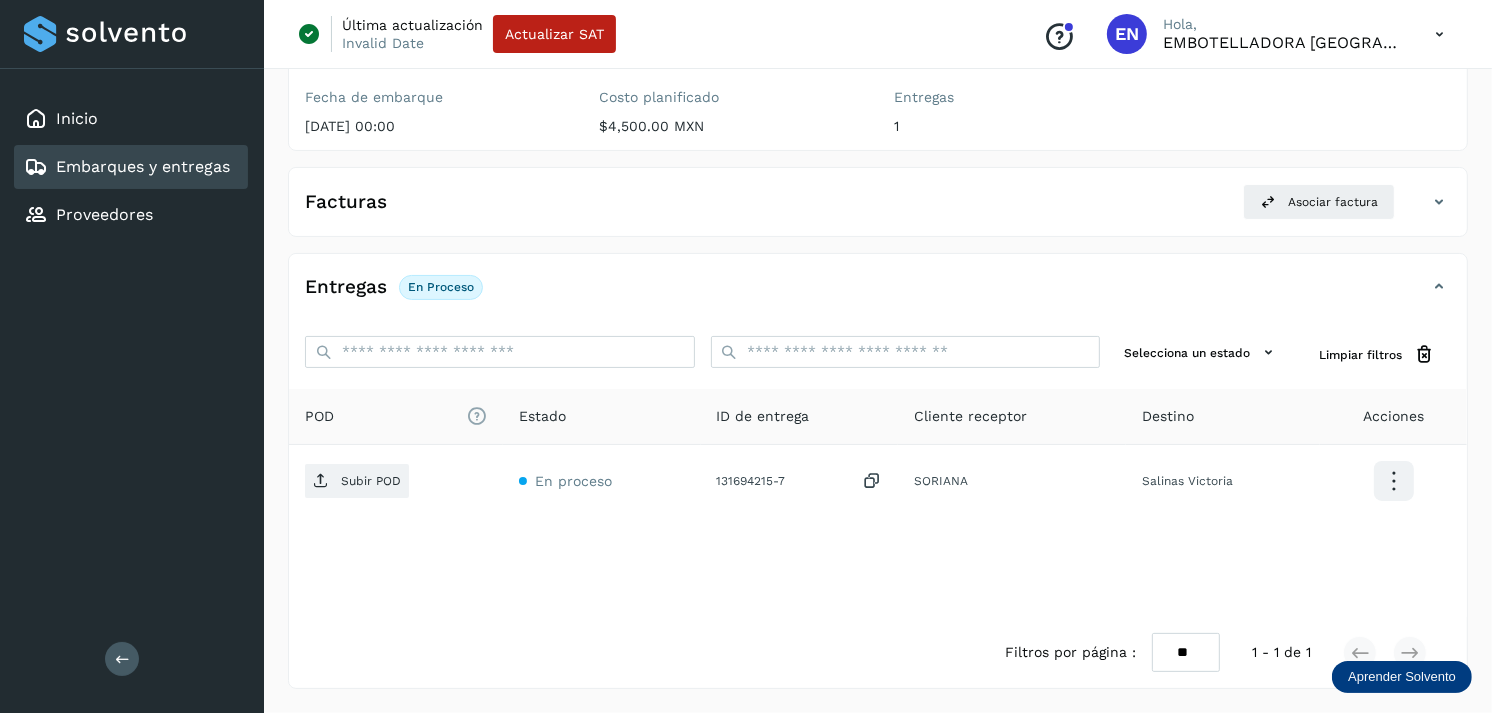 click on "Embarques y entregas" 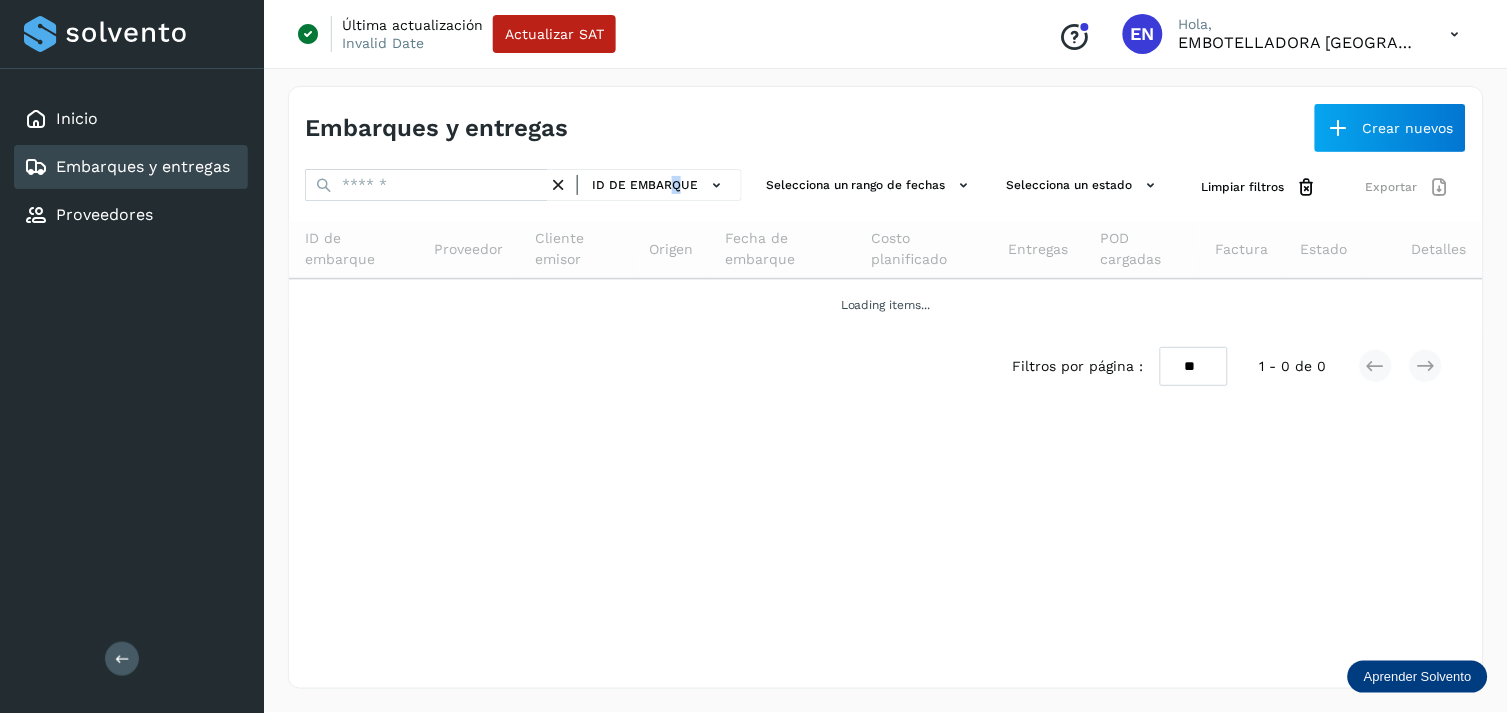 drag, startPoint x: 678, startPoint y: 205, endPoint x: 690, endPoint y: 200, distance: 13 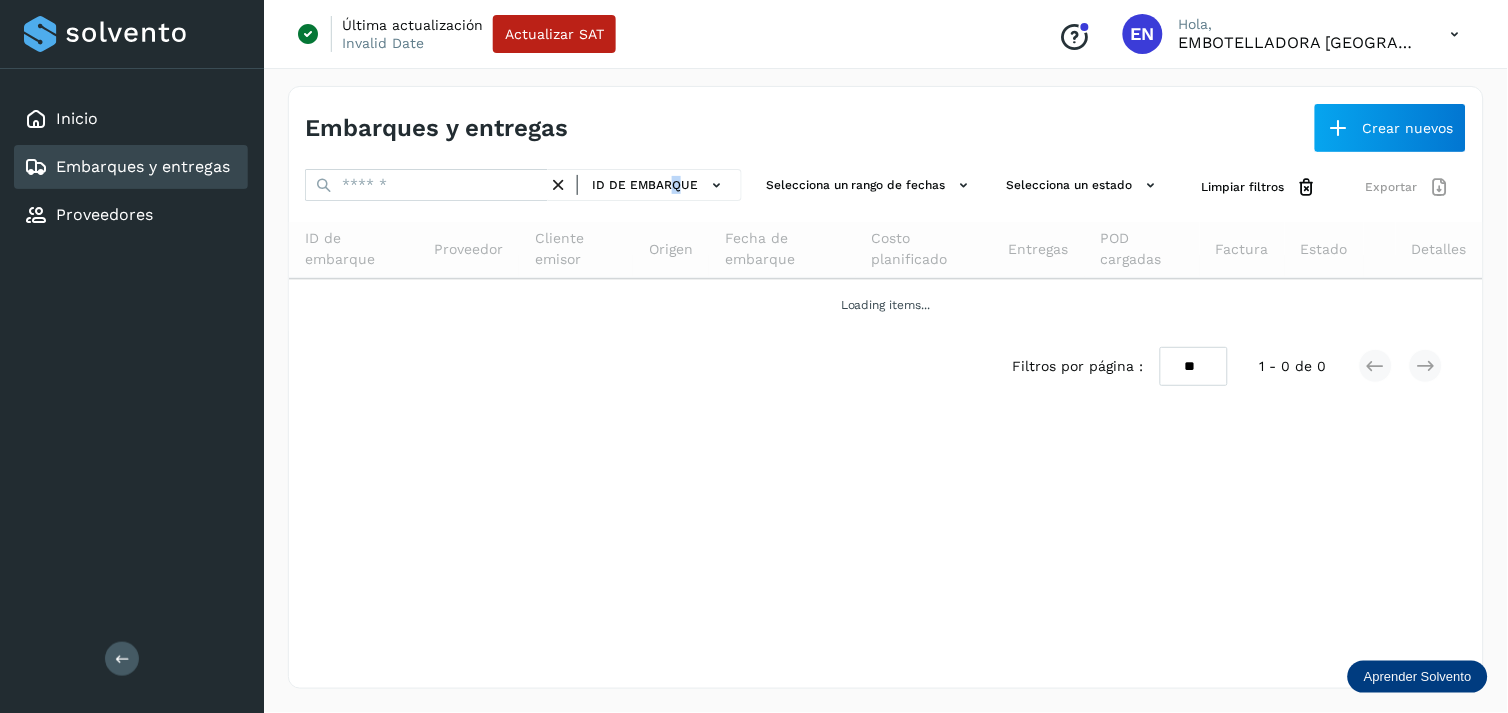 click on "ID de embarque" at bounding box center (645, 185) 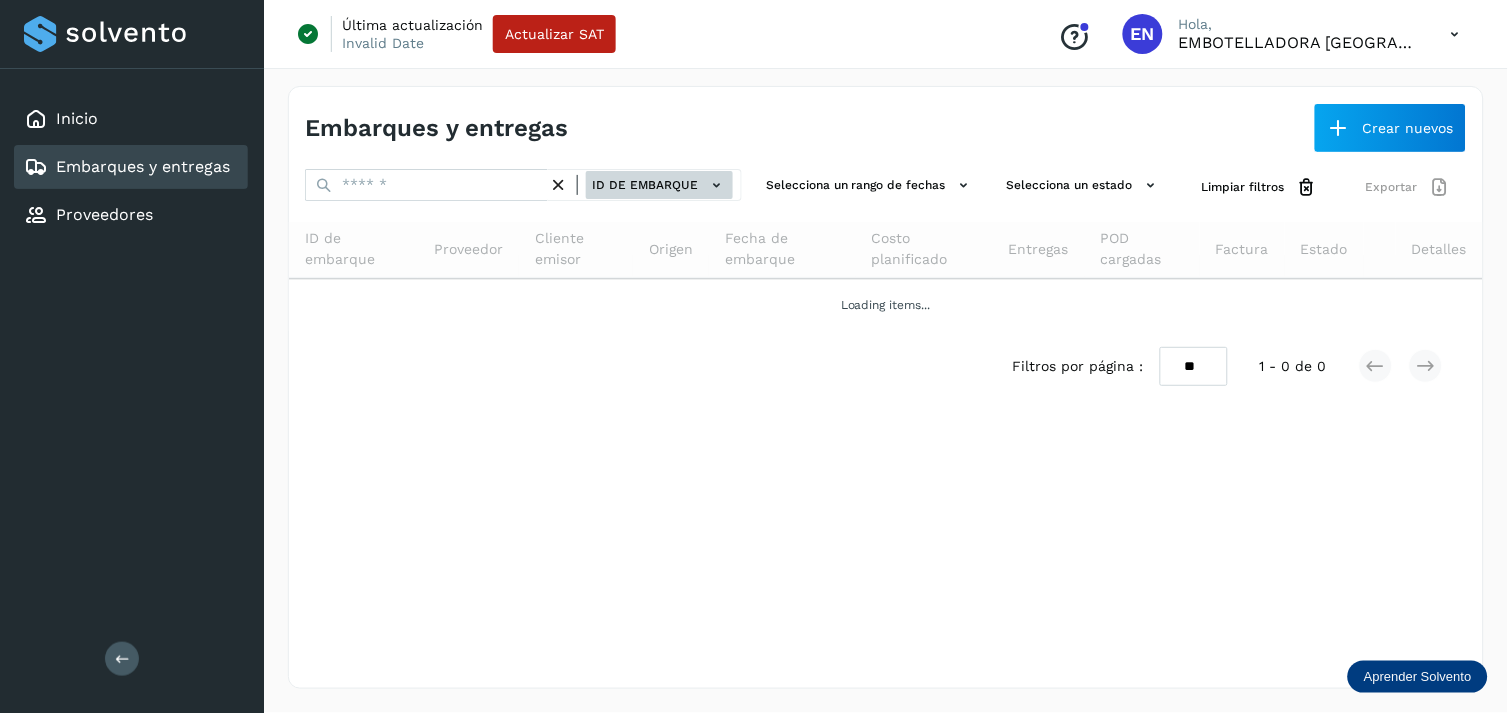 click on "ID de embarque" 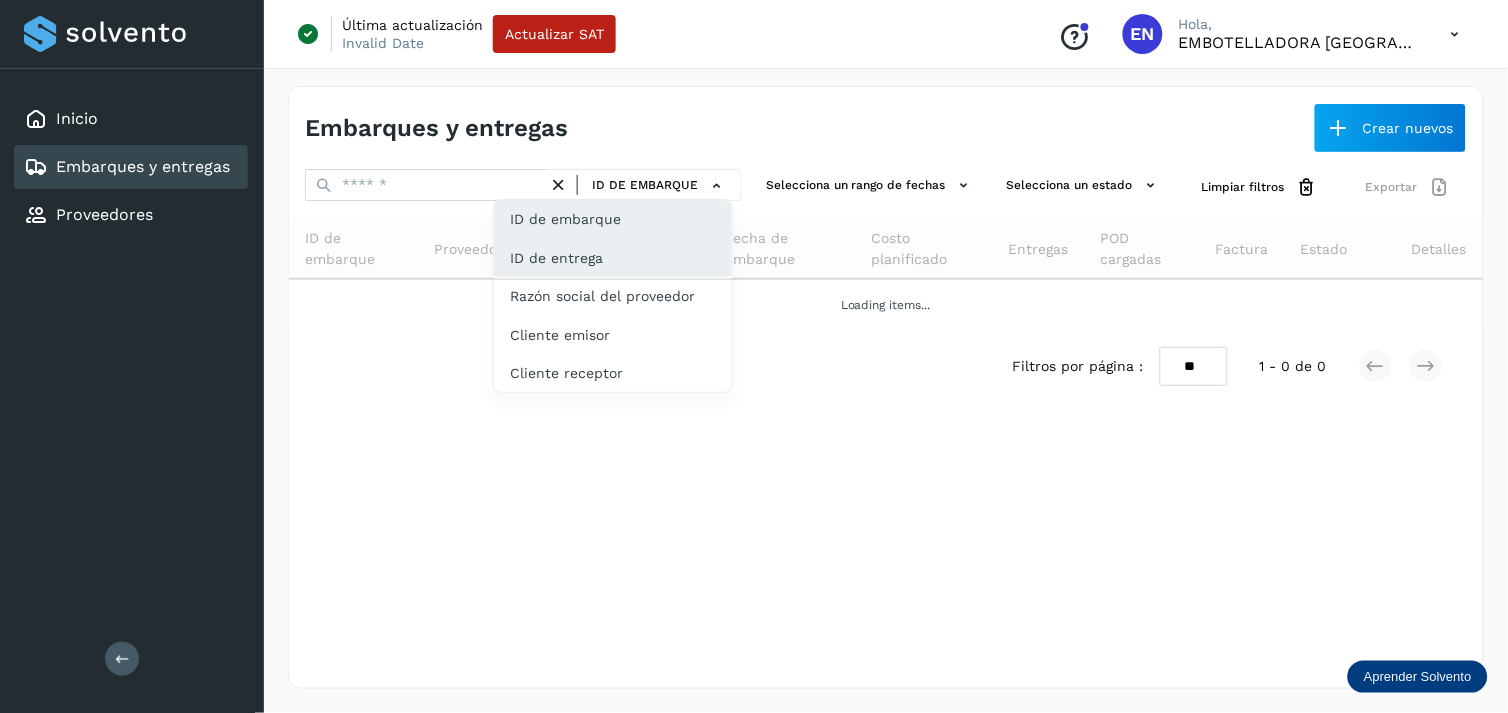 click on "ID de entrega" 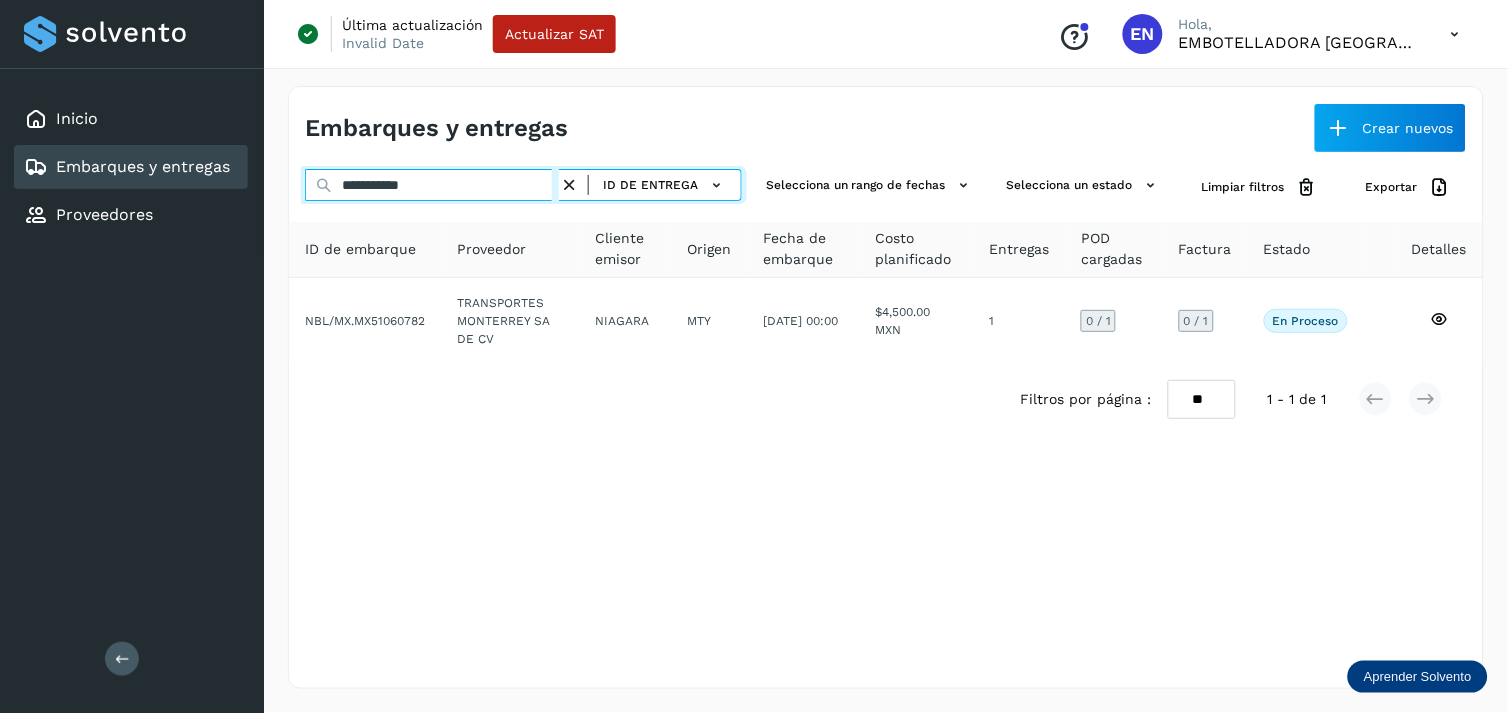 click on "**********" at bounding box center [432, 185] 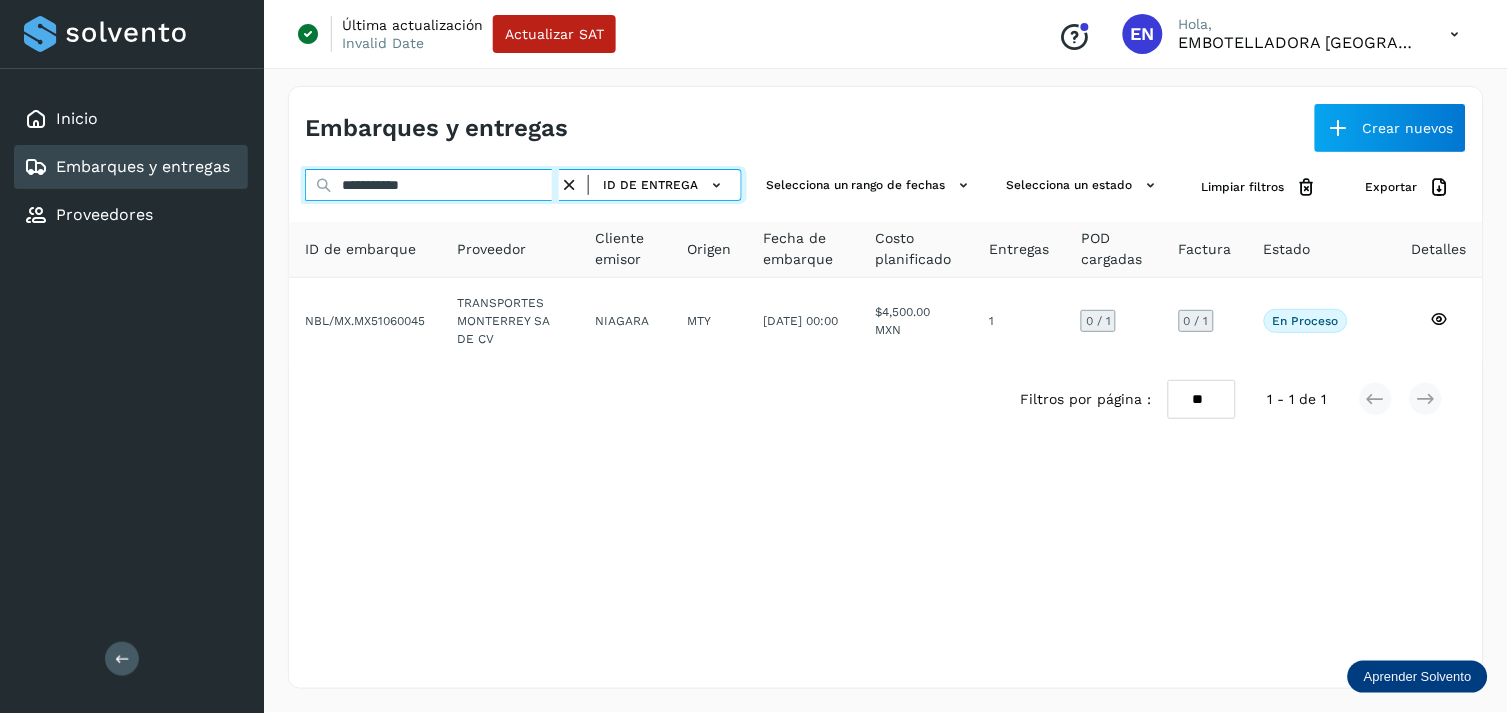 type on "**********" 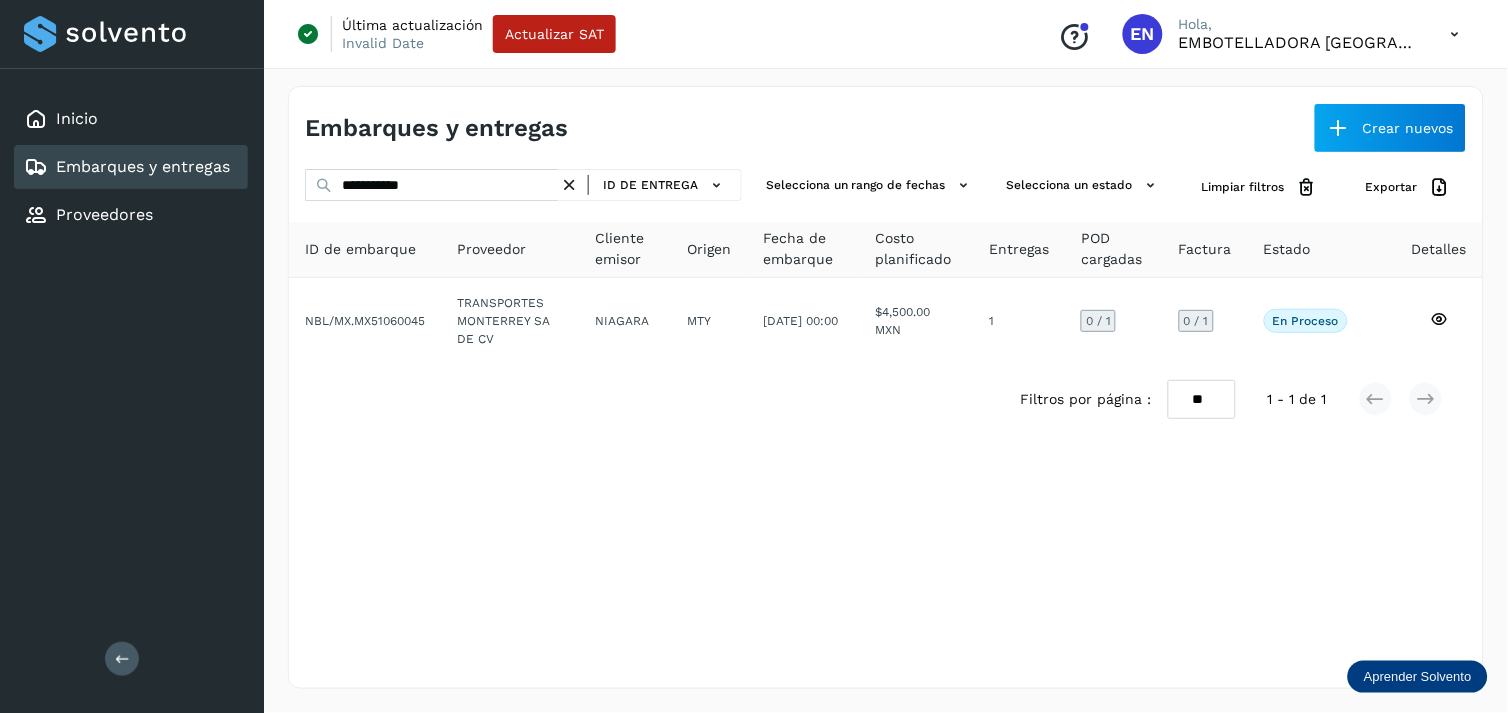 click on "Proveedor" 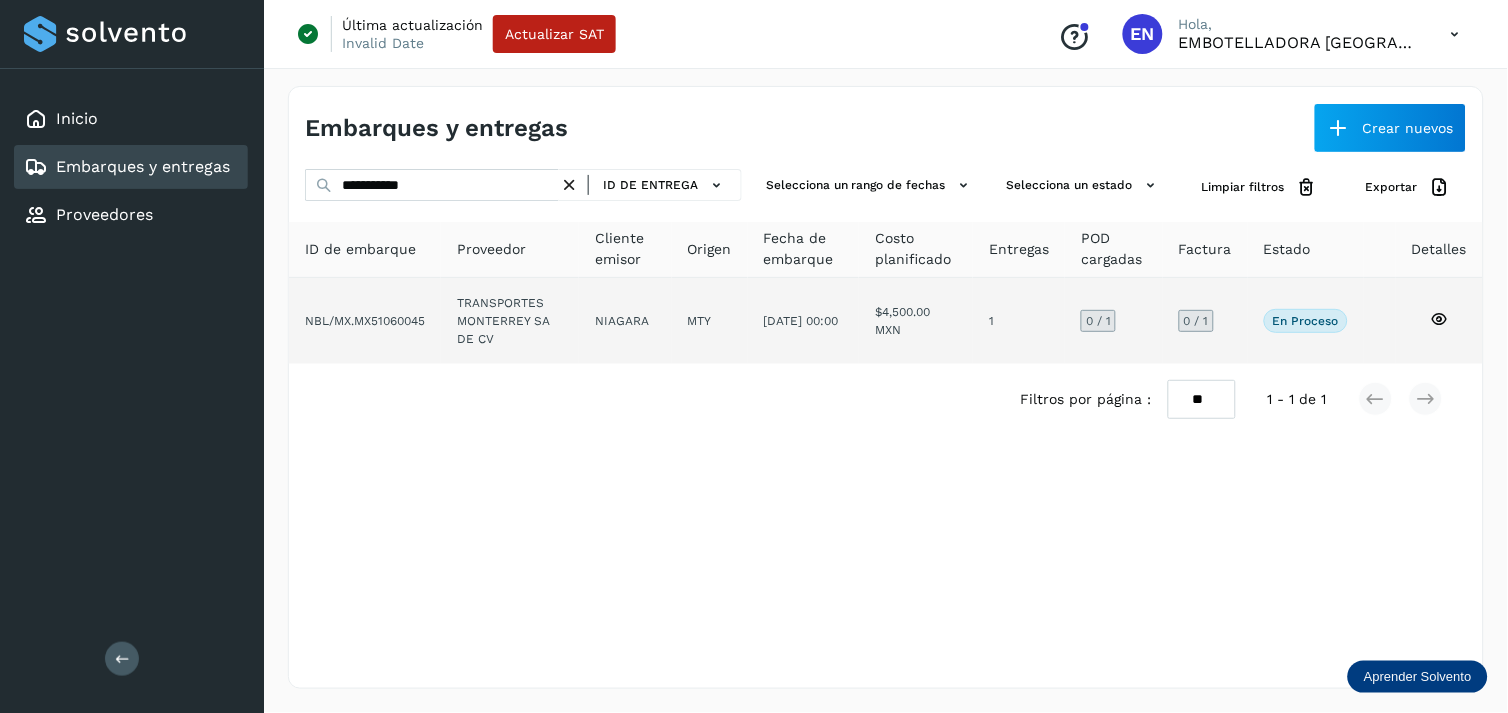 click on "TRANSPORTES MONTERREY SA DE CV" 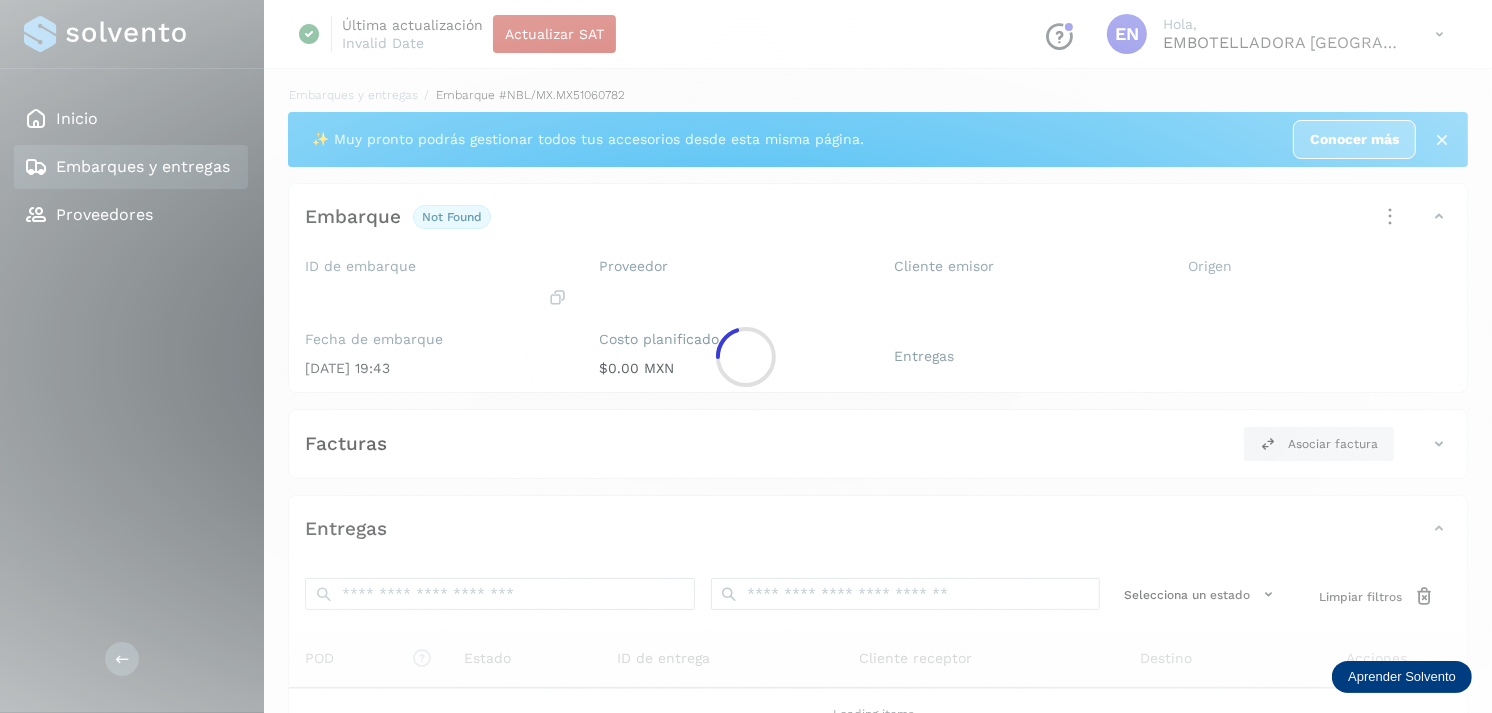 click 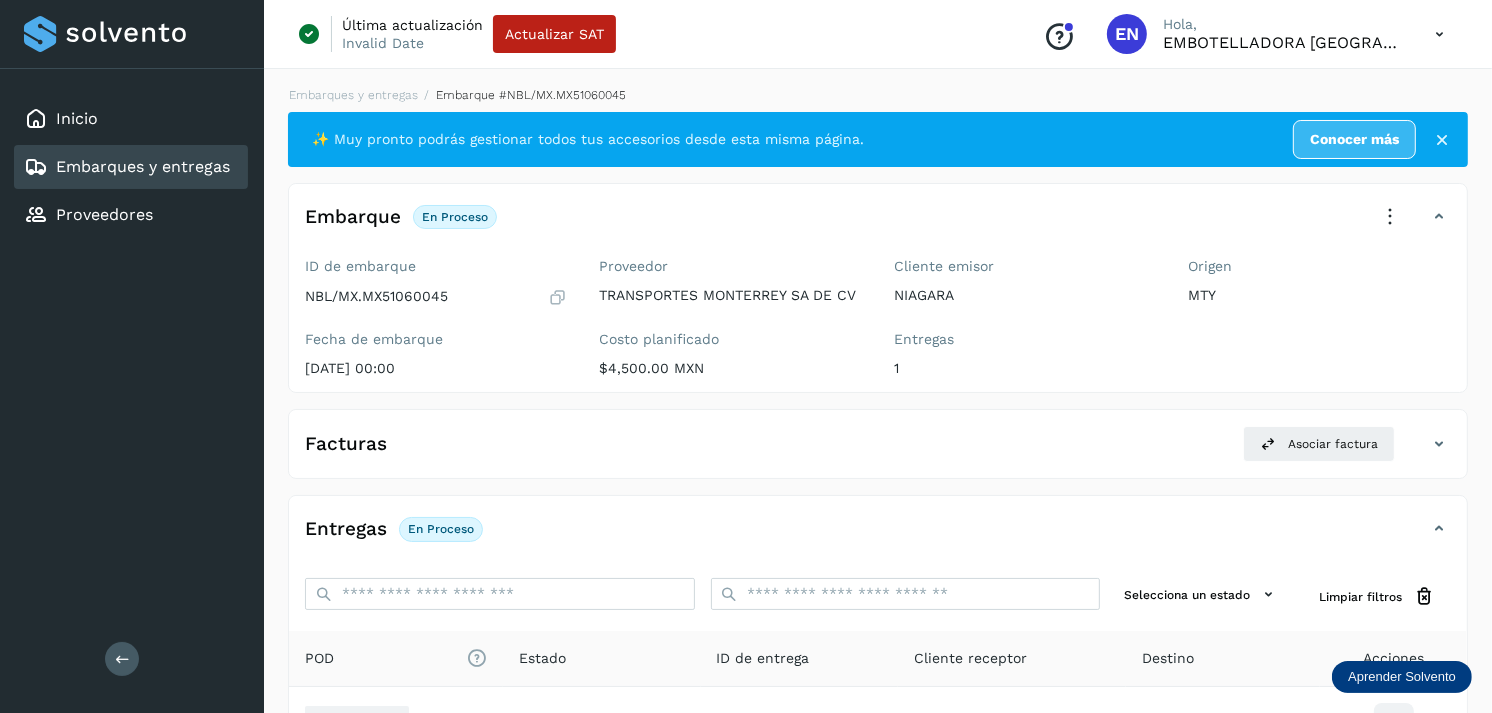 scroll, scrollTop: 243, scrollLeft: 0, axis: vertical 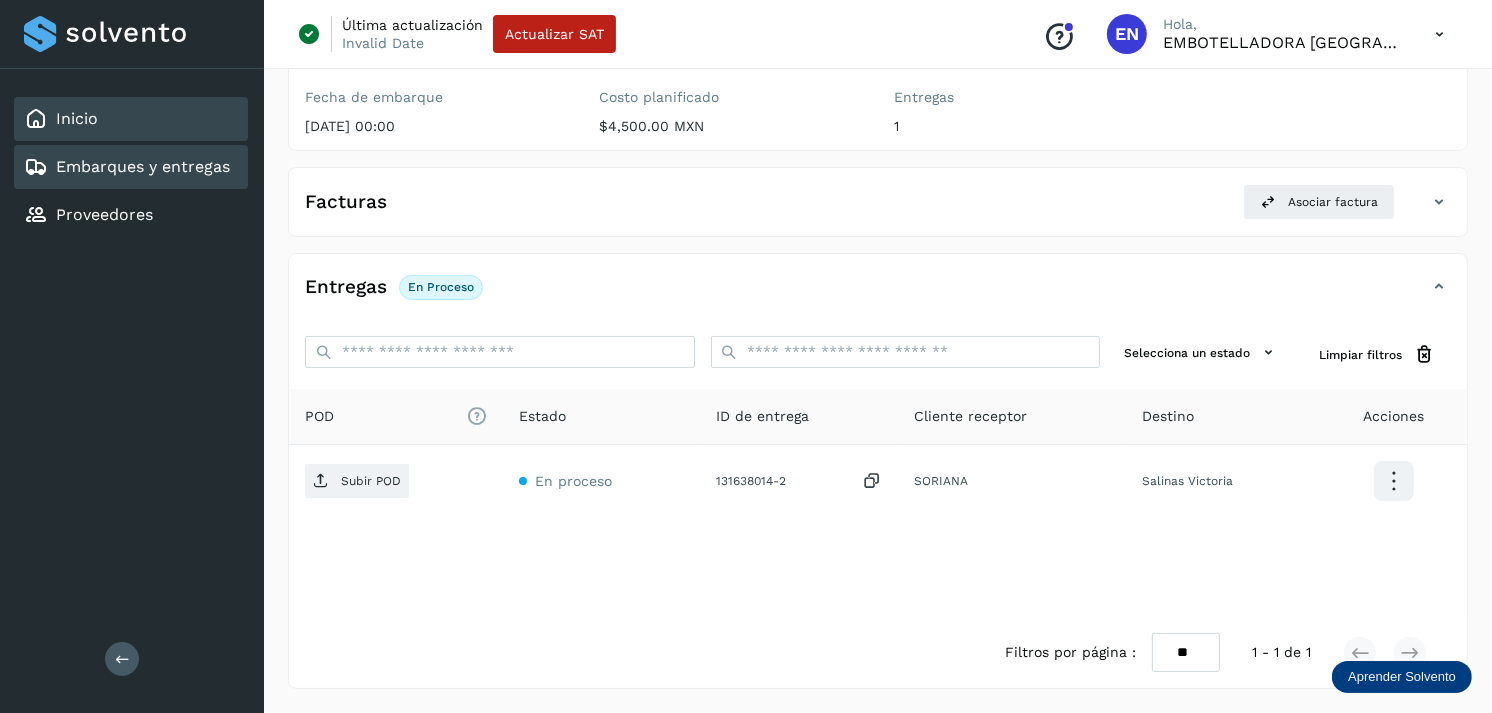 drag, startPoint x: 110, startPoint y: 88, endPoint x: 78, endPoint y: 107, distance: 37.215588 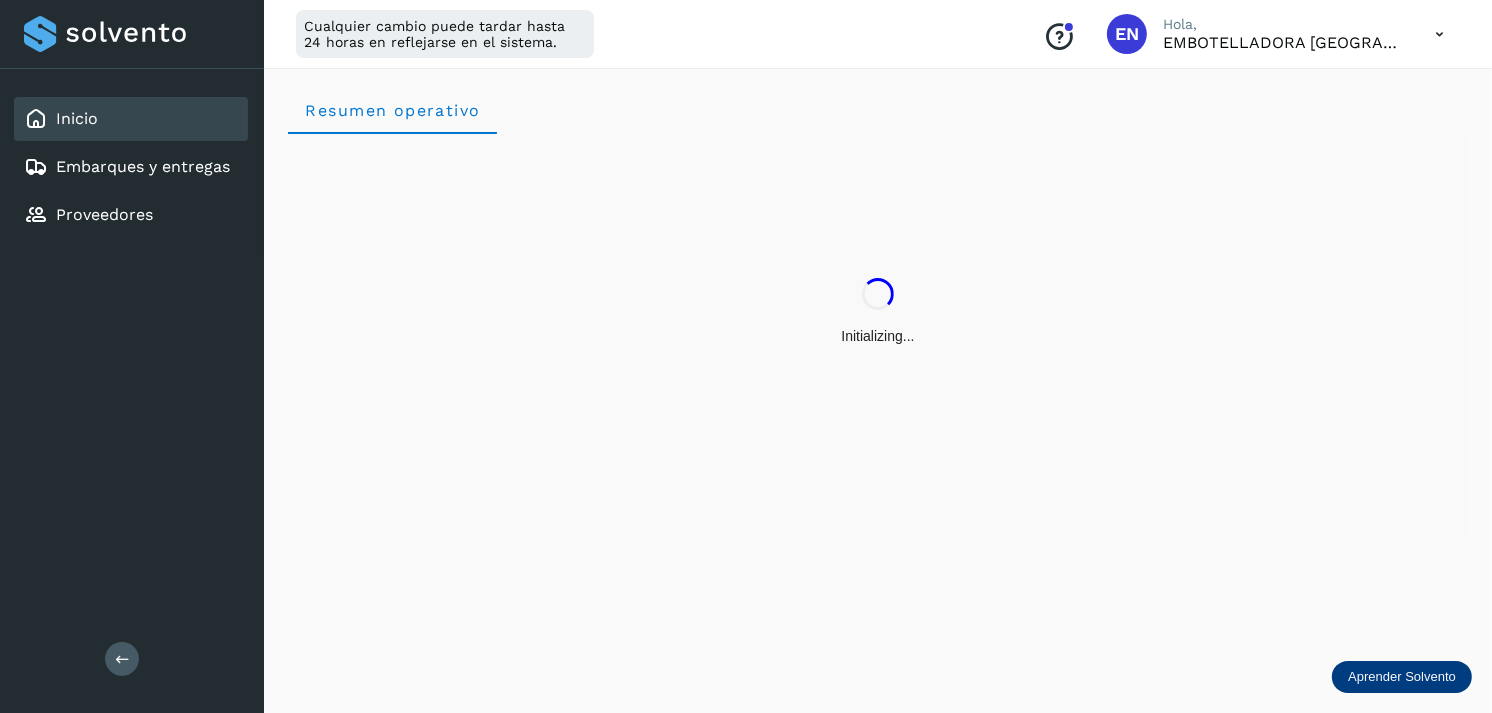scroll, scrollTop: 0, scrollLeft: 0, axis: both 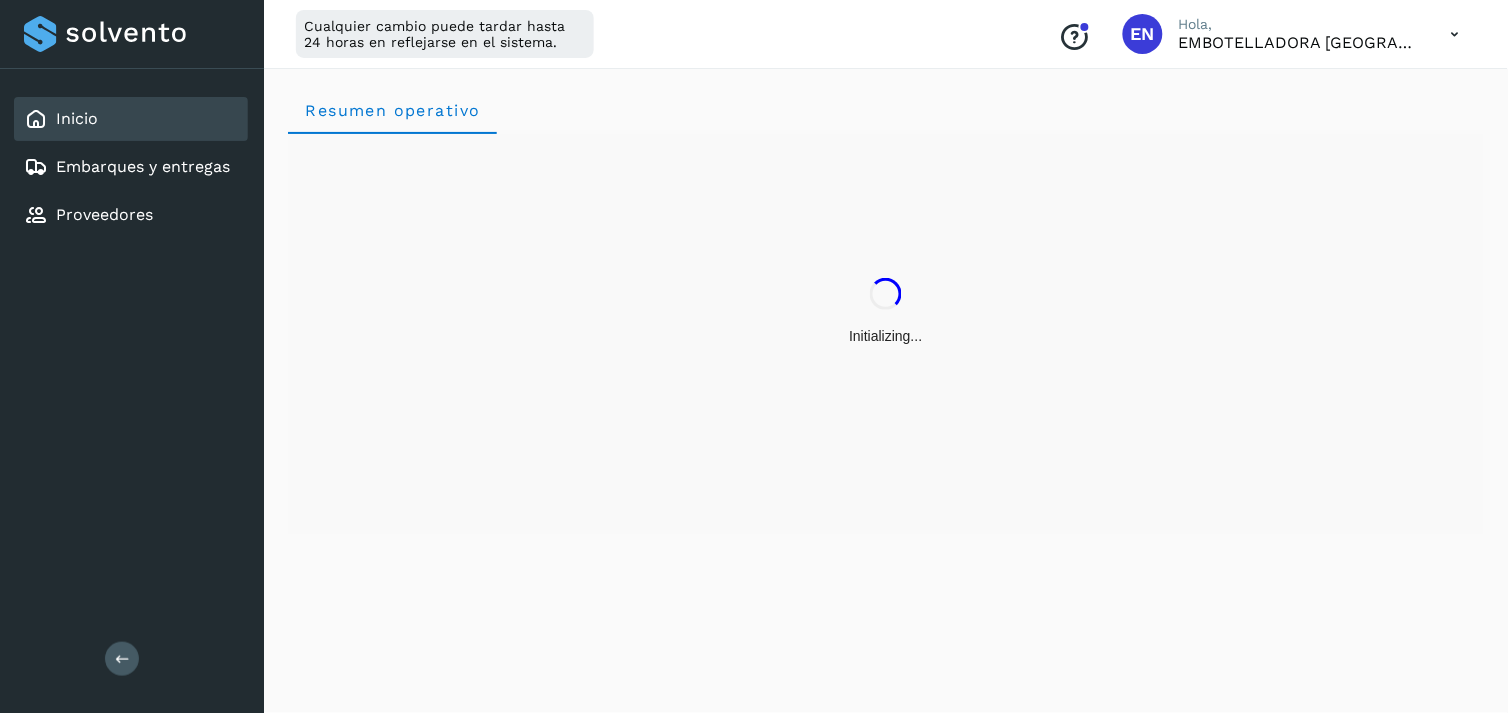 drag, startPoint x: 1424, startPoint y: 10, endPoint x: 922, endPoint y: 241, distance: 552.5984 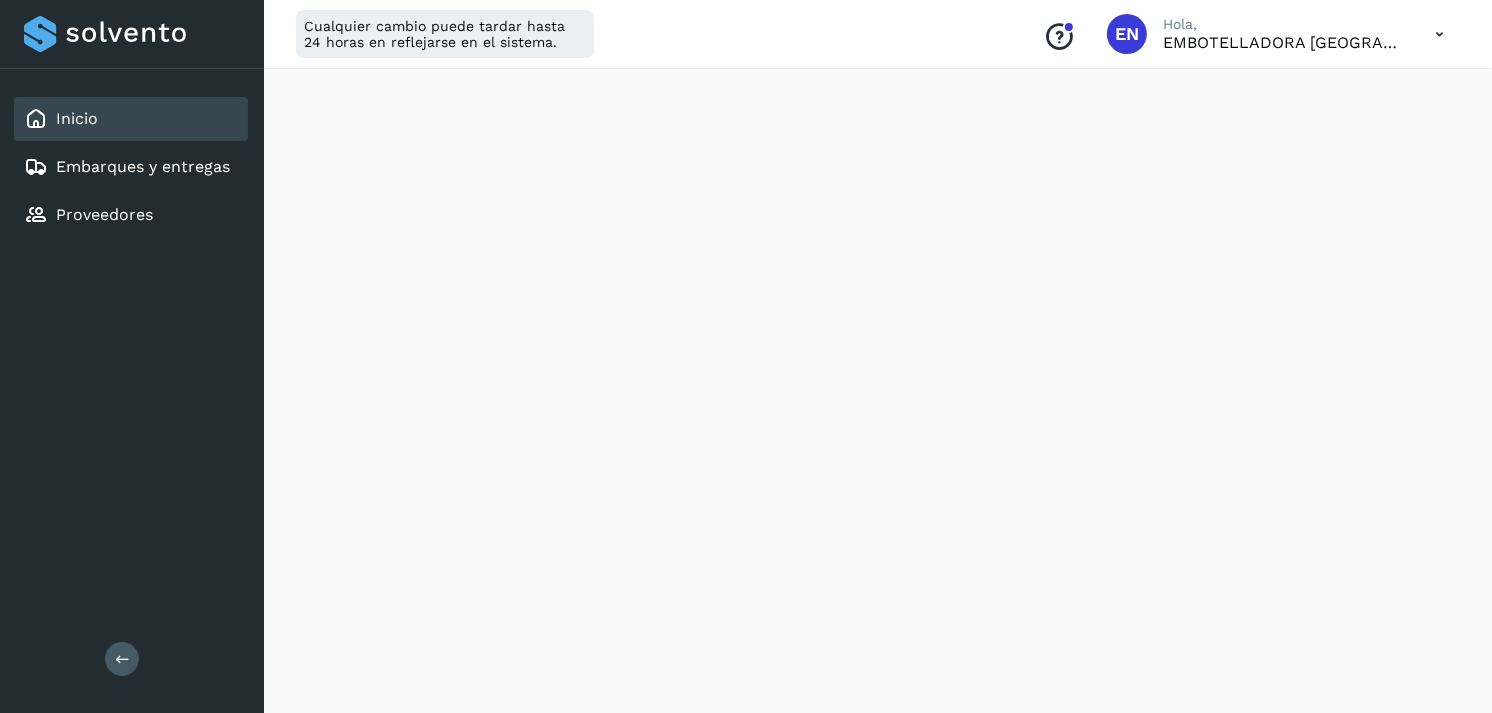 scroll, scrollTop: 0, scrollLeft: 0, axis: both 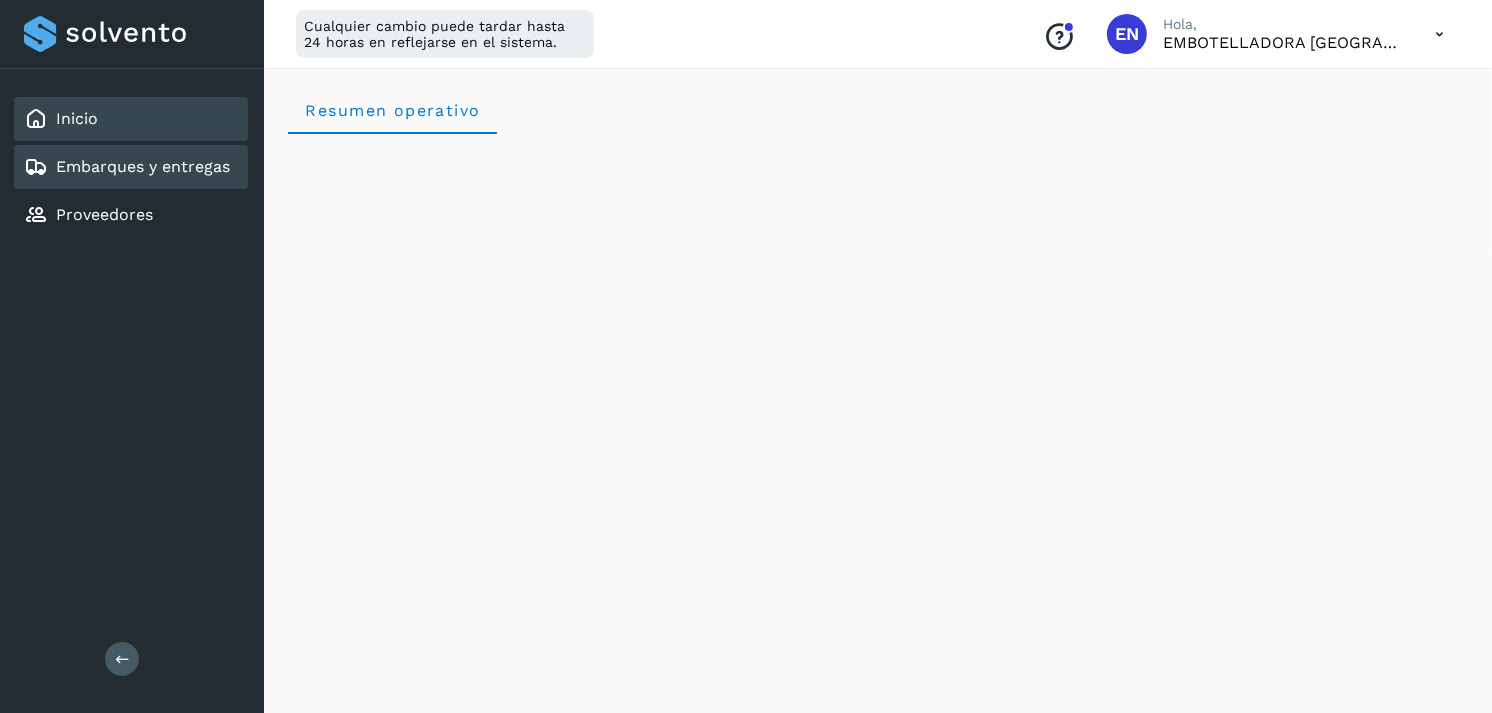 click on "Embarques y entregas" at bounding box center (143, 166) 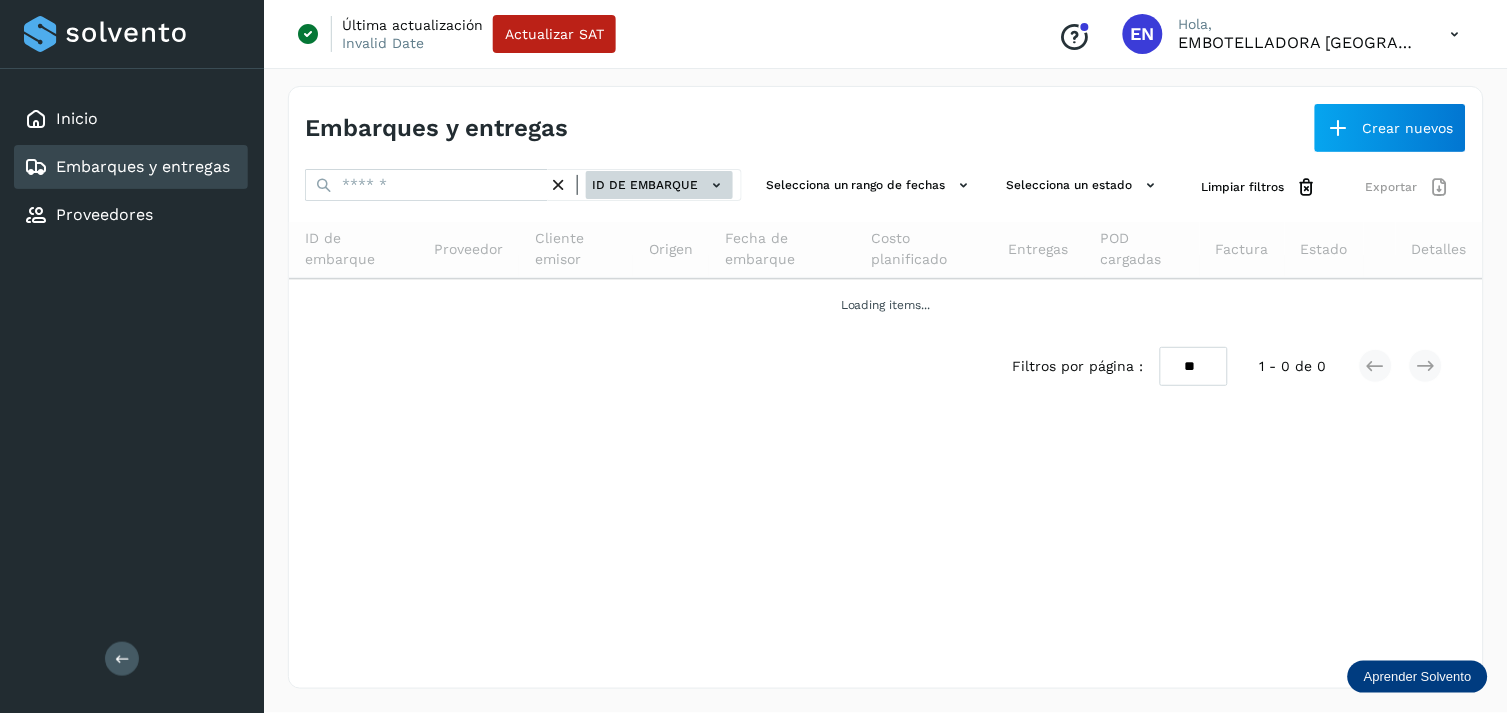 click on "ID de embarque" at bounding box center [659, 185] 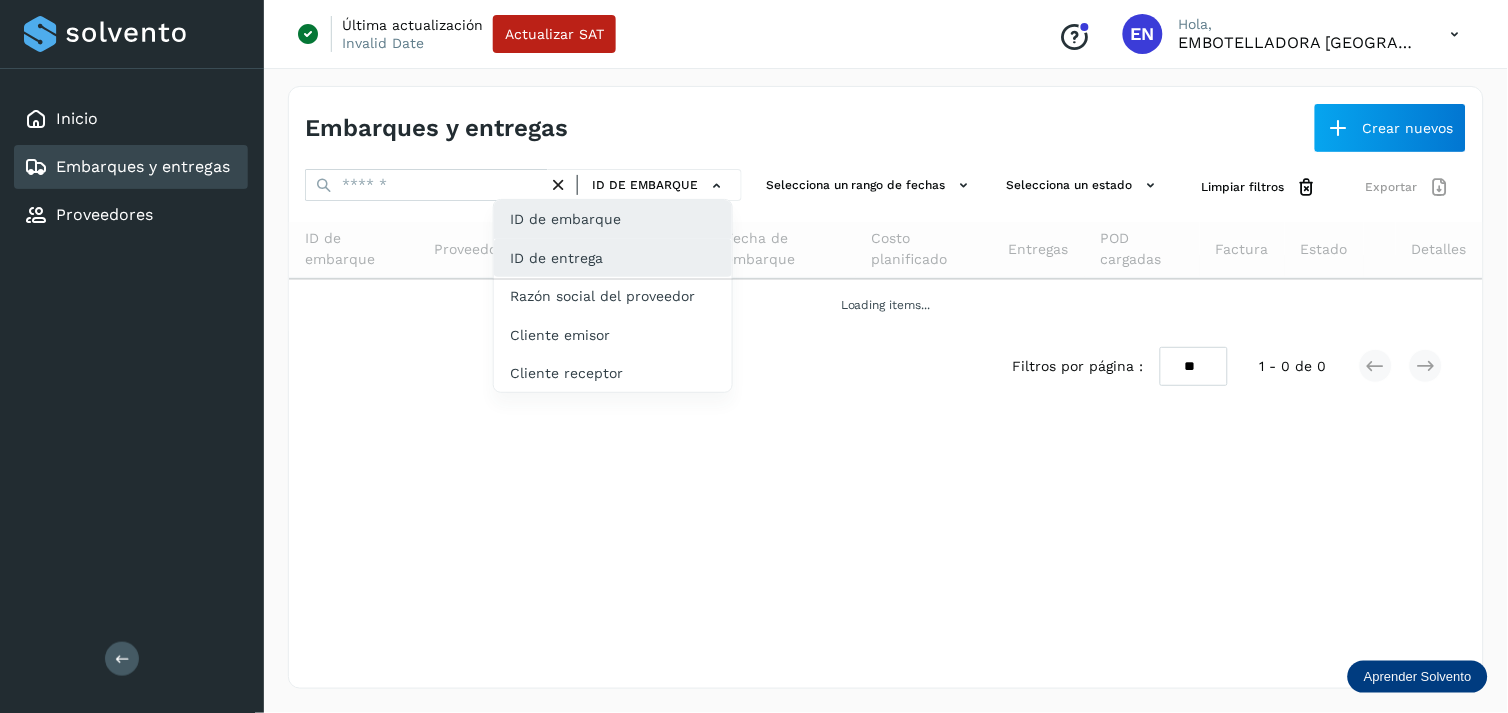 click on "ID de entrega" 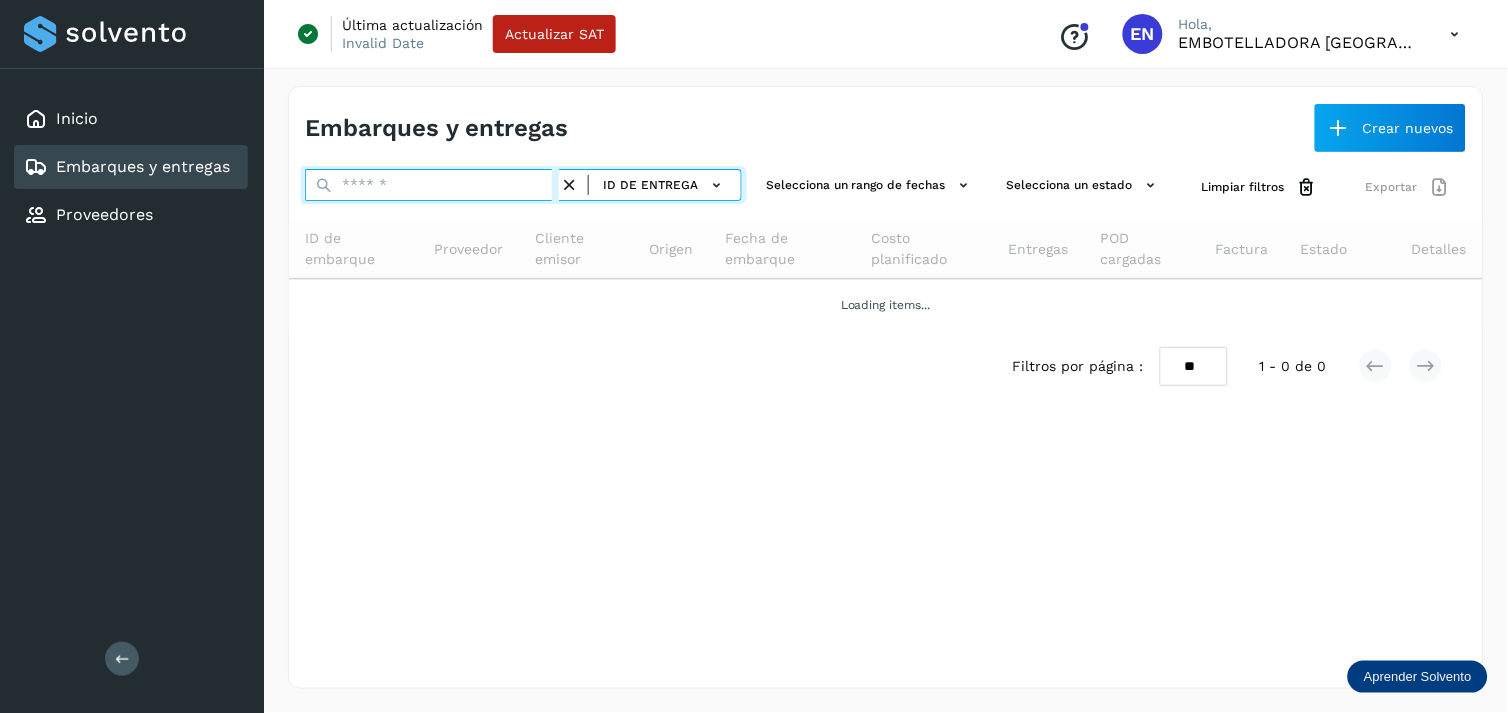 click at bounding box center [432, 185] 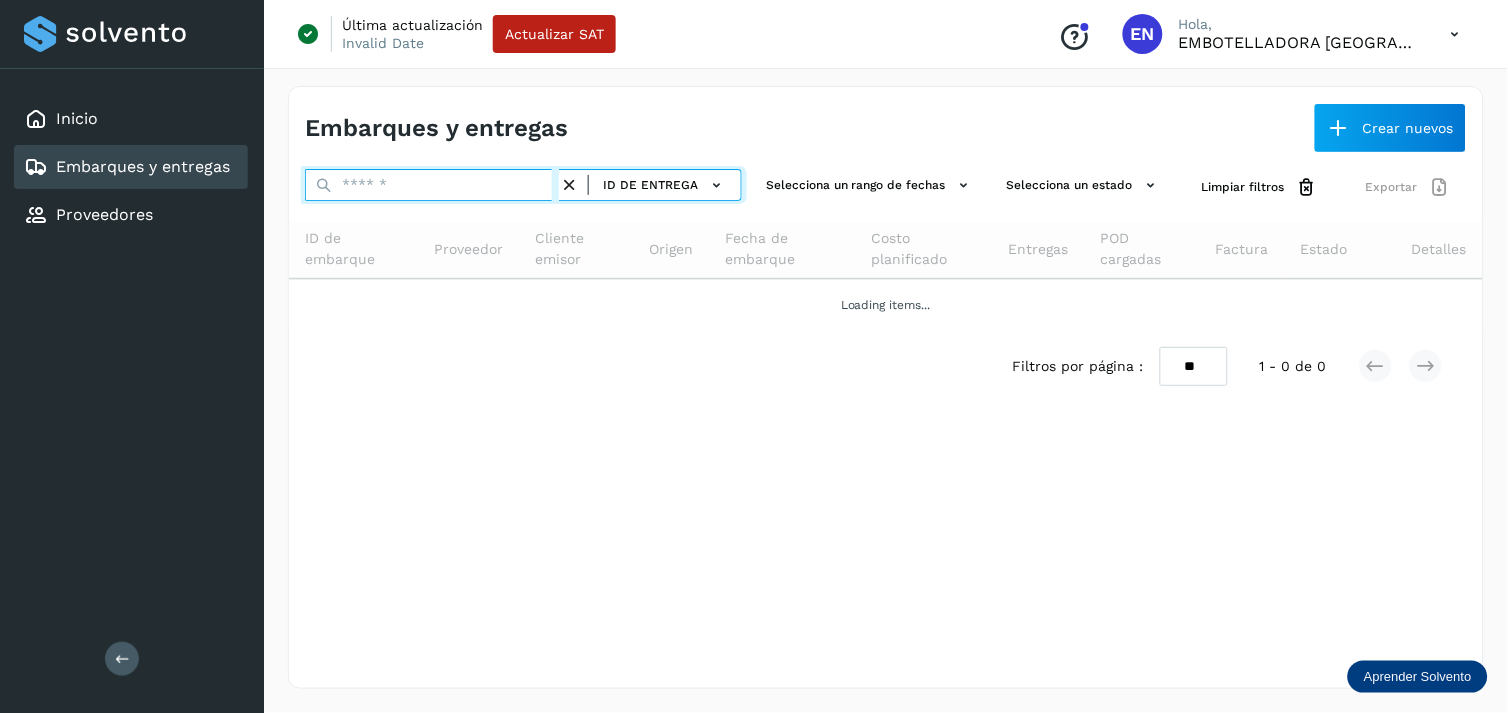 click at bounding box center (432, 185) 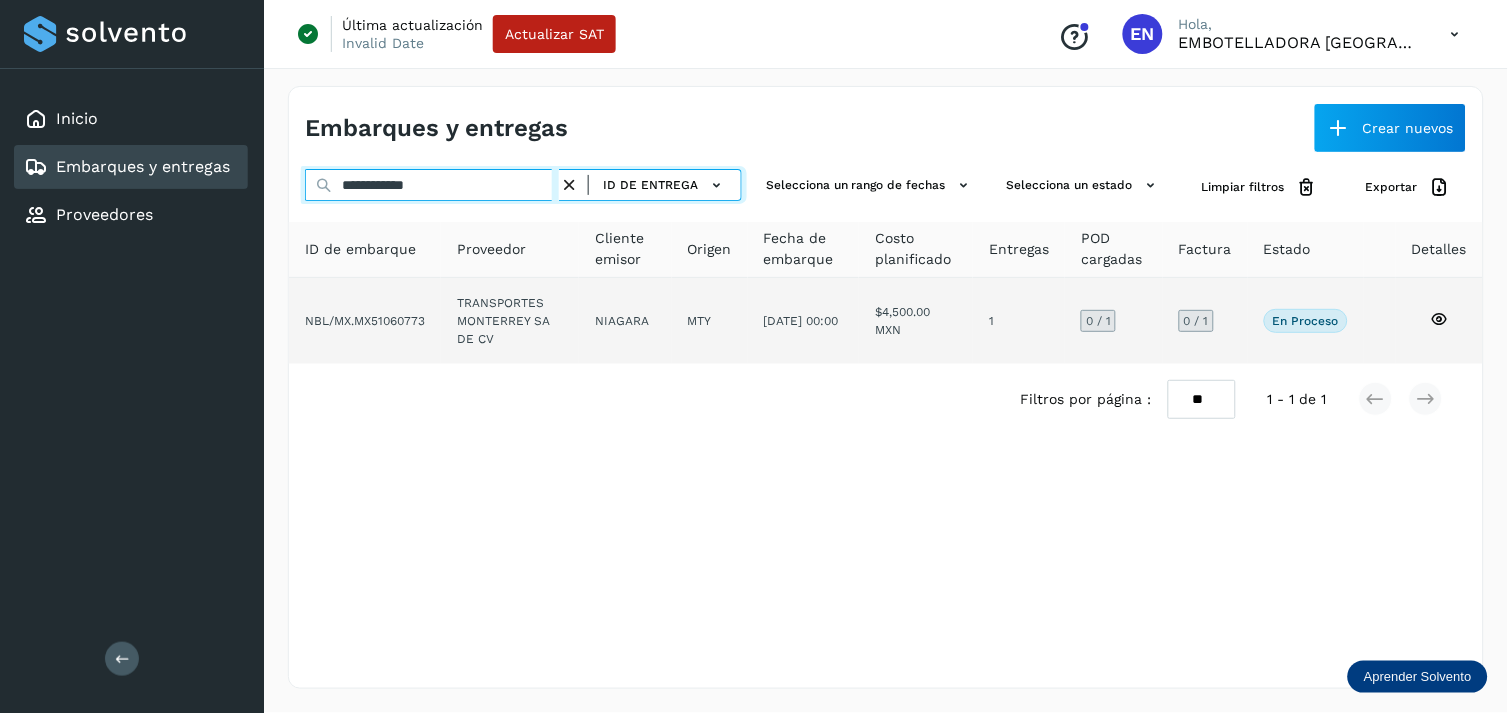 type on "**********" 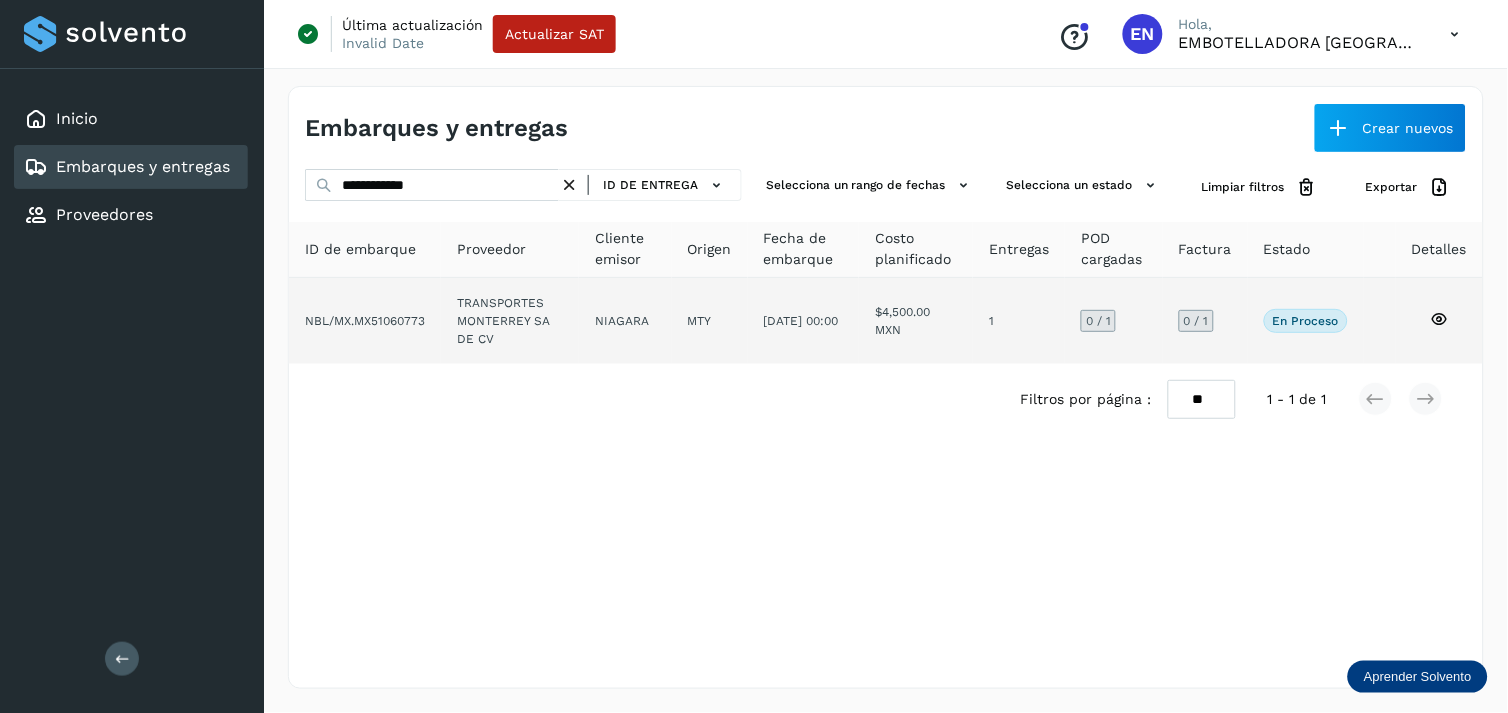 click on "TRANSPORTES MONTERREY SA DE CV" 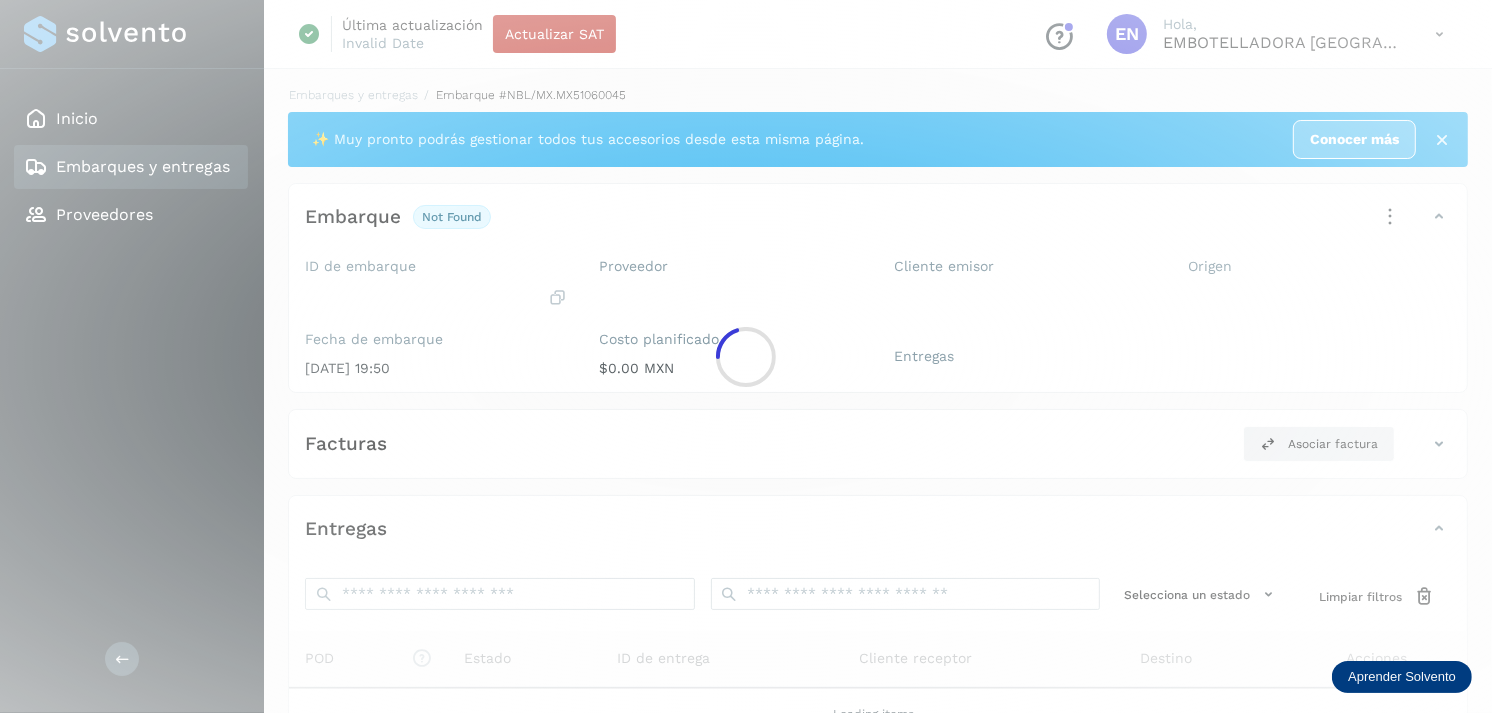 click 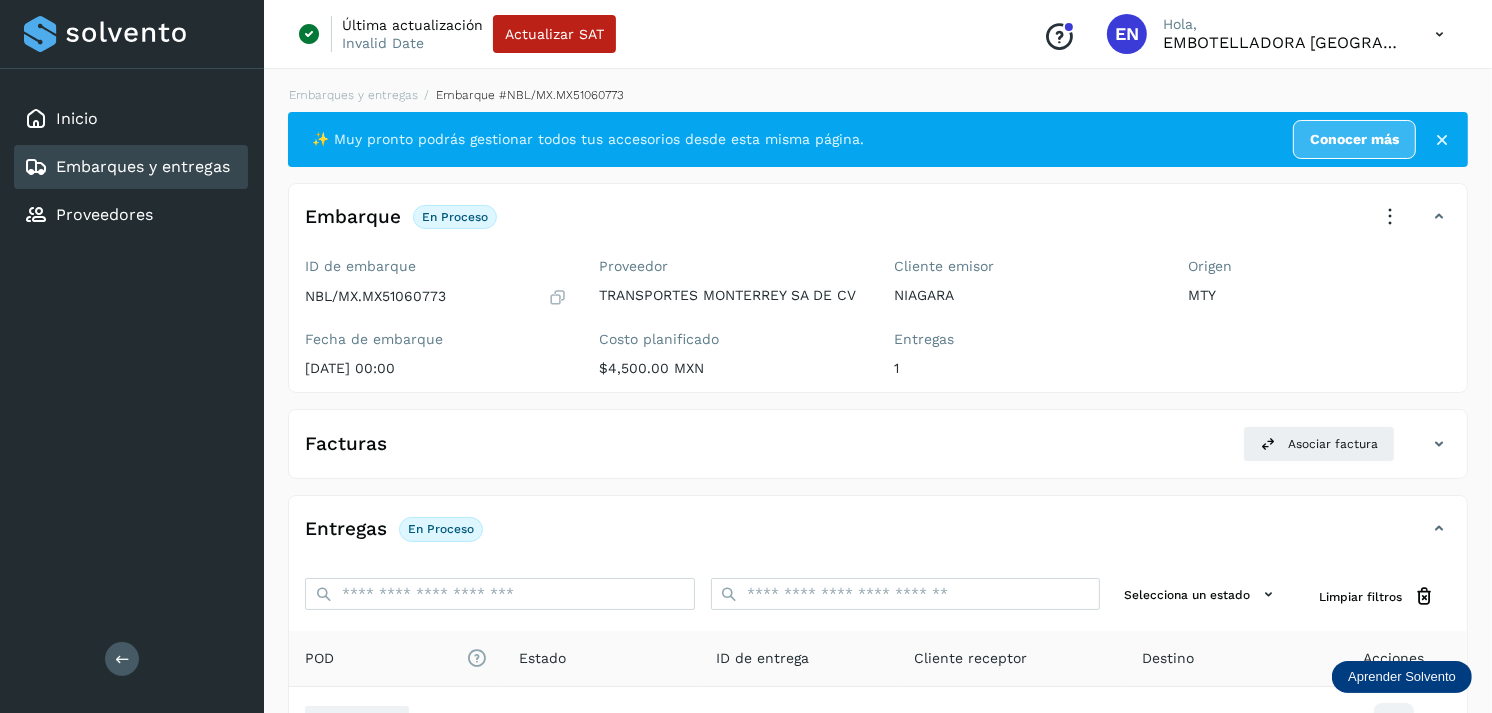 scroll, scrollTop: 243, scrollLeft: 0, axis: vertical 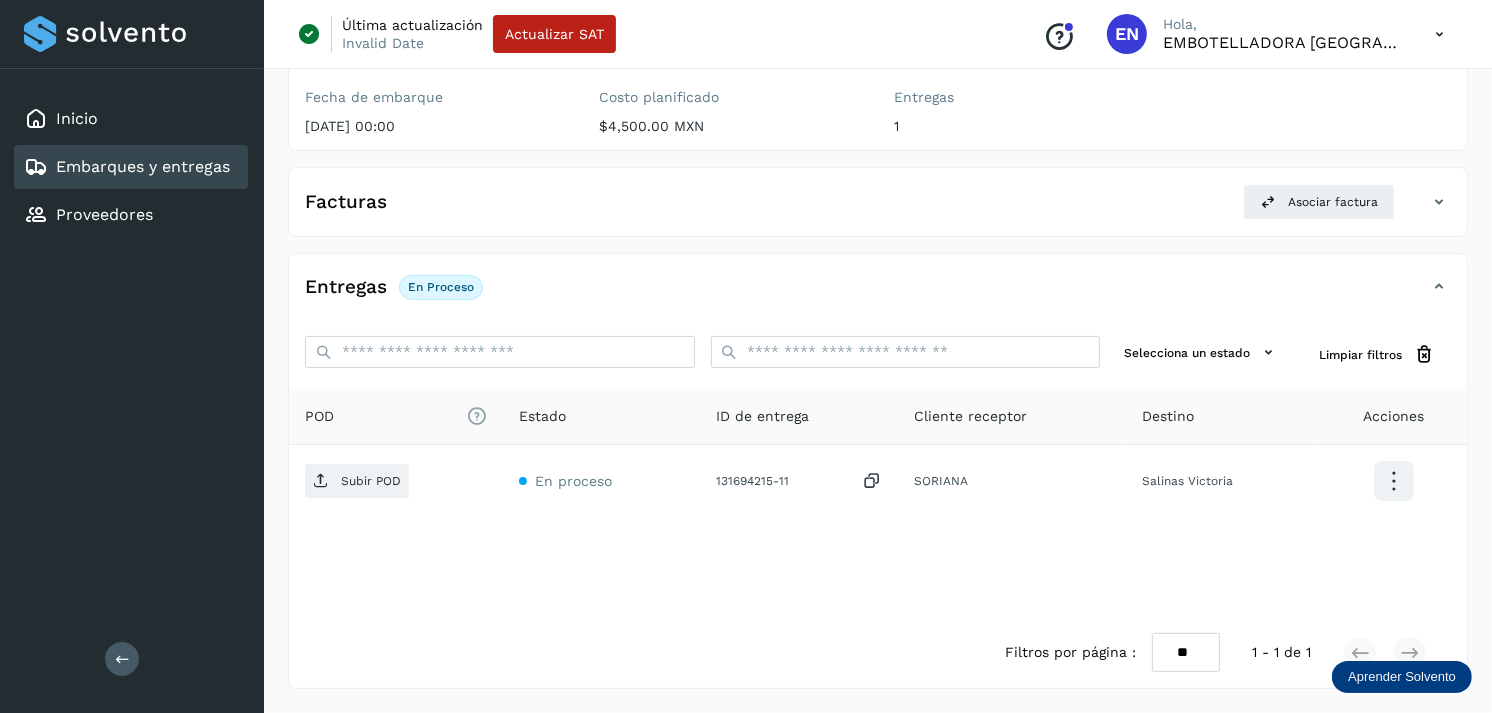 click on "Embarques y entregas" at bounding box center [127, 167] 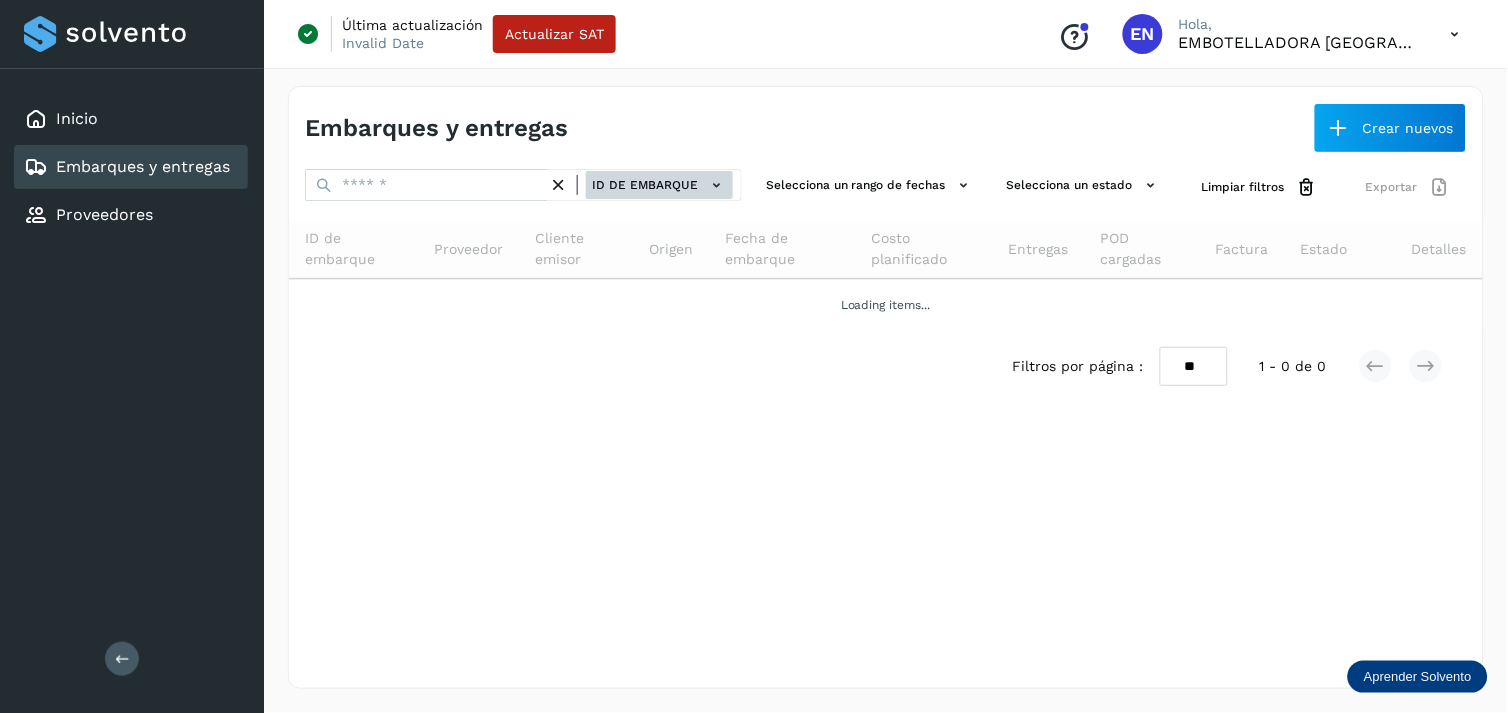 click on "ID de embarque" at bounding box center [659, 185] 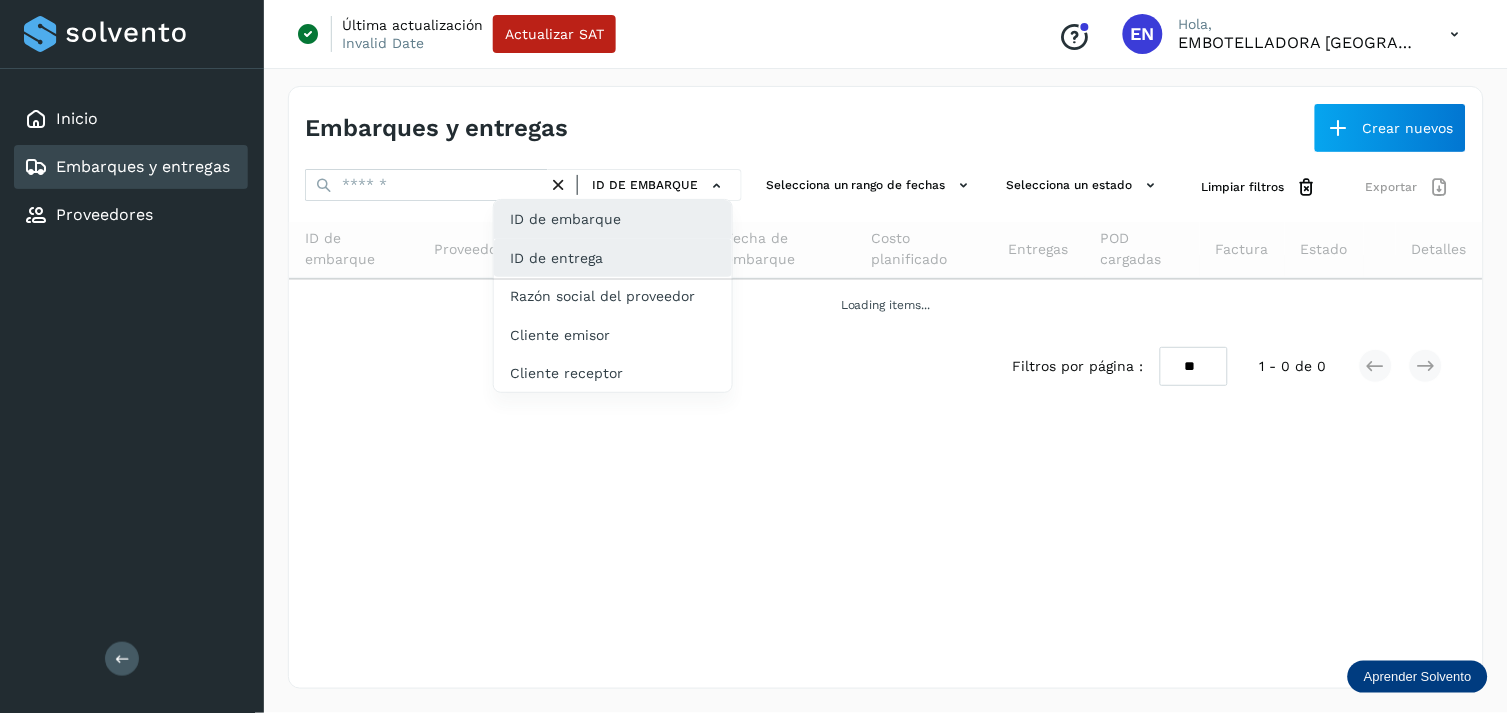click on "ID de entrega" 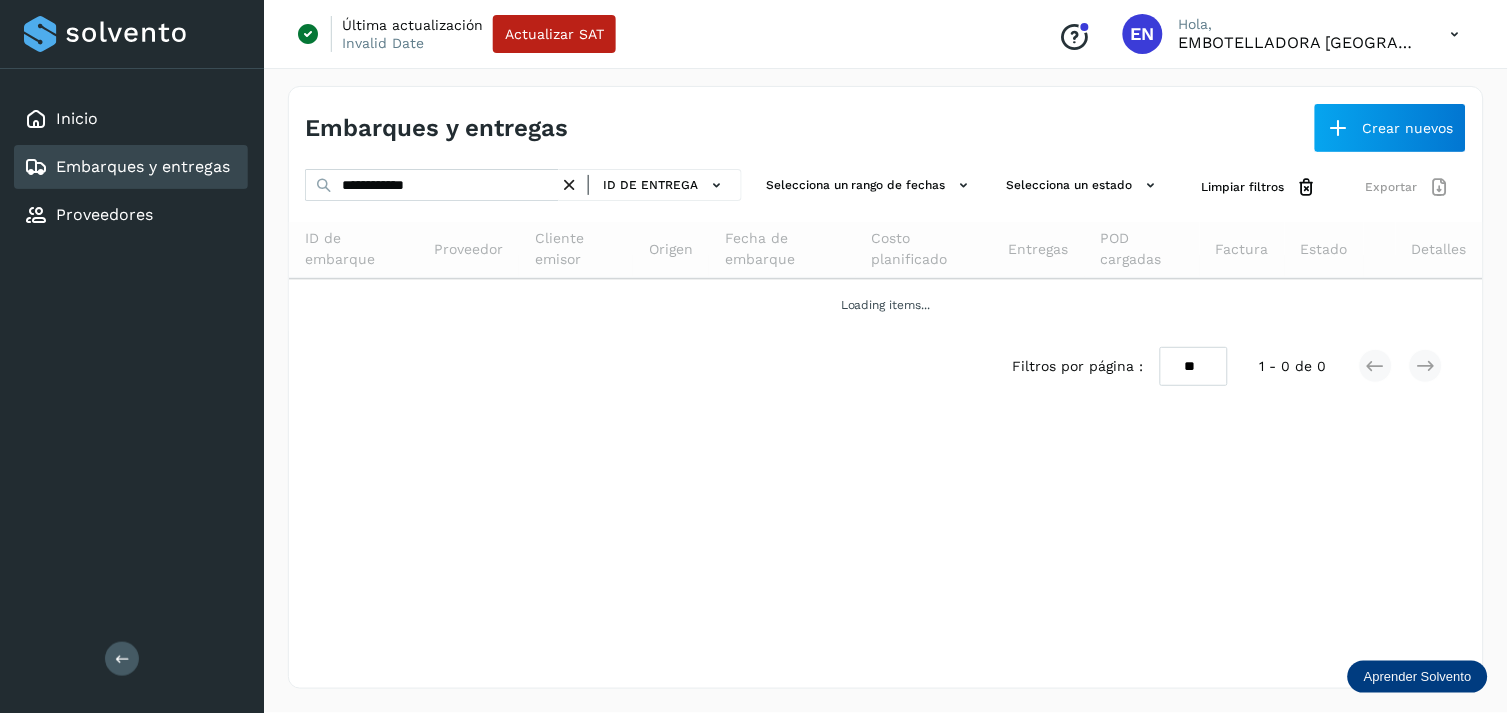 click on "**********" at bounding box center (523, 187) 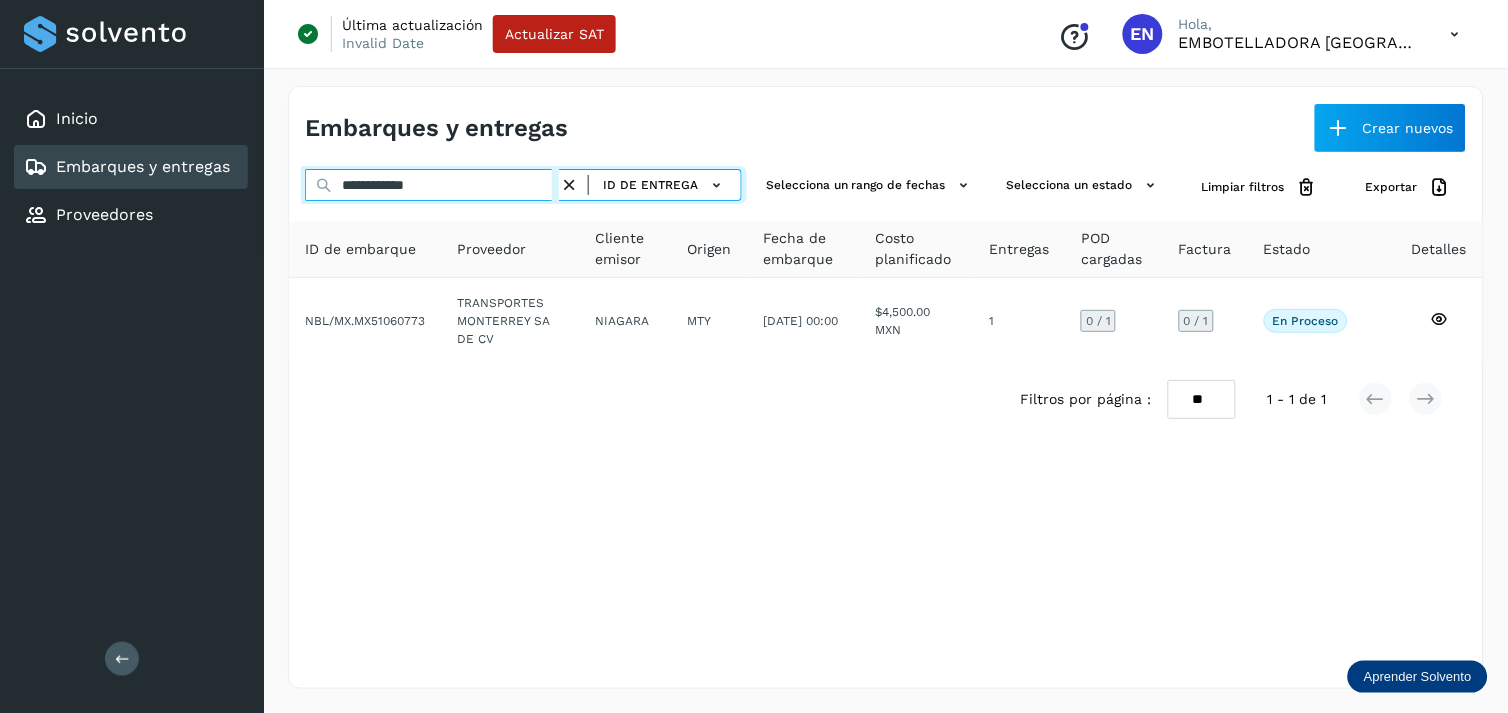 click on "**********" at bounding box center [432, 185] 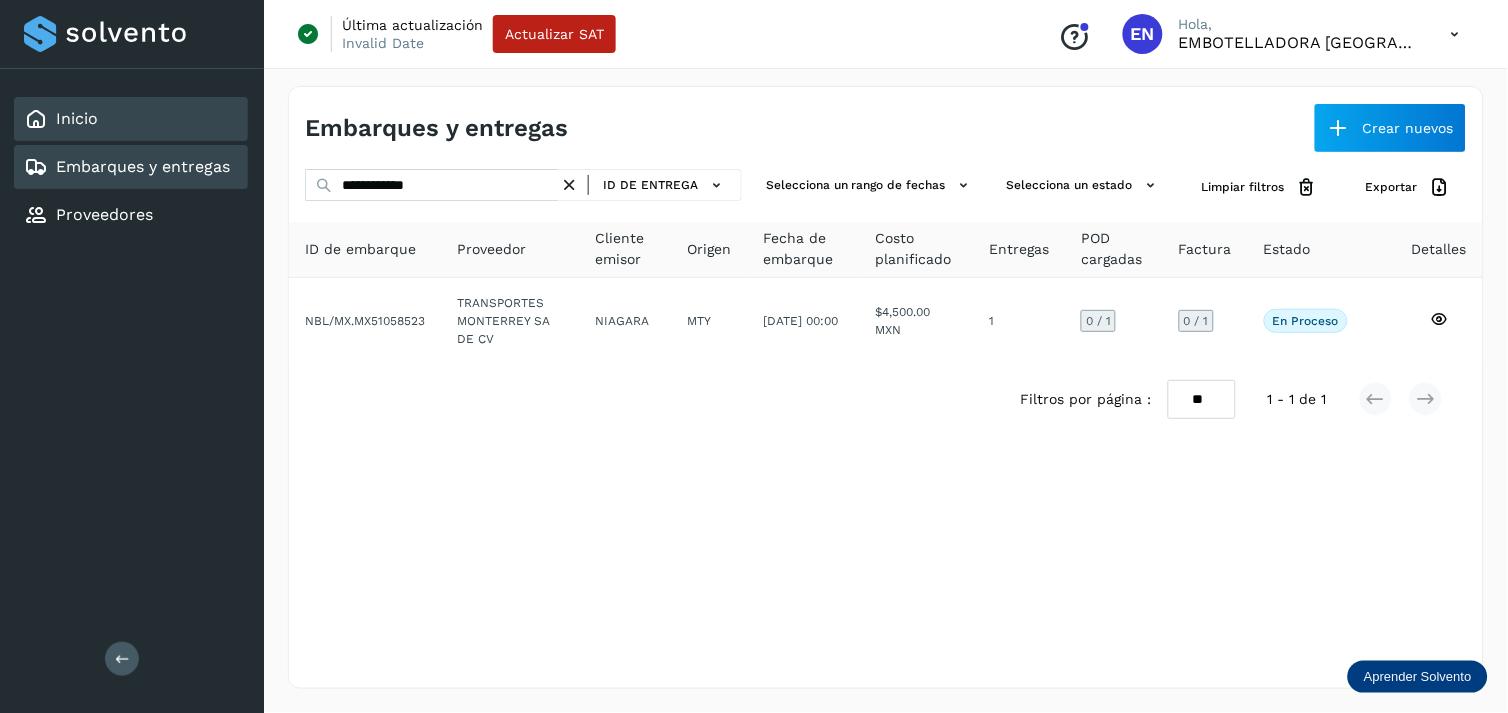 click on "Inicio" 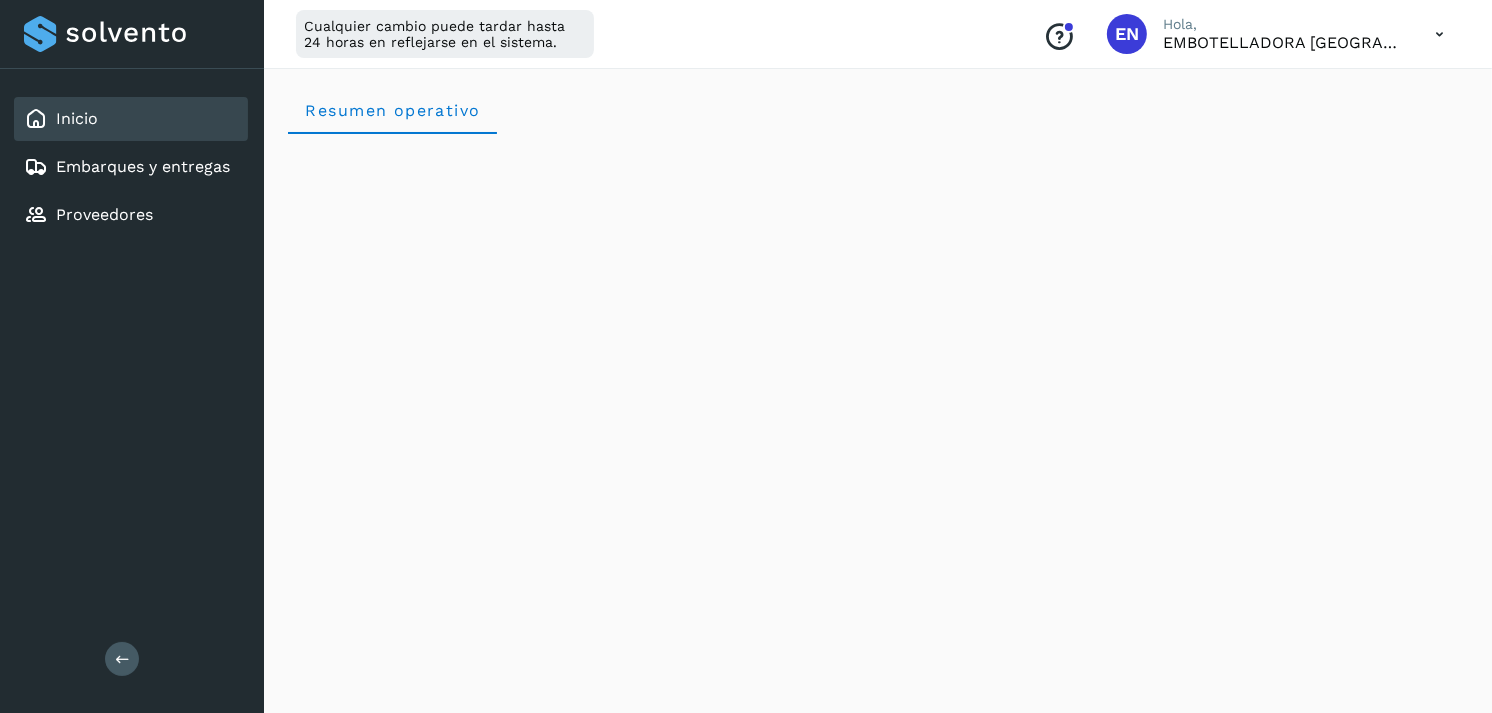 scroll, scrollTop: 2344, scrollLeft: 0, axis: vertical 